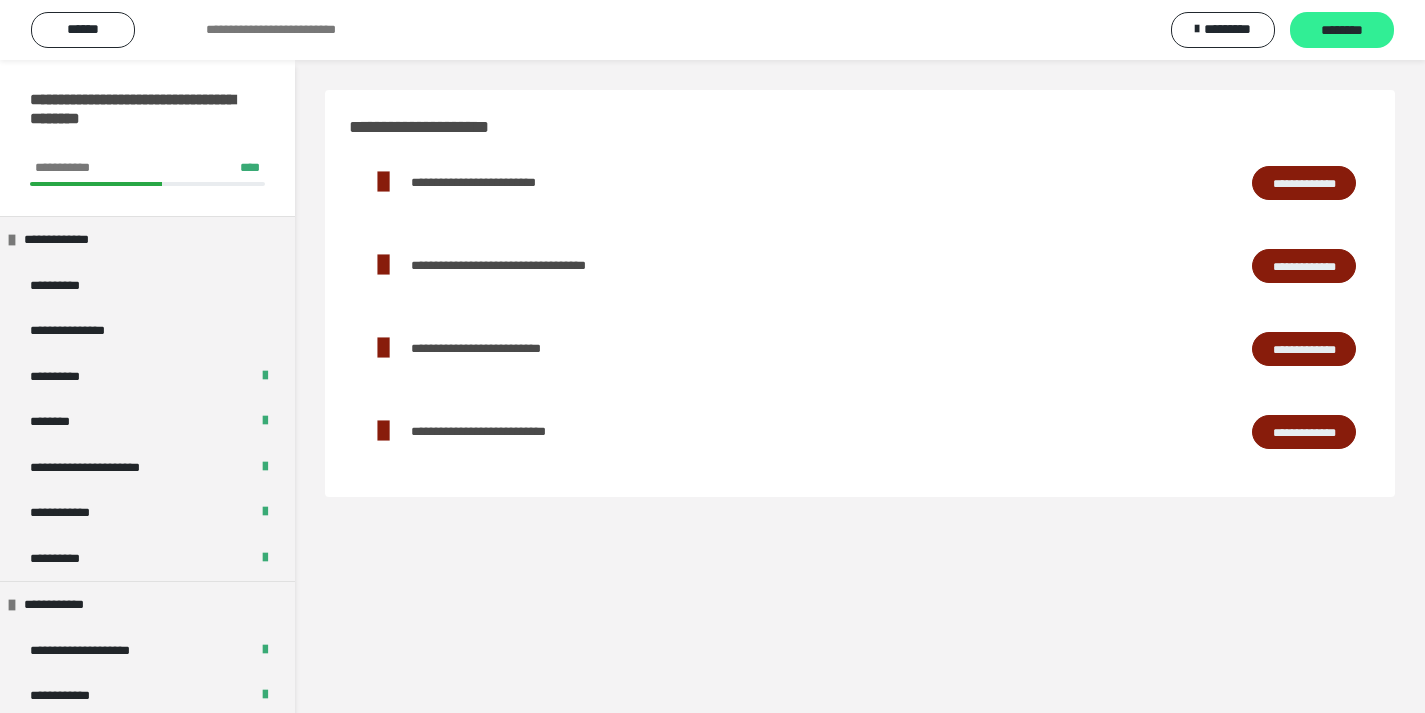 scroll, scrollTop: 0, scrollLeft: 0, axis: both 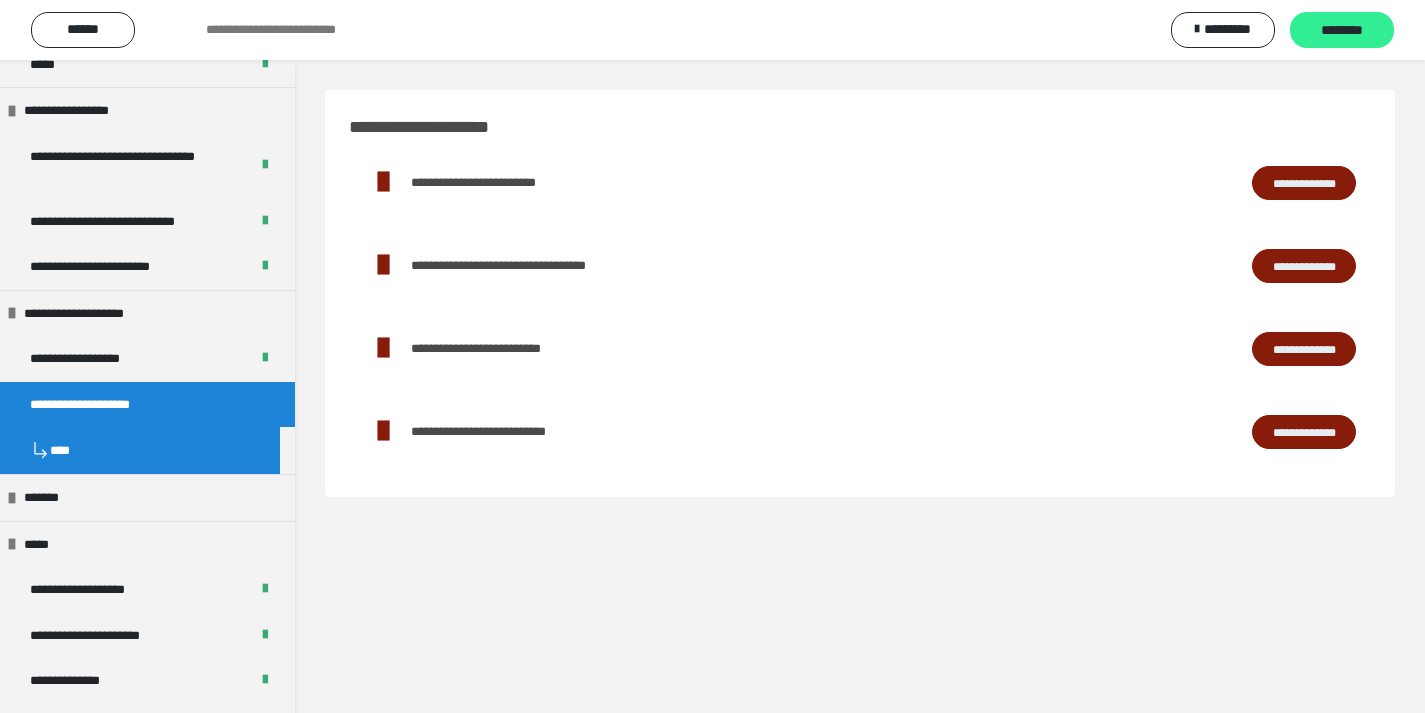 click on "********" at bounding box center [1342, 31] 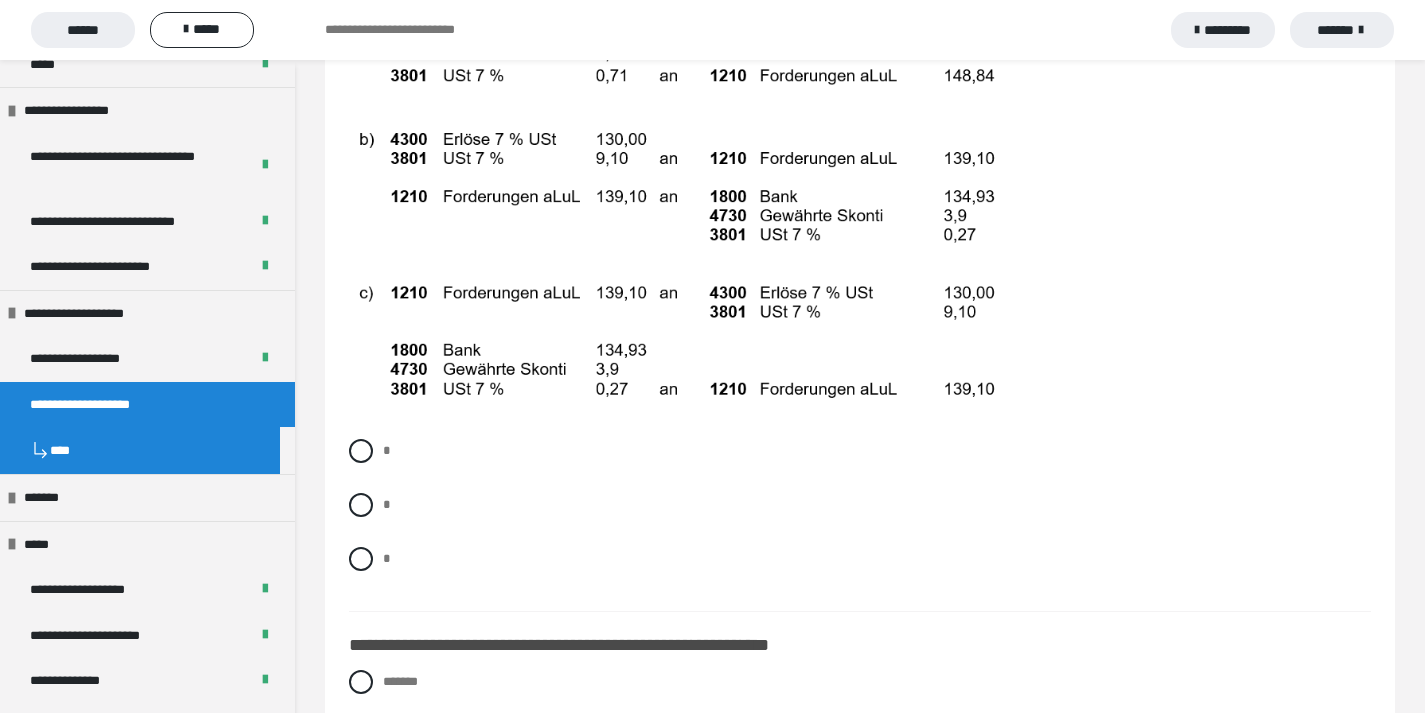 scroll, scrollTop: 16150, scrollLeft: 0, axis: vertical 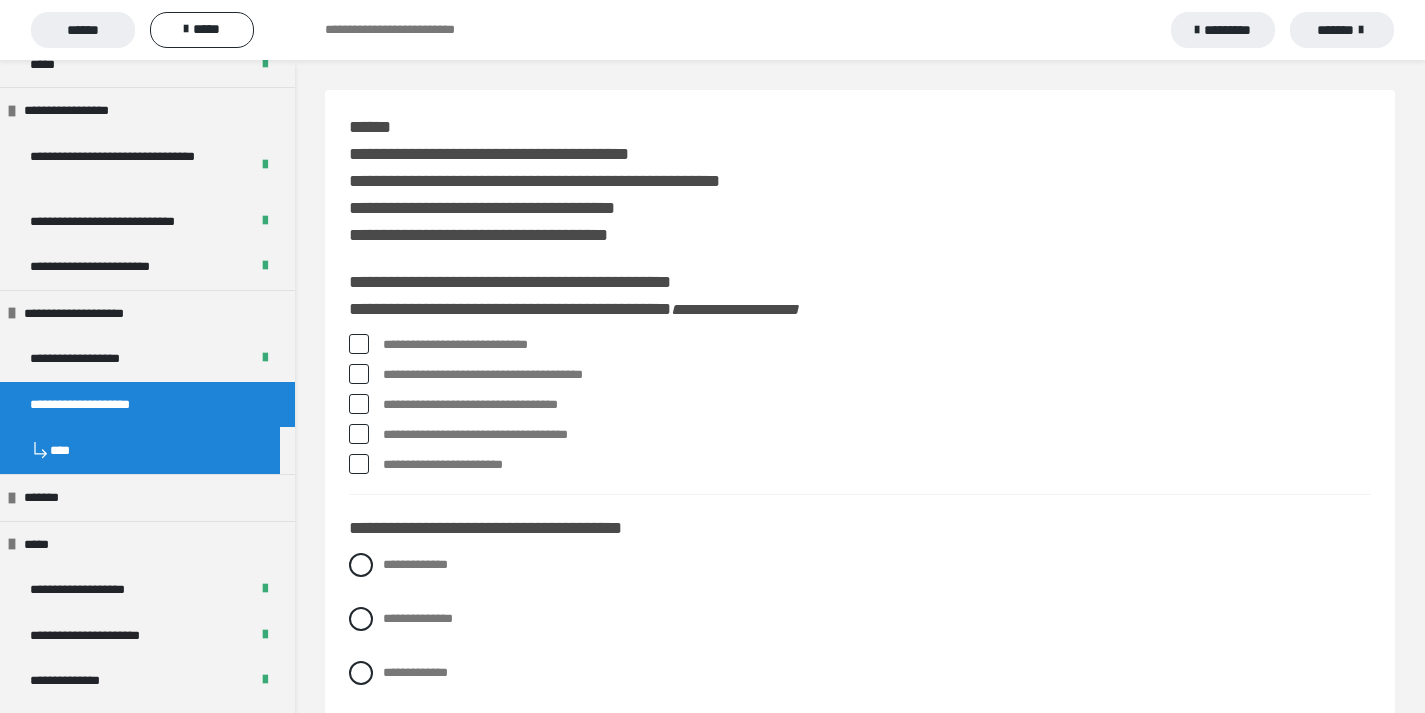 click at bounding box center [359, 344] 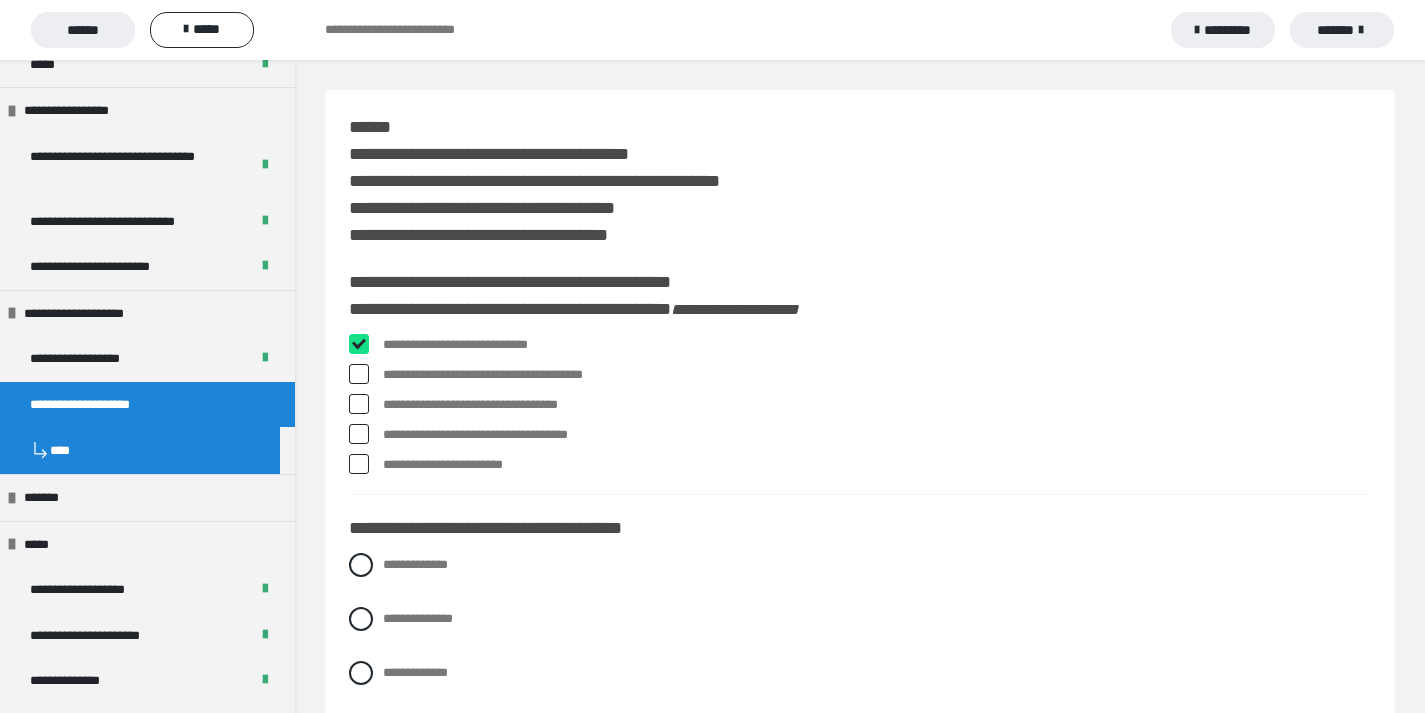 checkbox on "****" 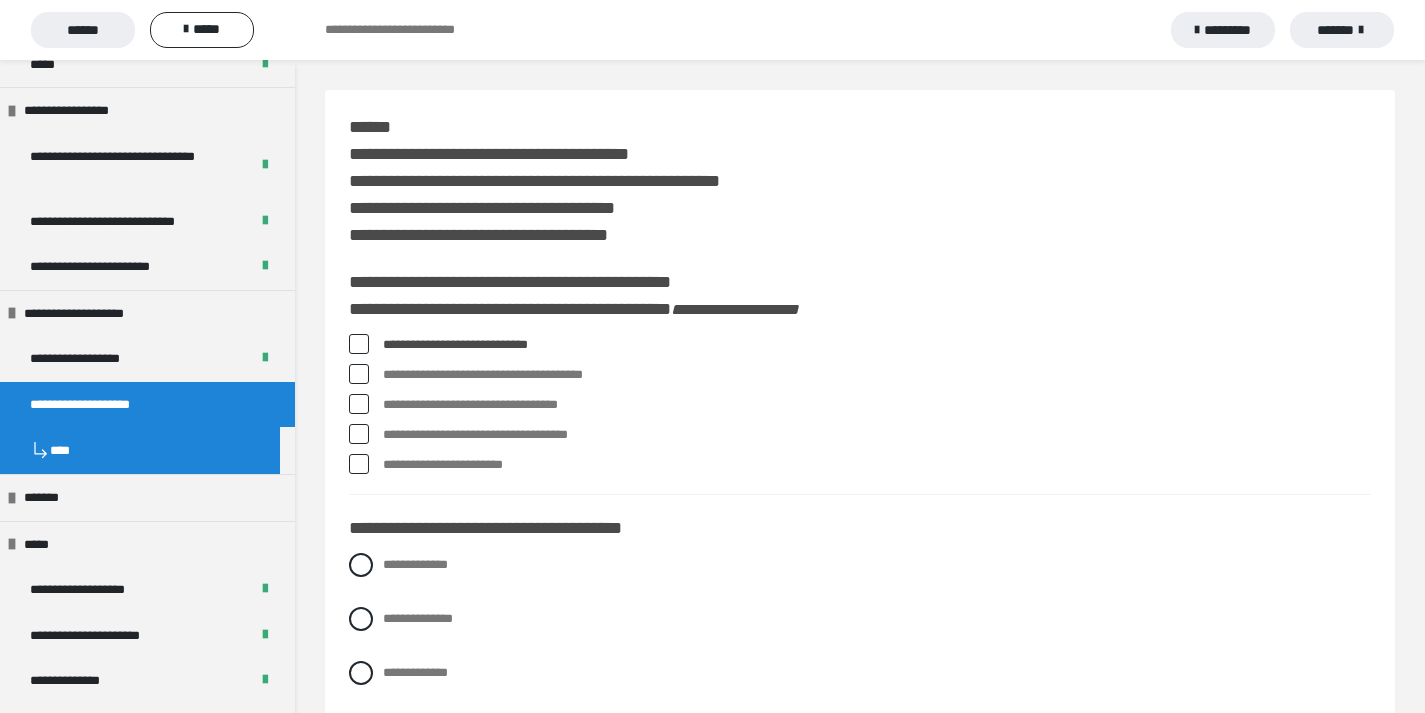 click at bounding box center (359, 434) 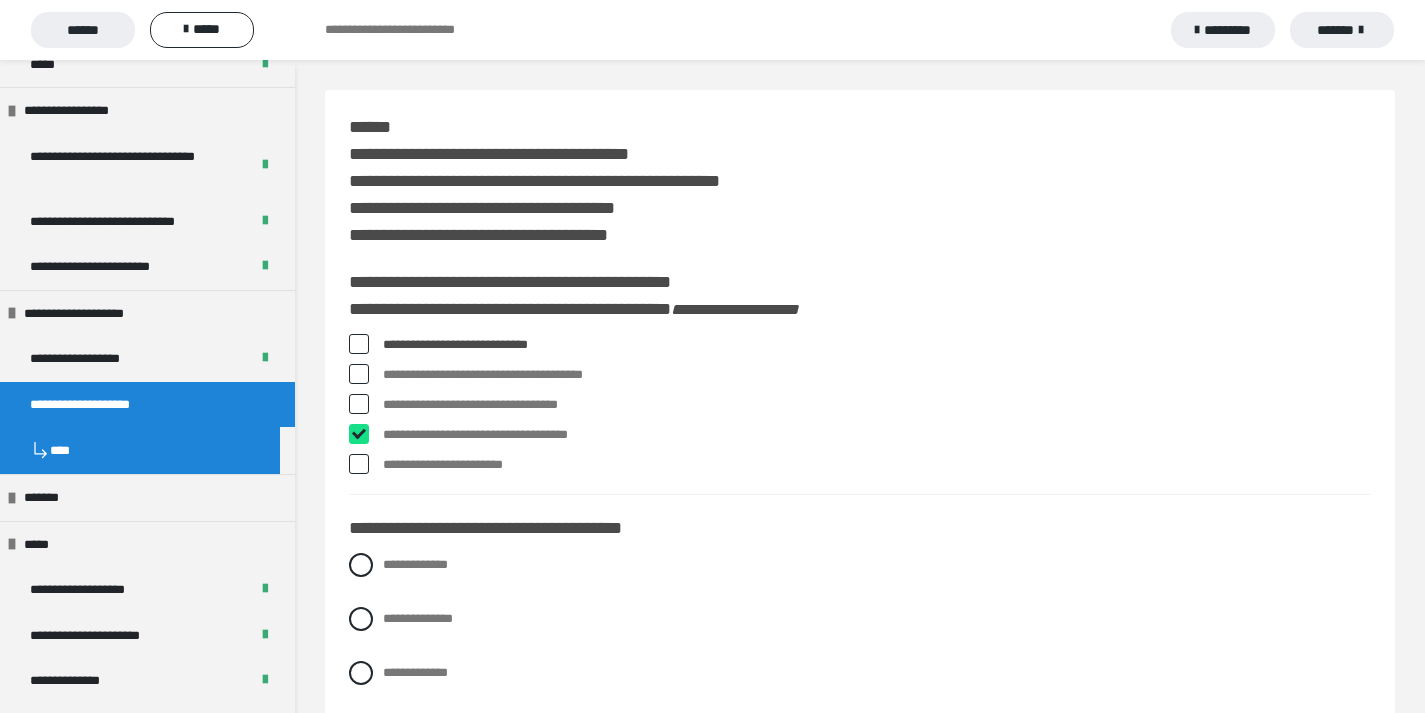 checkbox on "****" 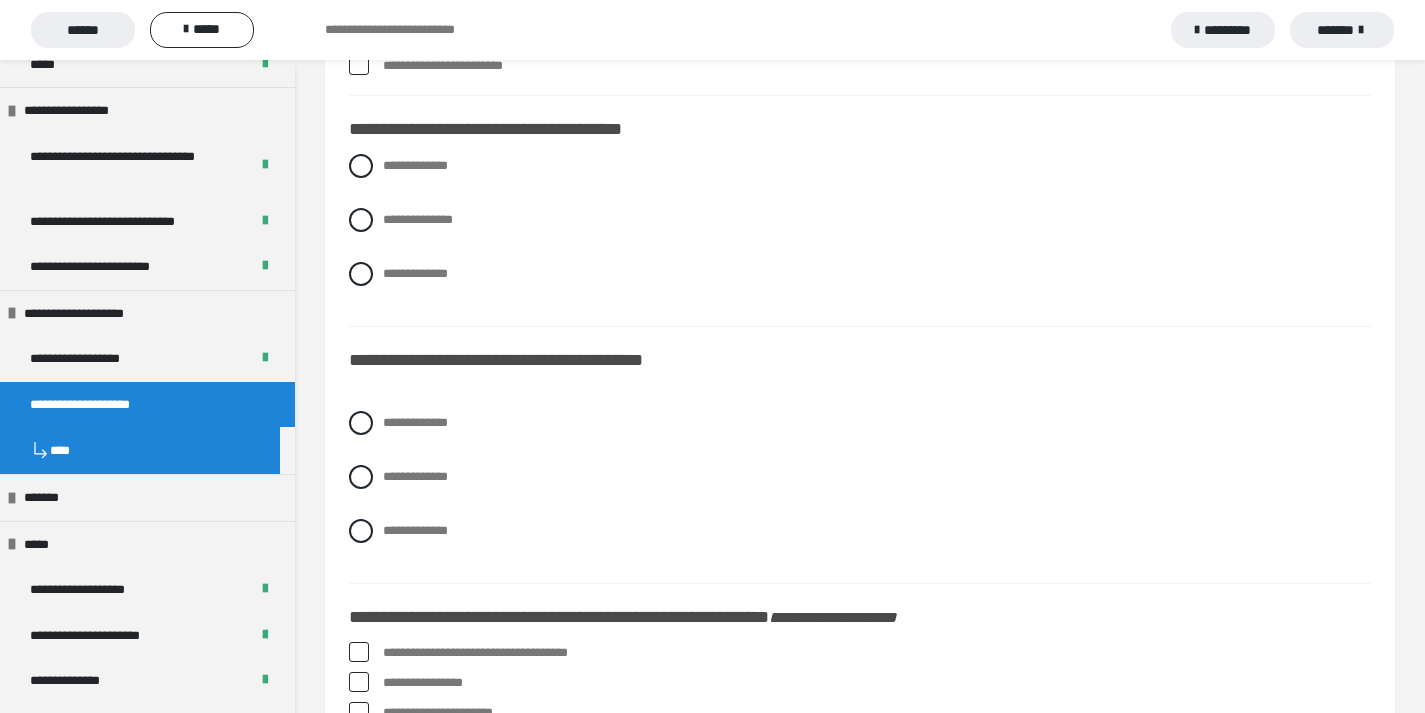 scroll, scrollTop: 330, scrollLeft: 0, axis: vertical 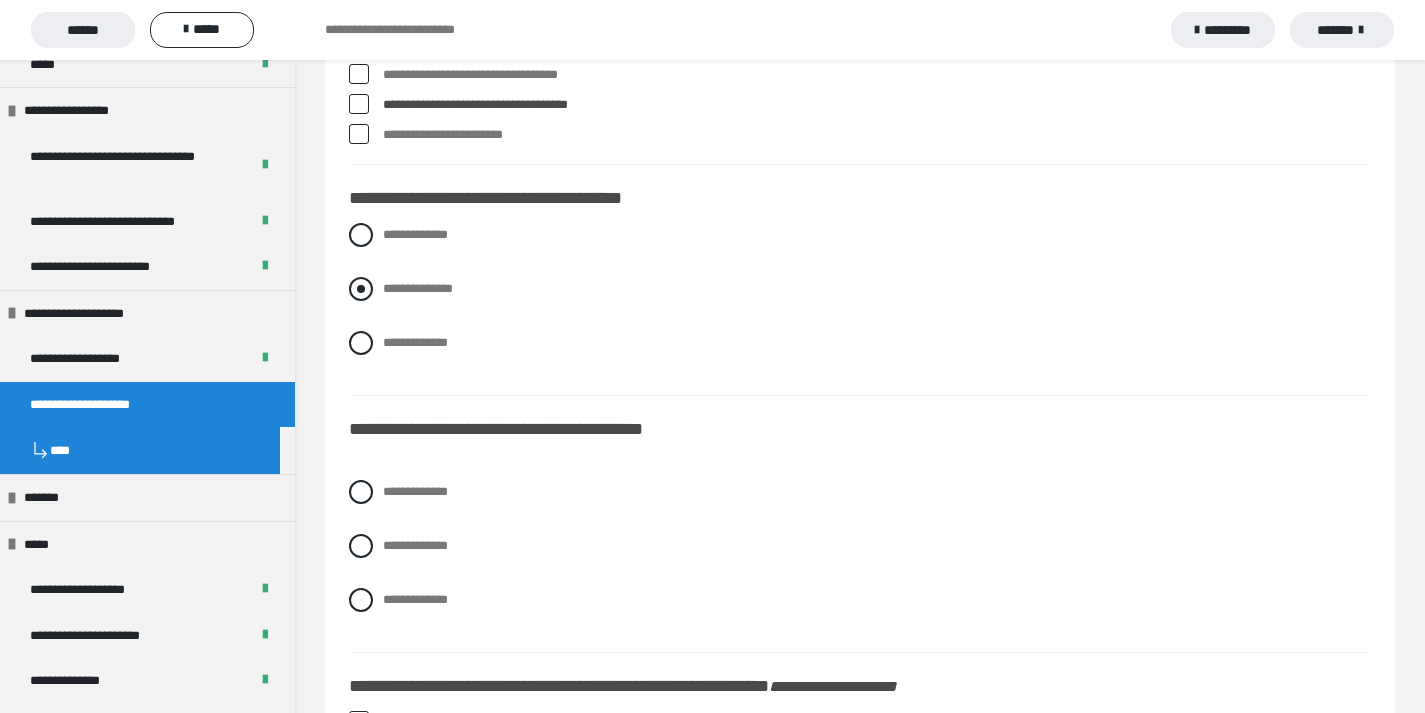 click at bounding box center (361, 289) 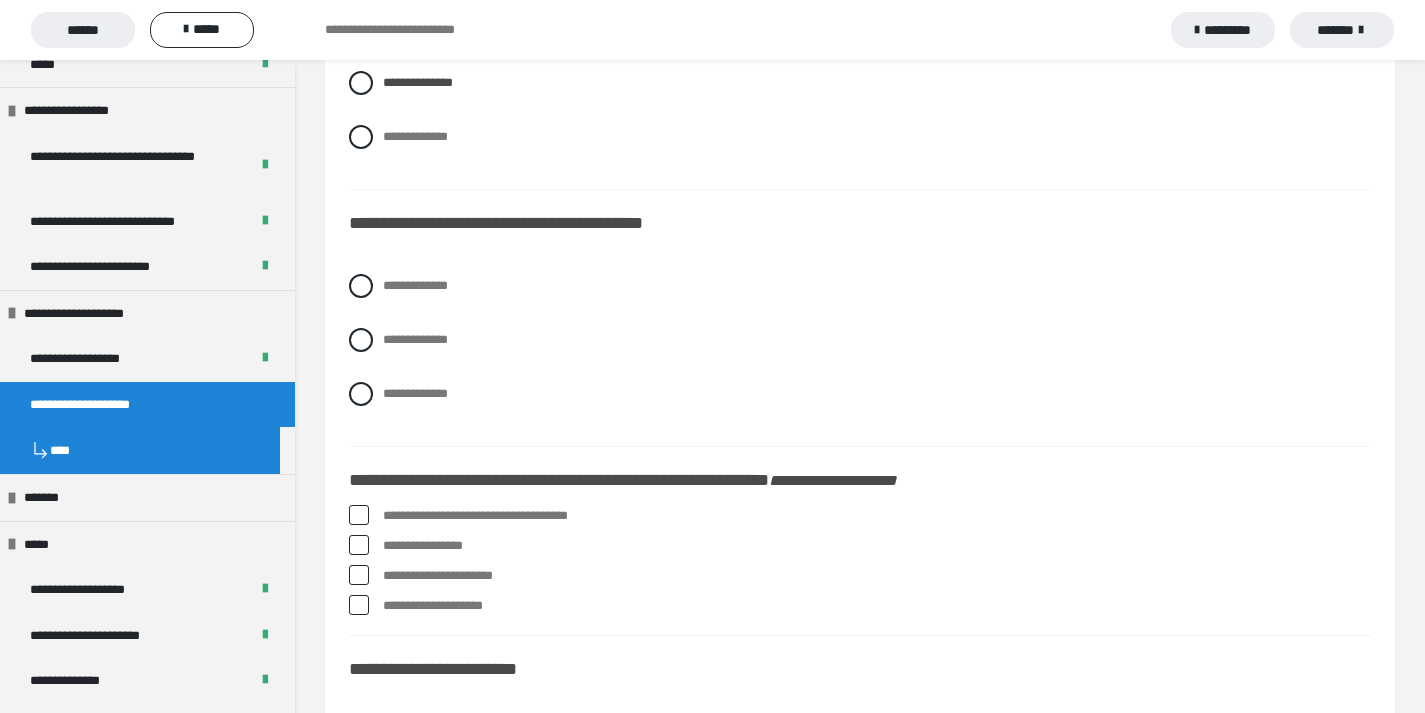 scroll, scrollTop: 550, scrollLeft: 0, axis: vertical 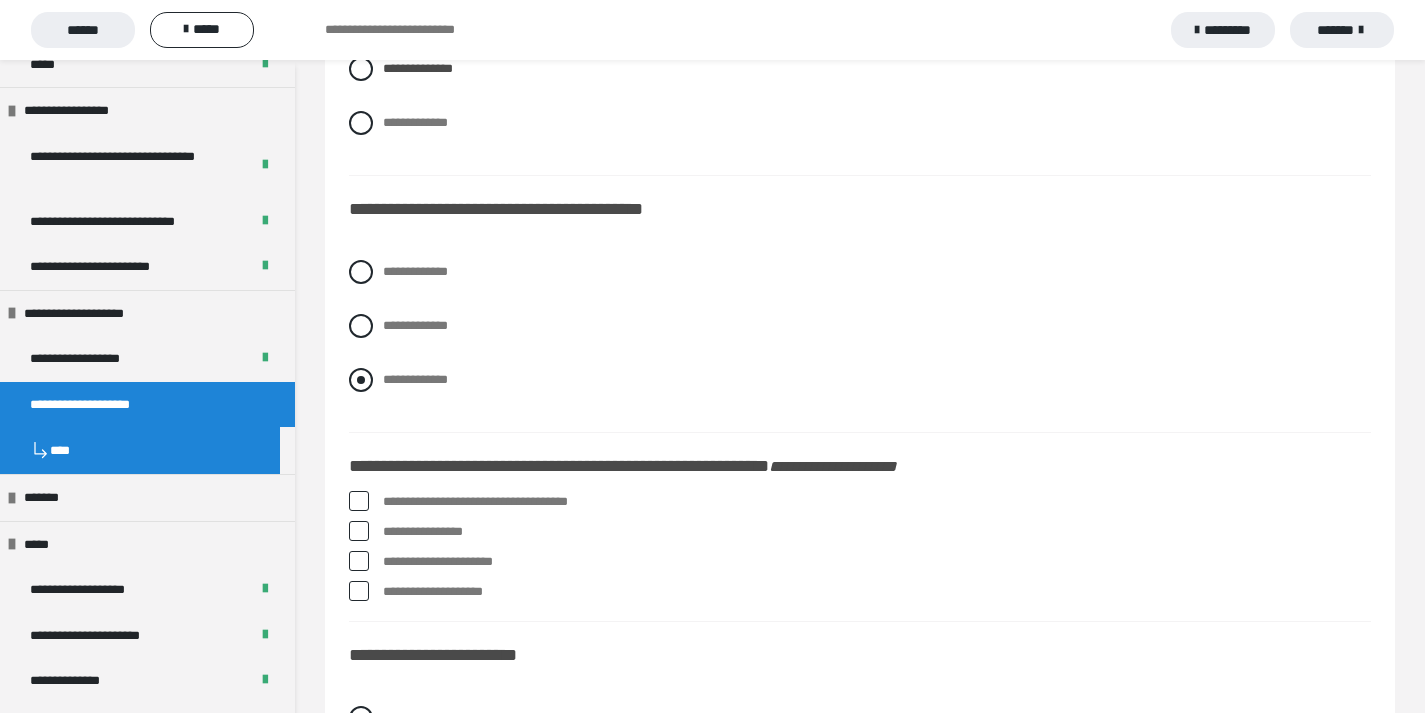 click at bounding box center (361, 380) 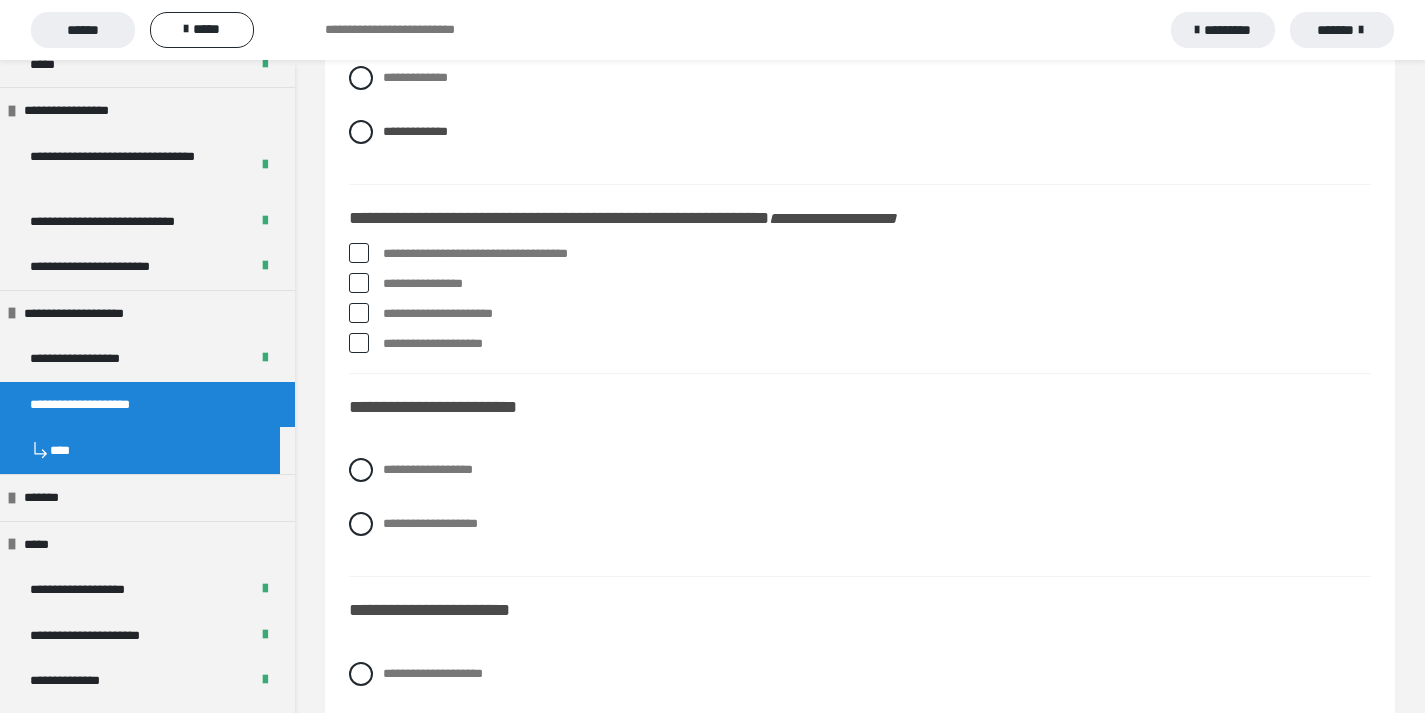 scroll, scrollTop: 770, scrollLeft: 0, axis: vertical 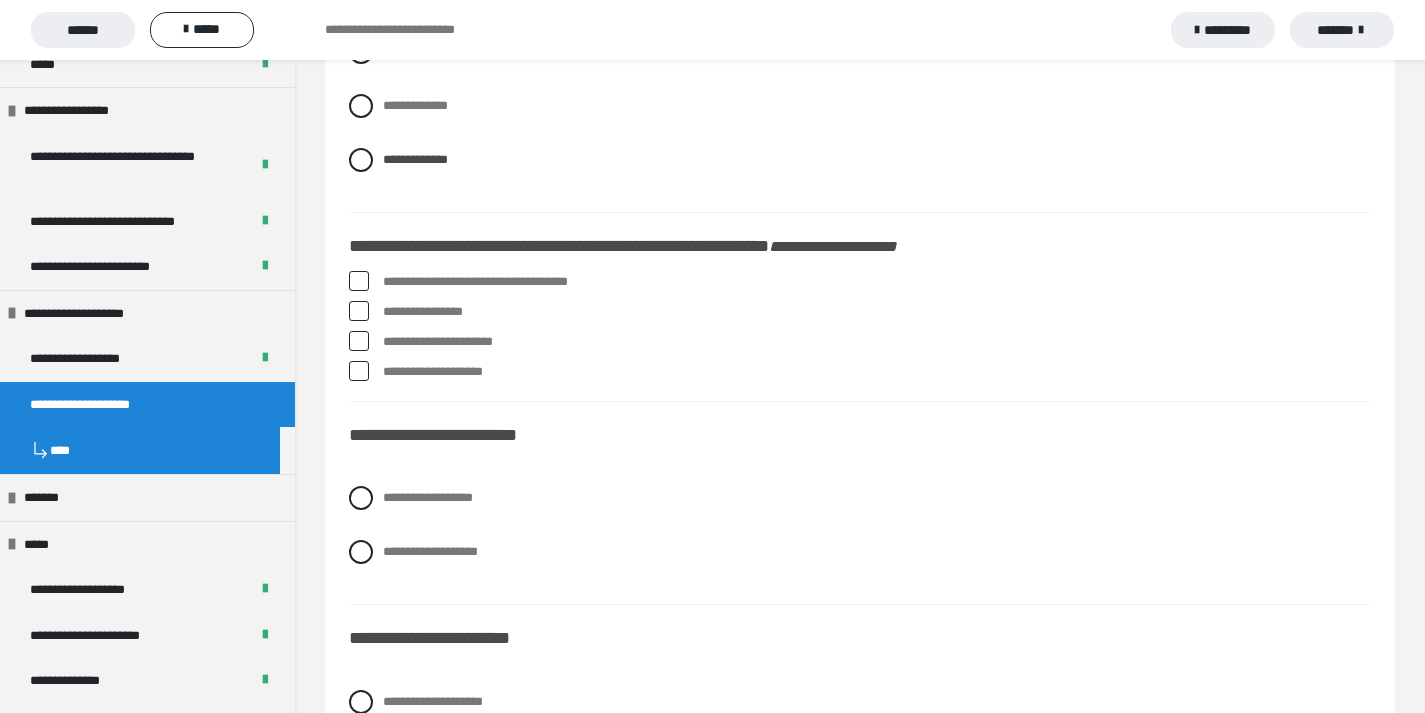 click at bounding box center [359, 311] 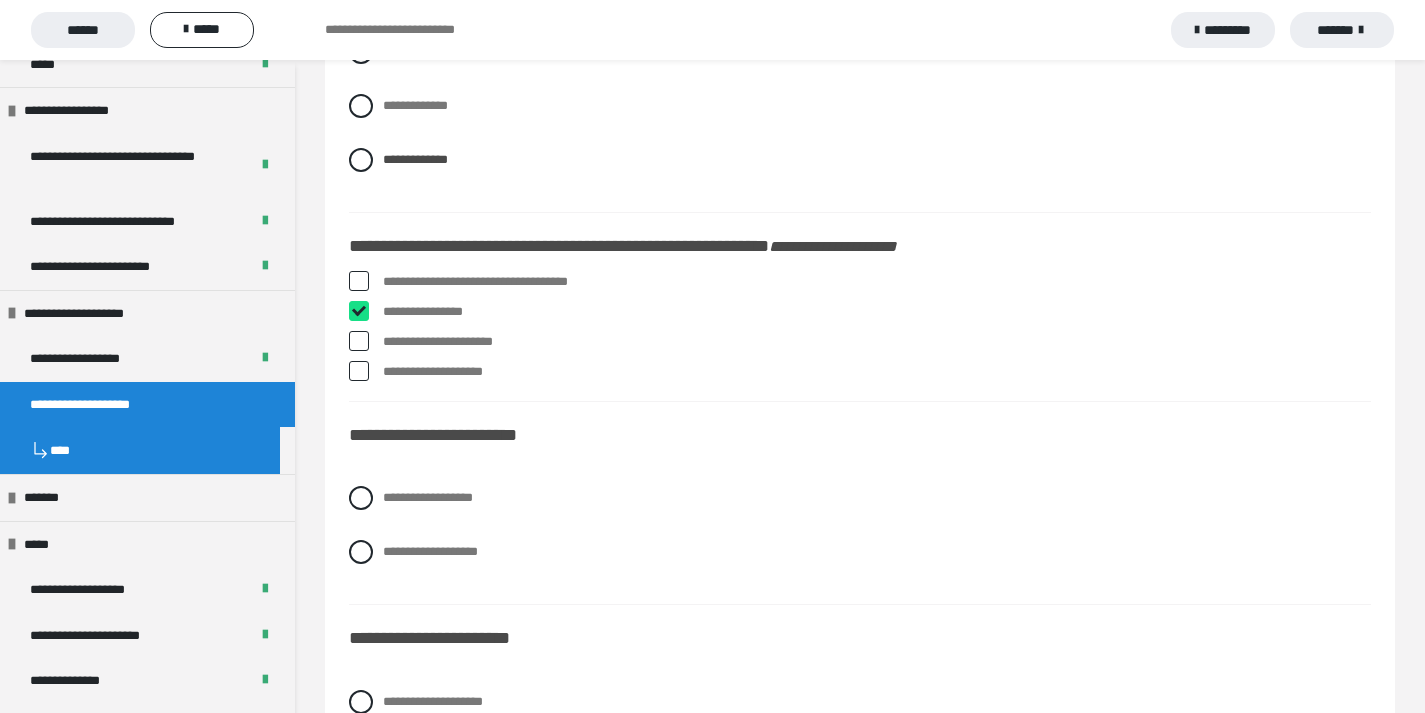 checkbox on "****" 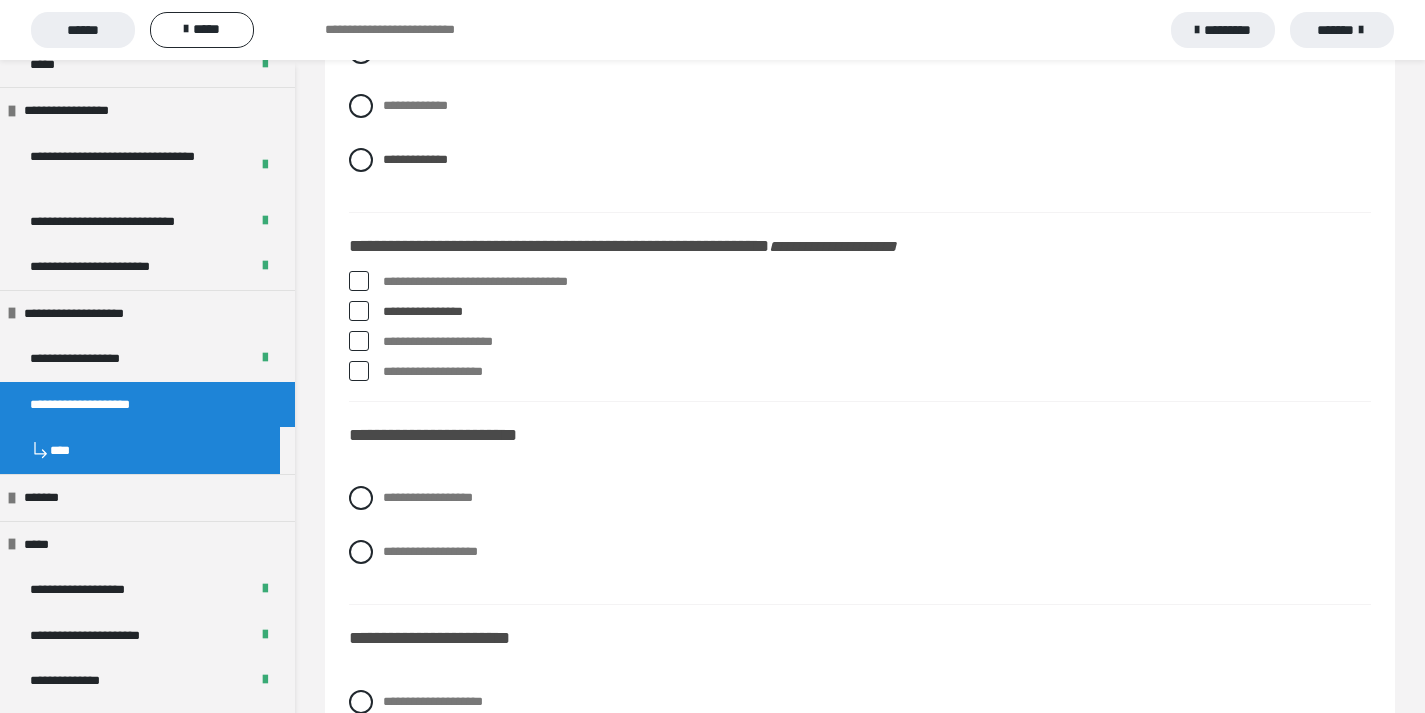 click at bounding box center [359, 371] 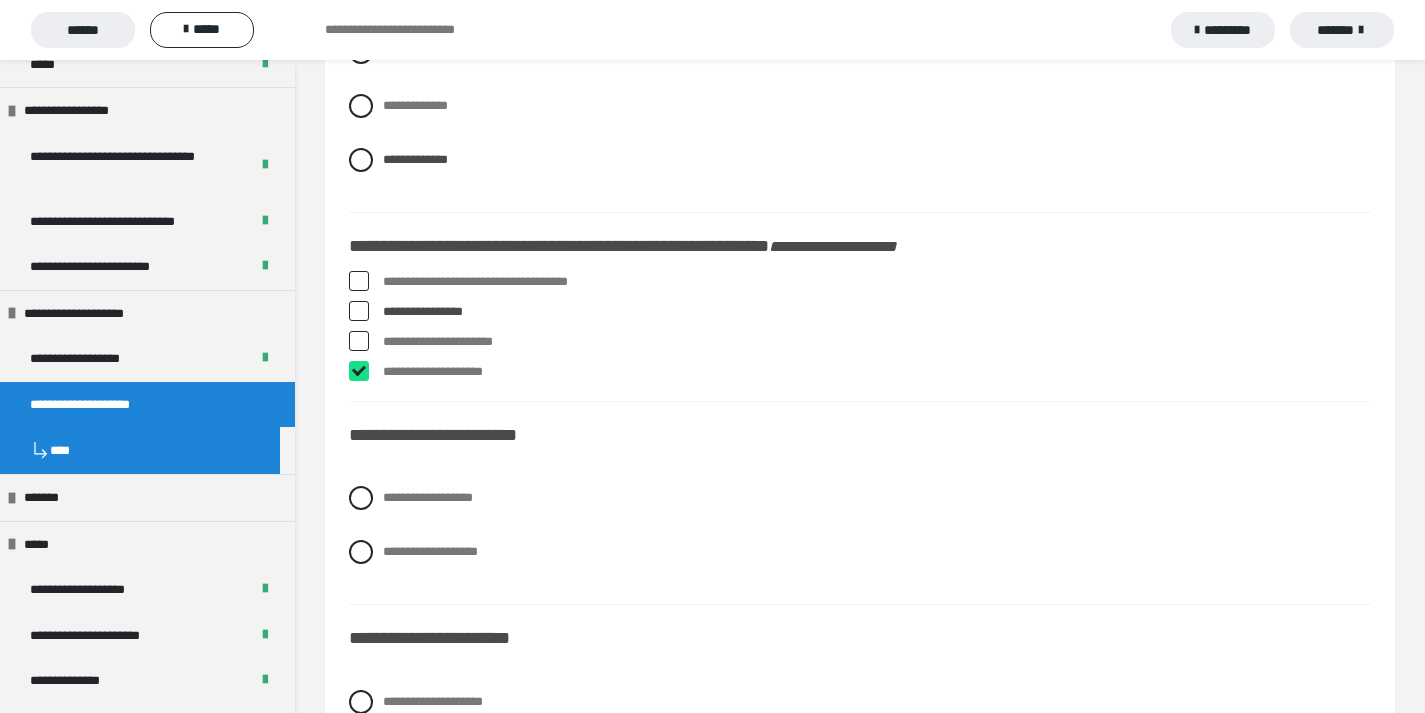 checkbox on "****" 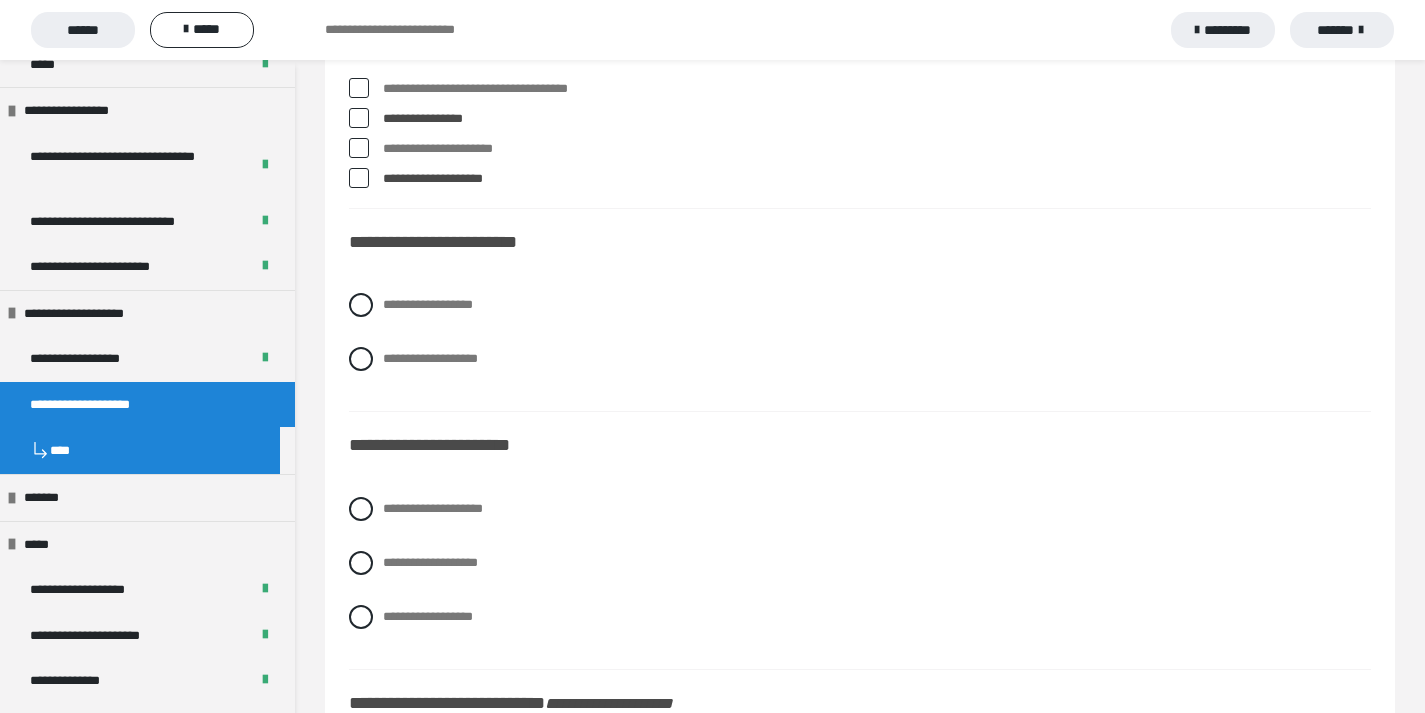 scroll, scrollTop: 976, scrollLeft: 0, axis: vertical 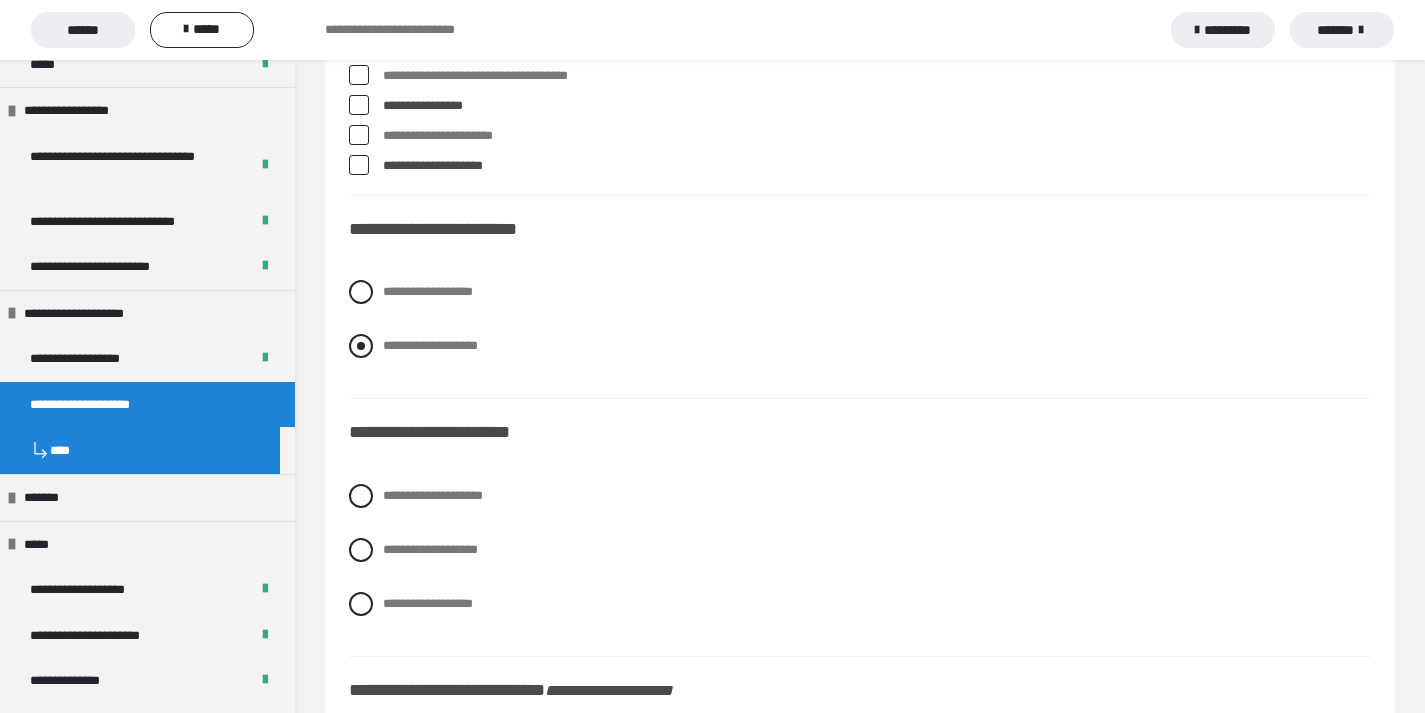 click at bounding box center (361, 346) 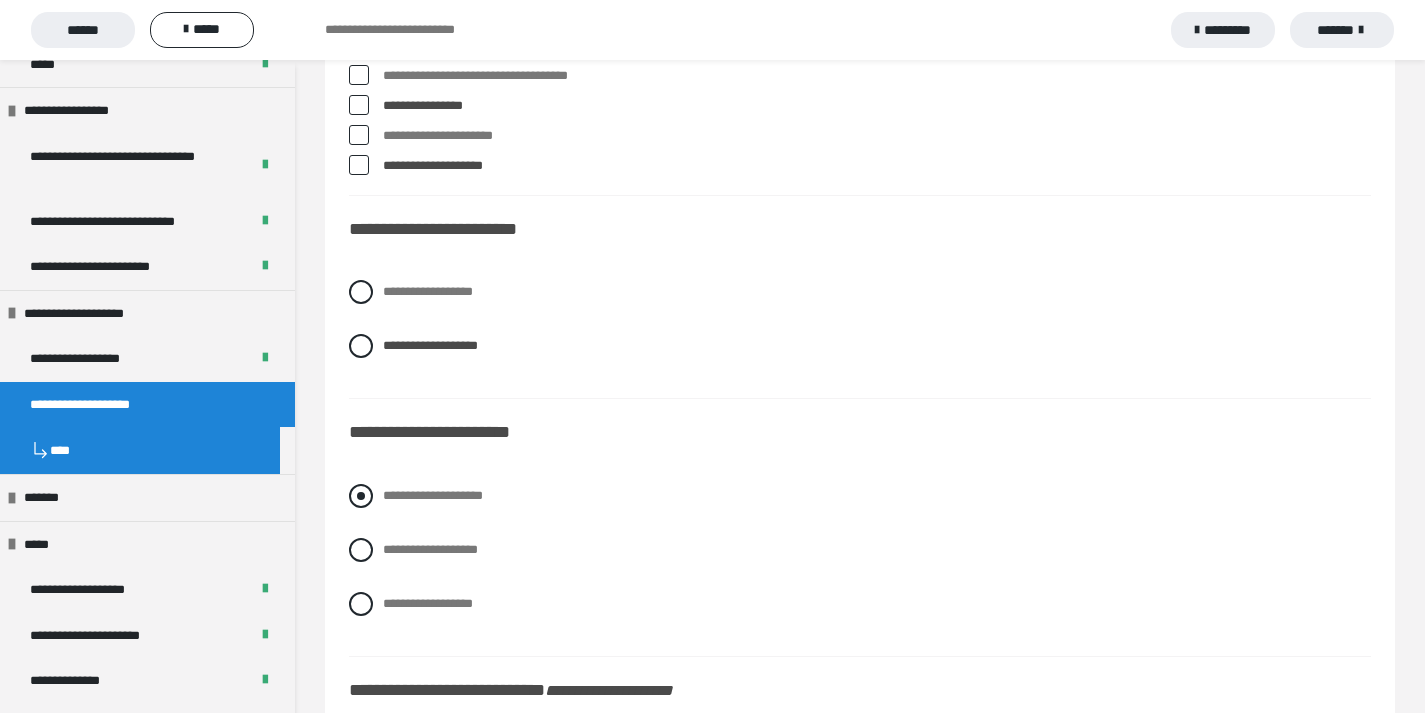 click at bounding box center (361, 496) 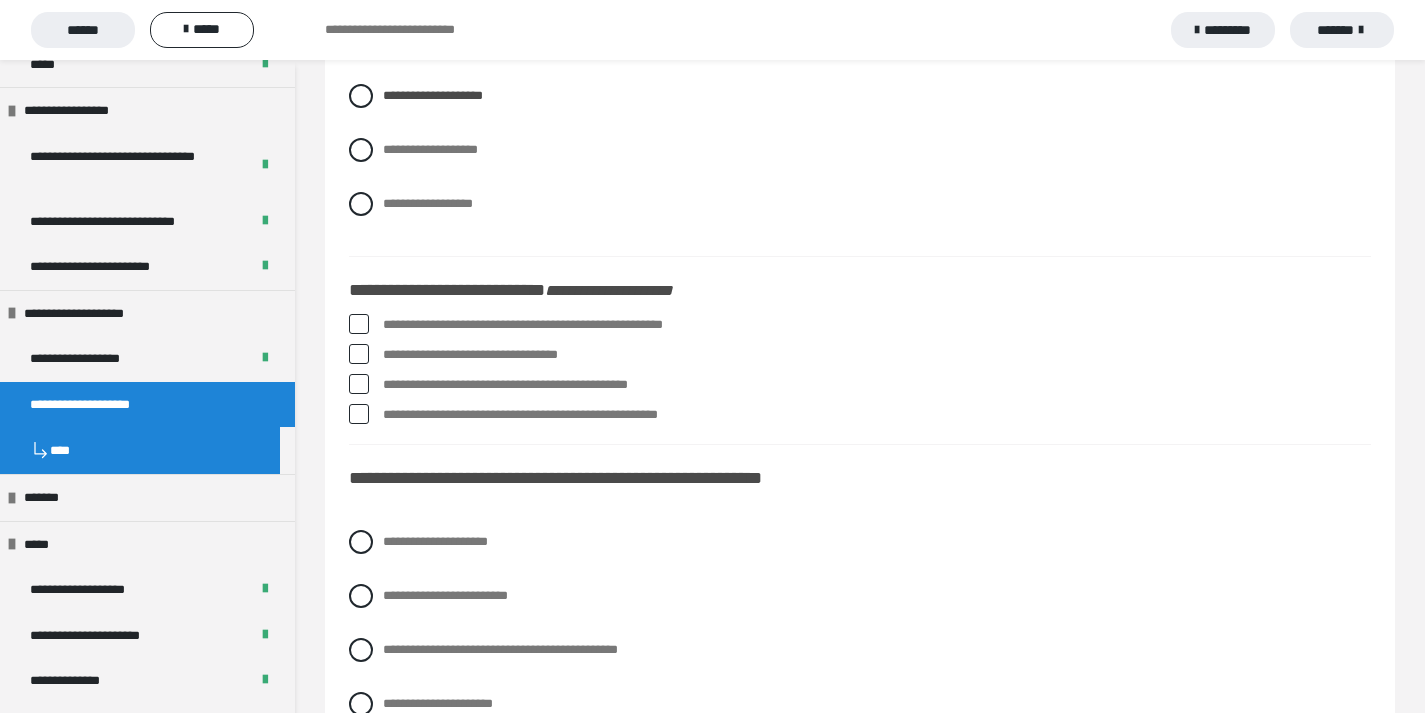 scroll, scrollTop: 1416, scrollLeft: 0, axis: vertical 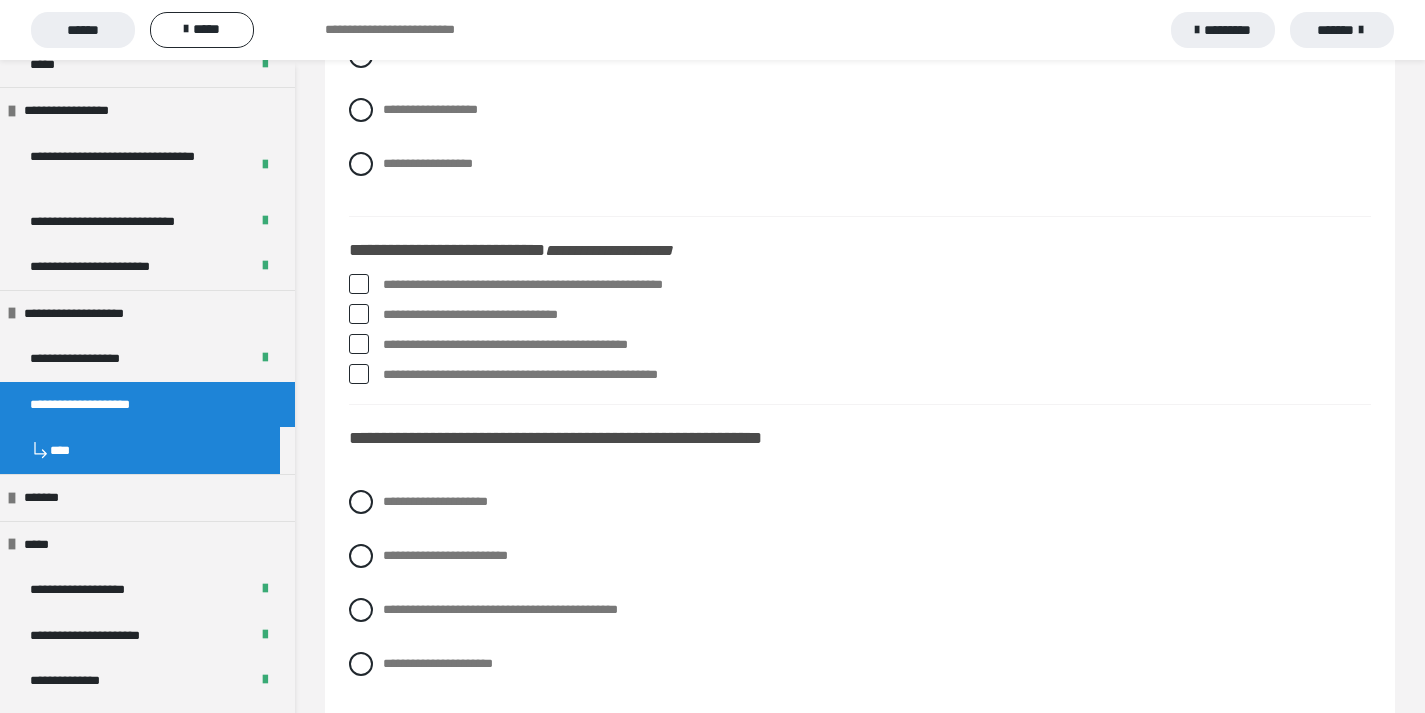 click at bounding box center (359, 284) 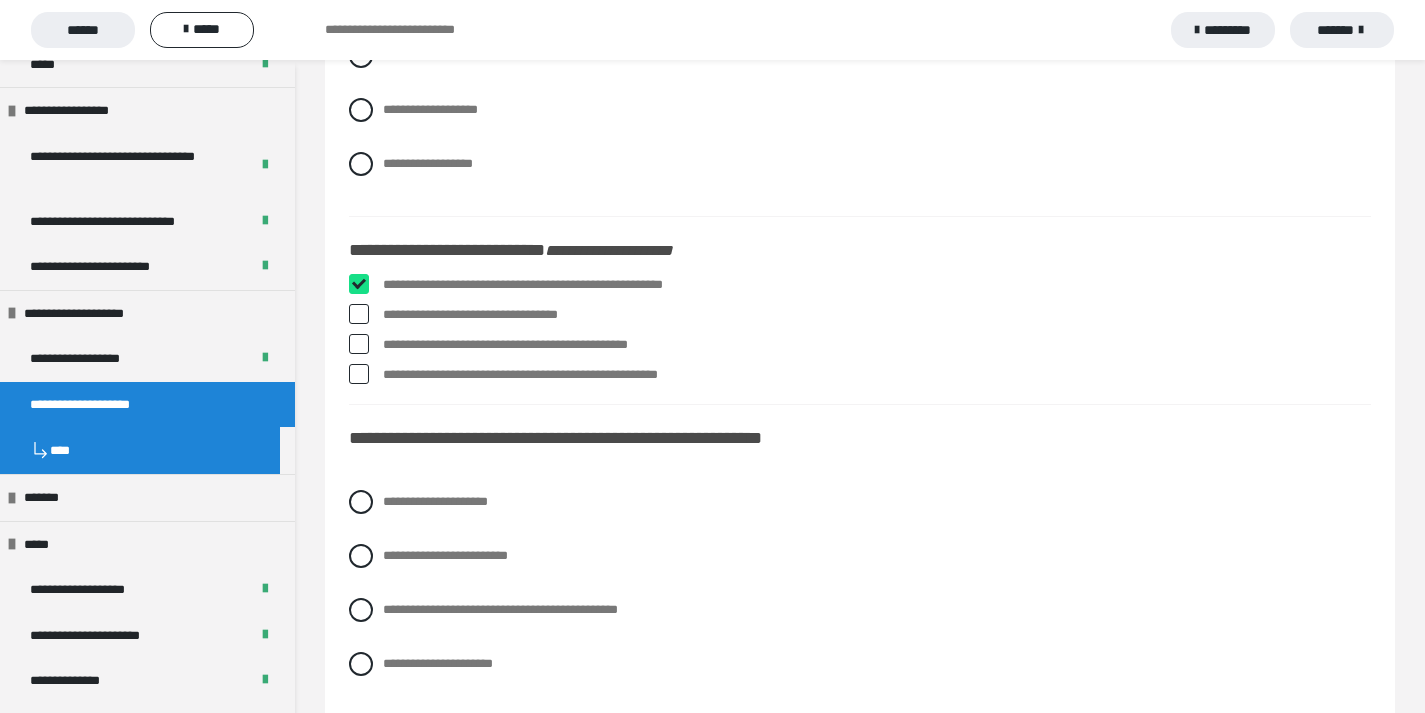 checkbox on "****" 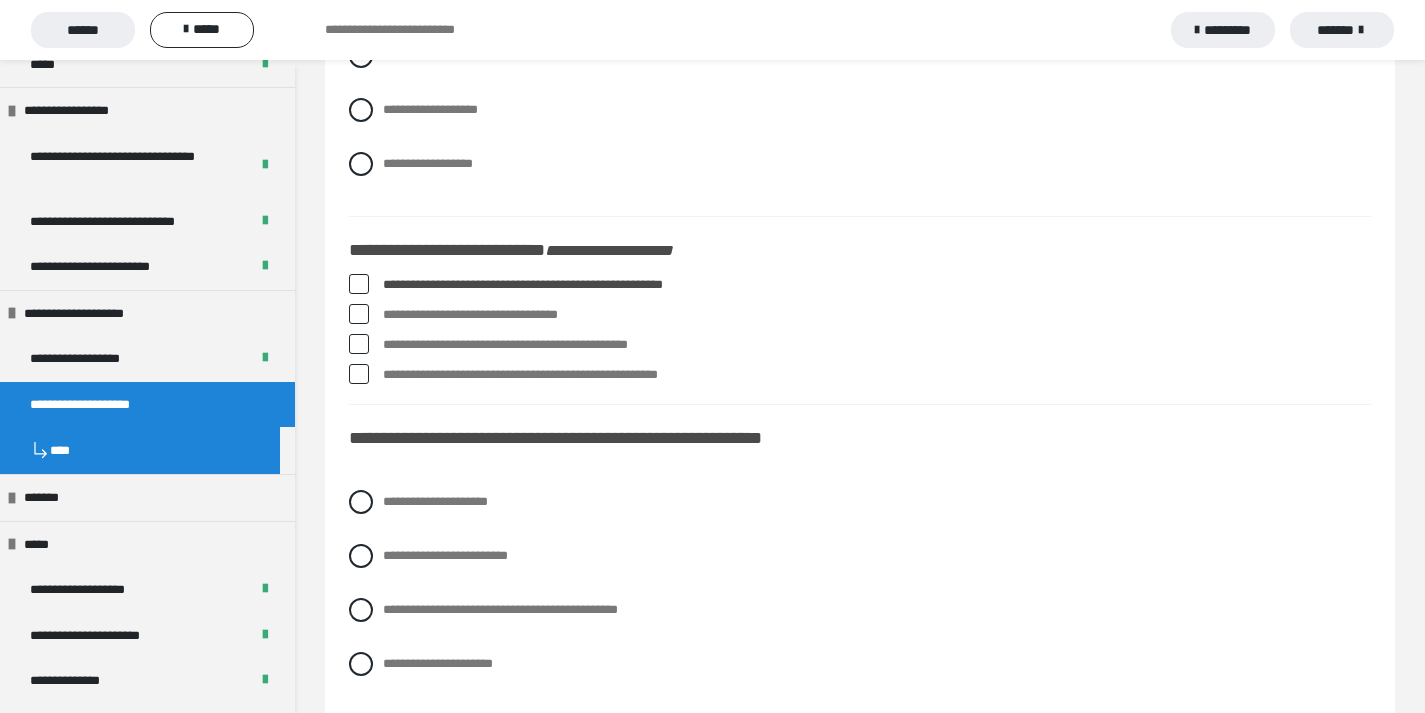 click at bounding box center [359, 314] 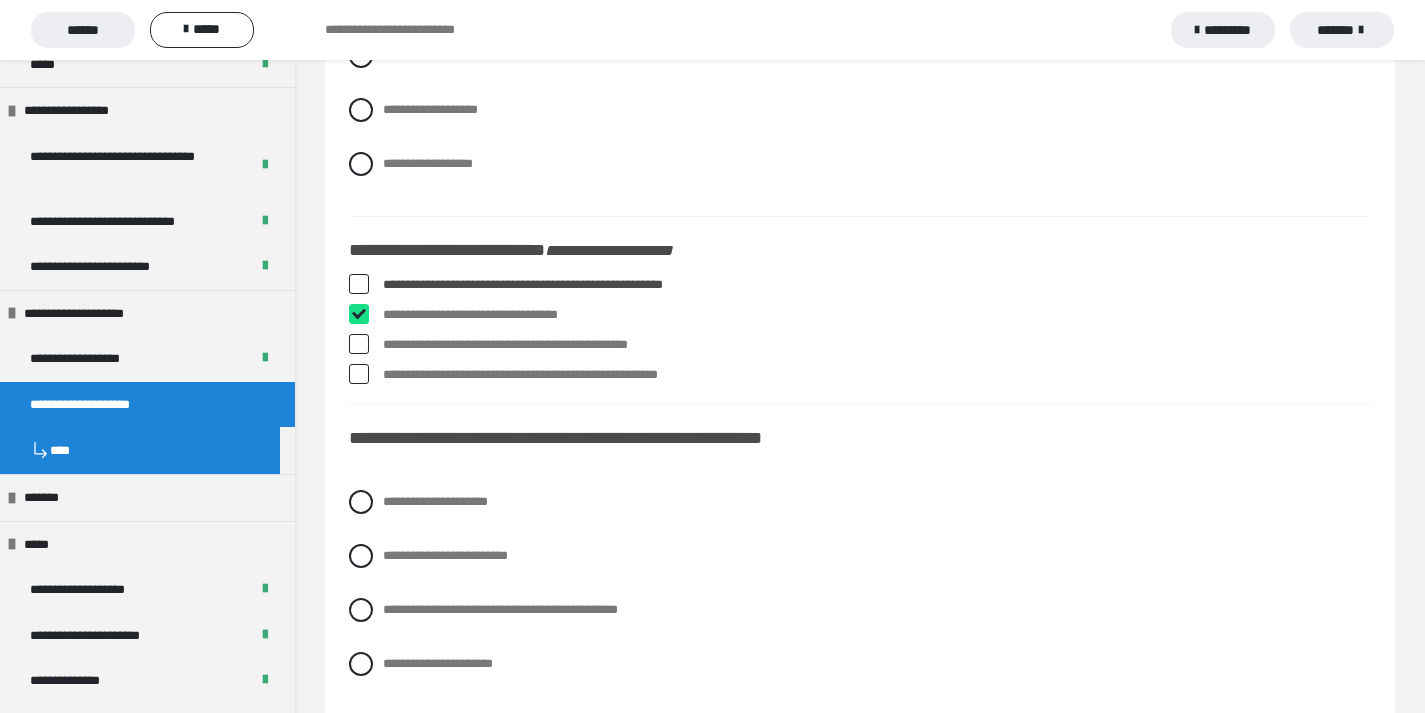 checkbox on "****" 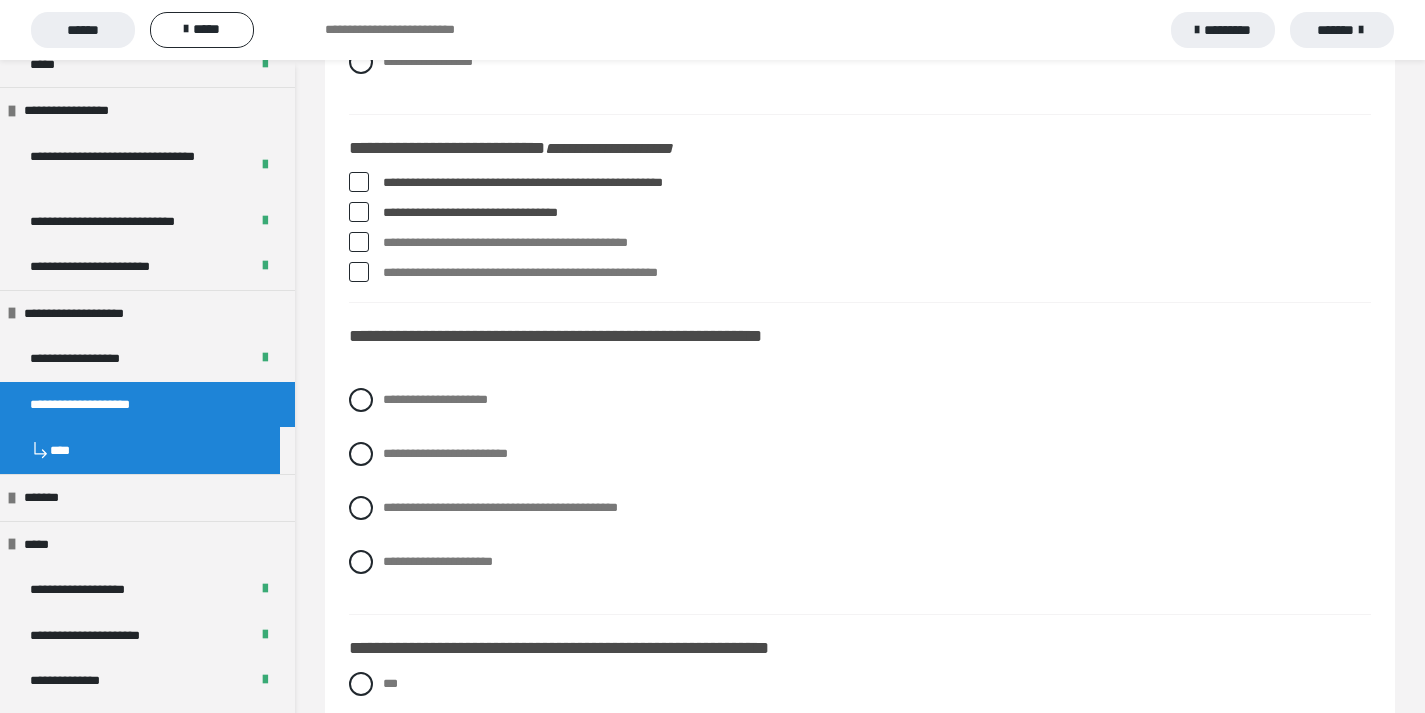 scroll, scrollTop: 1536, scrollLeft: 0, axis: vertical 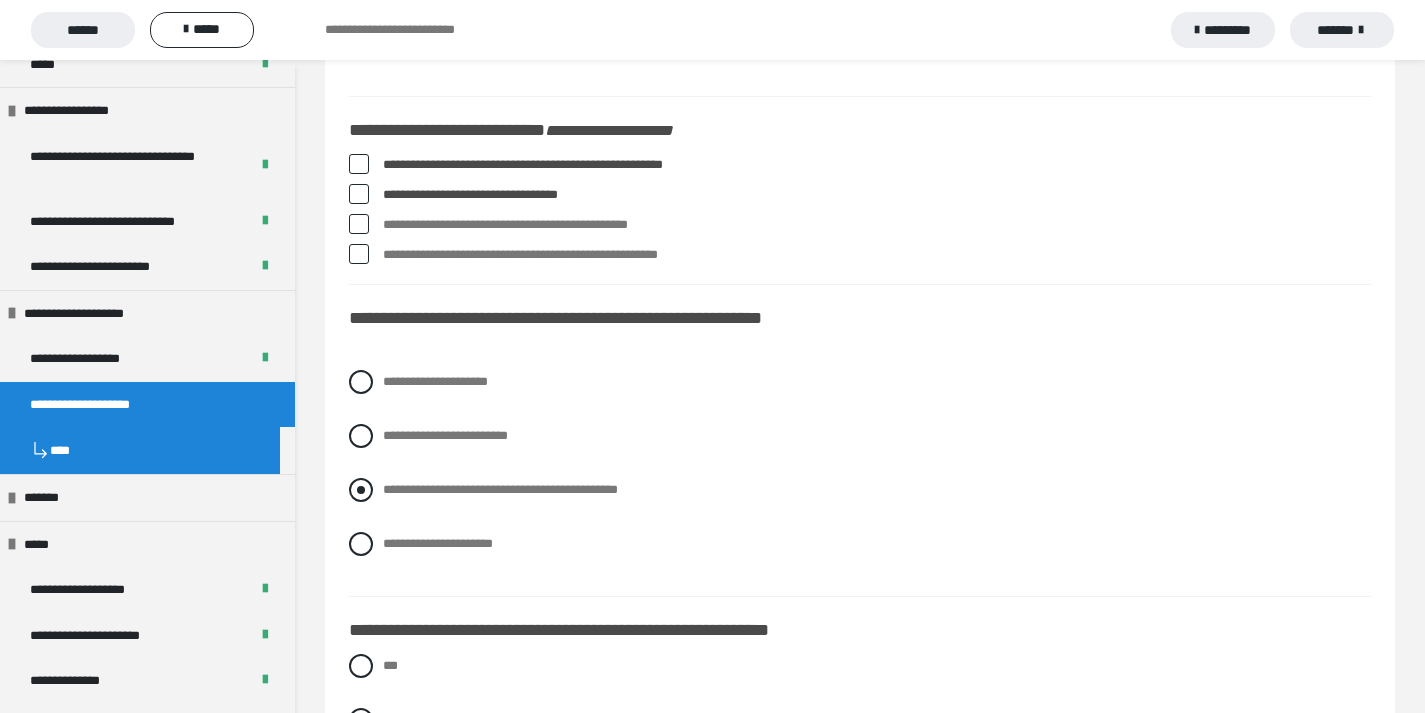 click at bounding box center [361, 490] 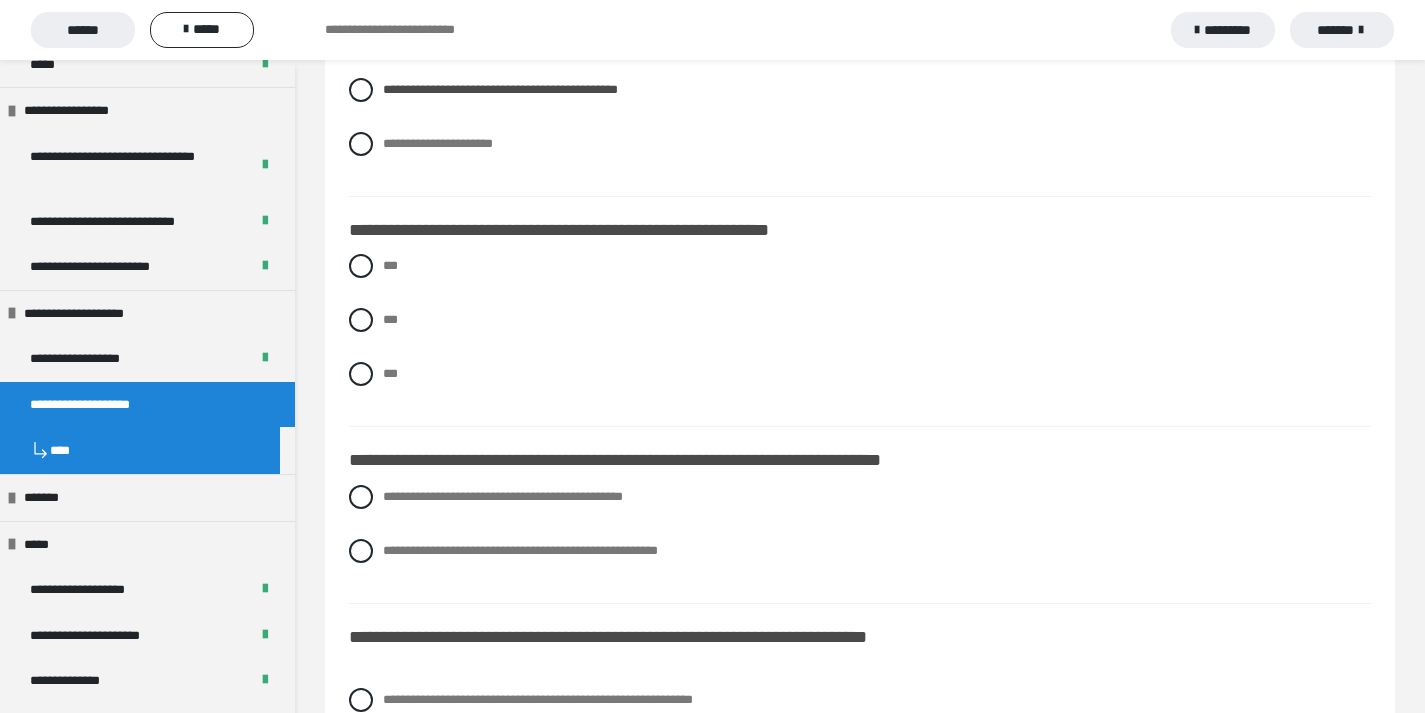 scroll, scrollTop: 1976, scrollLeft: 0, axis: vertical 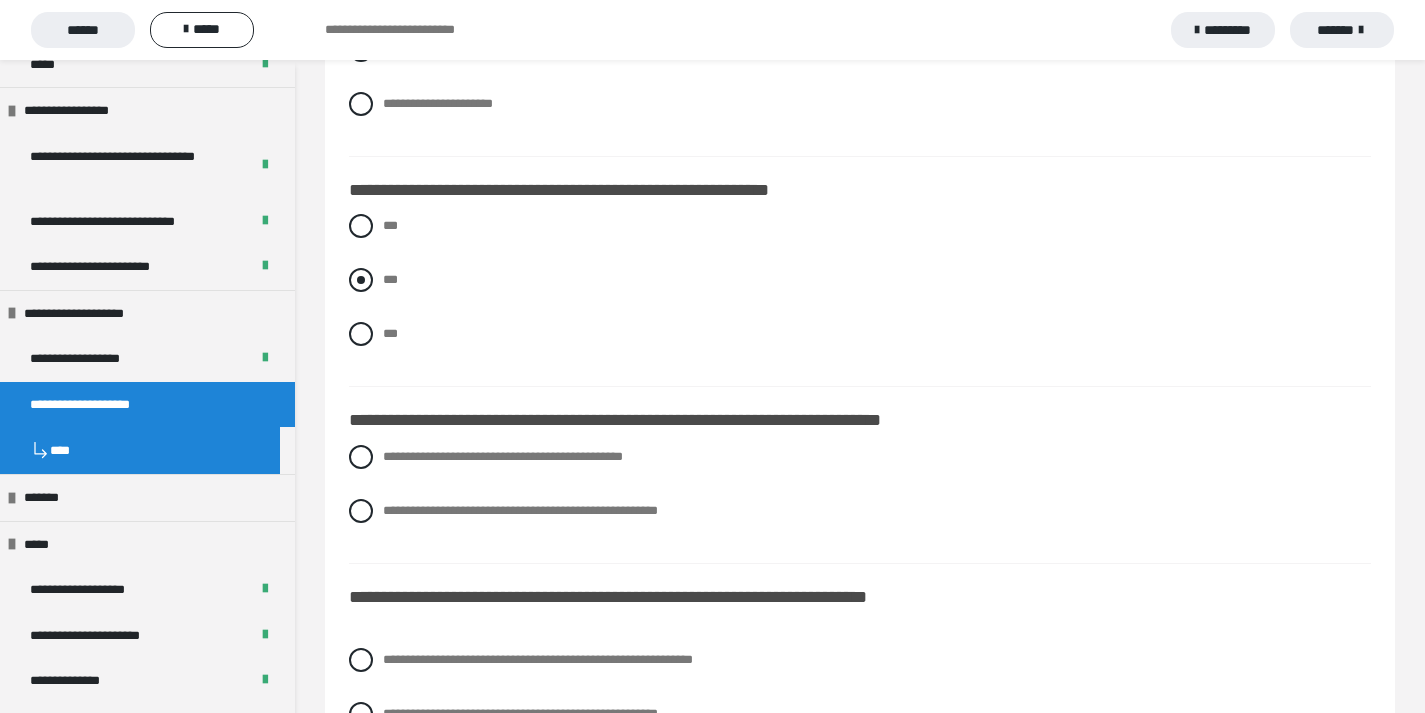 click at bounding box center [361, 280] 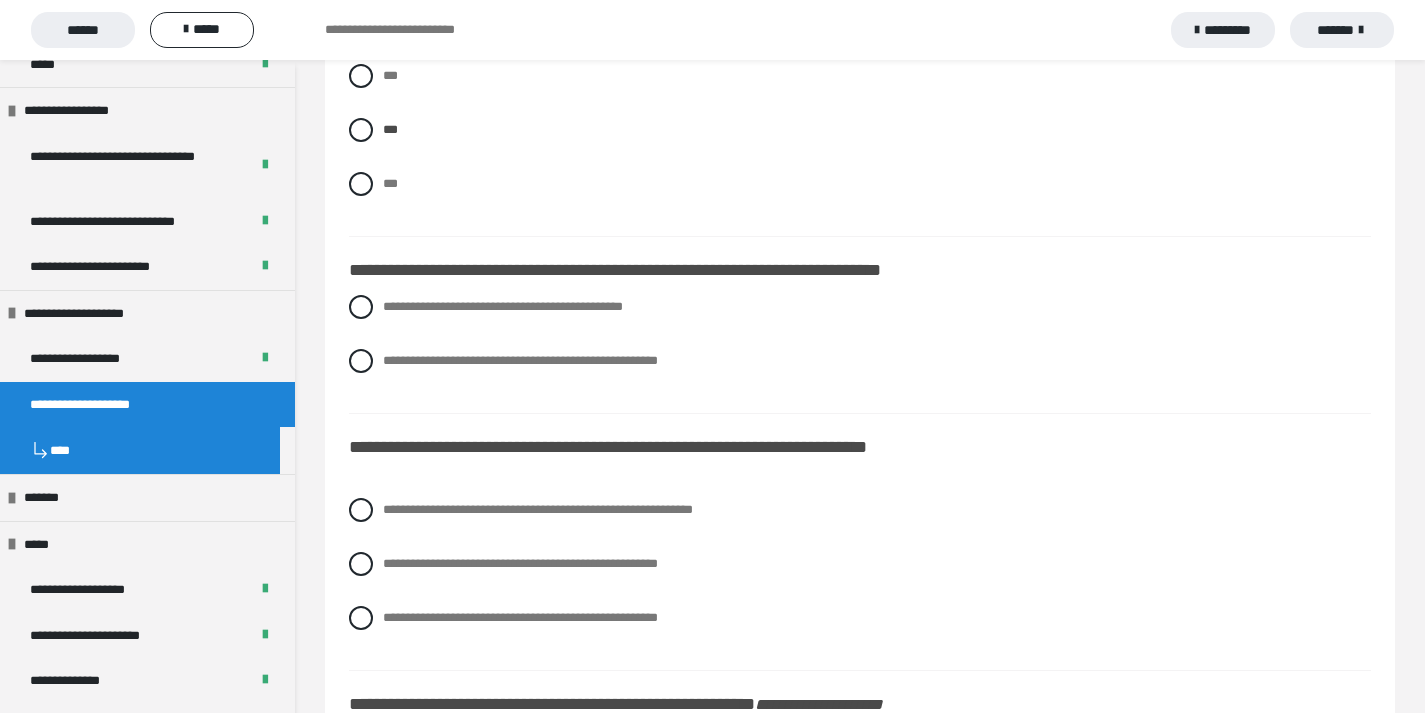 scroll, scrollTop: 2136, scrollLeft: 0, axis: vertical 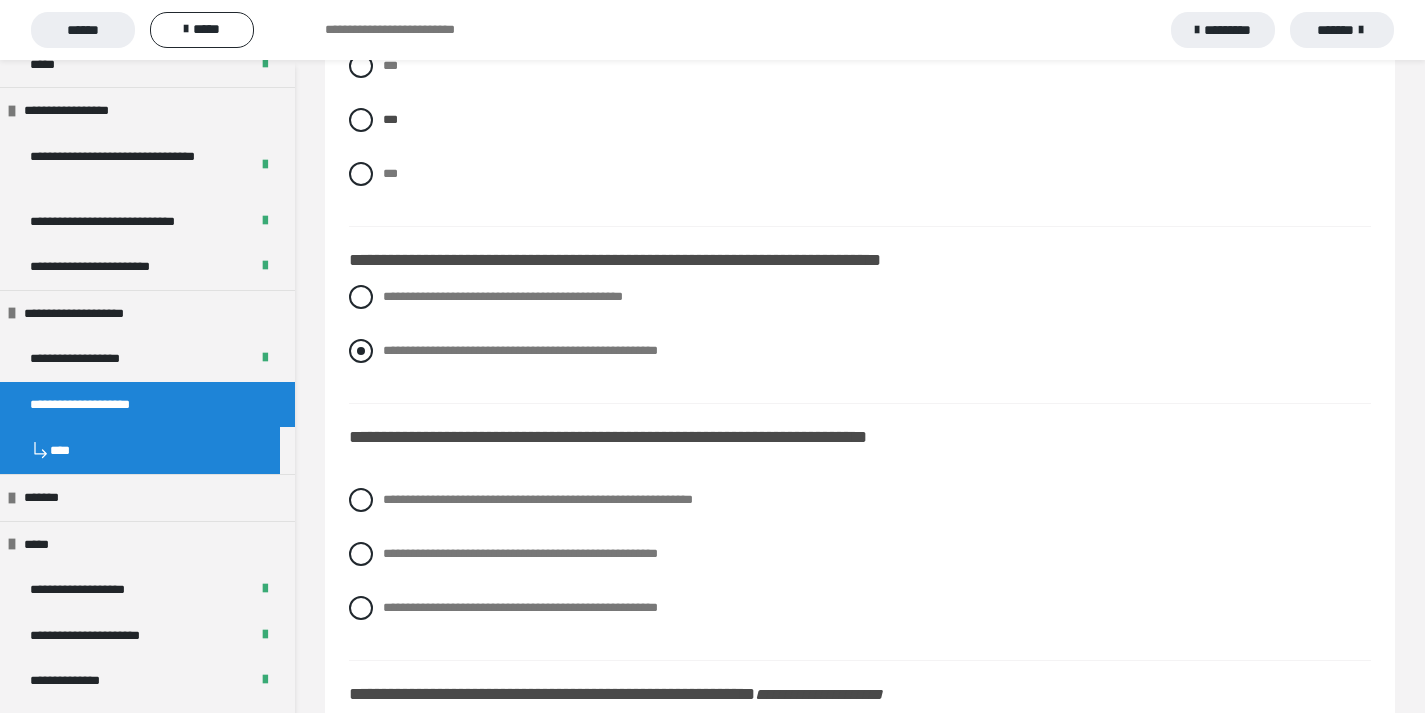 click at bounding box center (361, 351) 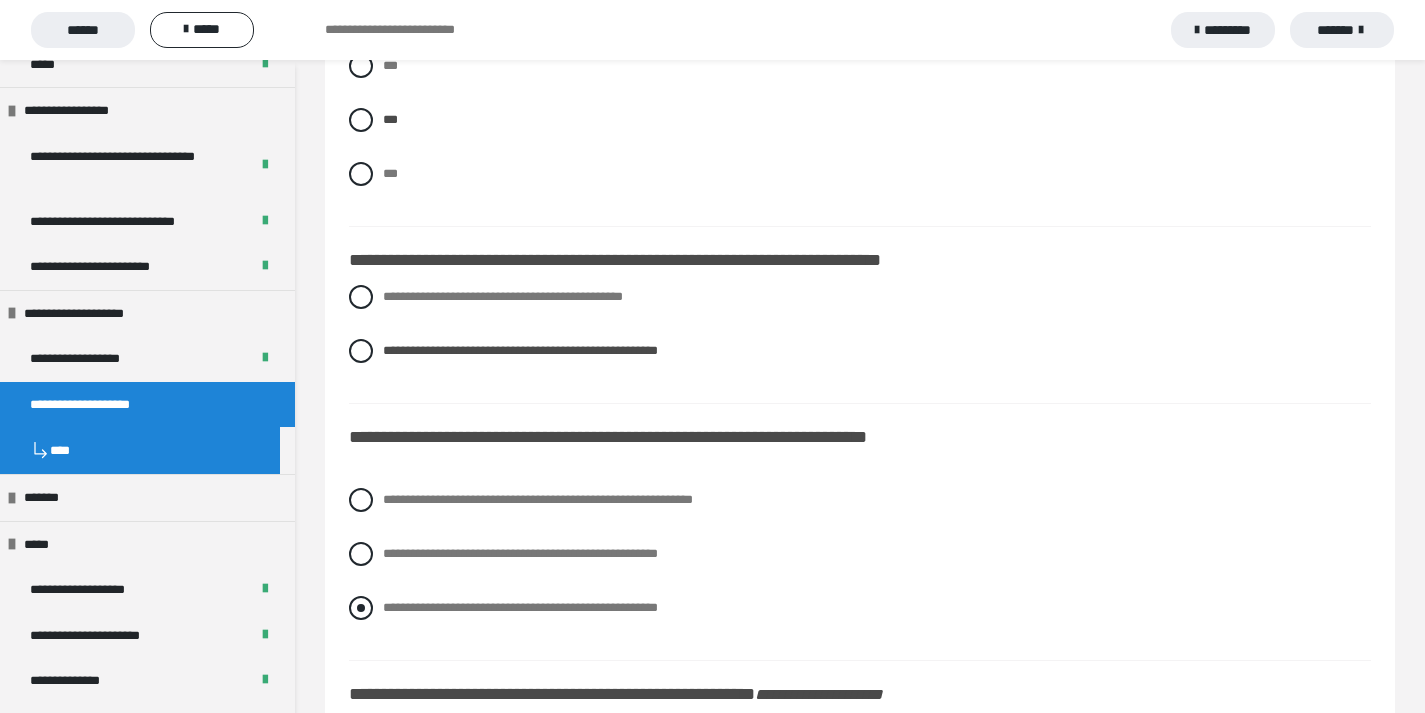 click at bounding box center [361, 608] 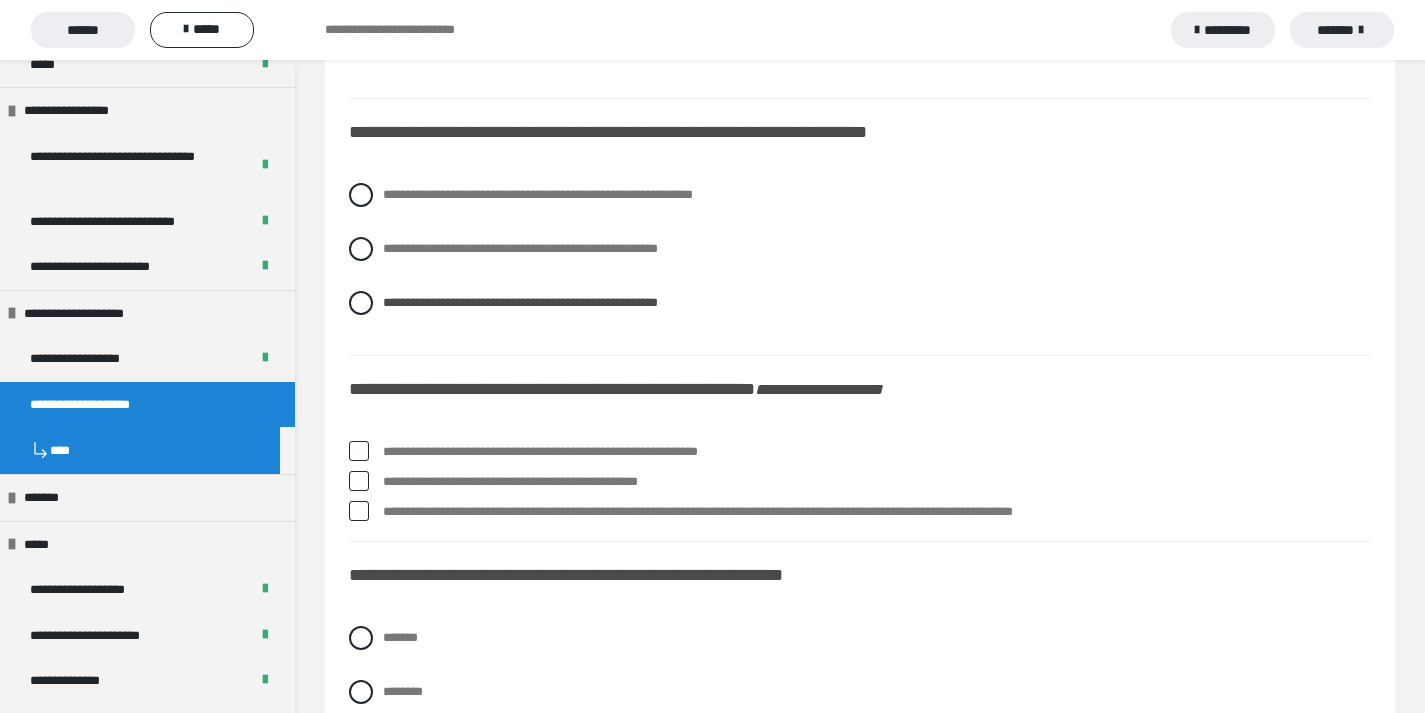 scroll, scrollTop: 2456, scrollLeft: 0, axis: vertical 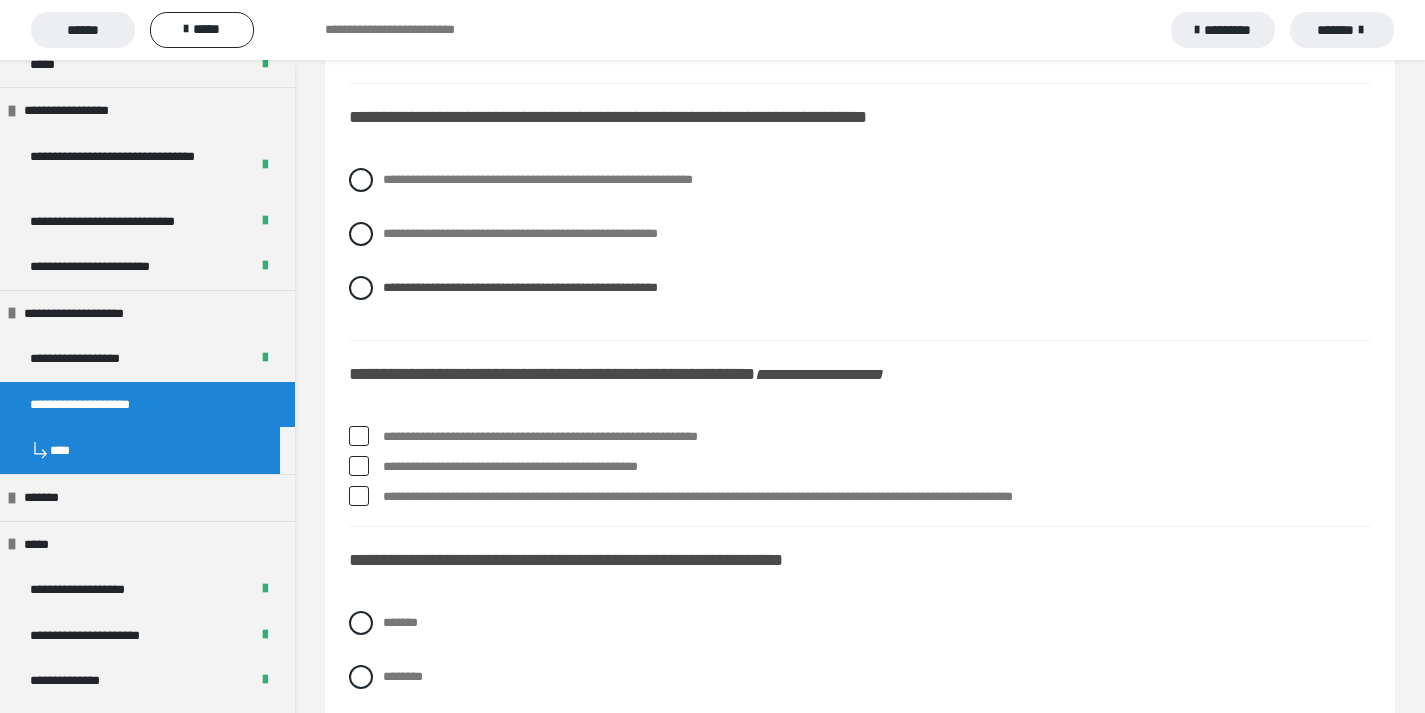 click on "**********" at bounding box center (877, 437) 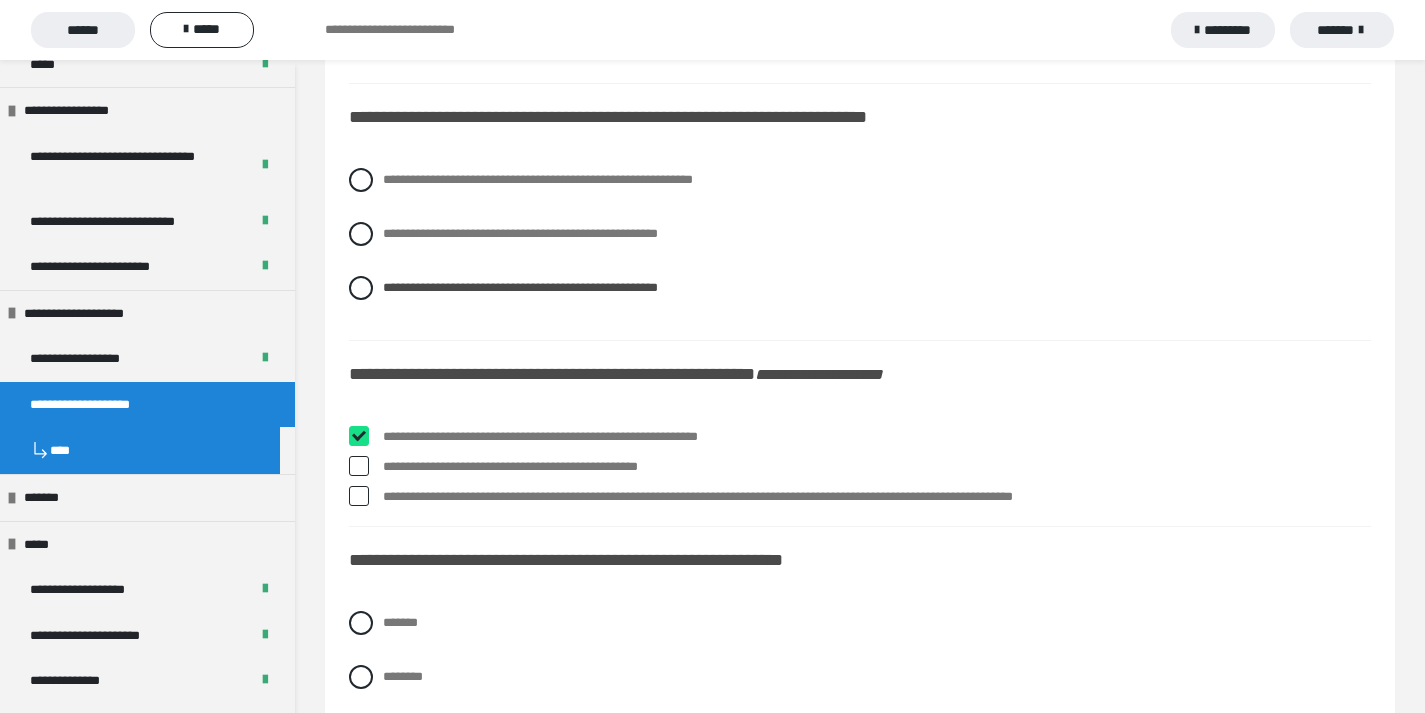 checkbox on "****" 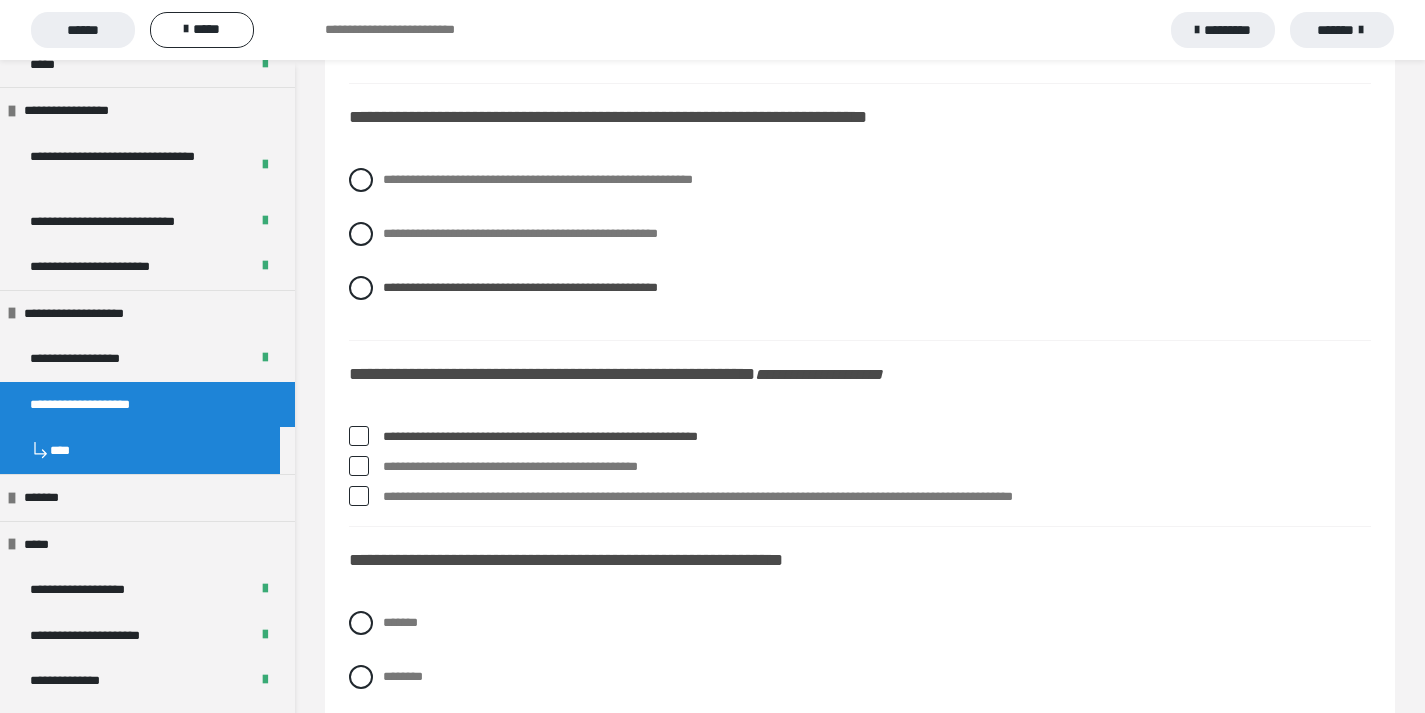 click on "**********" at bounding box center [877, 467] 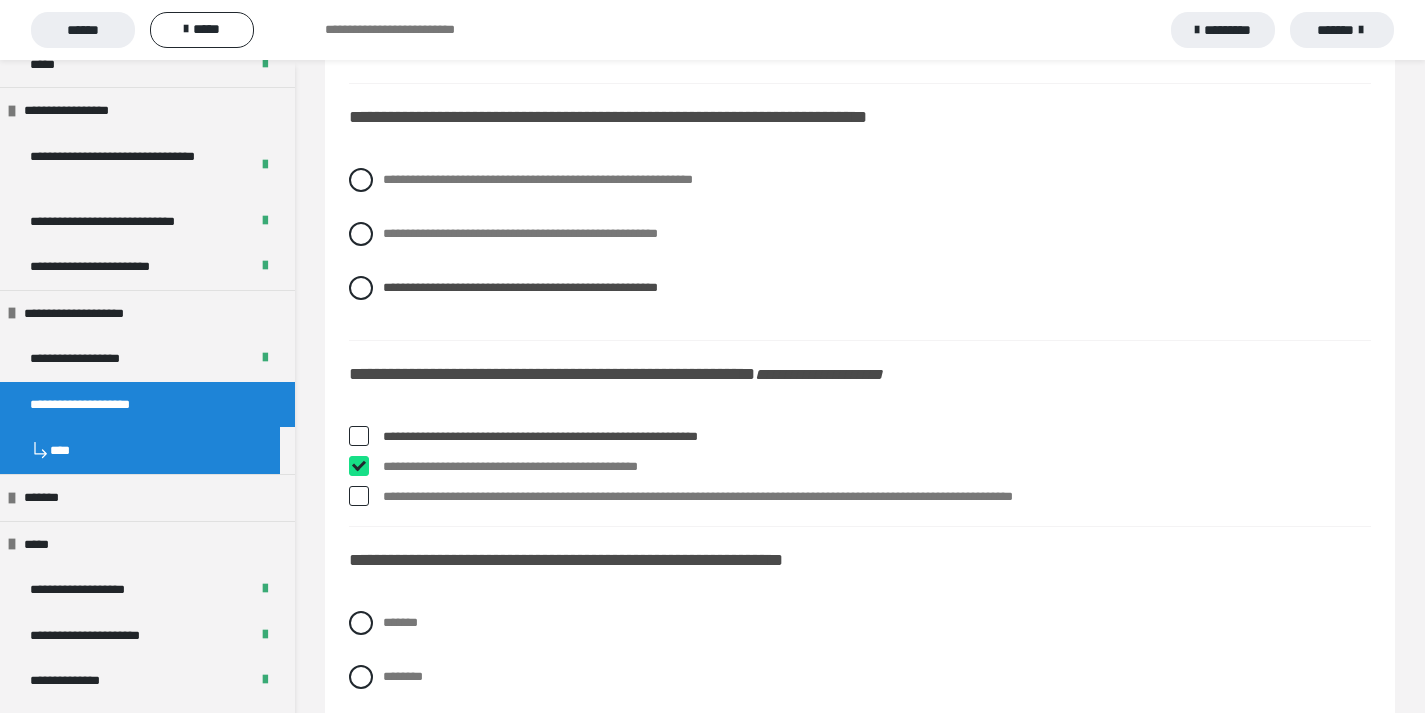 checkbox on "****" 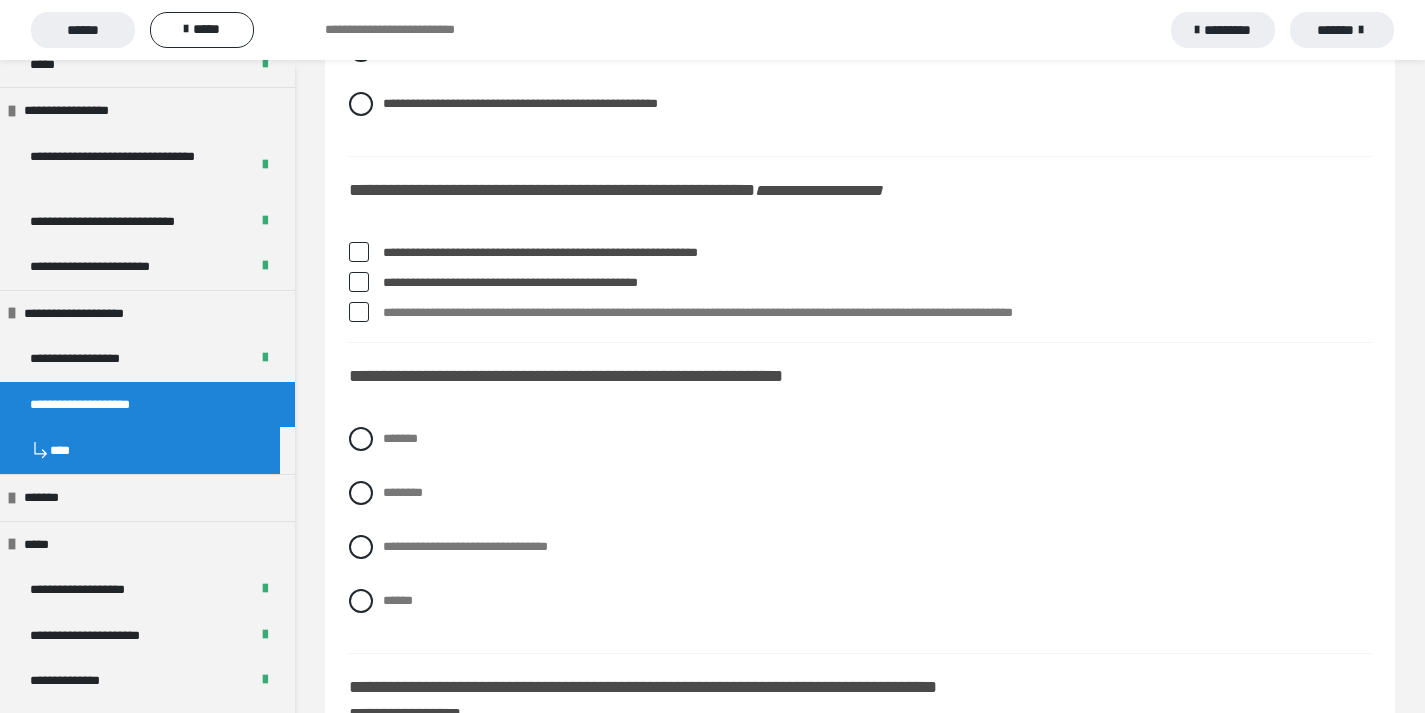 scroll, scrollTop: 2656, scrollLeft: 0, axis: vertical 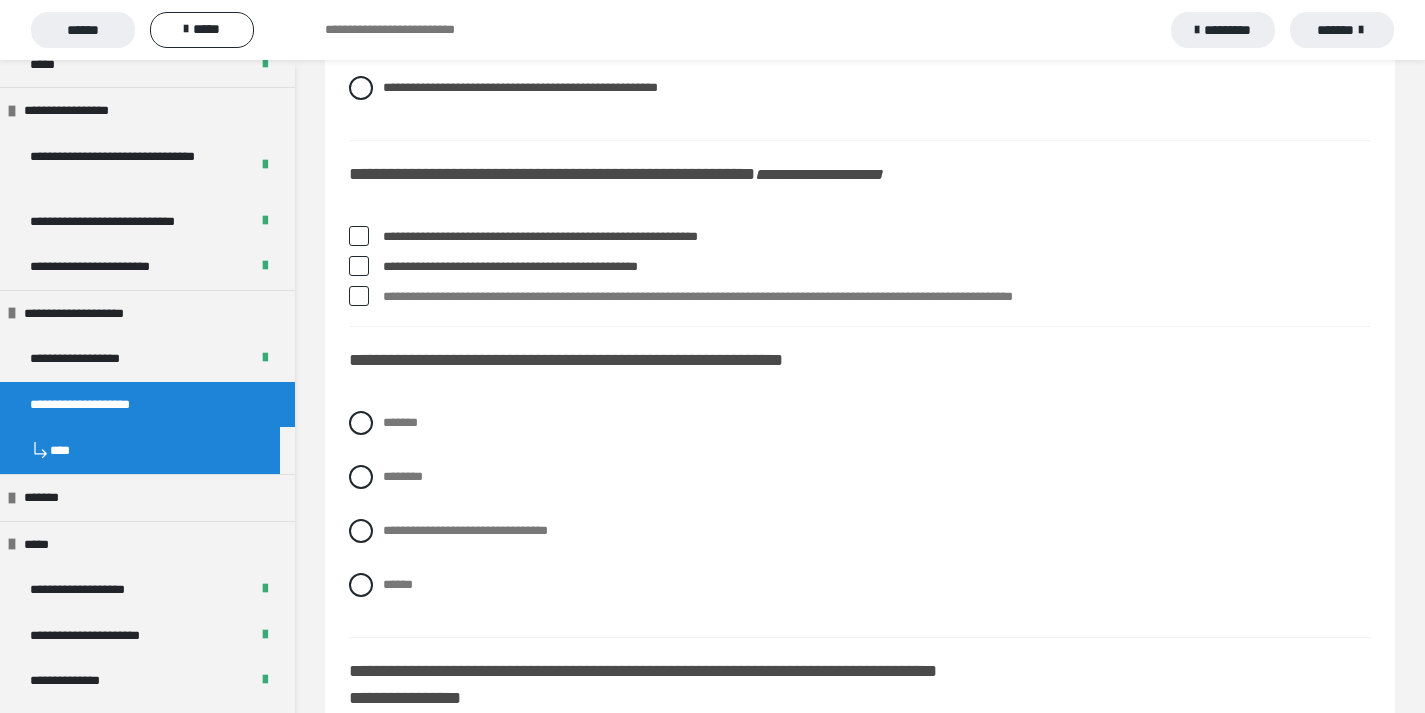 click on "**********" at bounding box center (860, 519) 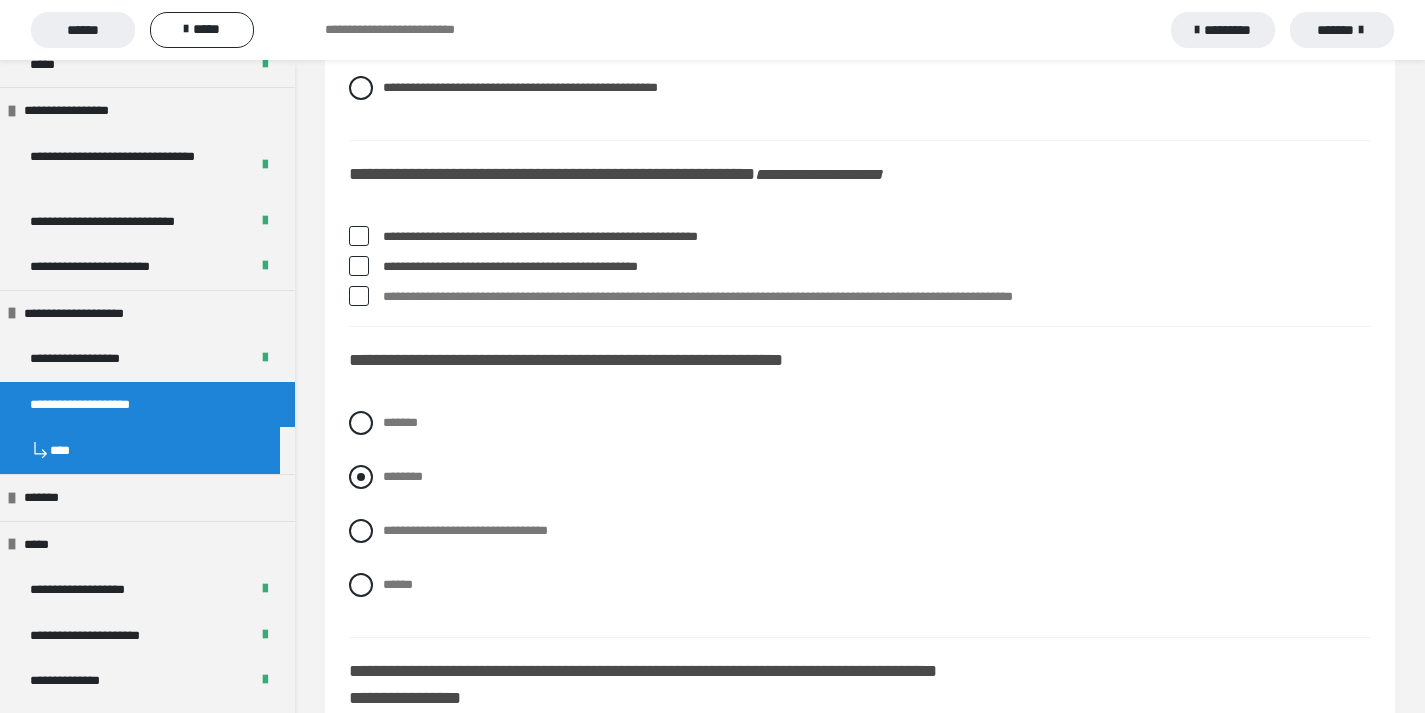 click on "********" at bounding box center (860, 477) 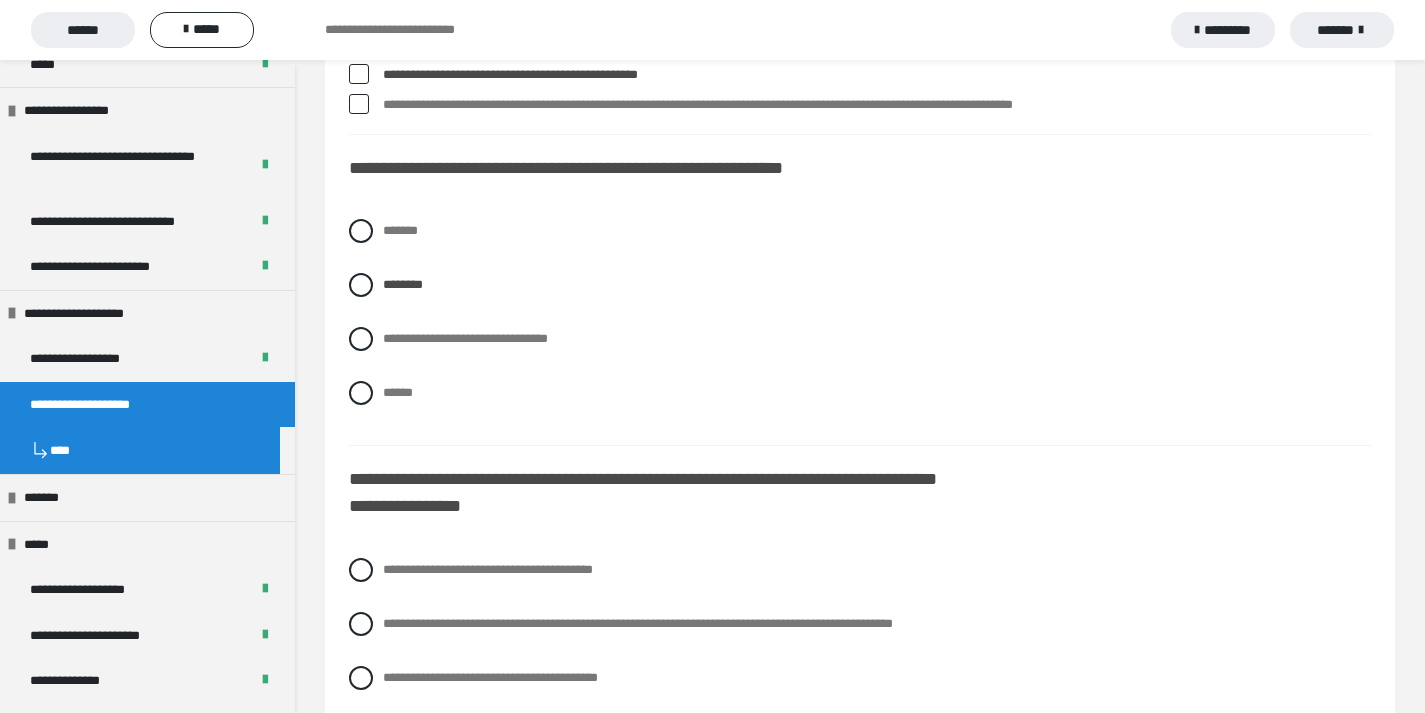 scroll, scrollTop: 2981, scrollLeft: 0, axis: vertical 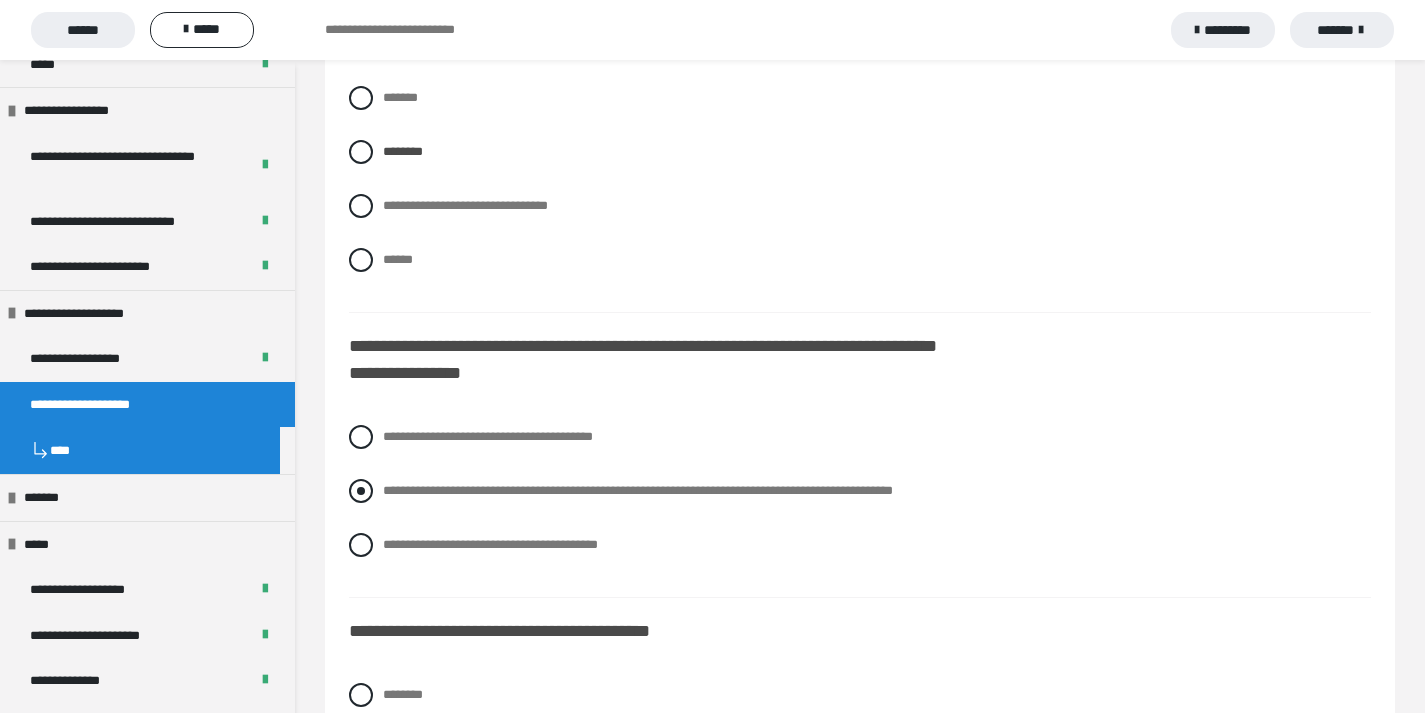 click on "**********" at bounding box center (638, 490) 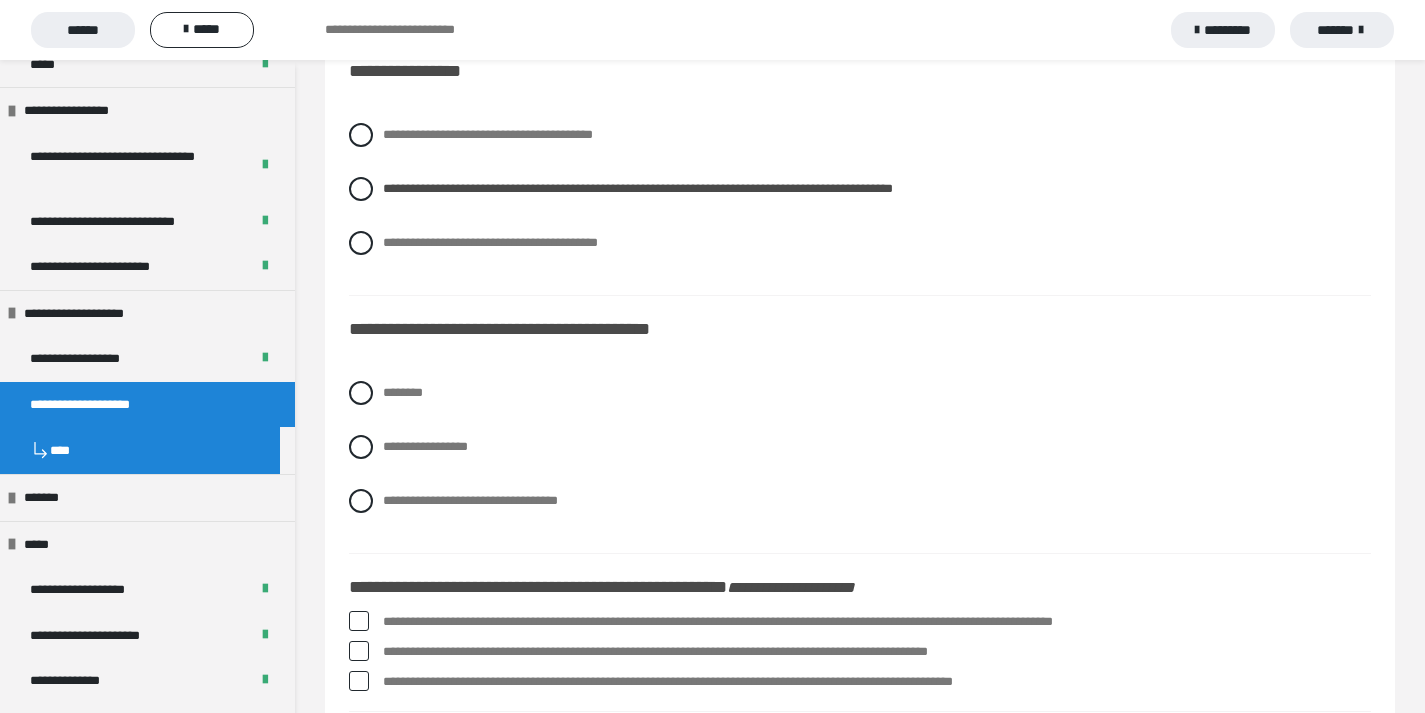 scroll, scrollTop: 3354, scrollLeft: 0, axis: vertical 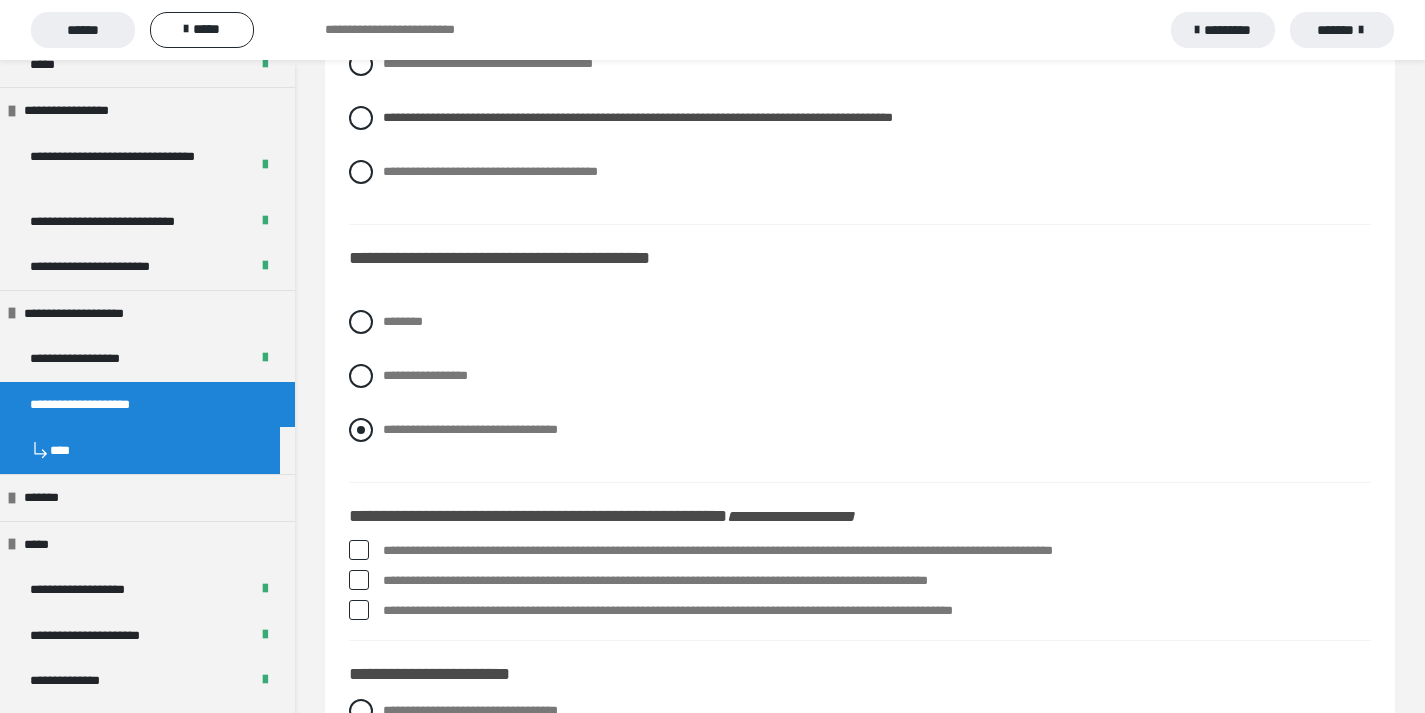 click on "**********" at bounding box center (470, 429) 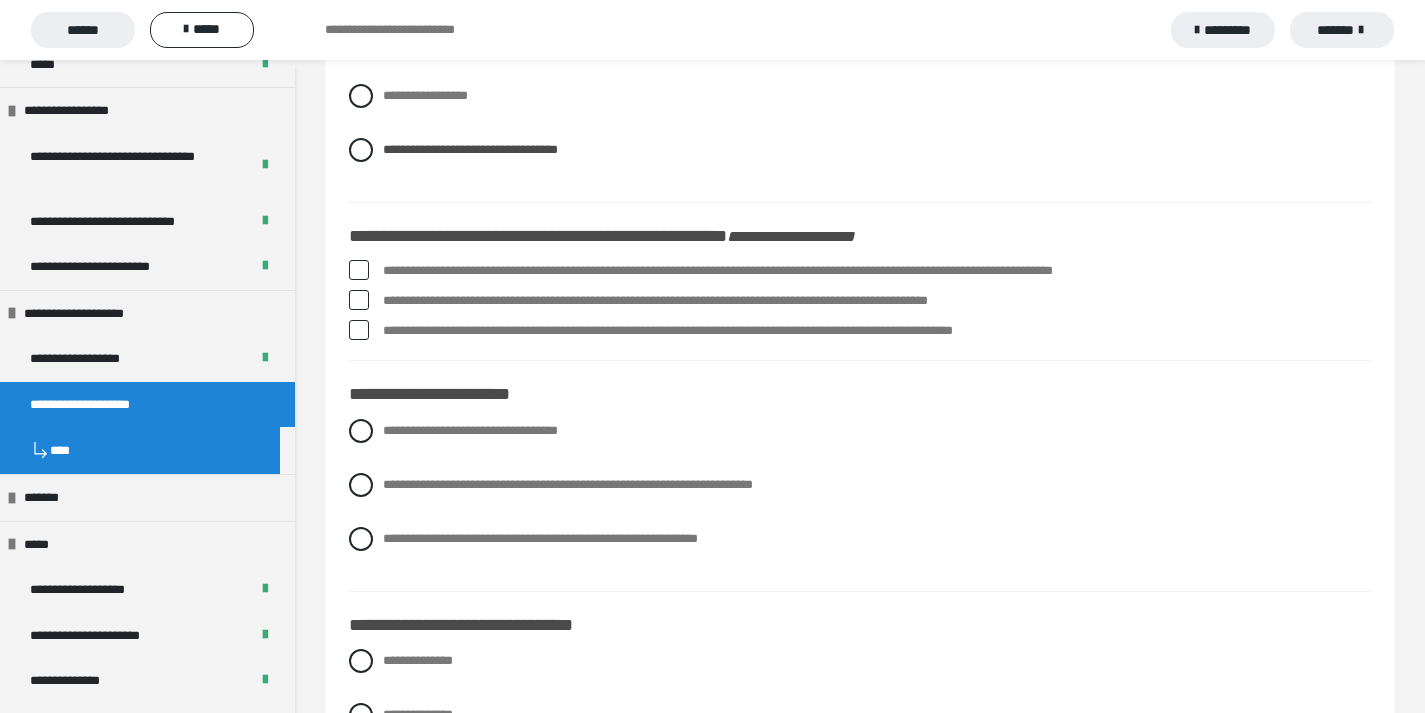 scroll, scrollTop: 3669, scrollLeft: 0, axis: vertical 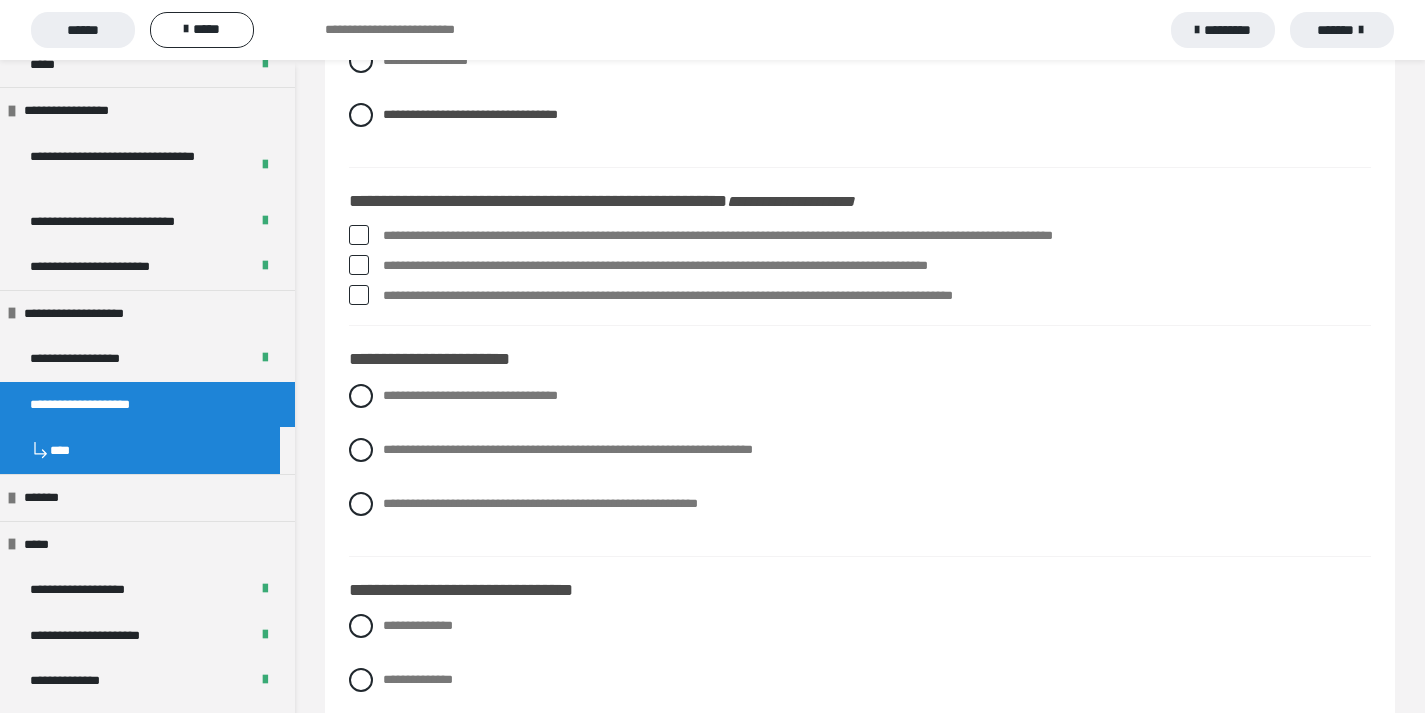 click at bounding box center (359, 235) 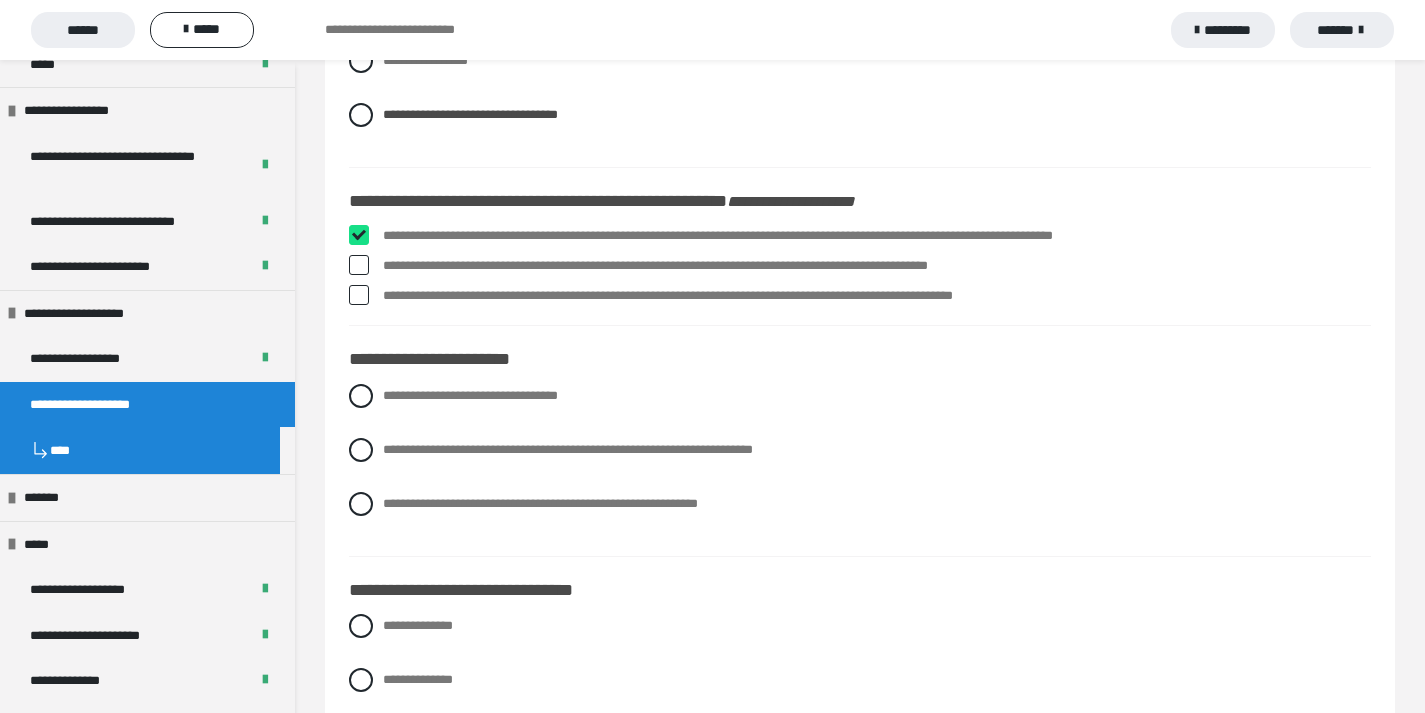 checkbox on "****" 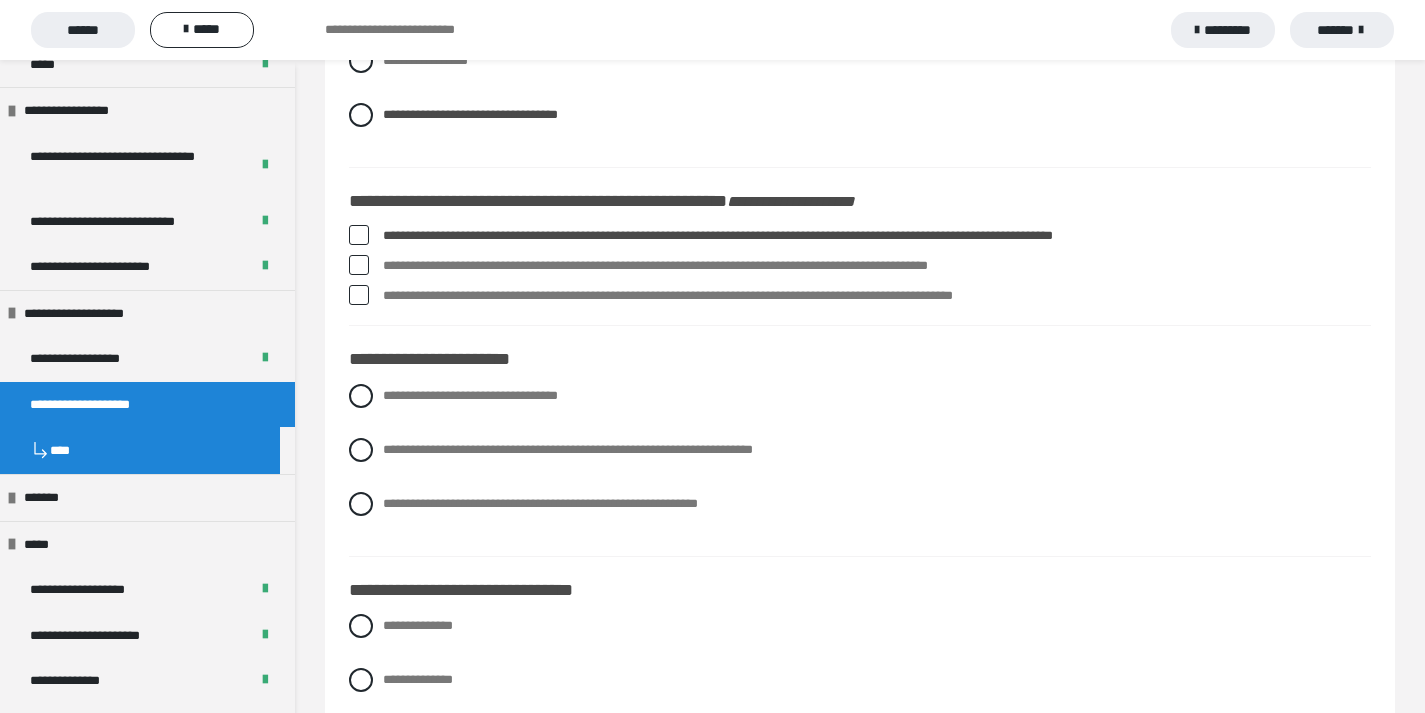 click at bounding box center (359, 295) 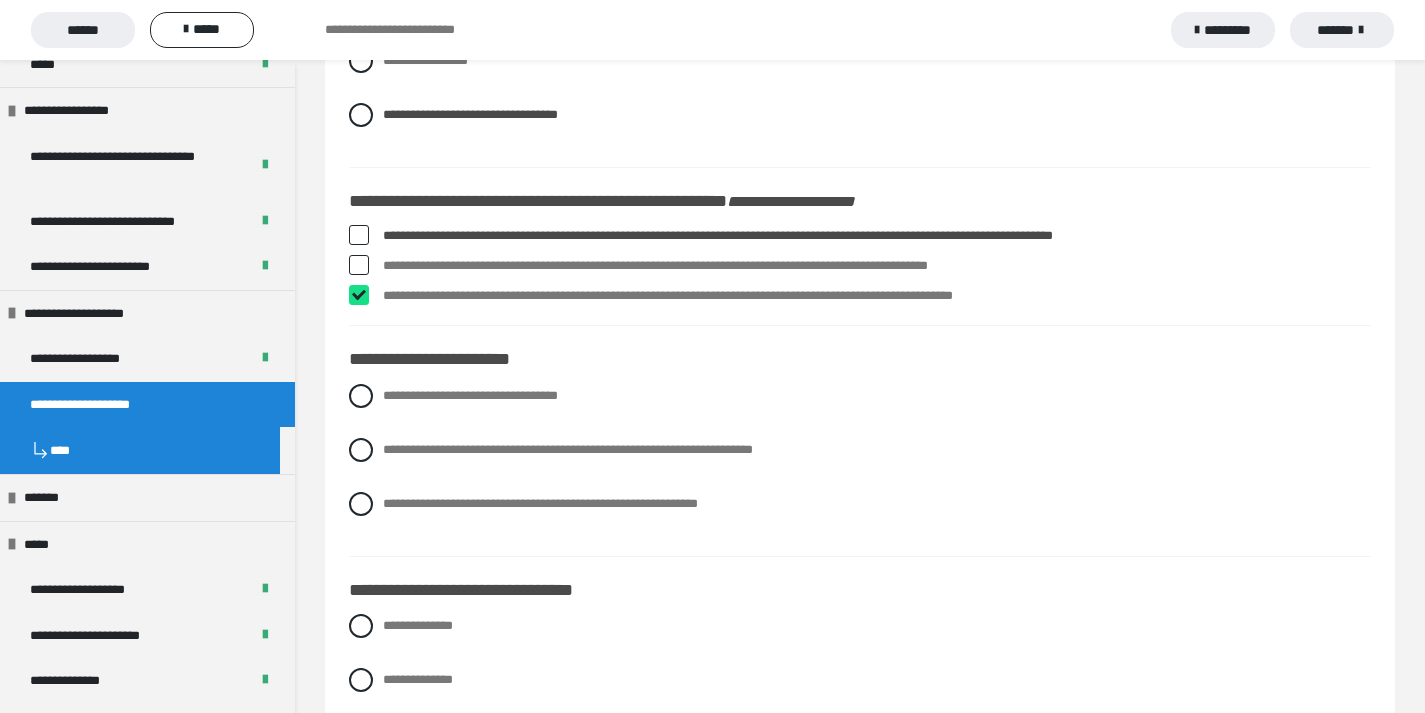 checkbox on "****" 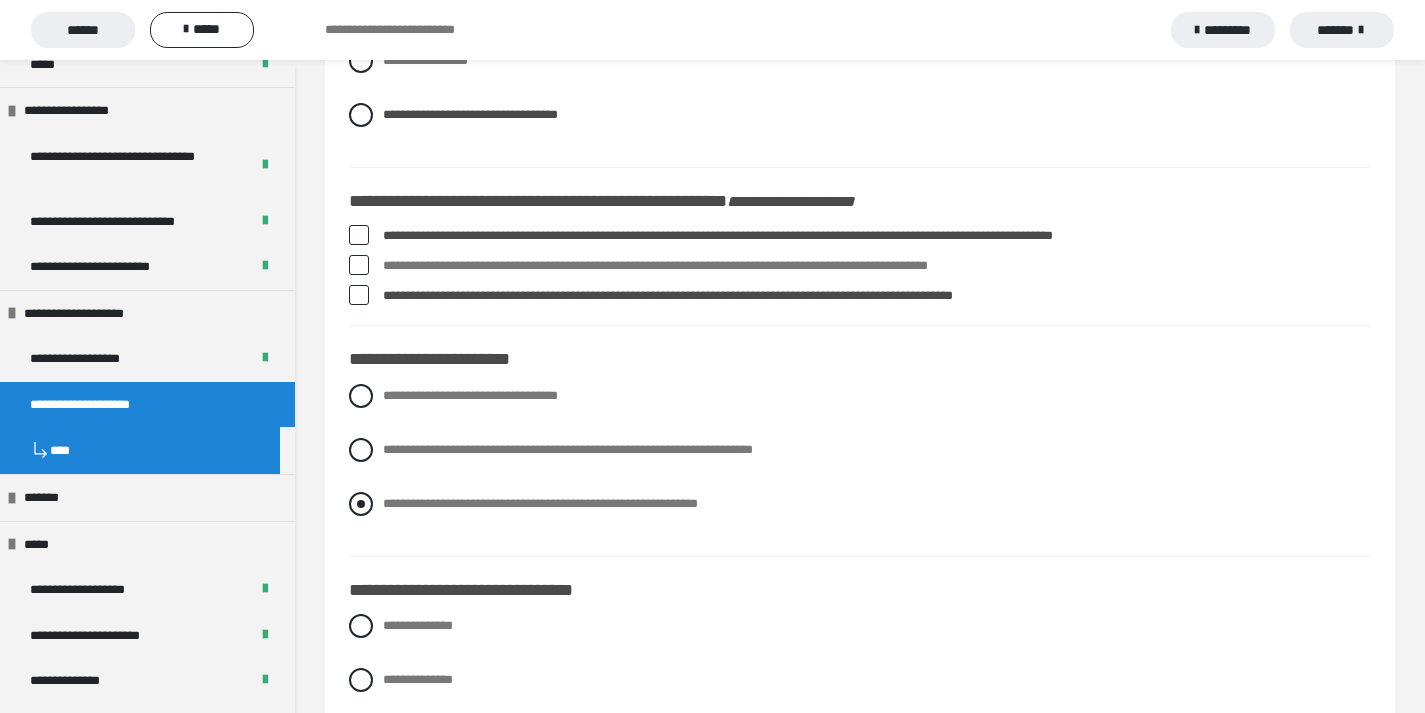 click at bounding box center (361, 504) 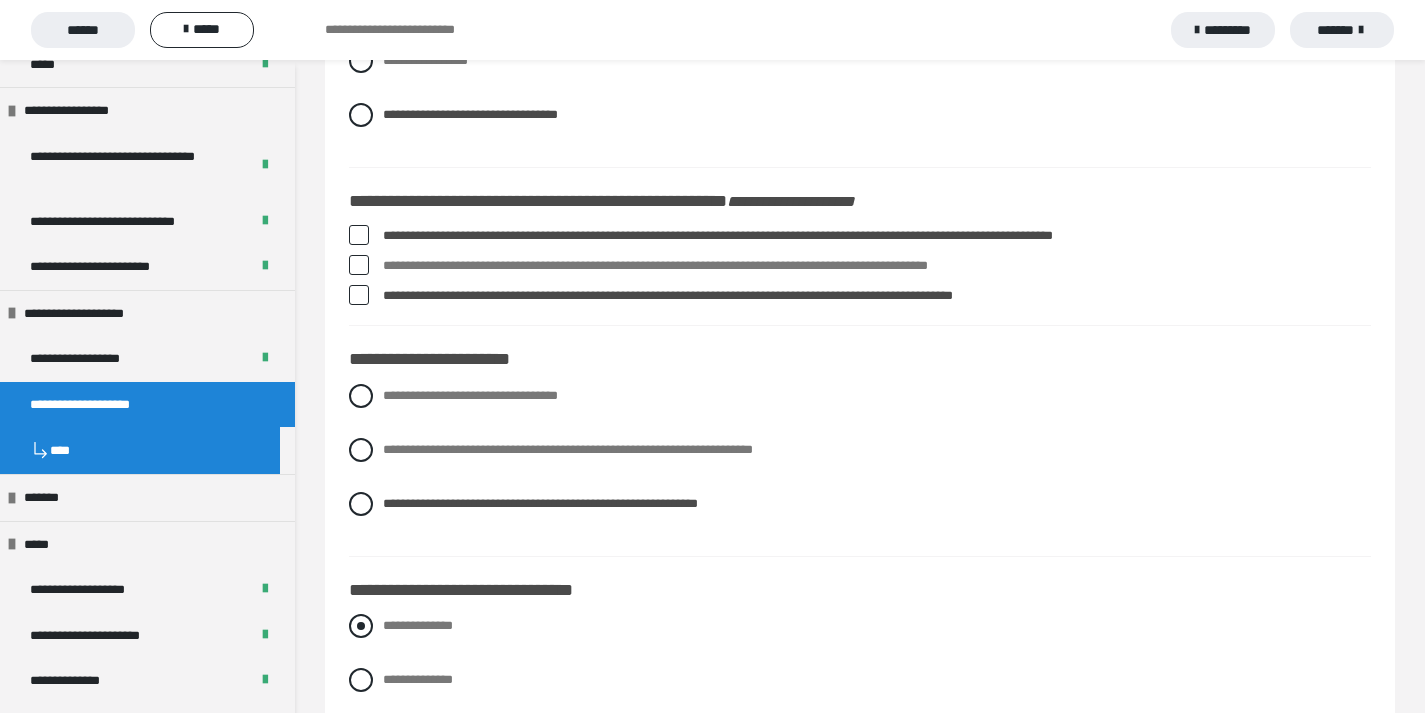 click at bounding box center (361, 626) 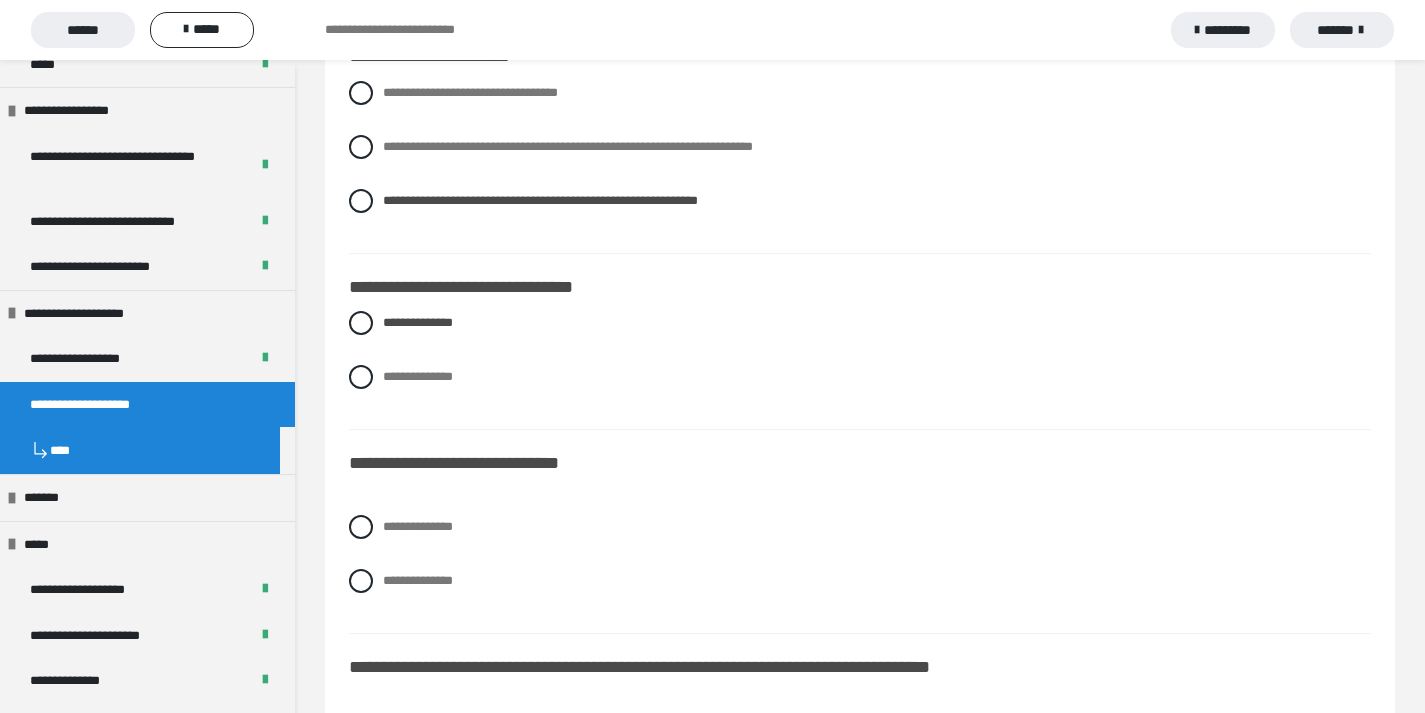 scroll, scrollTop: 4000, scrollLeft: 0, axis: vertical 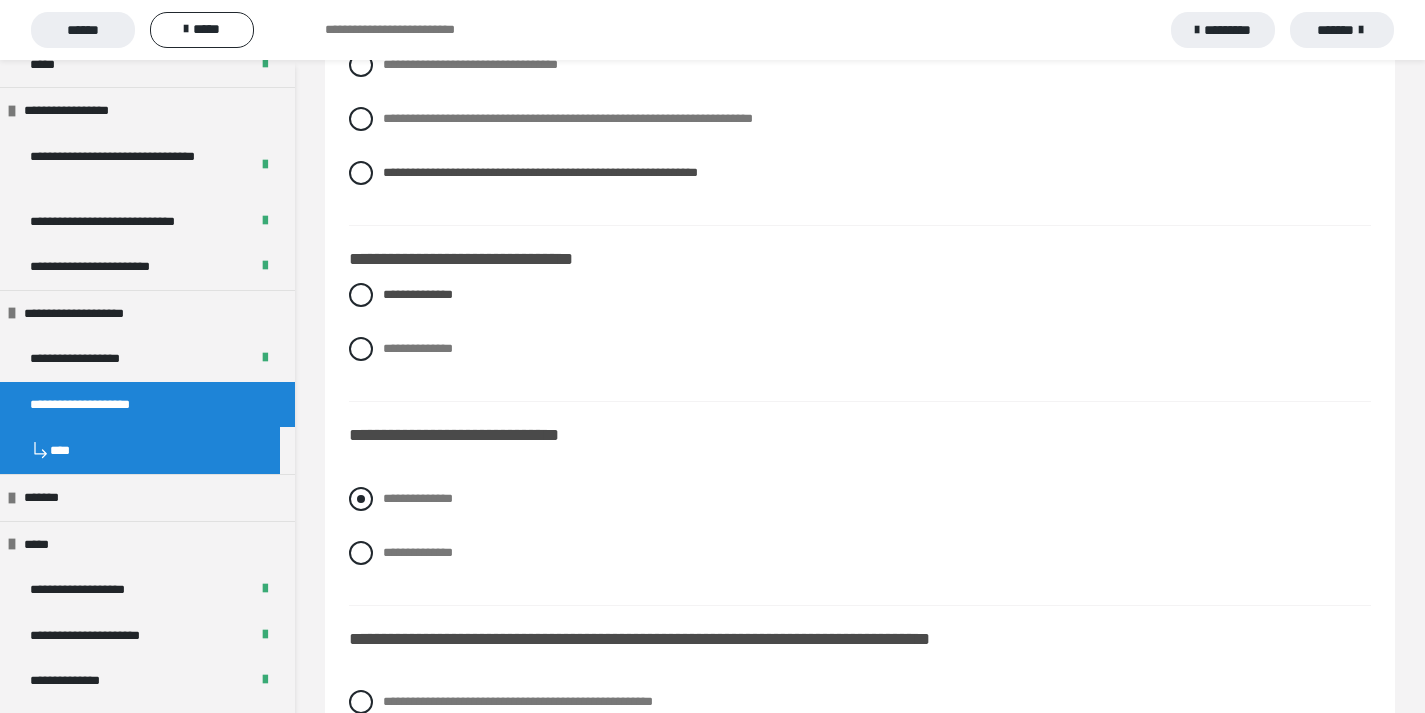 click on "**********" at bounding box center (860, 499) 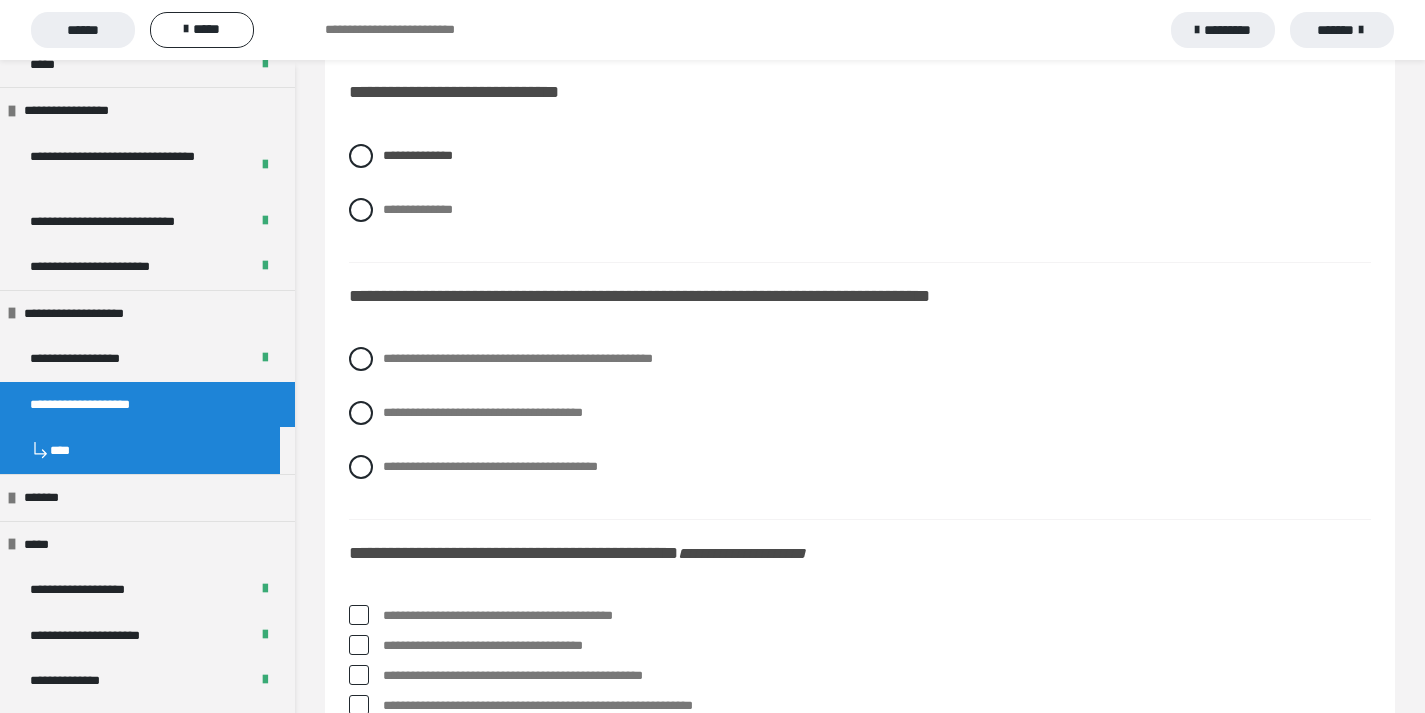 scroll, scrollTop: 4357, scrollLeft: 0, axis: vertical 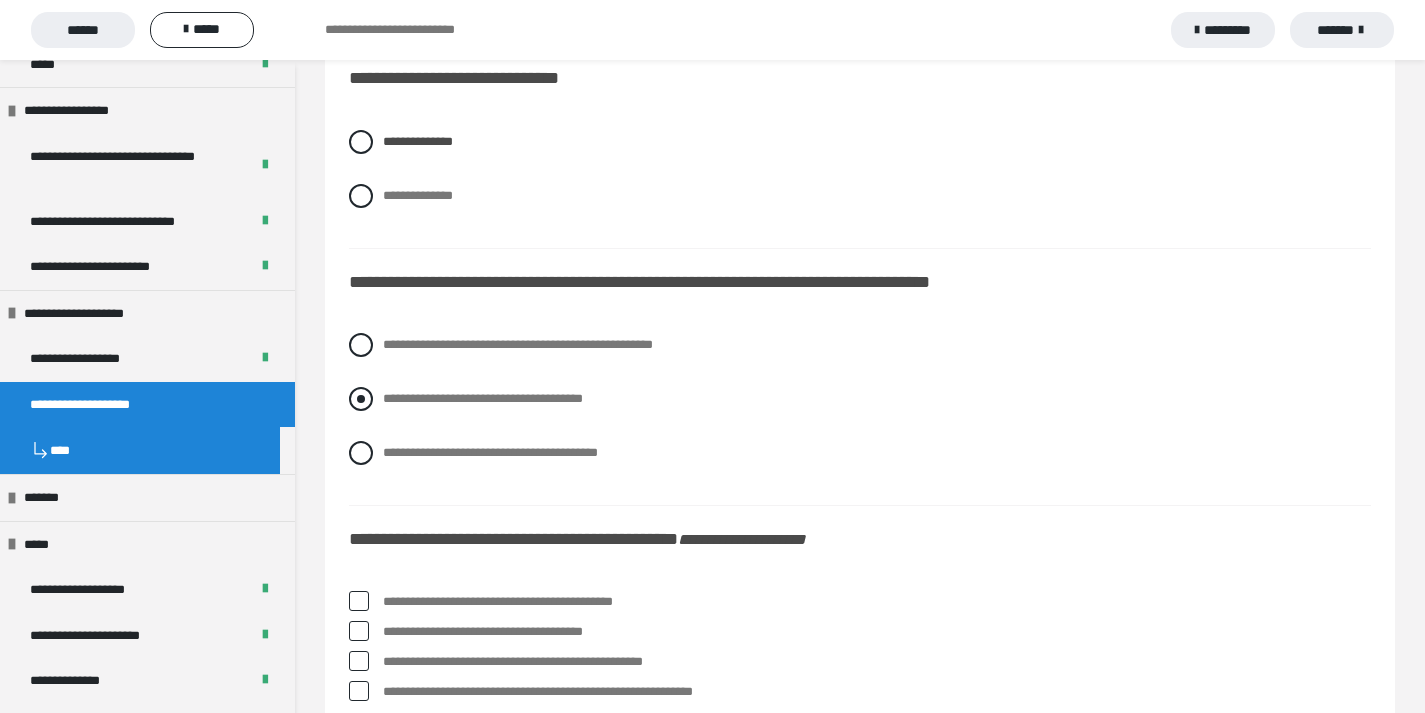 click on "**********" at bounding box center [483, 398] 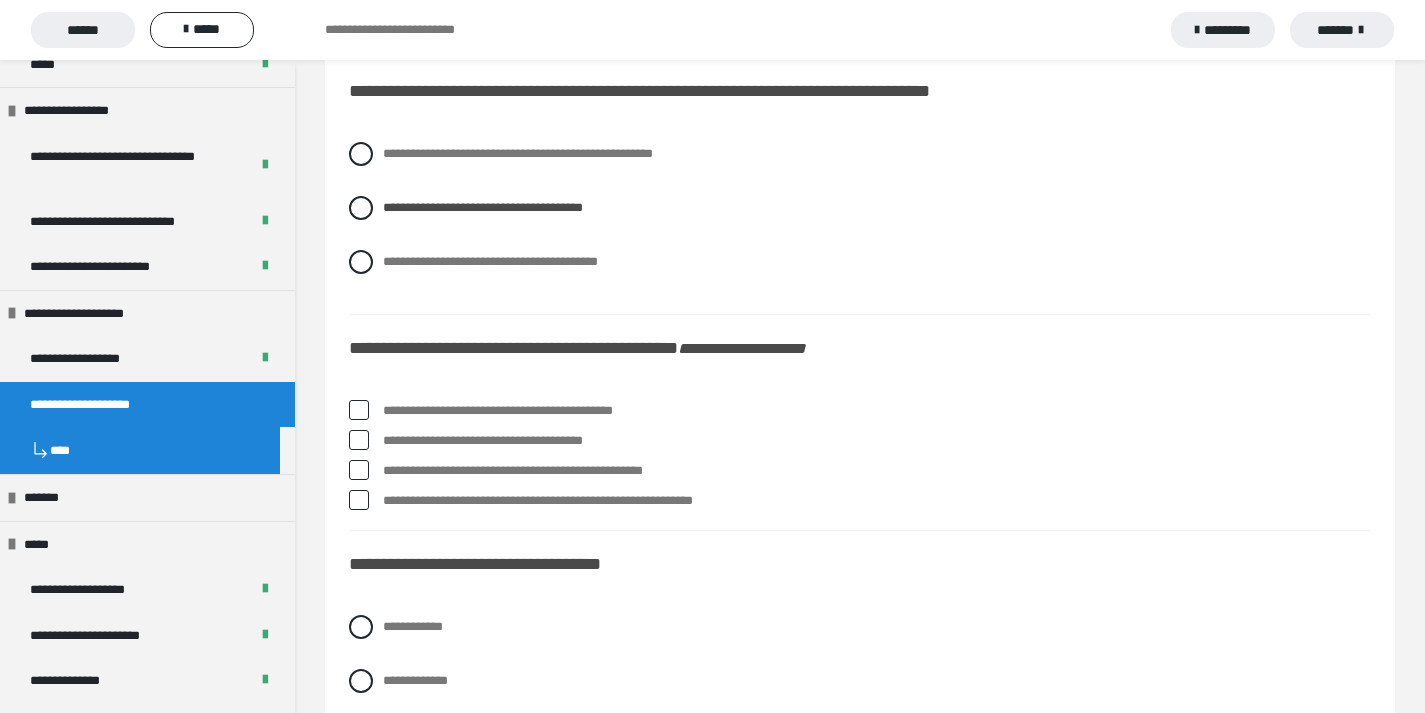 scroll, scrollTop: 4619, scrollLeft: 0, axis: vertical 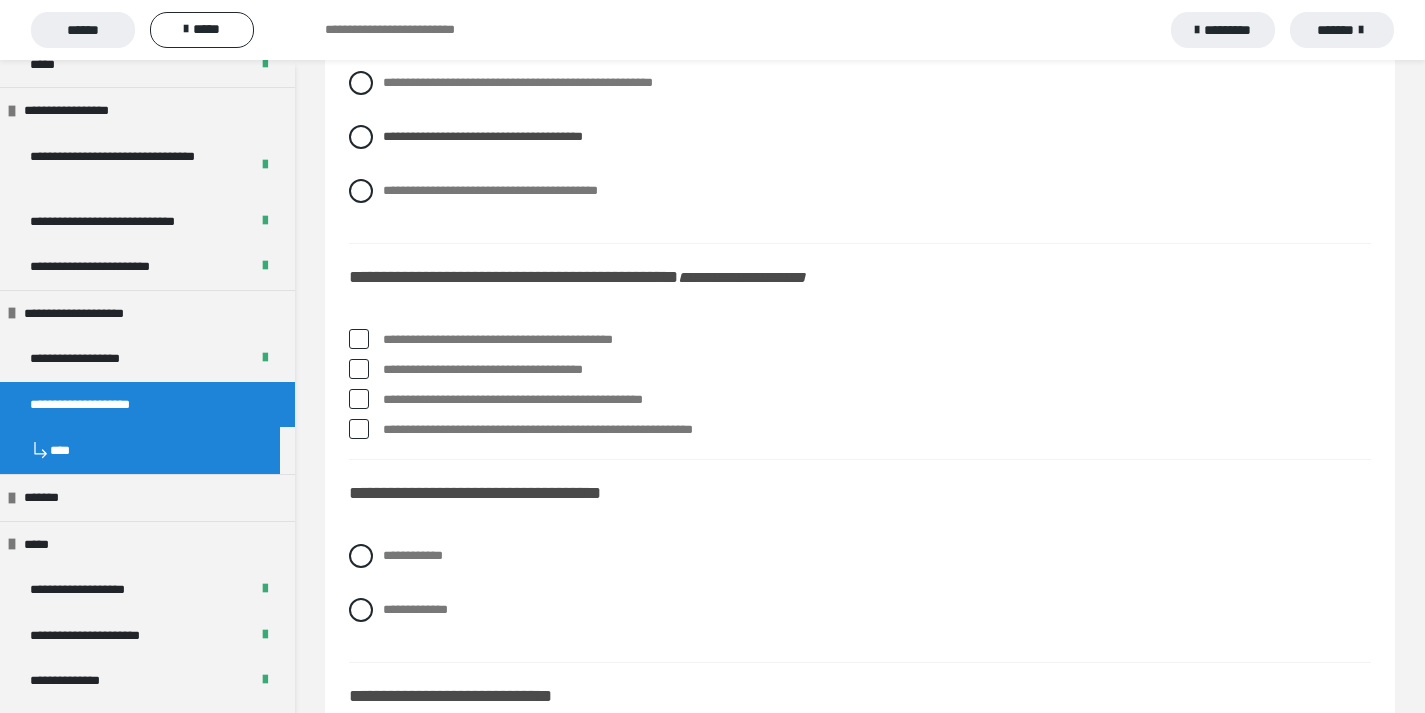 click at bounding box center [359, 369] 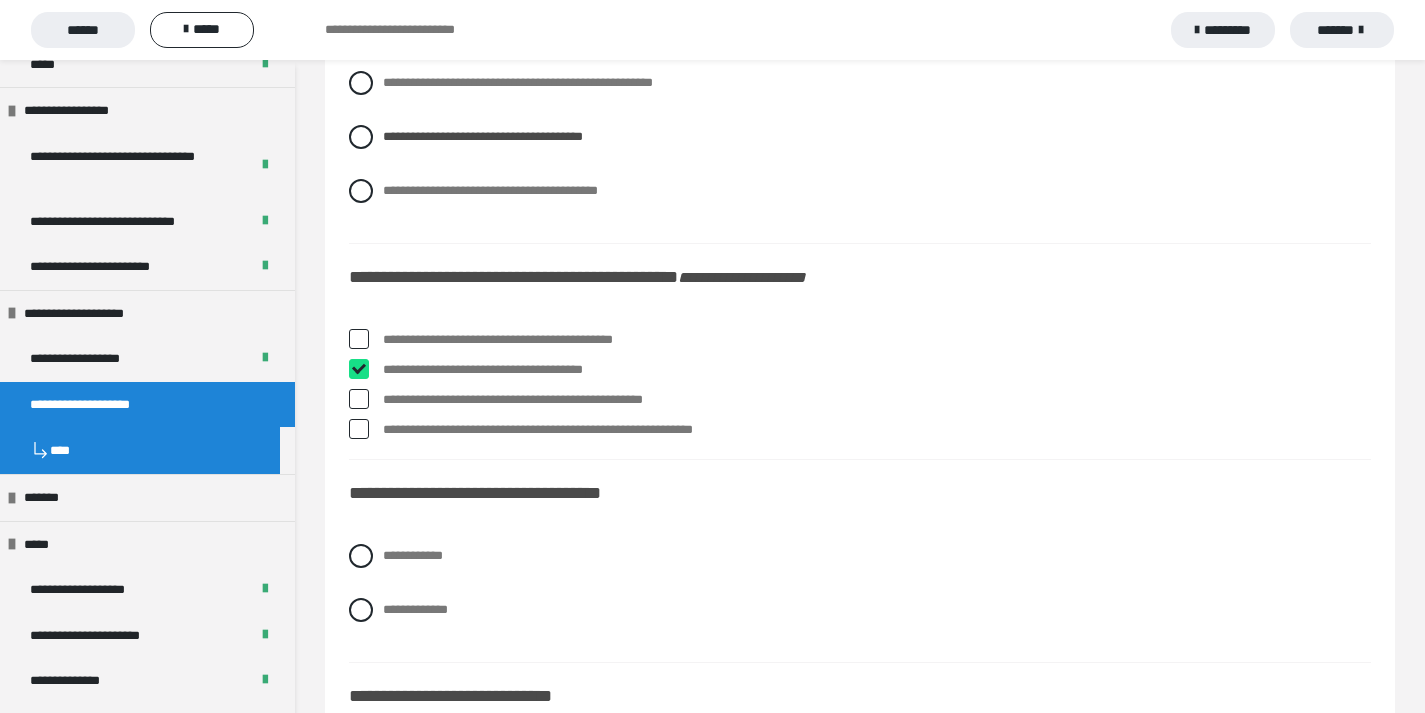 checkbox on "****" 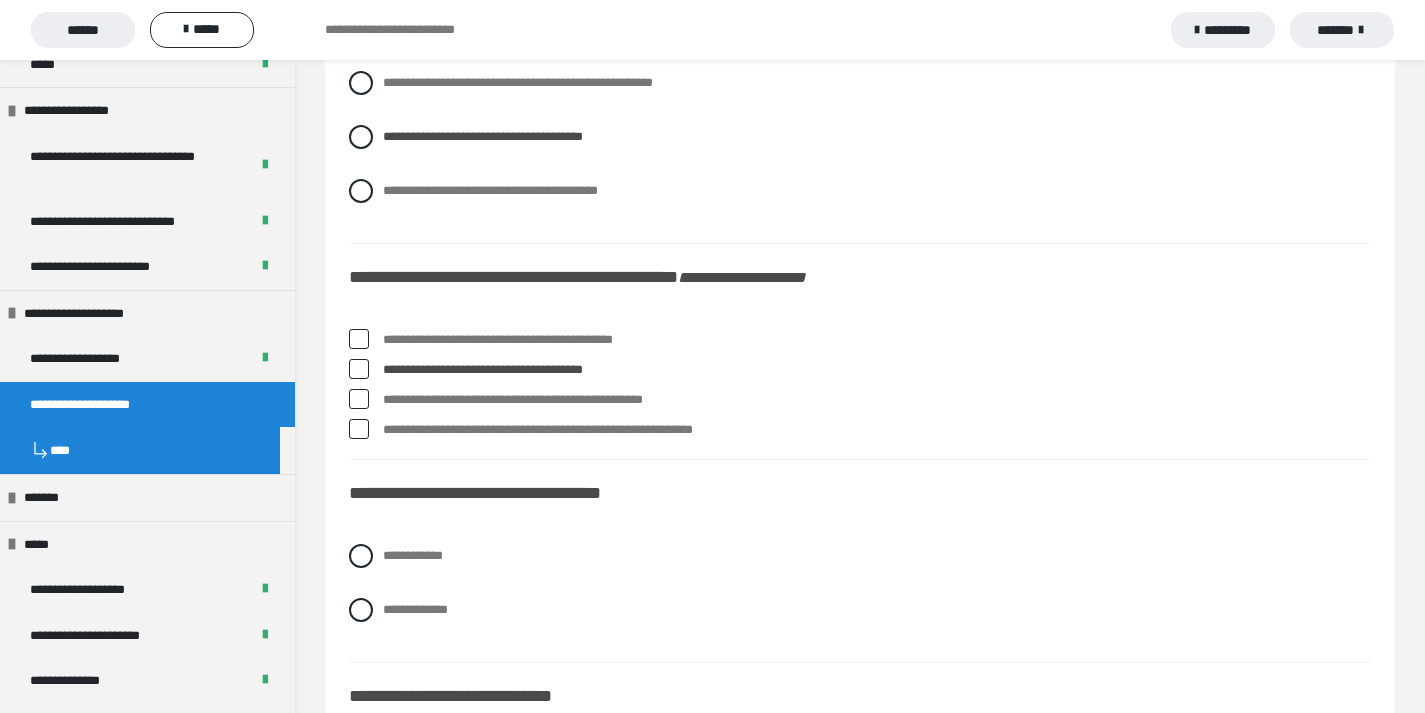 click at bounding box center (359, 399) 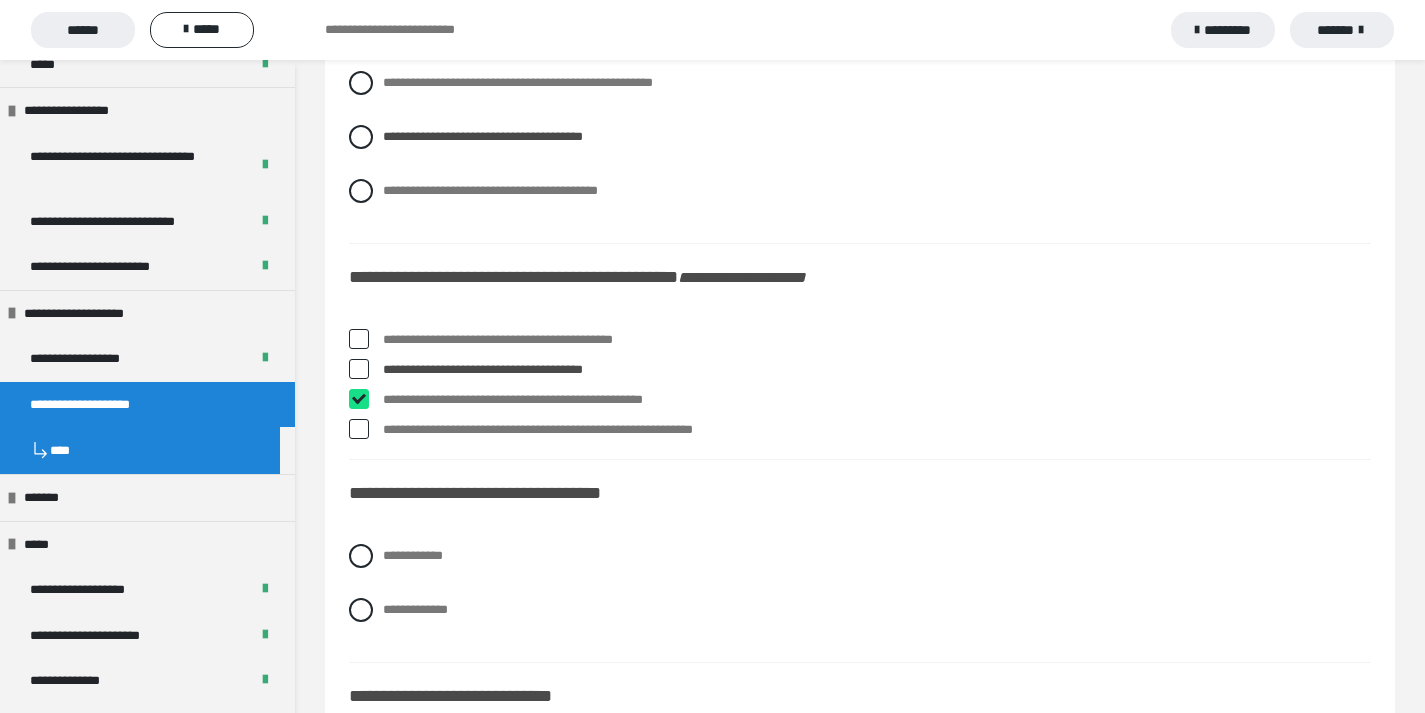 checkbox on "****" 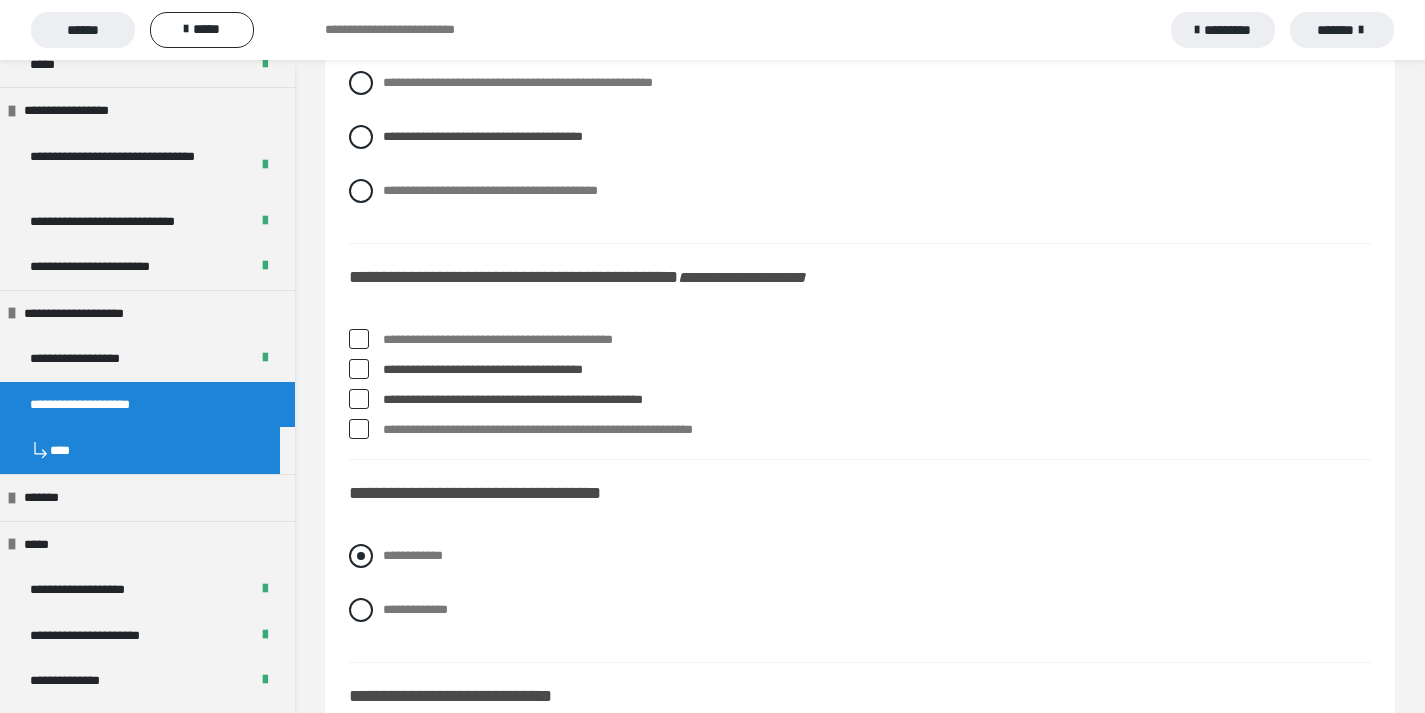 click at bounding box center [361, 556] 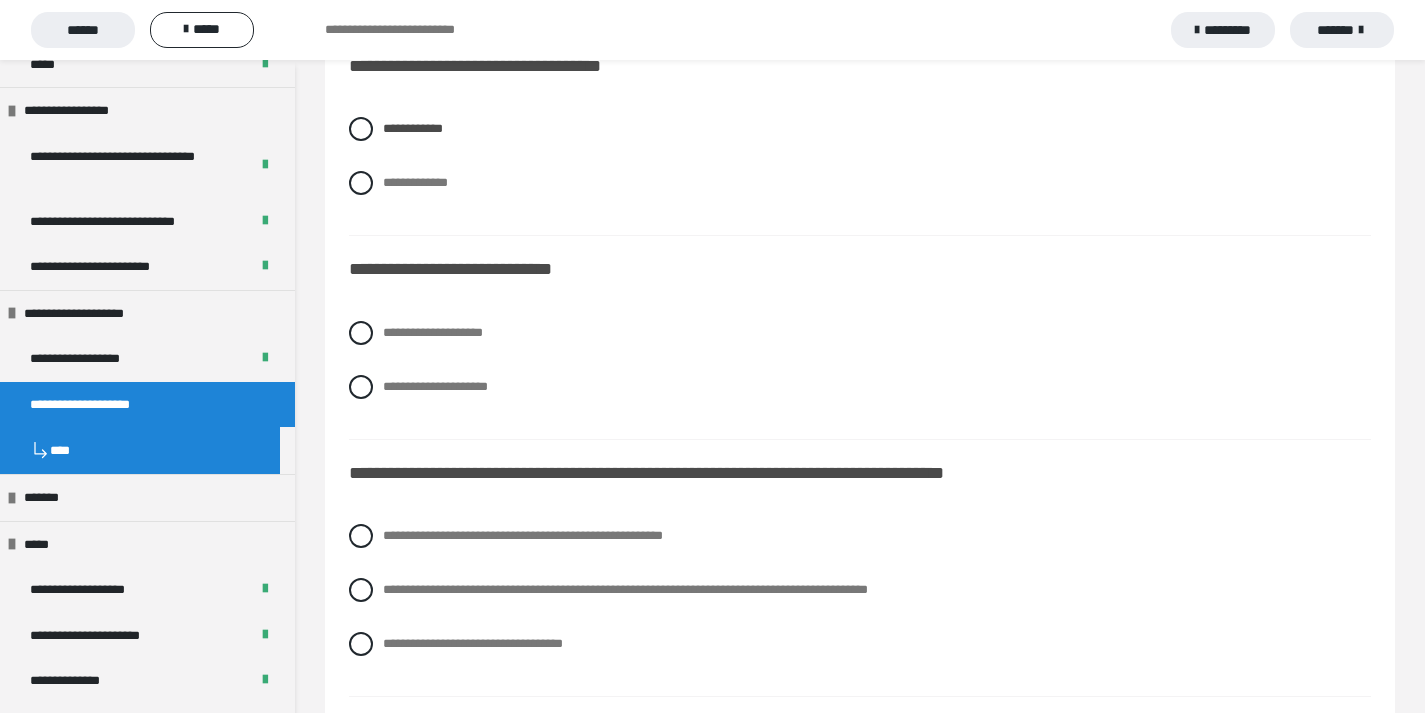 scroll, scrollTop: 5060, scrollLeft: 0, axis: vertical 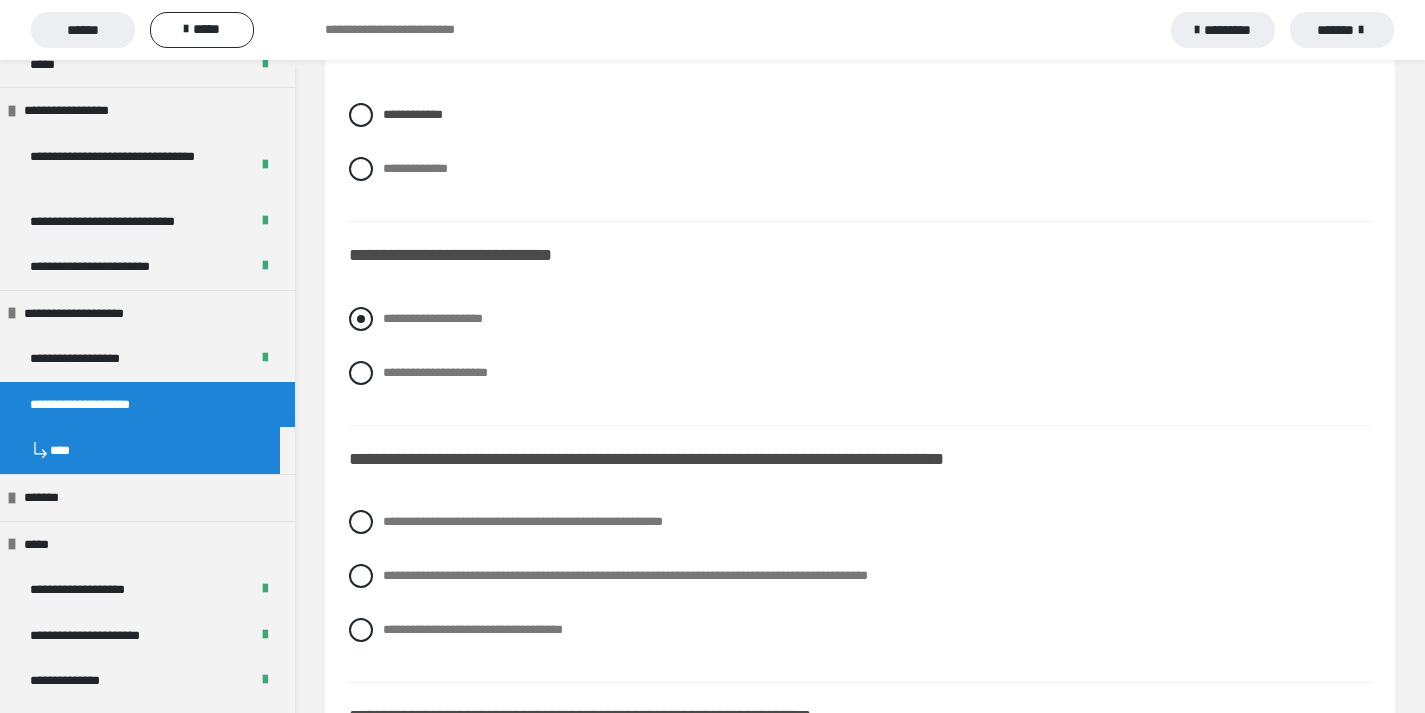click at bounding box center (361, 319) 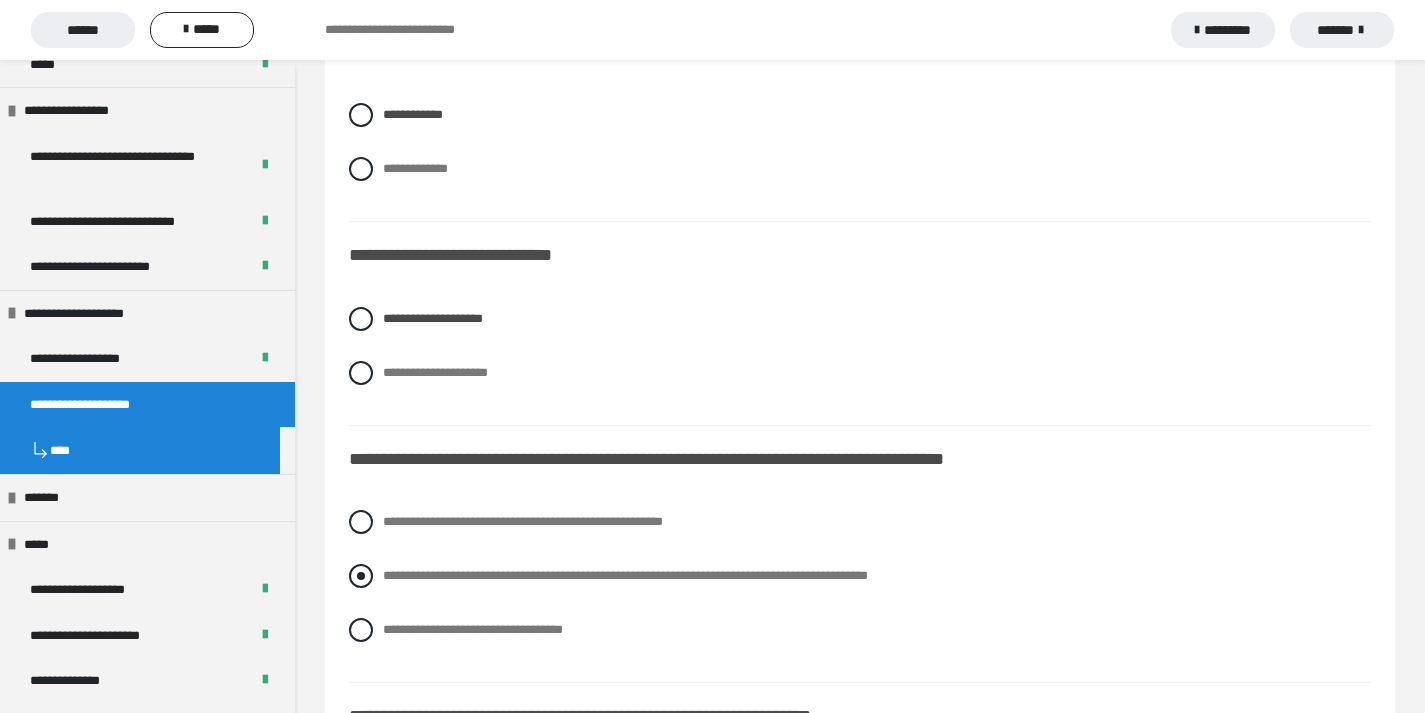 click at bounding box center [361, 576] 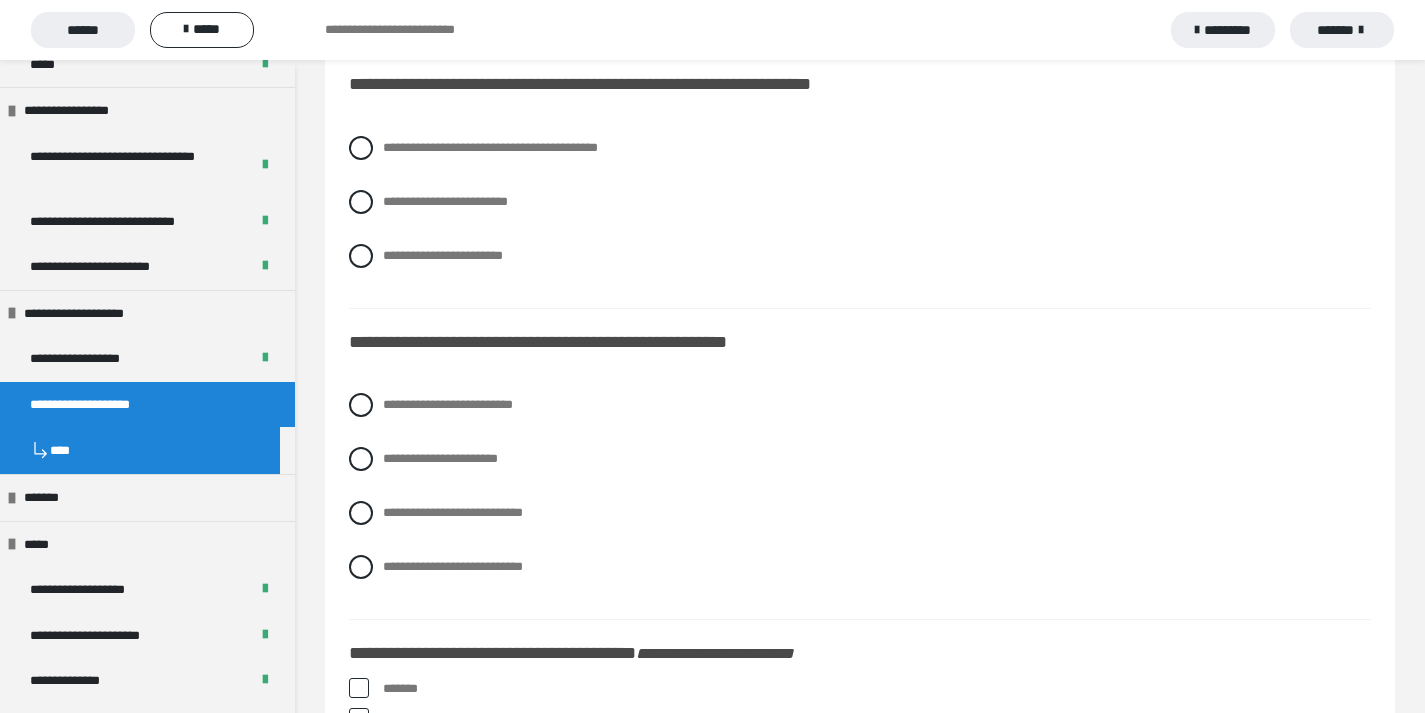 scroll, scrollTop: 5706, scrollLeft: 0, axis: vertical 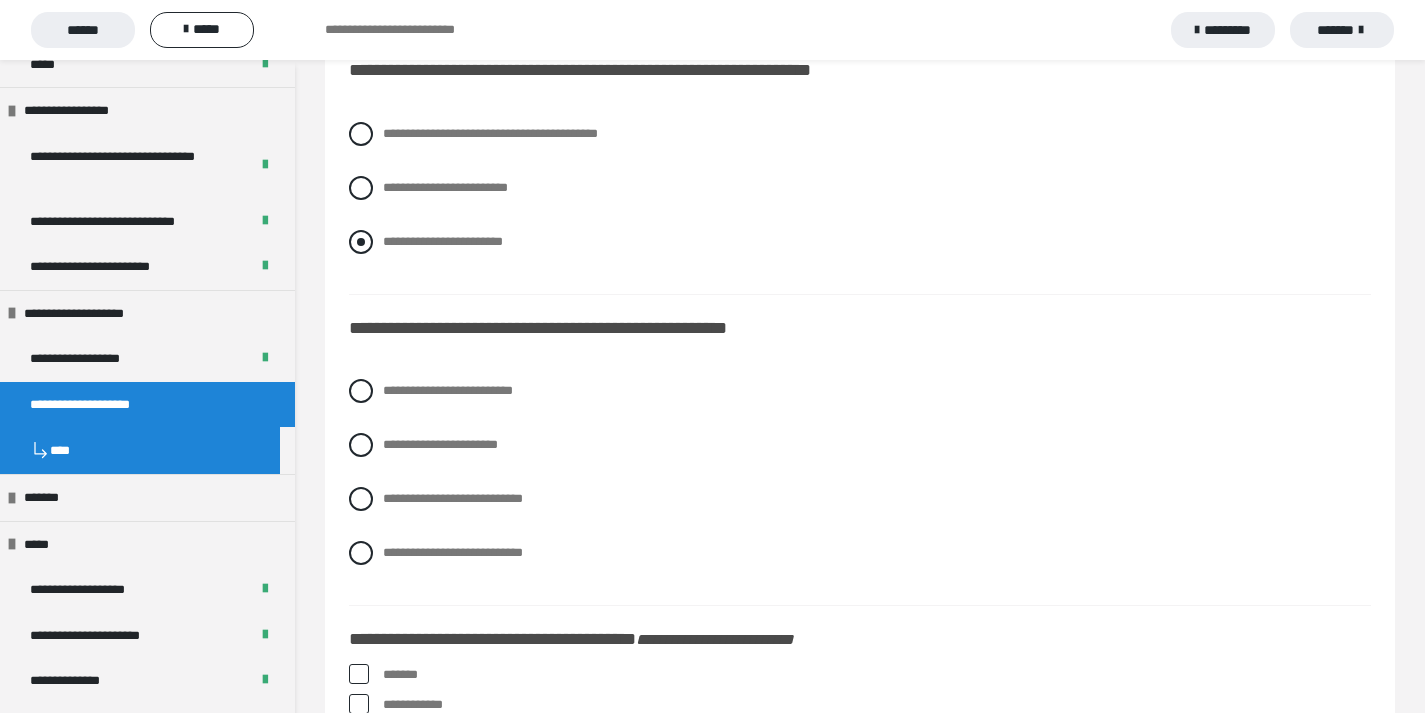 click on "**********" at bounding box center [860, 242] 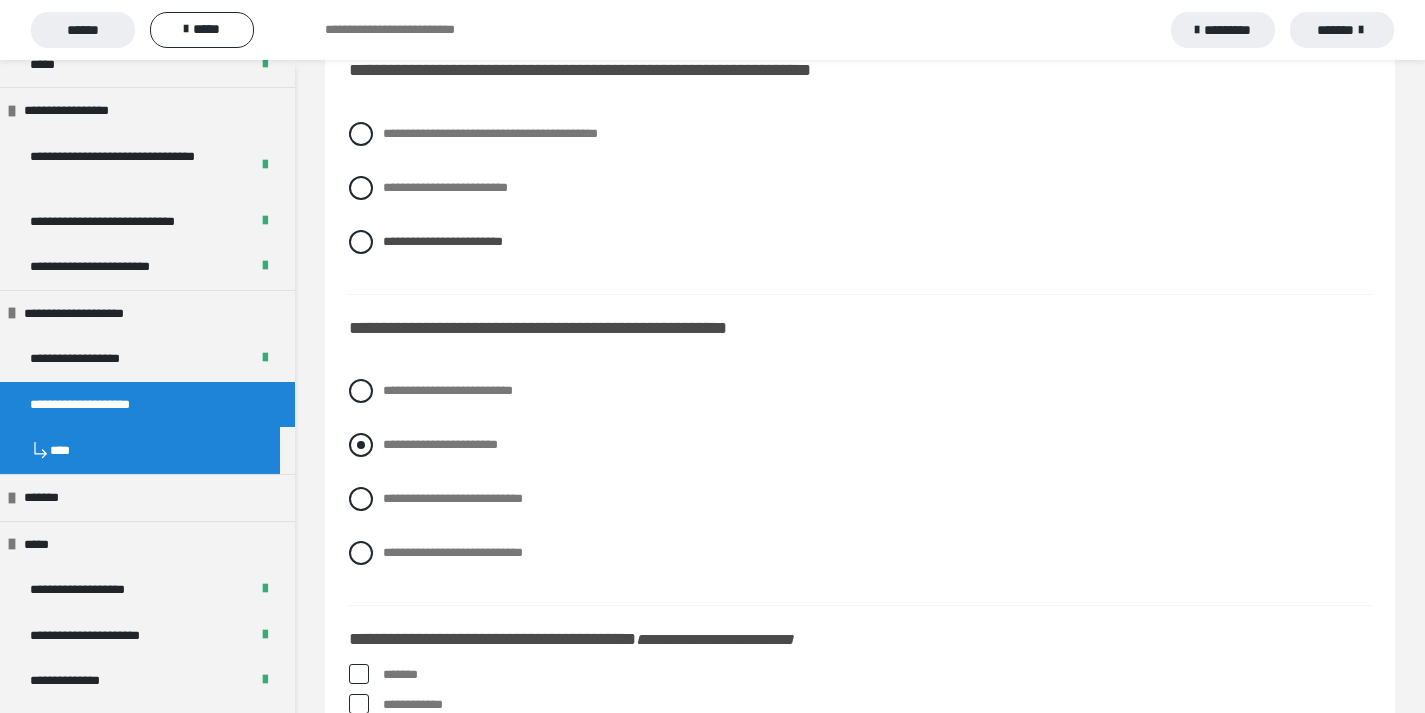 click at bounding box center (361, 445) 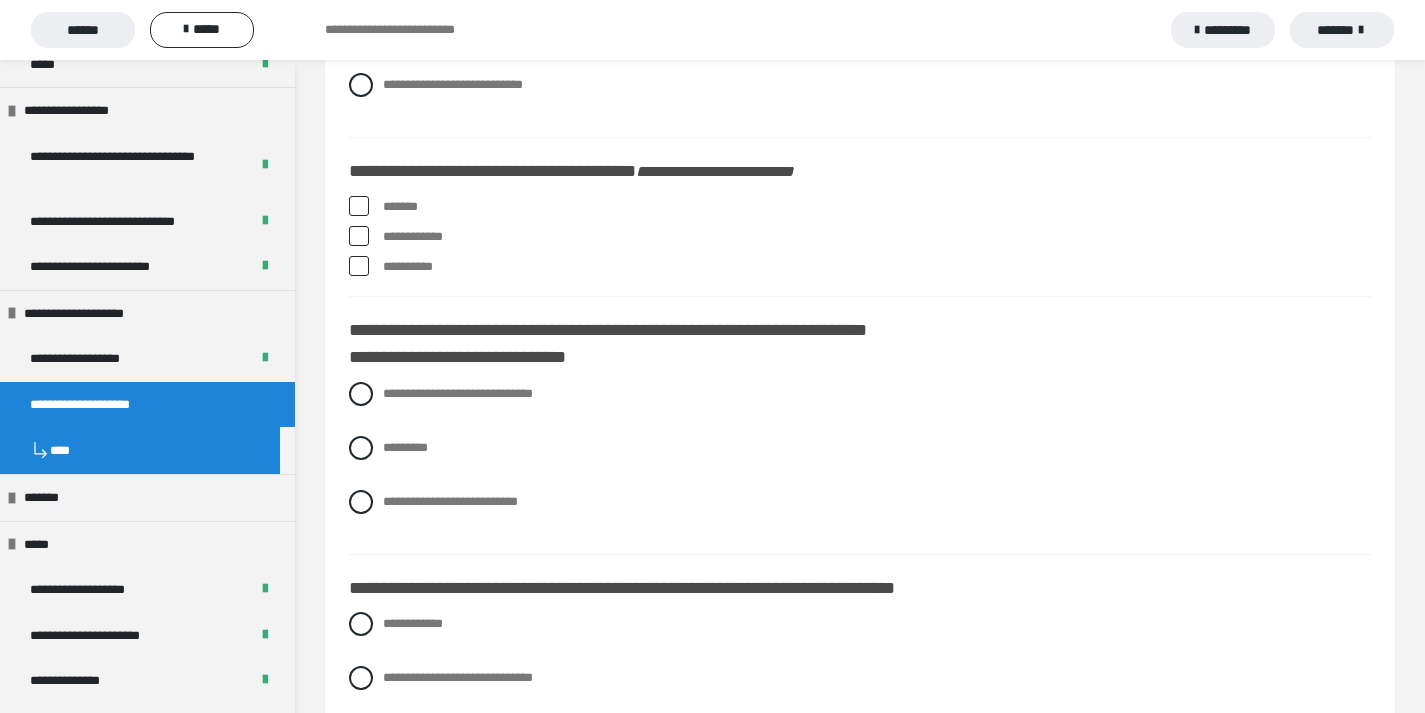 scroll, scrollTop: 6270, scrollLeft: 0, axis: vertical 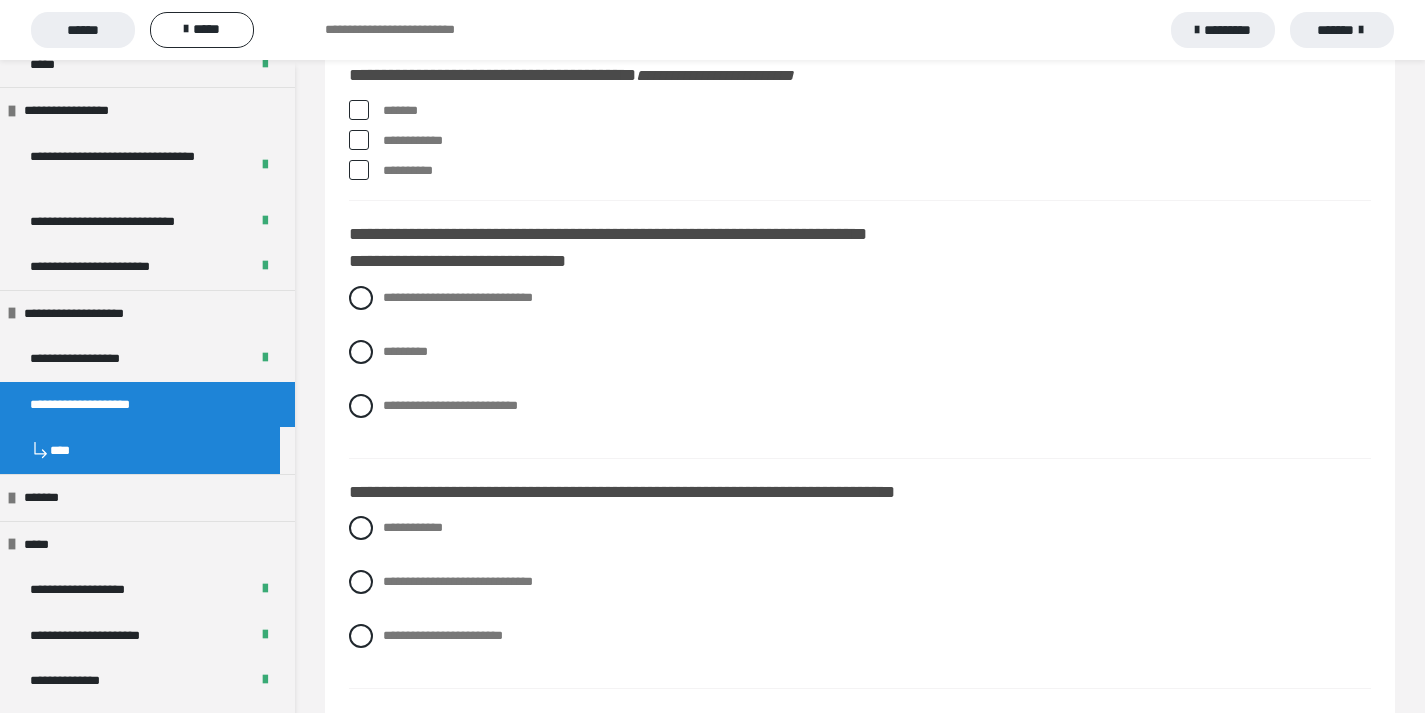 click on "*******" at bounding box center [877, 111] 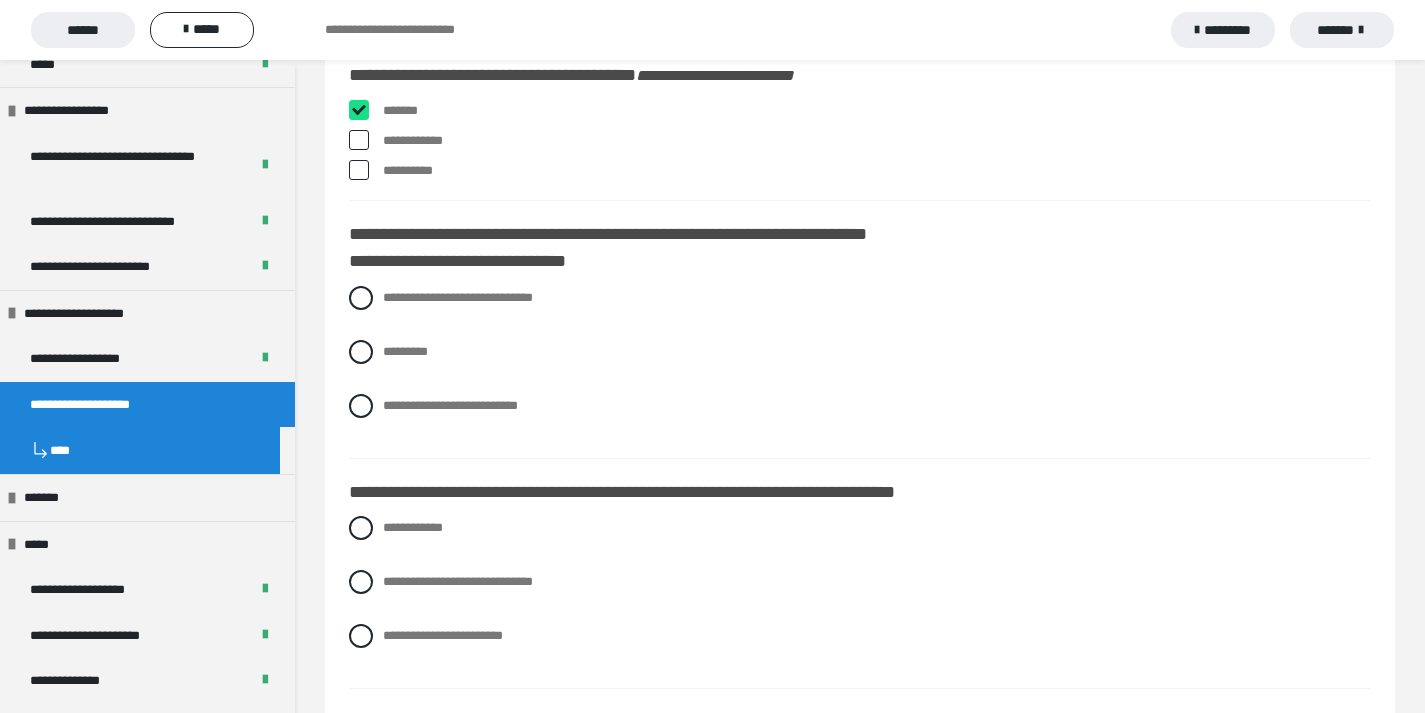 checkbox on "****" 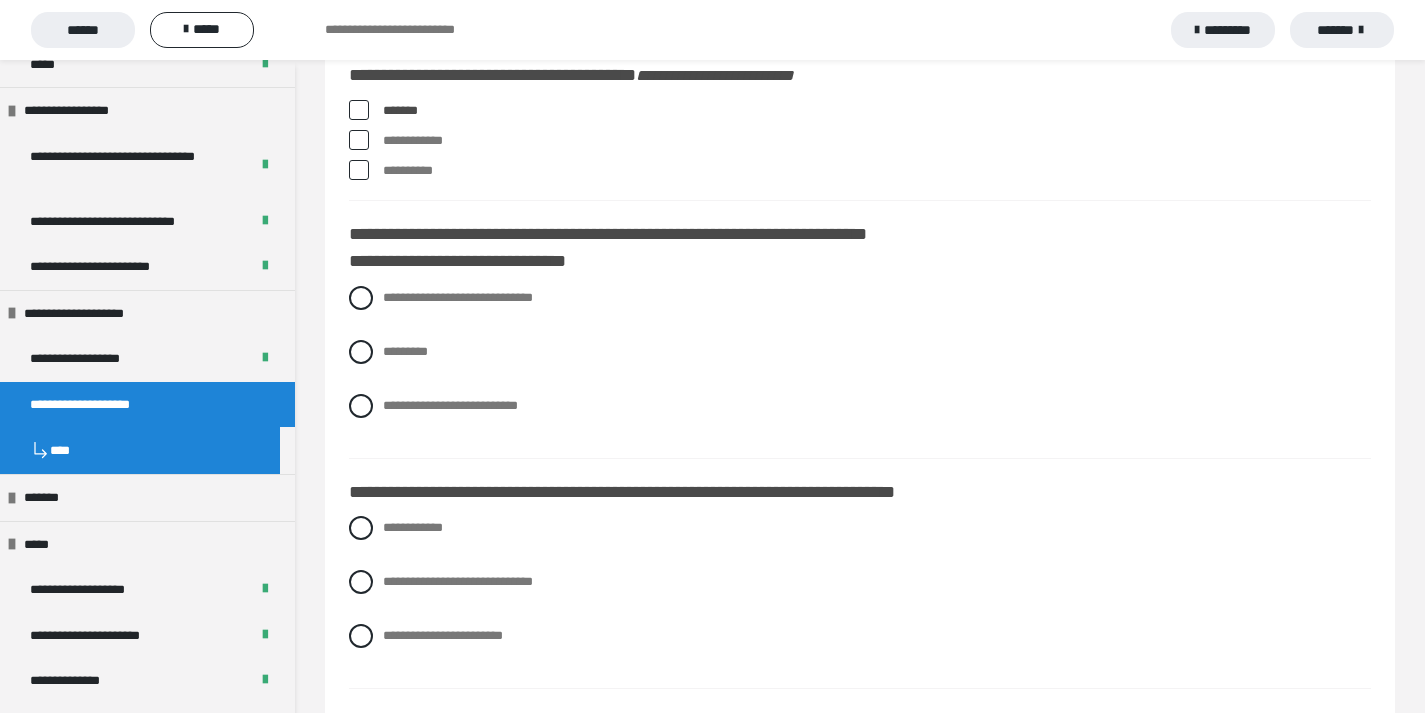 click at bounding box center [359, 170] 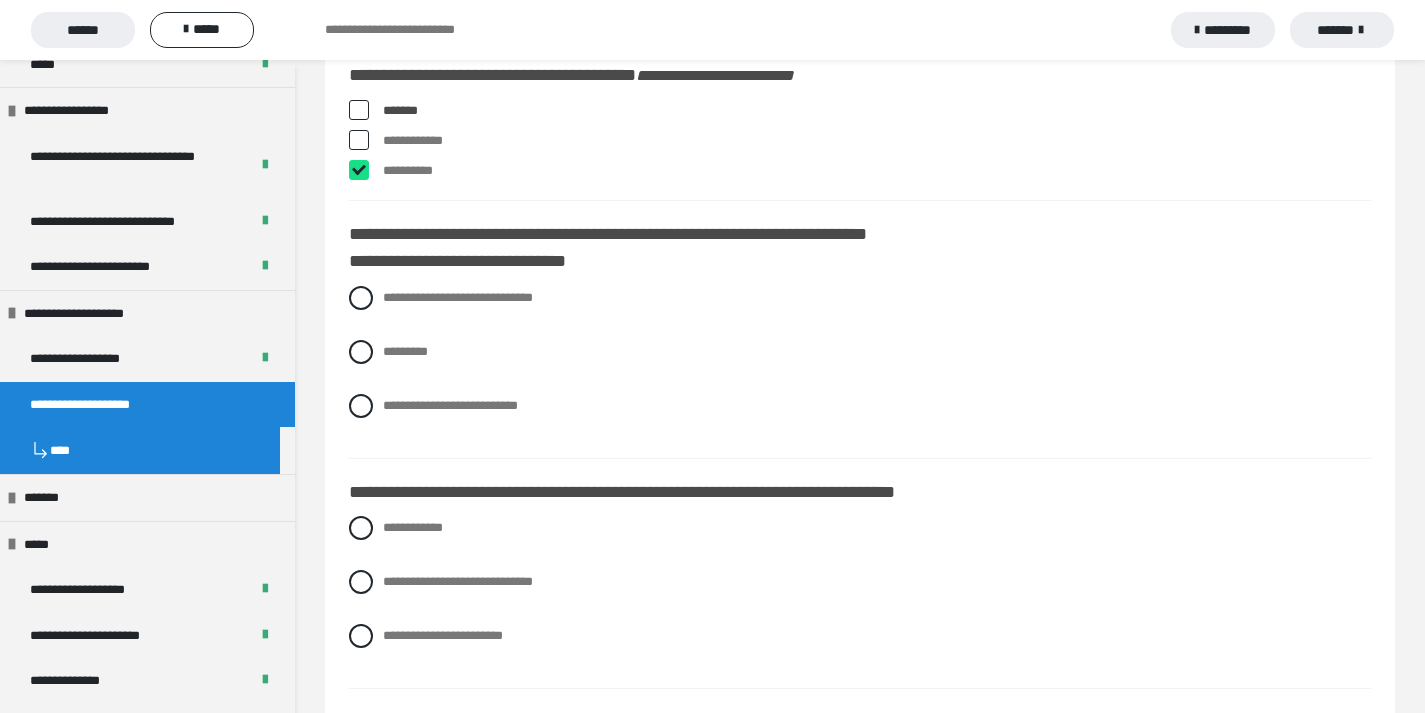 checkbox on "****" 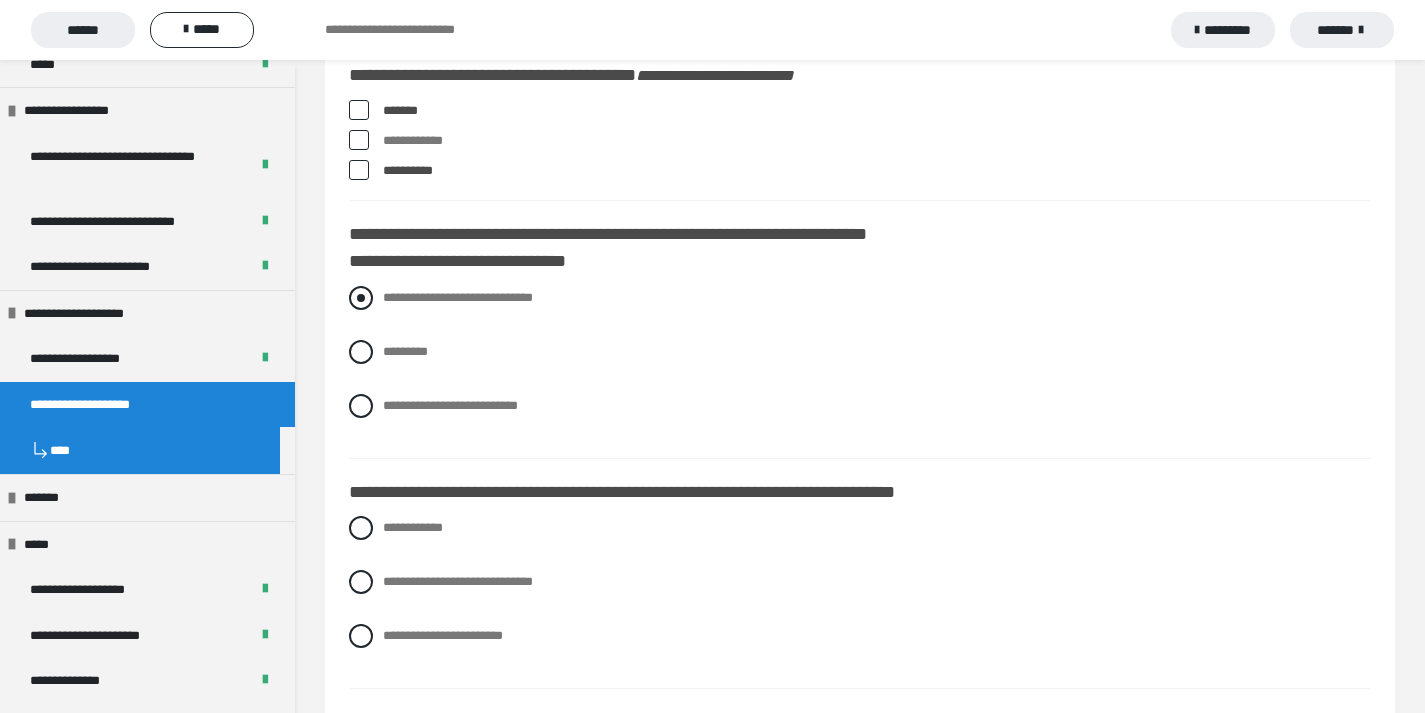 click at bounding box center [361, 298] 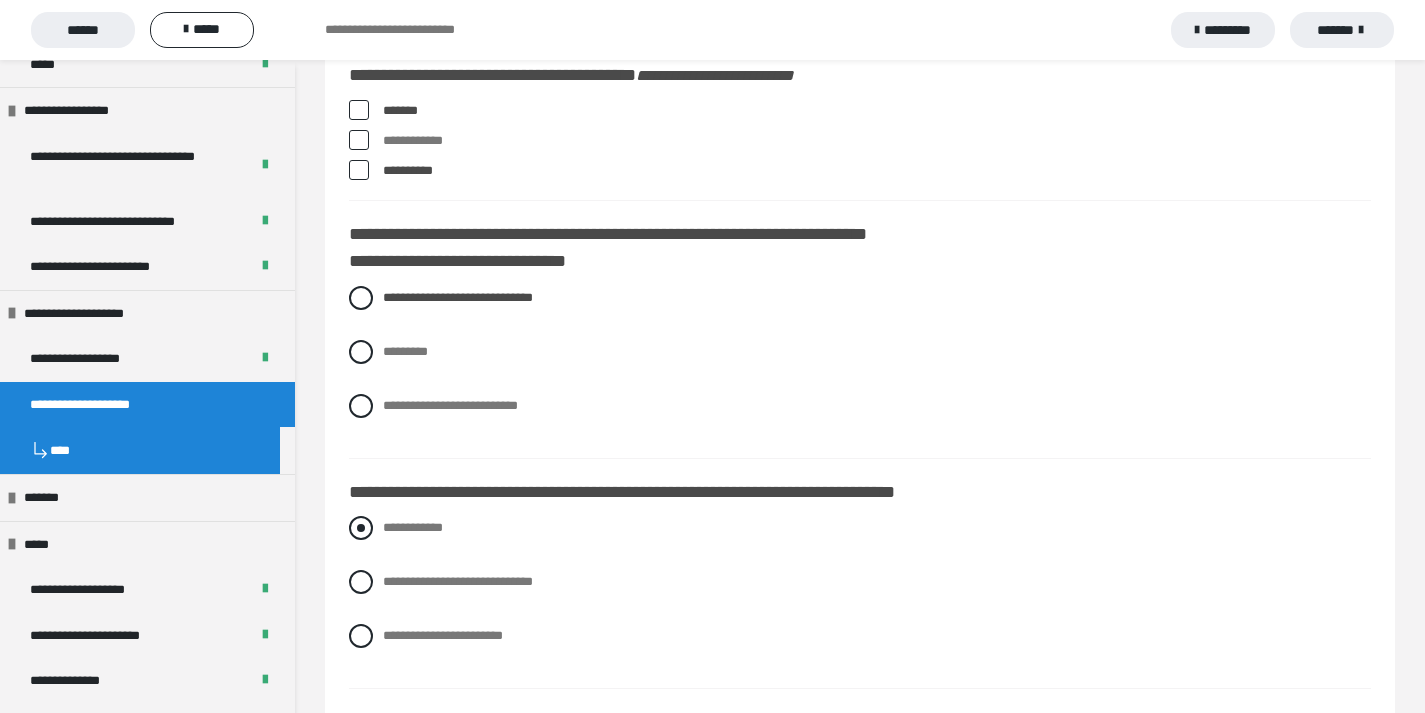 click at bounding box center [361, 528] 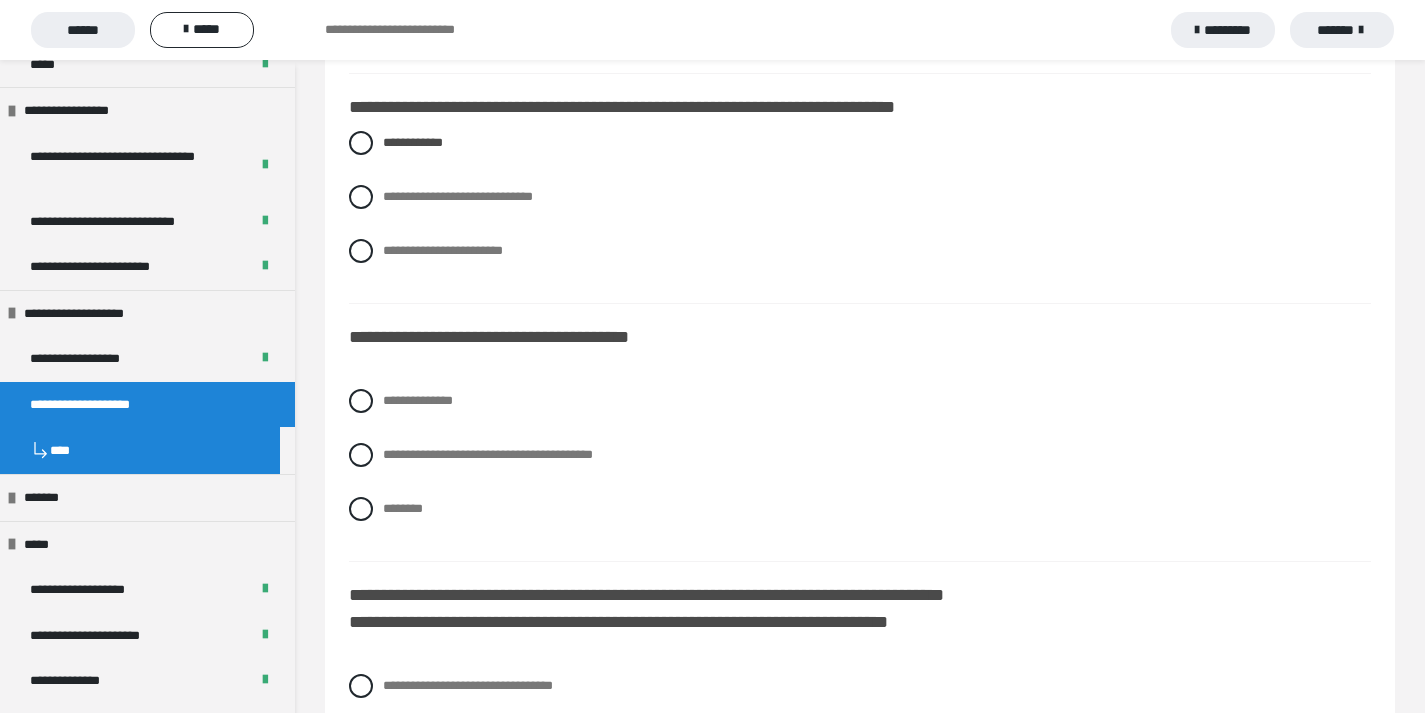scroll, scrollTop: 6683, scrollLeft: 0, axis: vertical 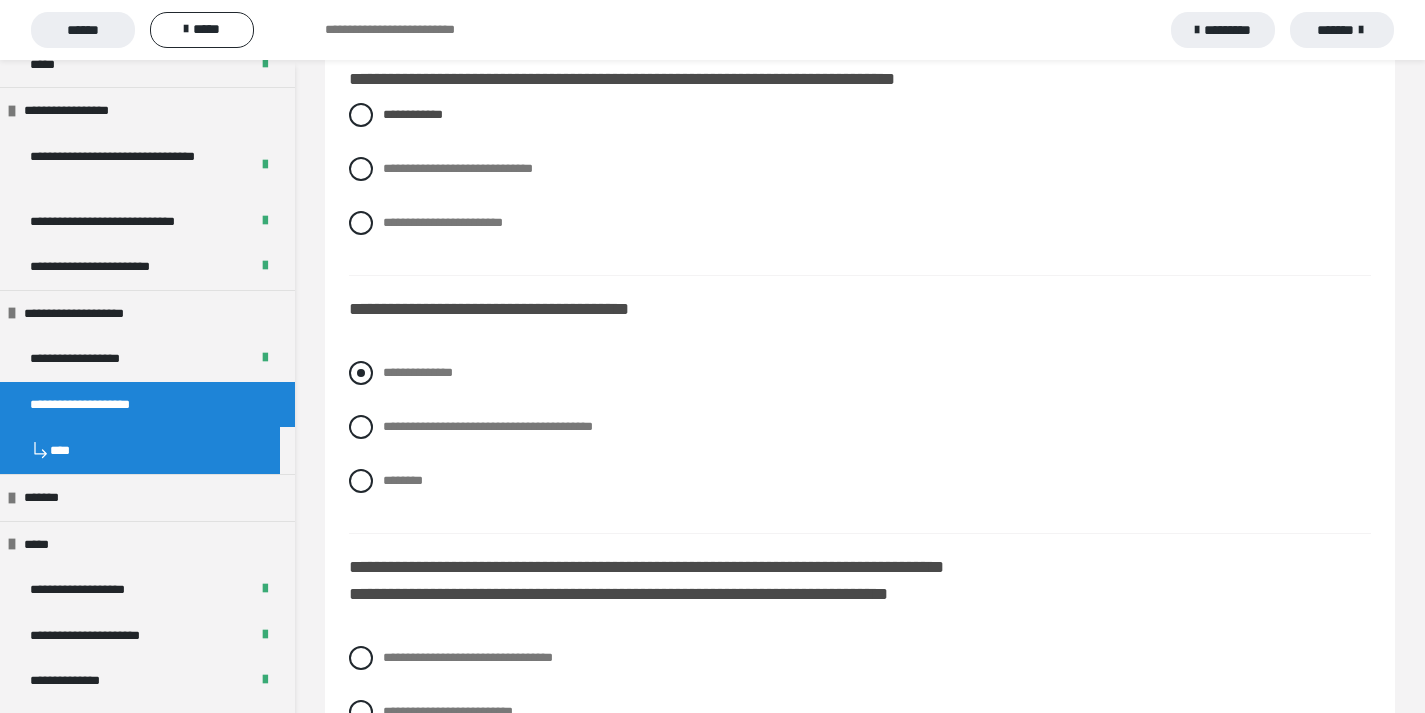 click on "**********" at bounding box center (418, 372) 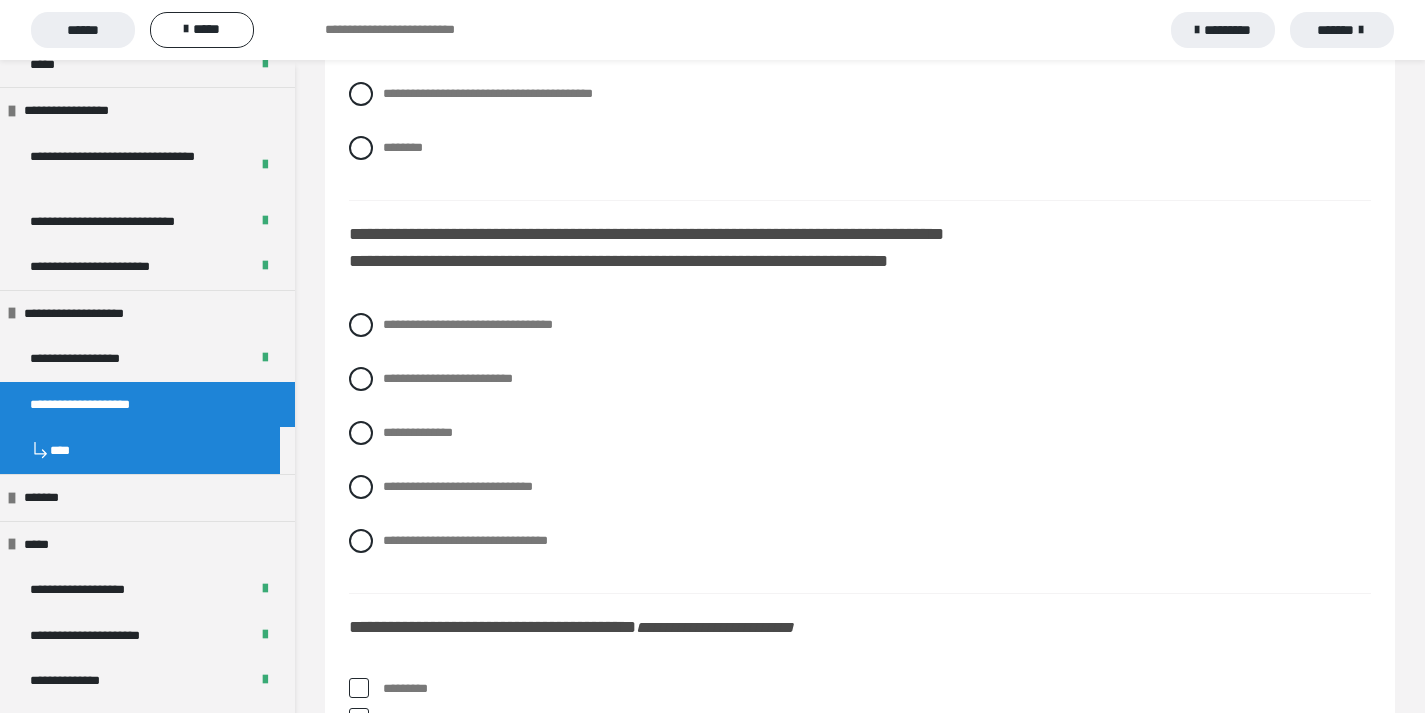 scroll, scrollTop: 7043, scrollLeft: 0, axis: vertical 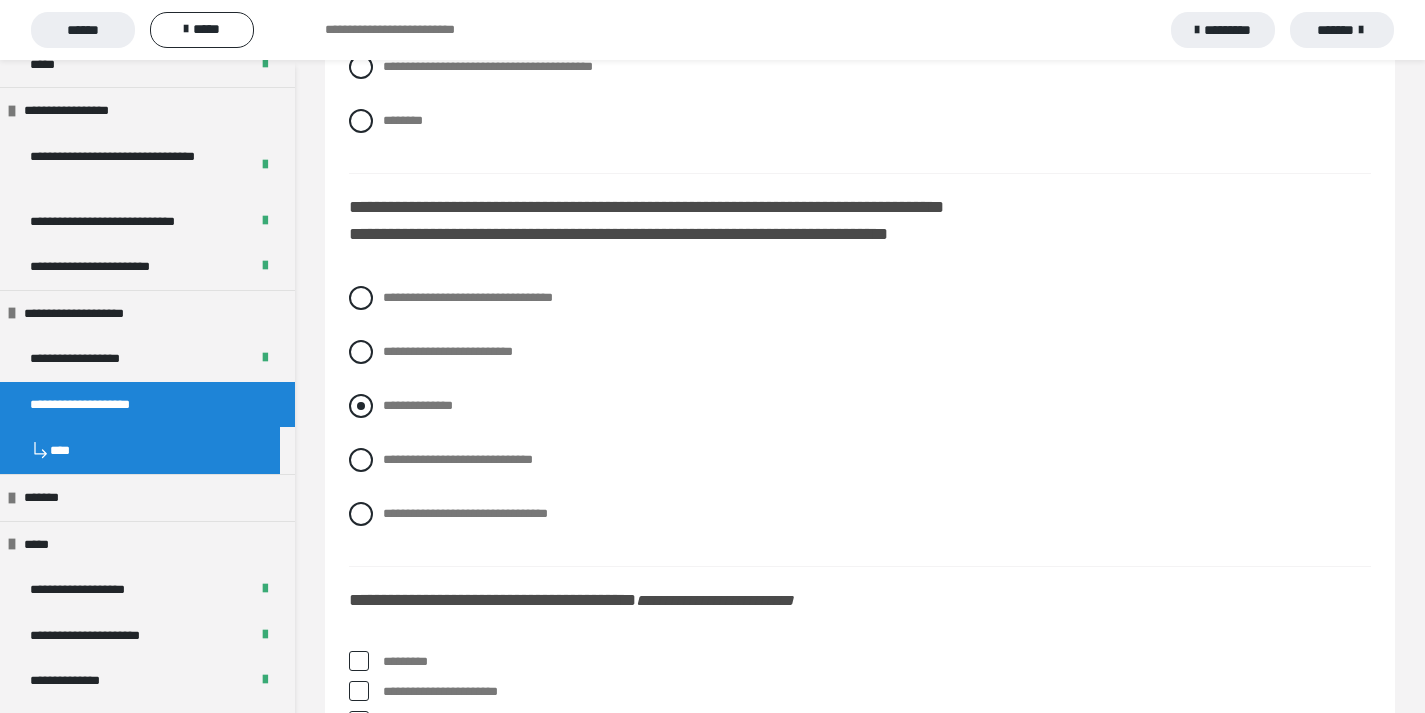click at bounding box center (361, 406) 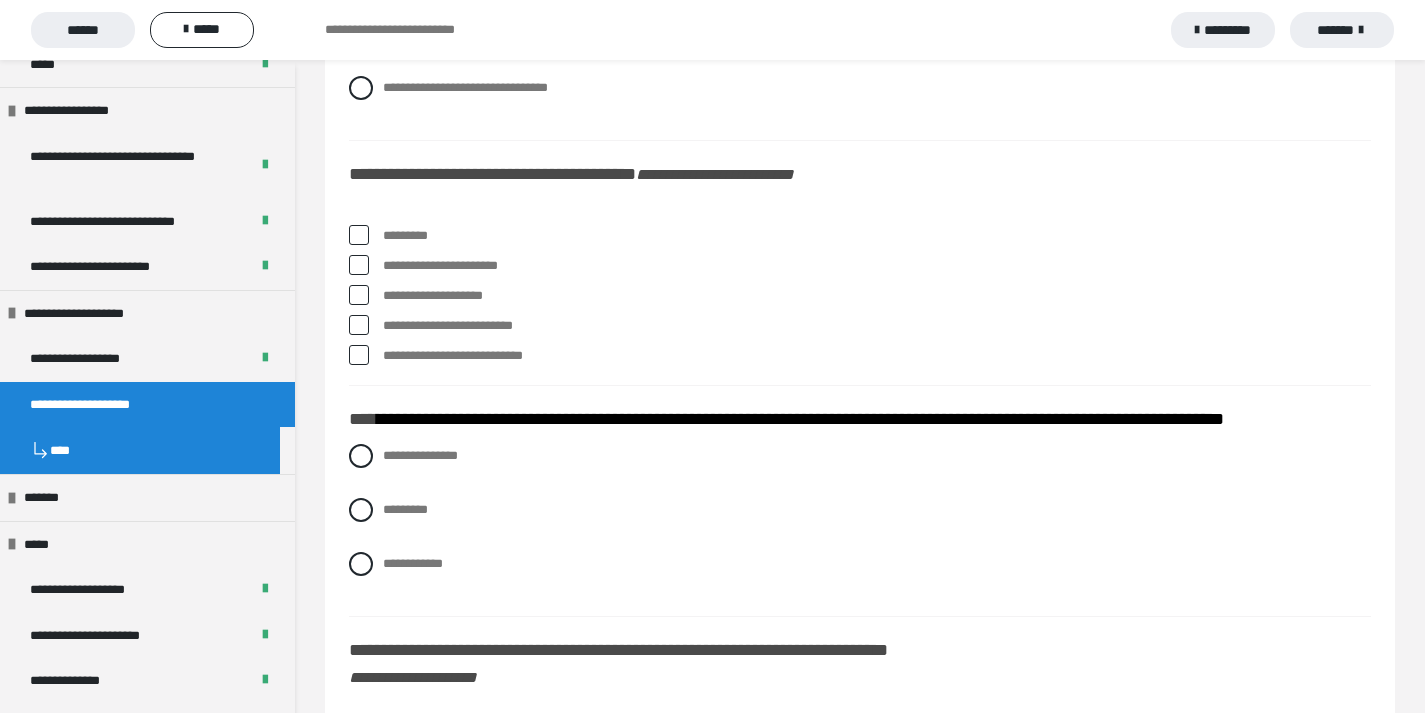 scroll, scrollTop: 7483, scrollLeft: 0, axis: vertical 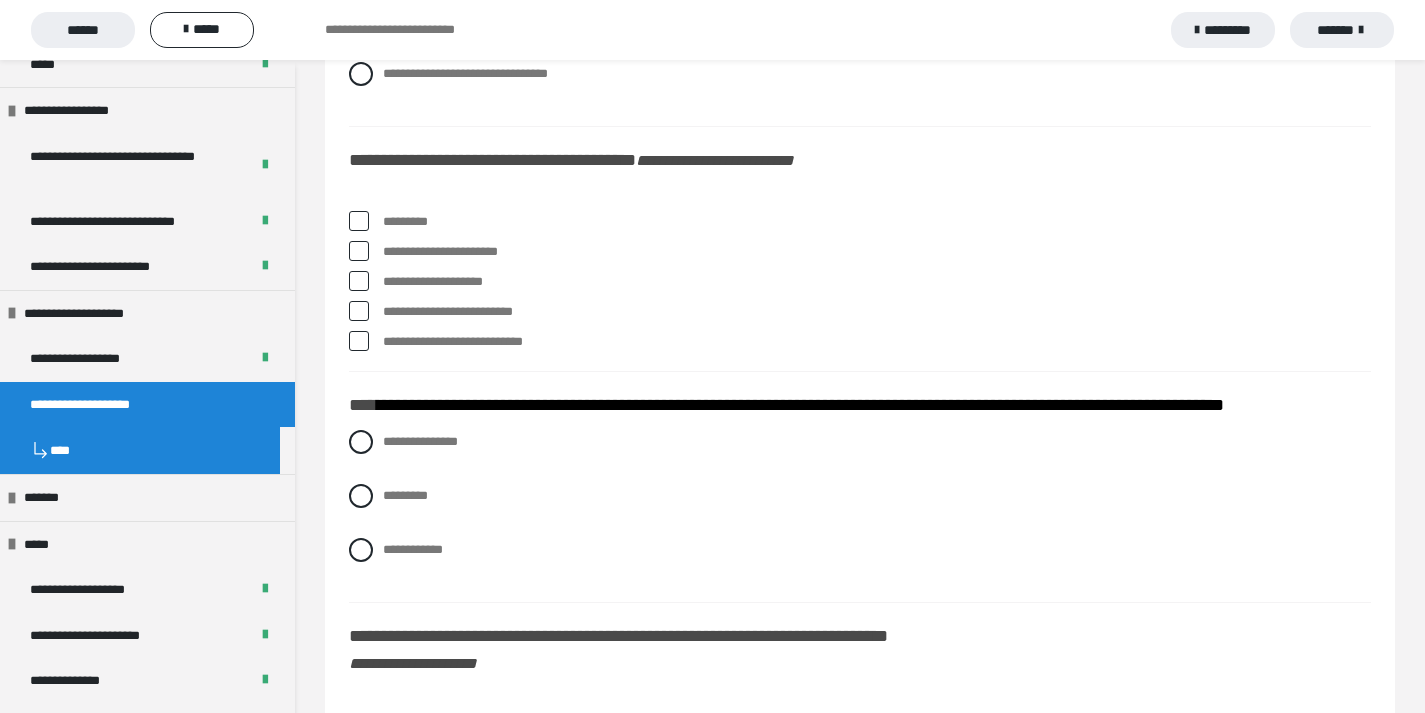 click at bounding box center [359, 221] 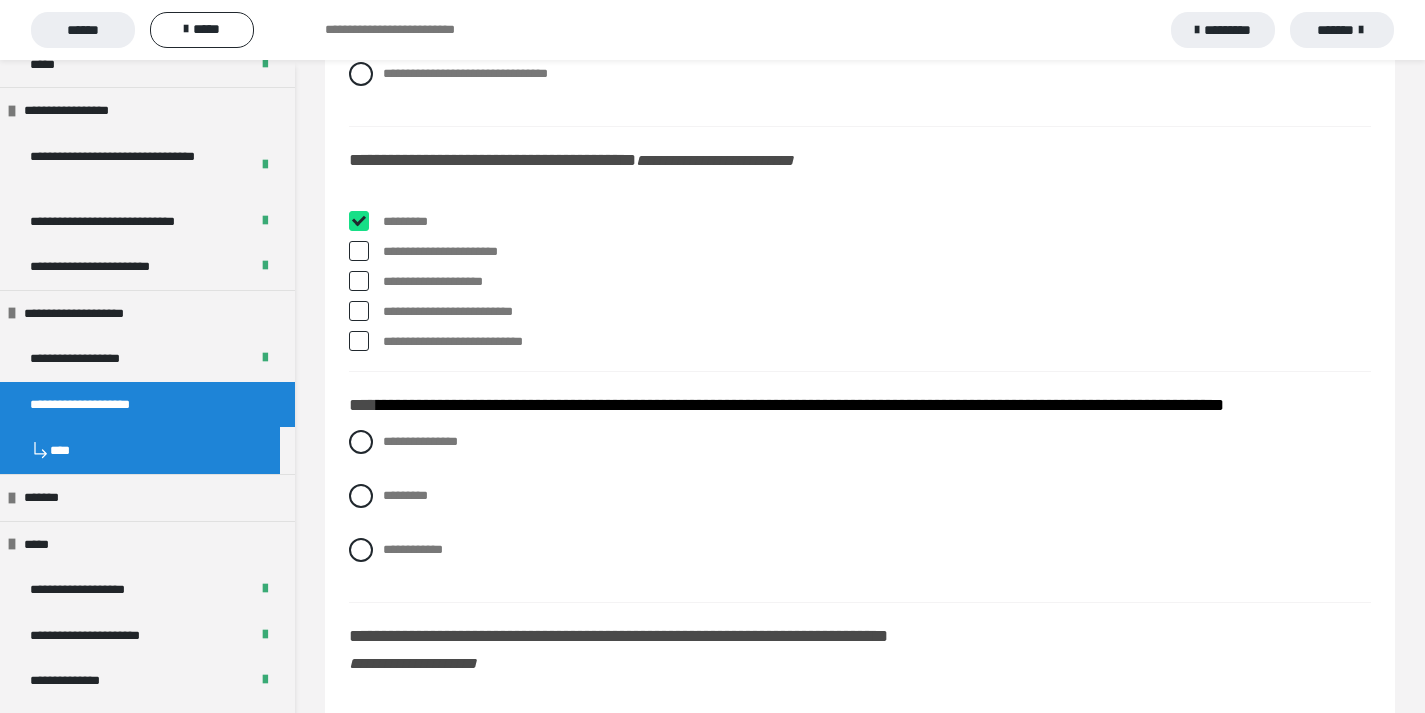 checkbox on "****" 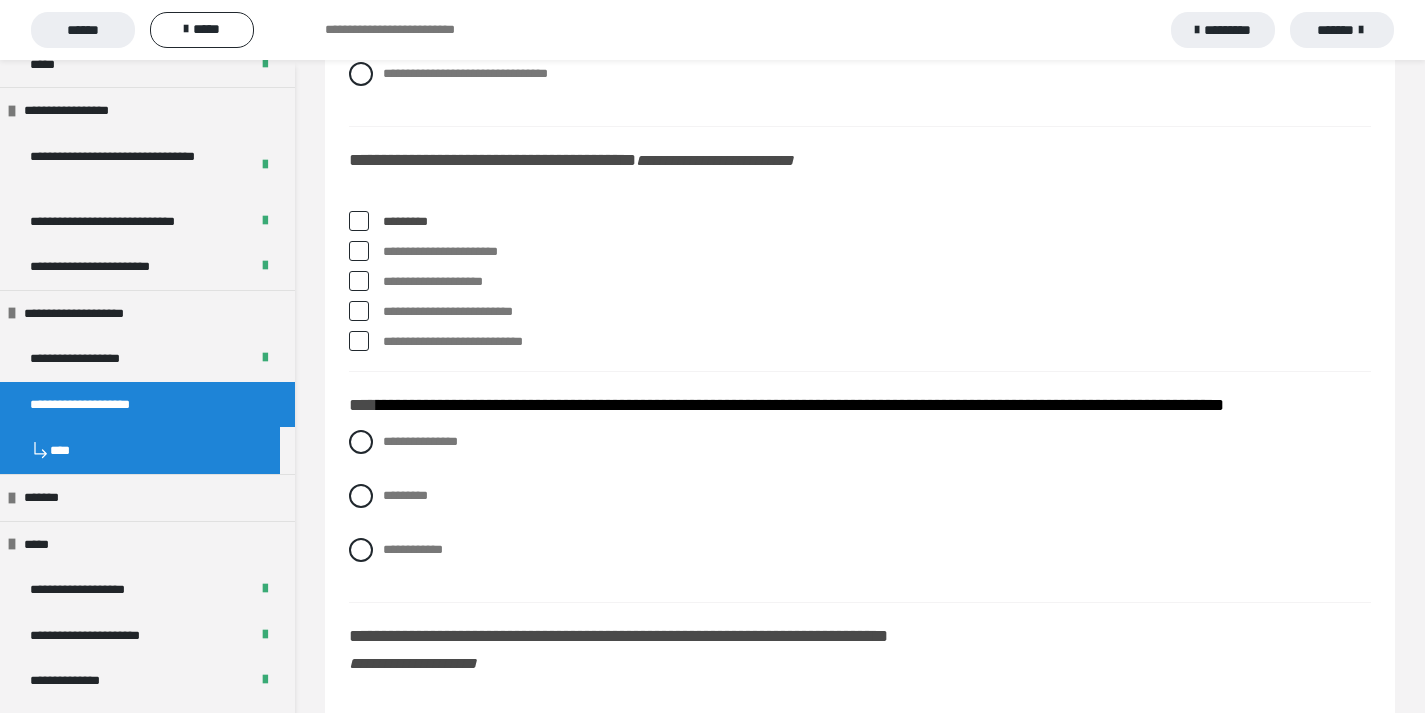 click at bounding box center (359, 251) 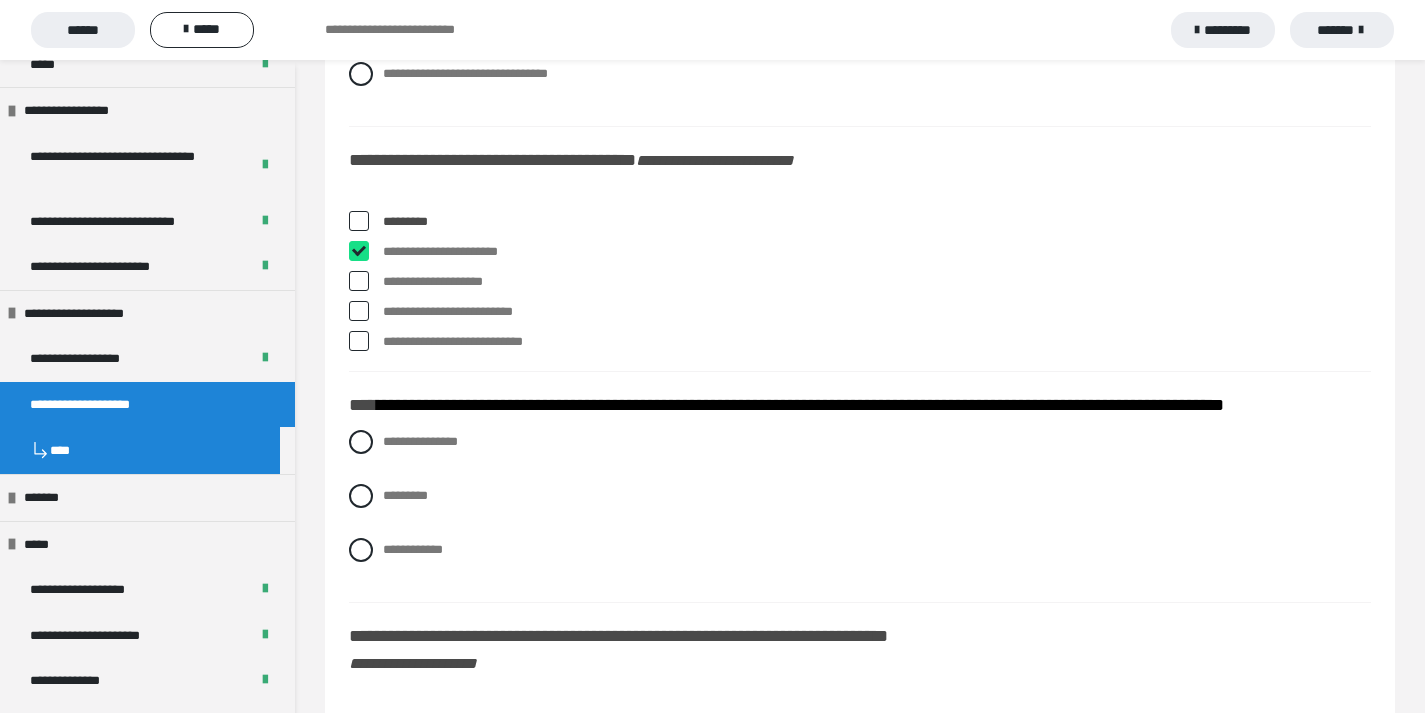 checkbox on "****" 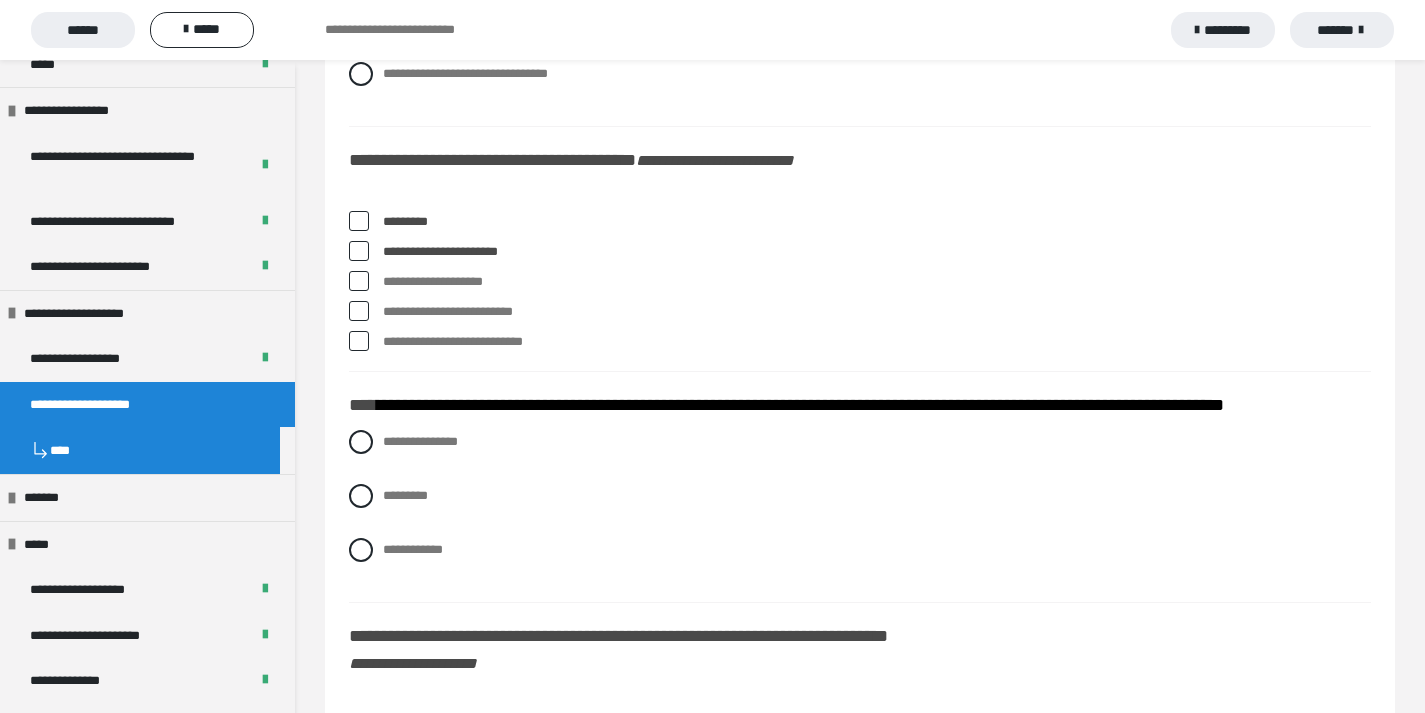 click at bounding box center (359, 311) 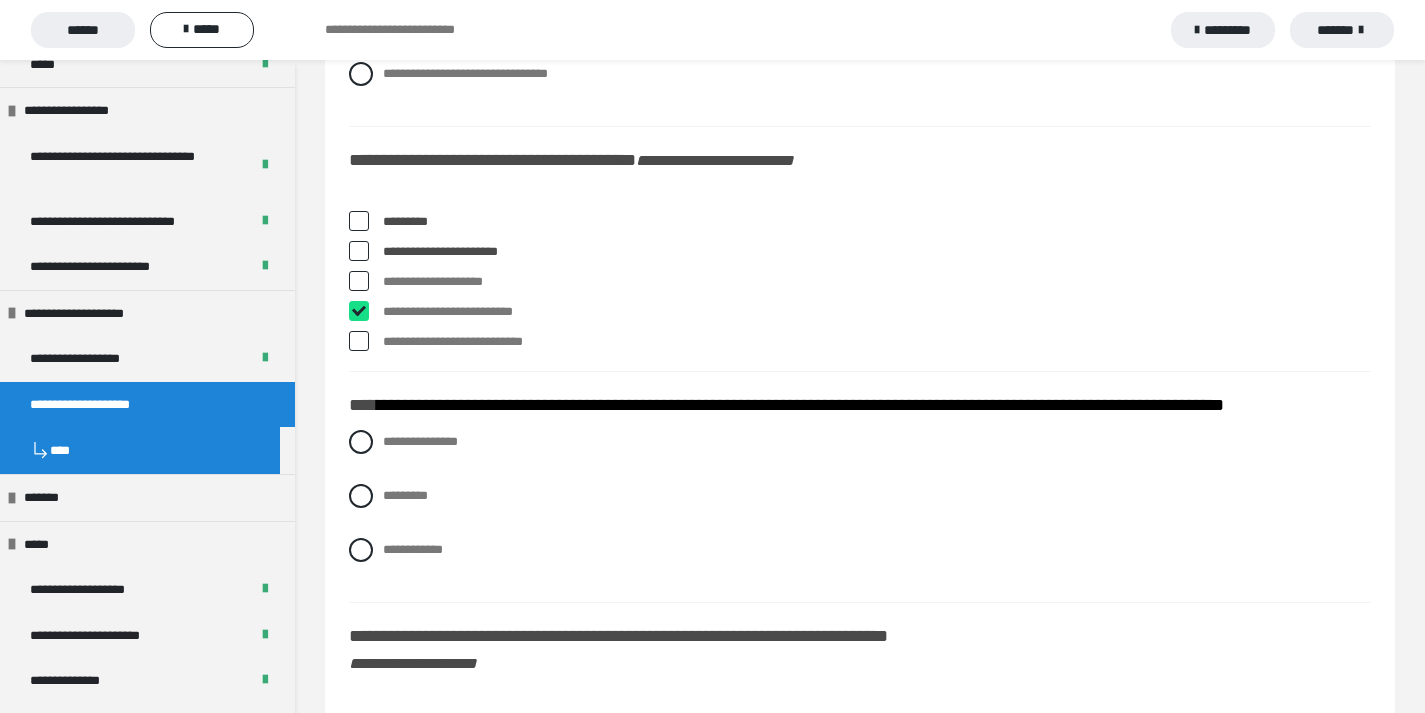 checkbox on "****" 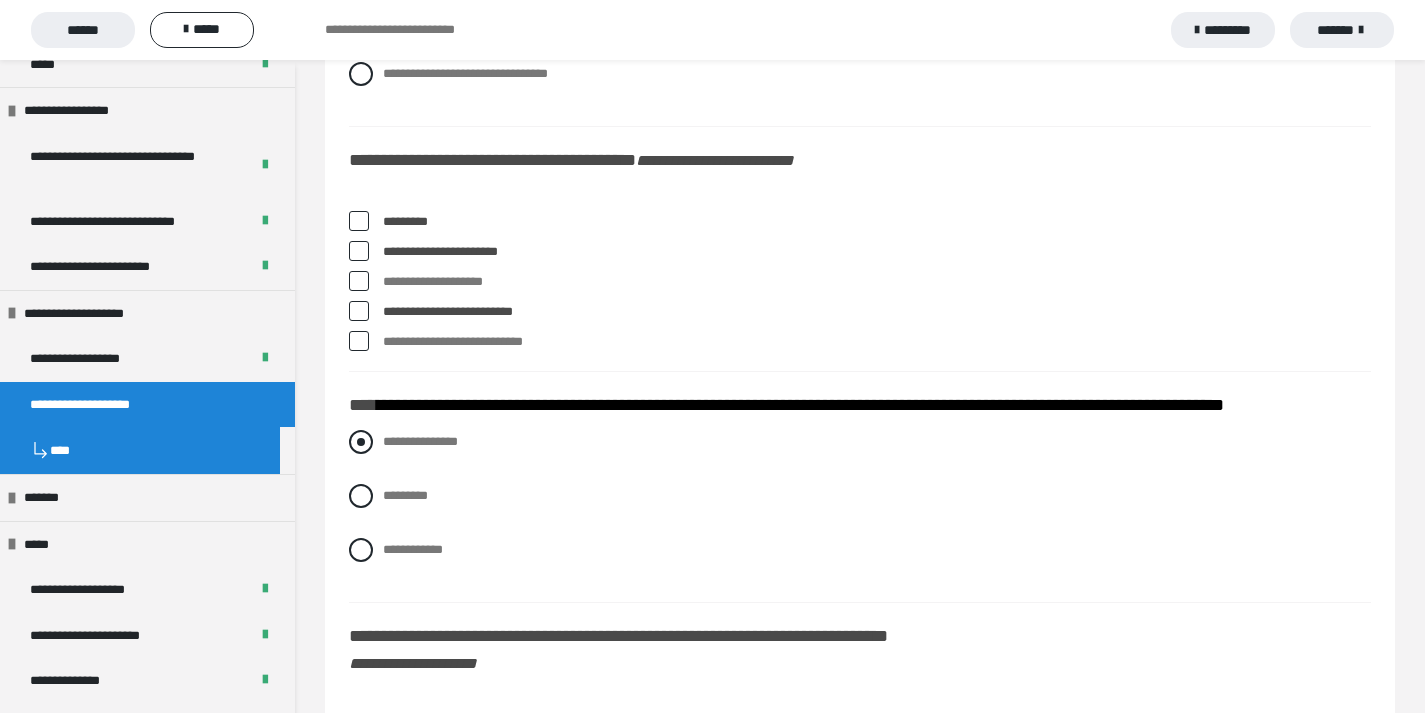 click at bounding box center [361, 442] 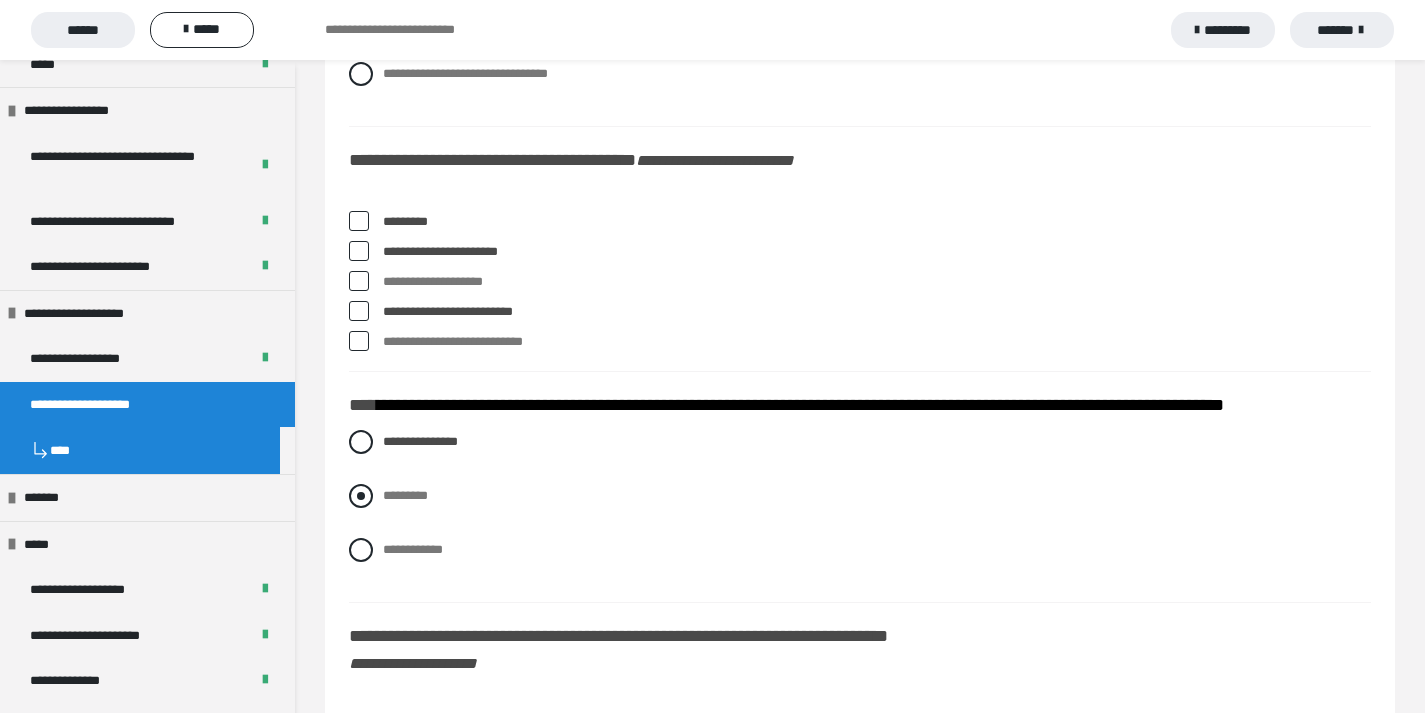 click at bounding box center (361, 496) 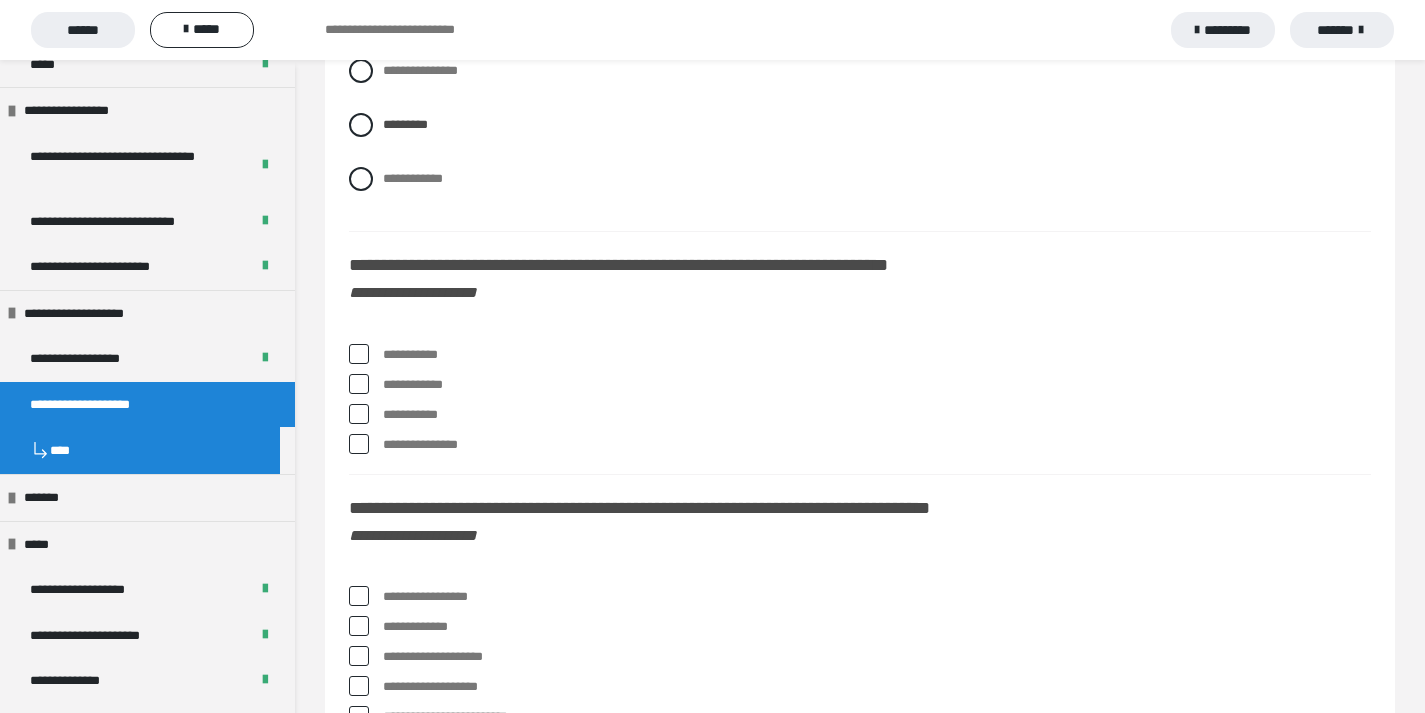scroll, scrollTop: 7909, scrollLeft: 0, axis: vertical 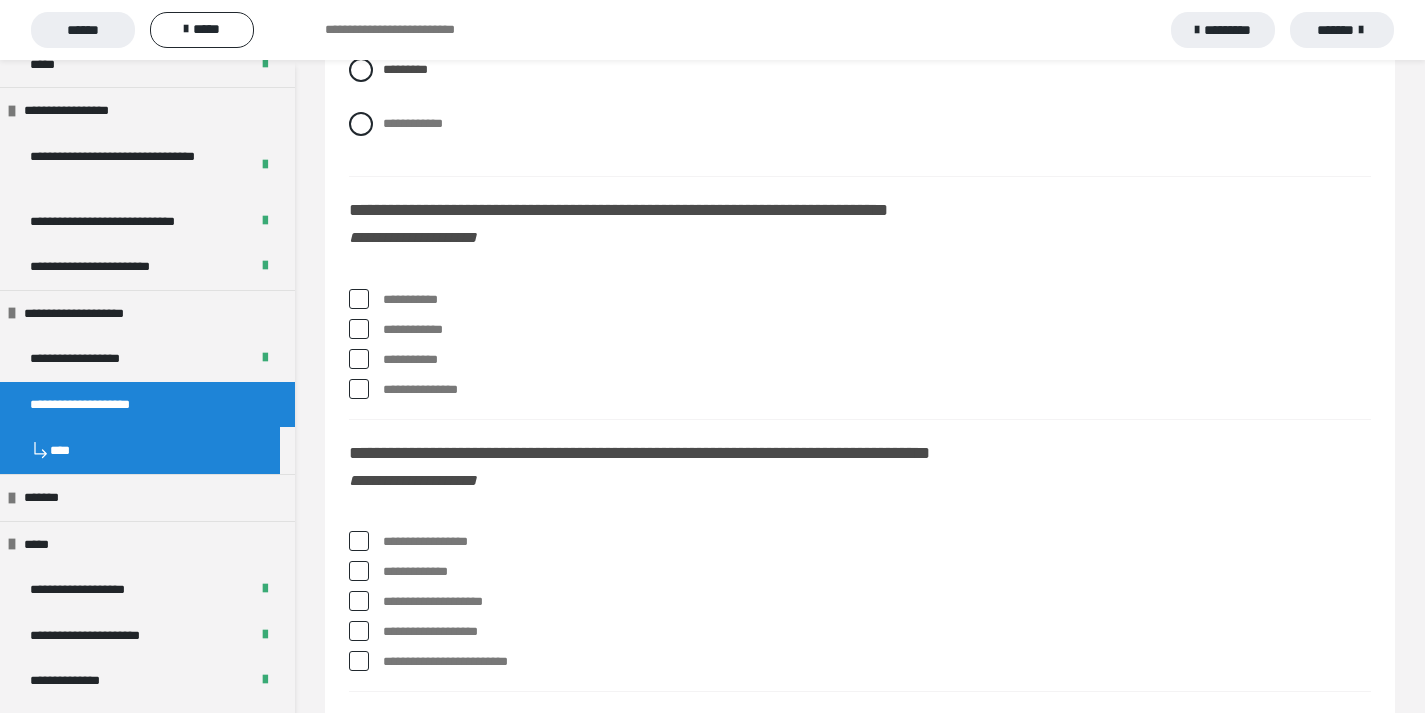 click on "**********" at bounding box center [877, 300] 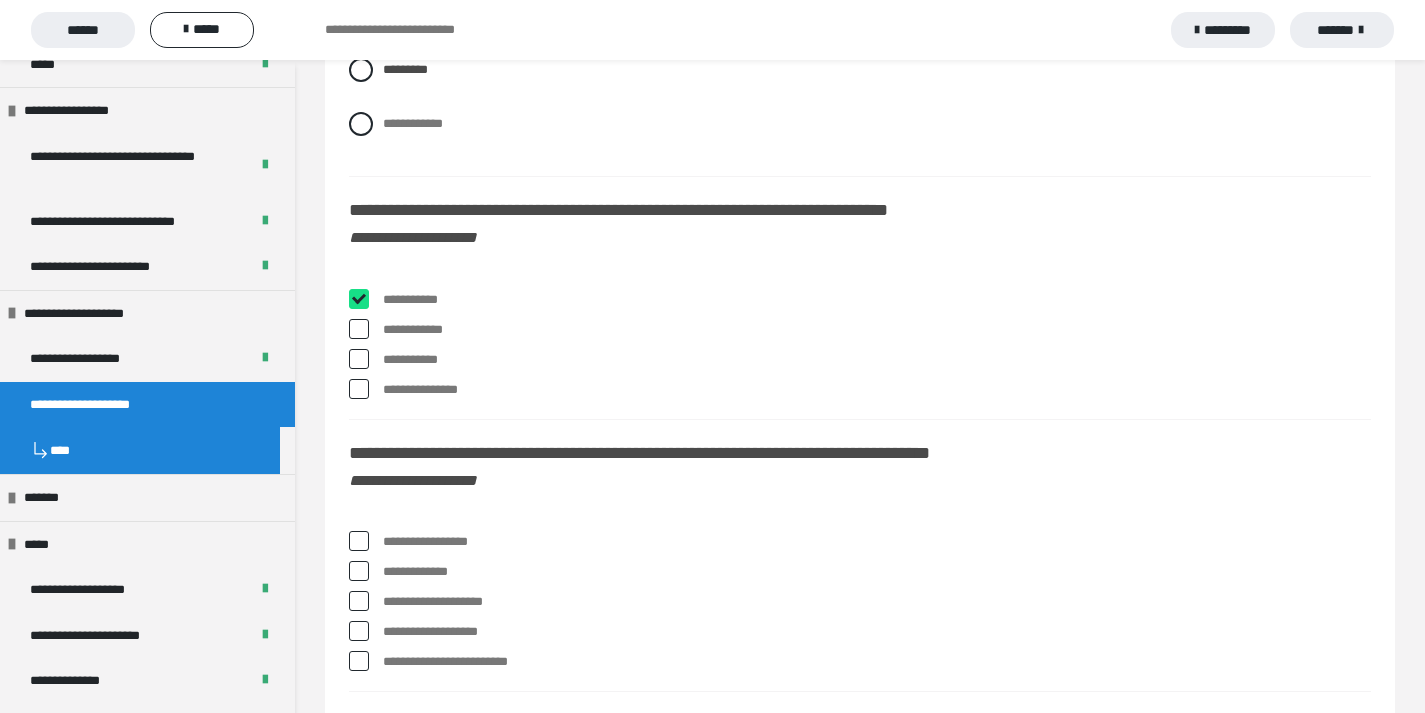 checkbox on "****" 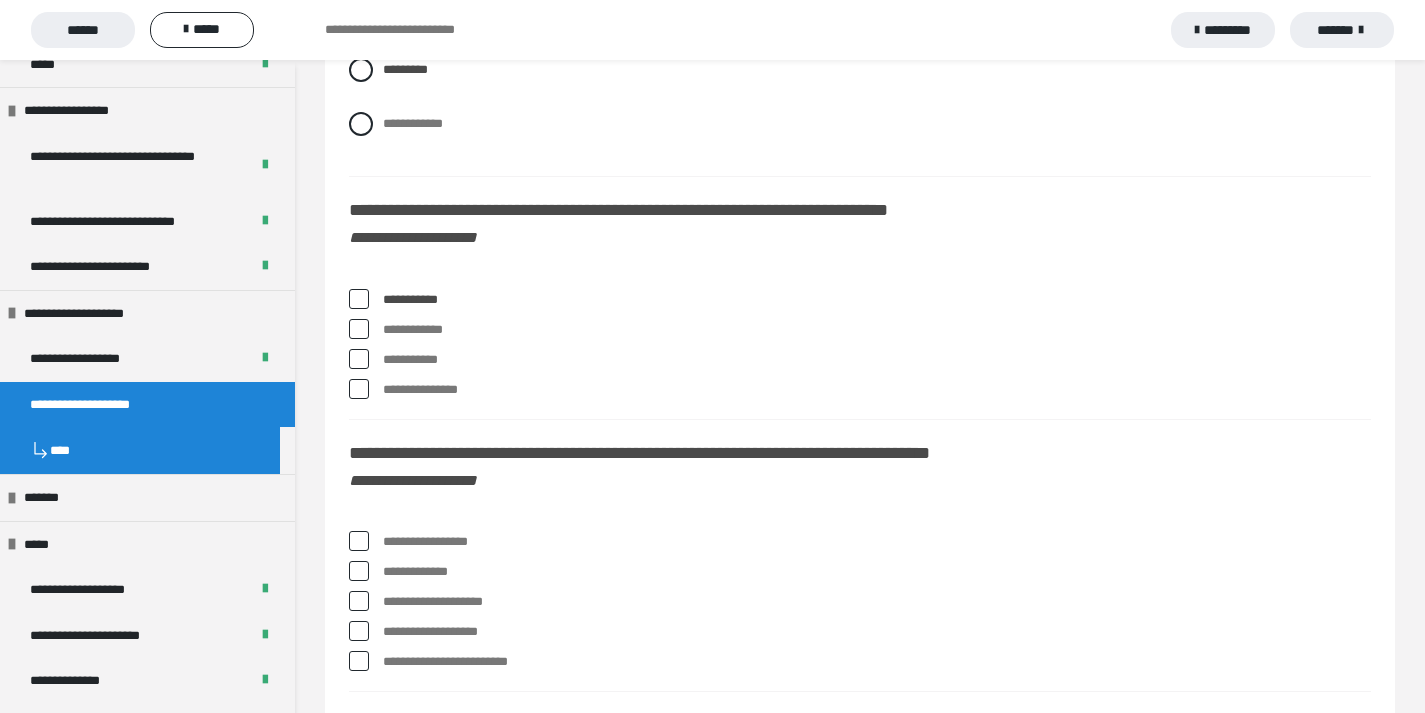 click at bounding box center [359, 359] 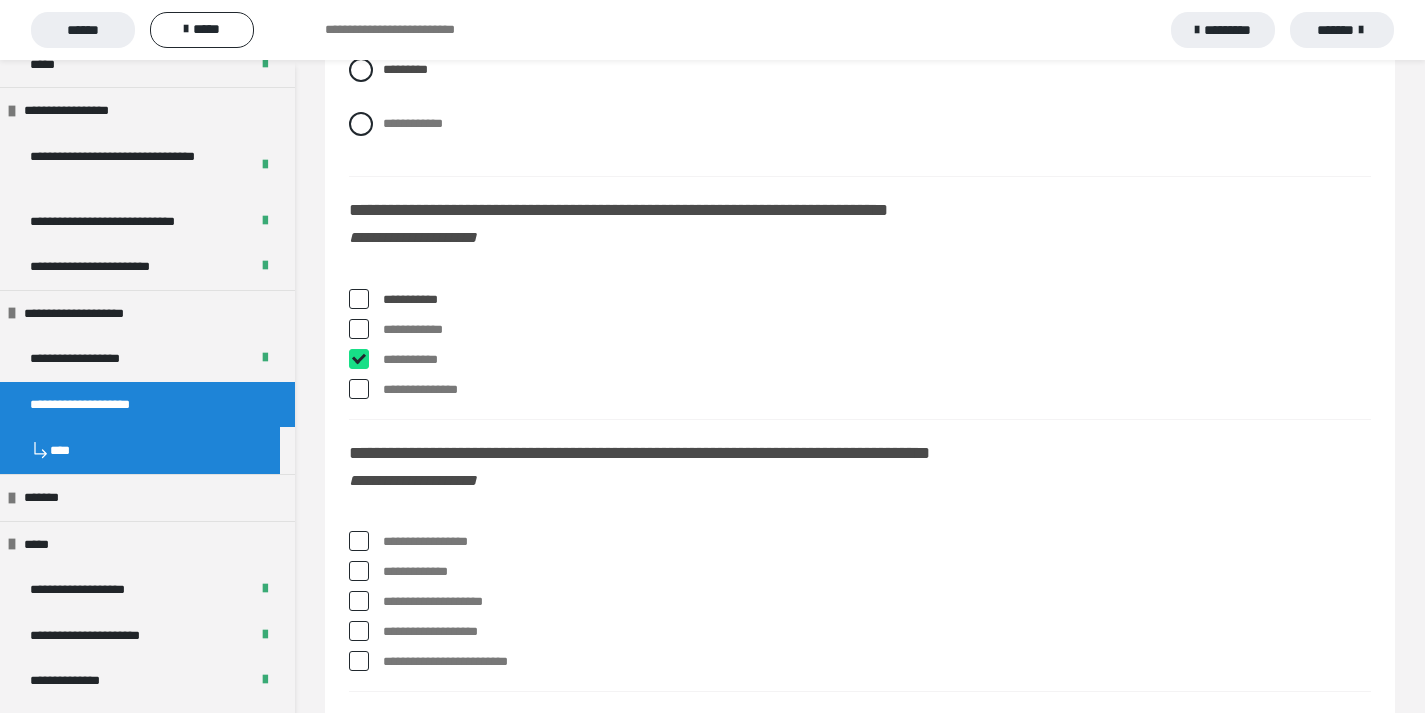 checkbox on "****" 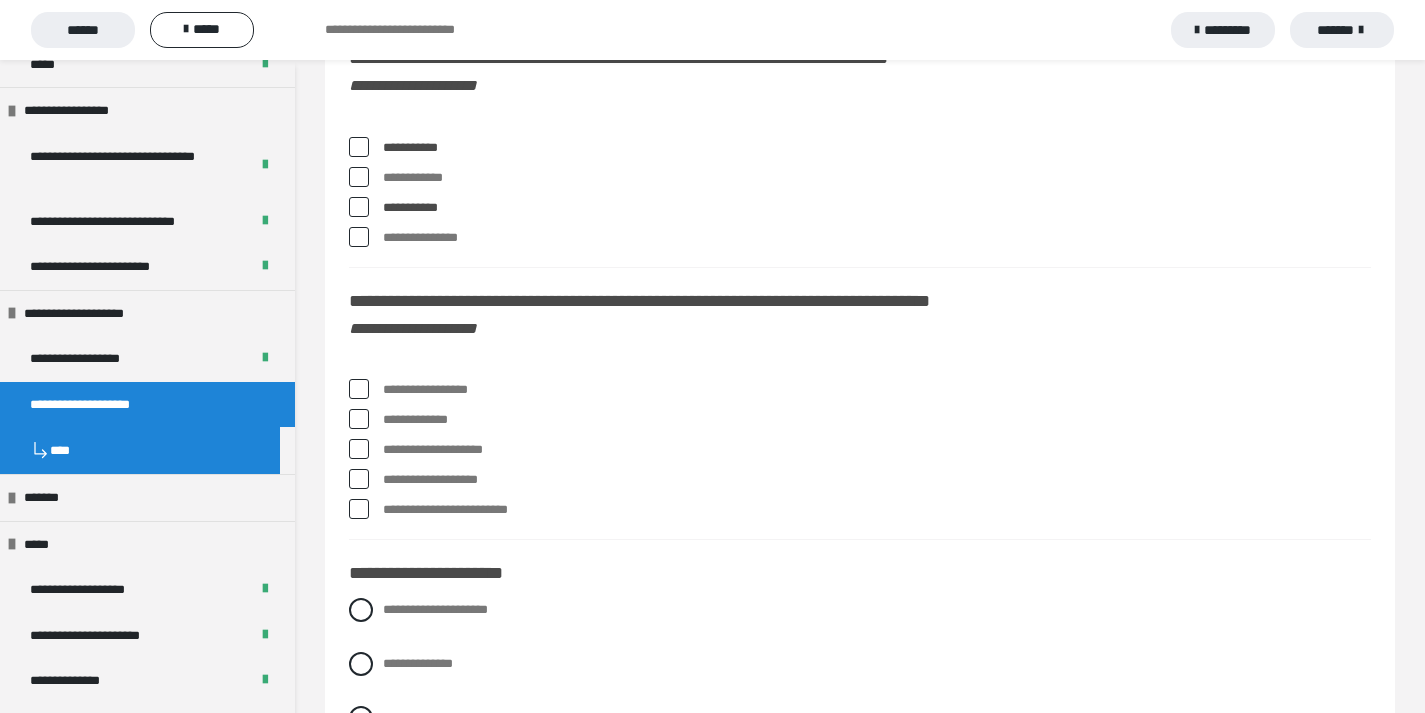 scroll, scrollTop: 8047, scrollLeft: 0, axis: vertical 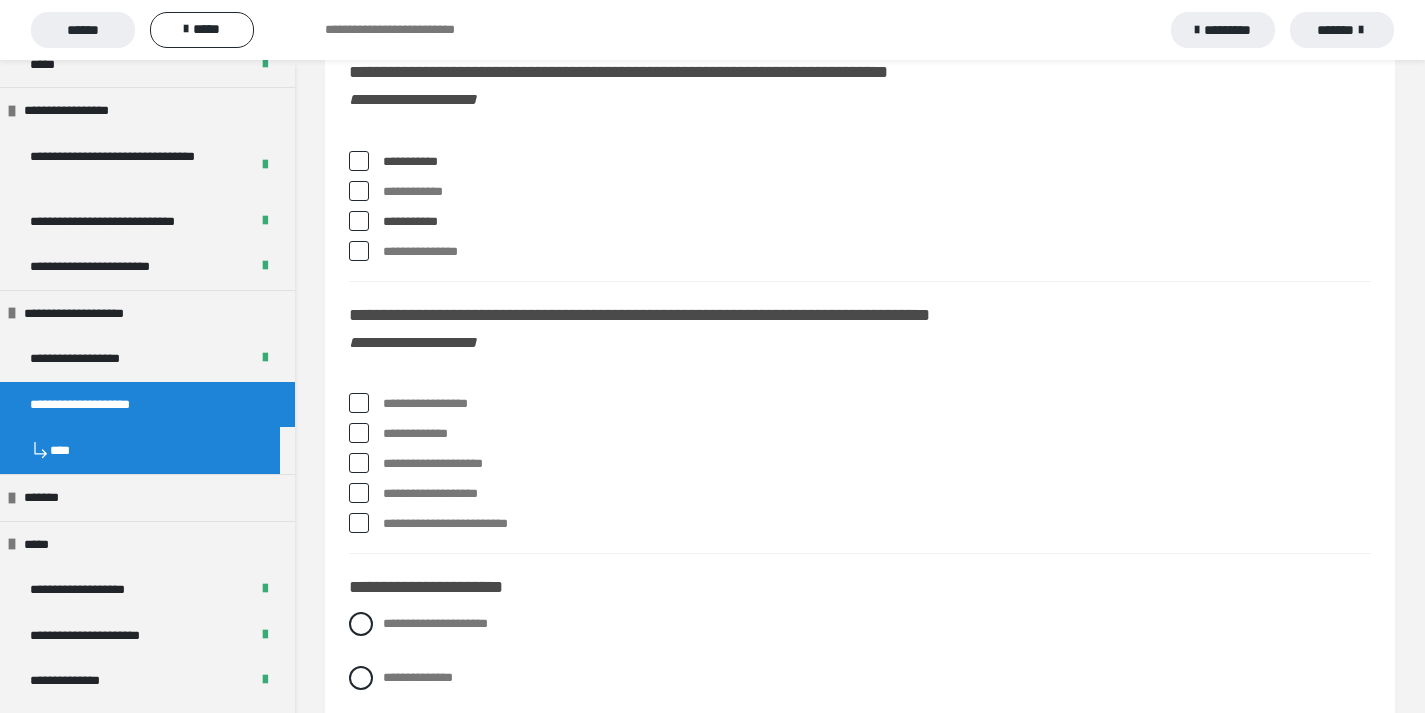 click at bounding box center [359, 403] 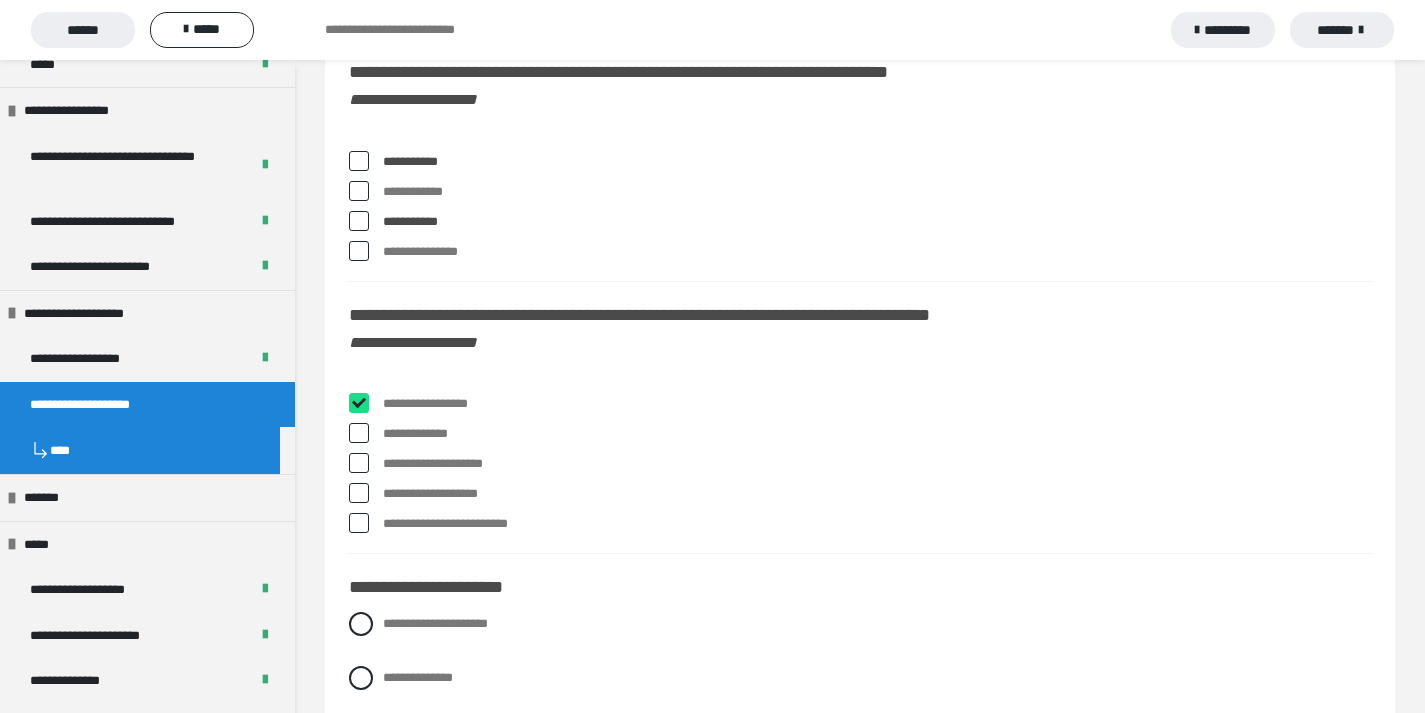 checkbox on "****" 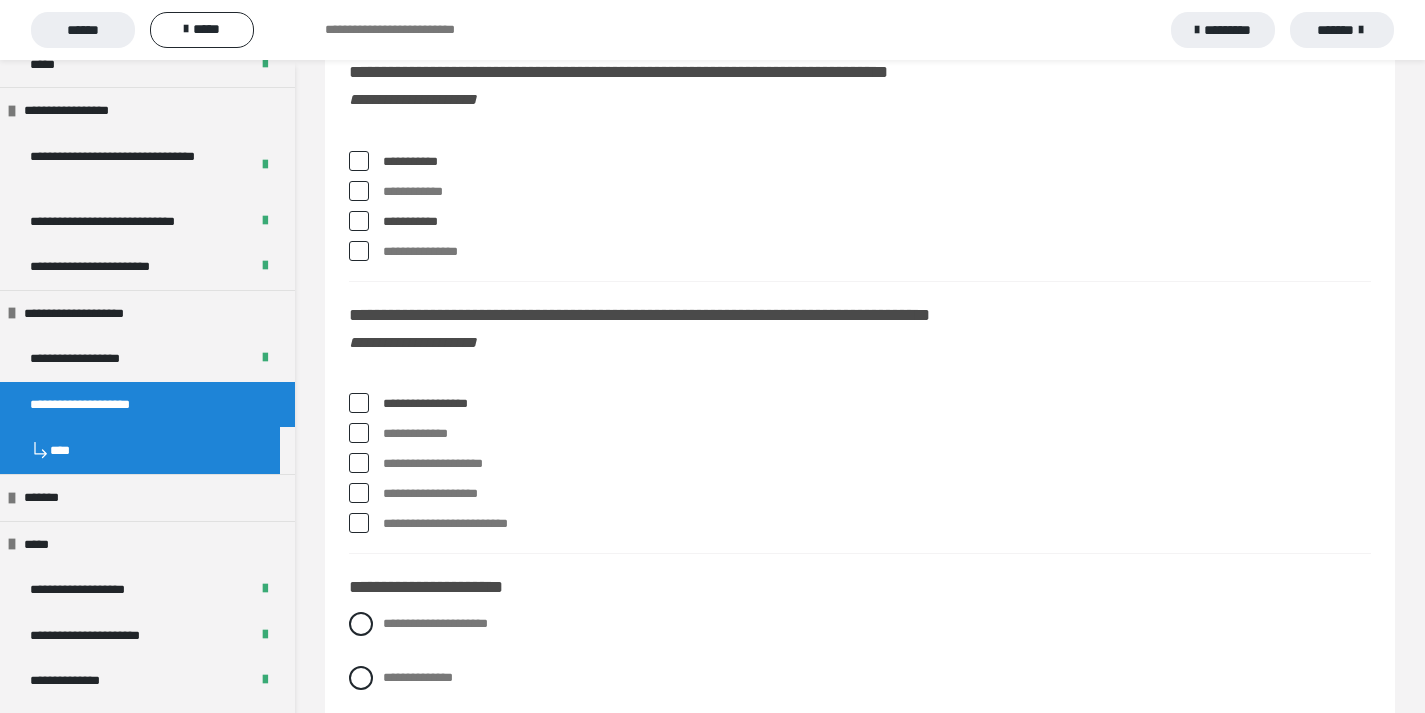 click at bounding box center (359, 463) 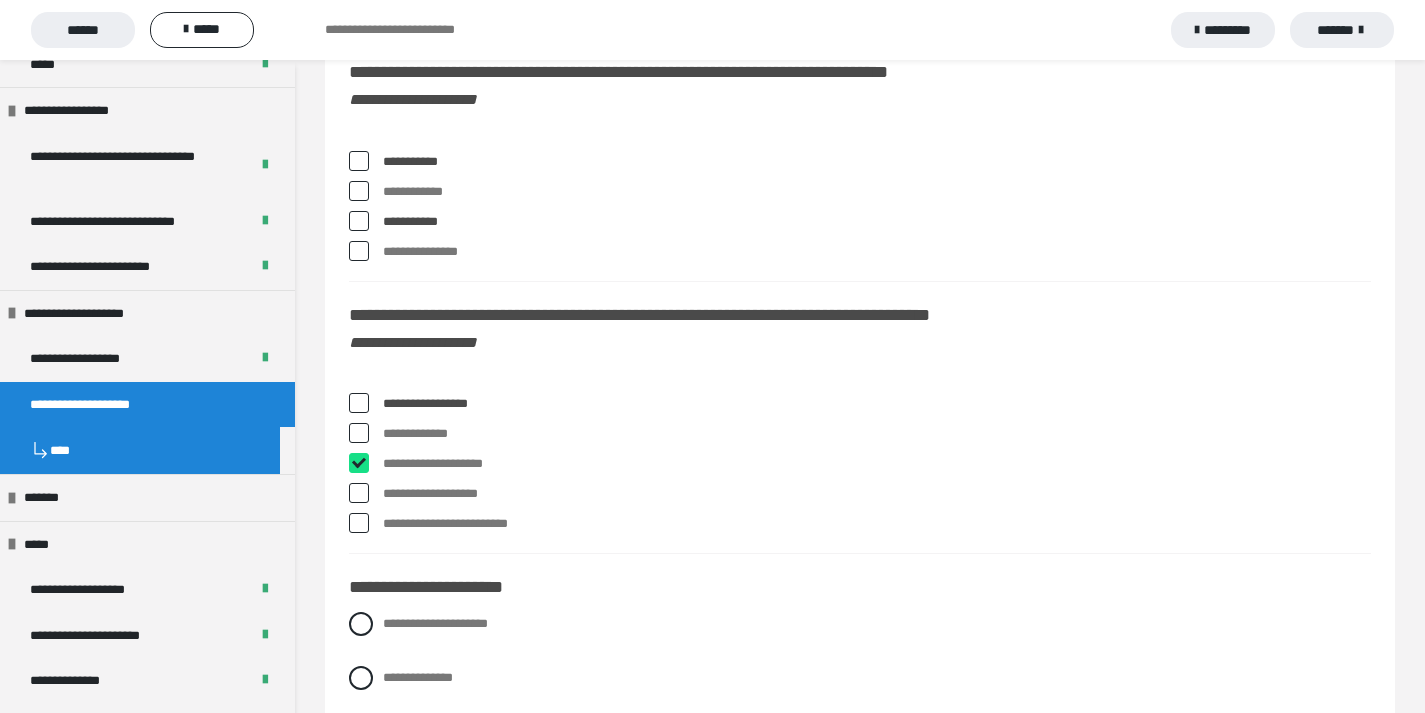 checkbox on "****" 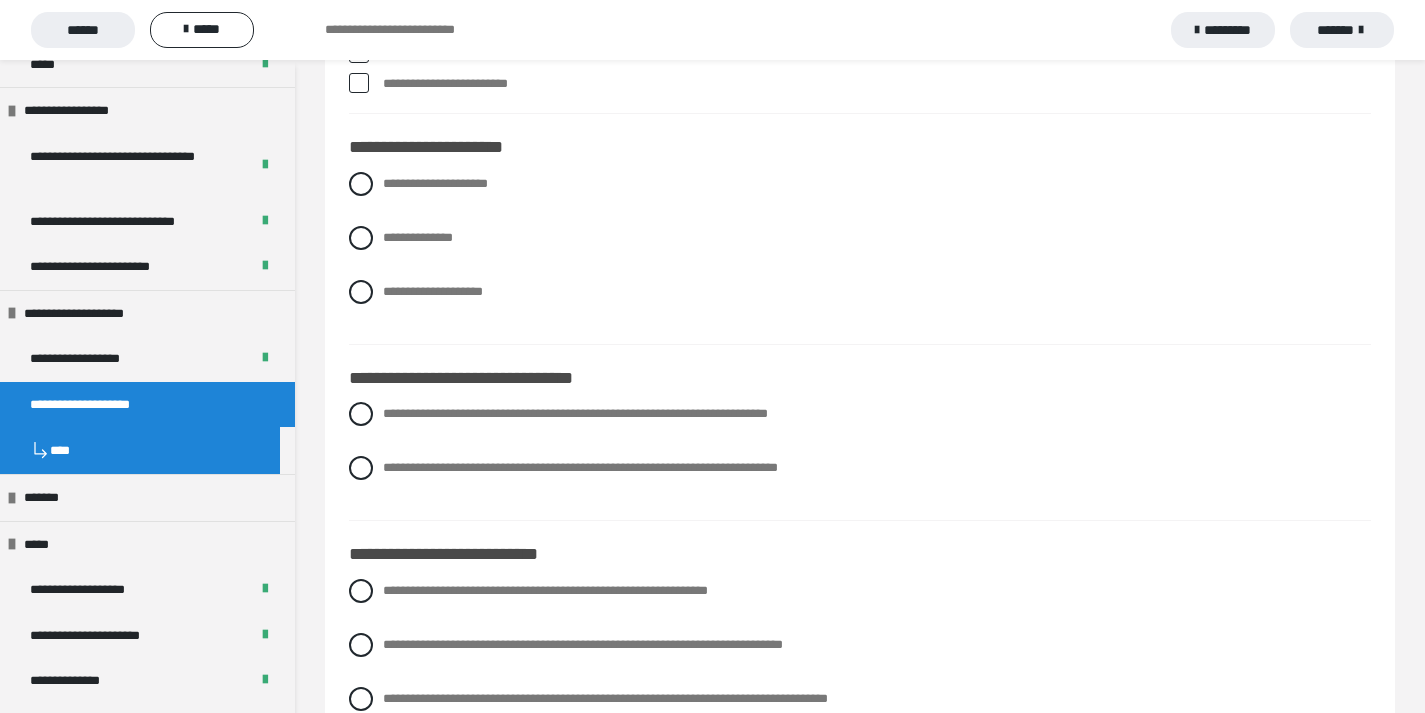 scroll, scrollTop: 8446, scrollLeft: 0, axis: vertical 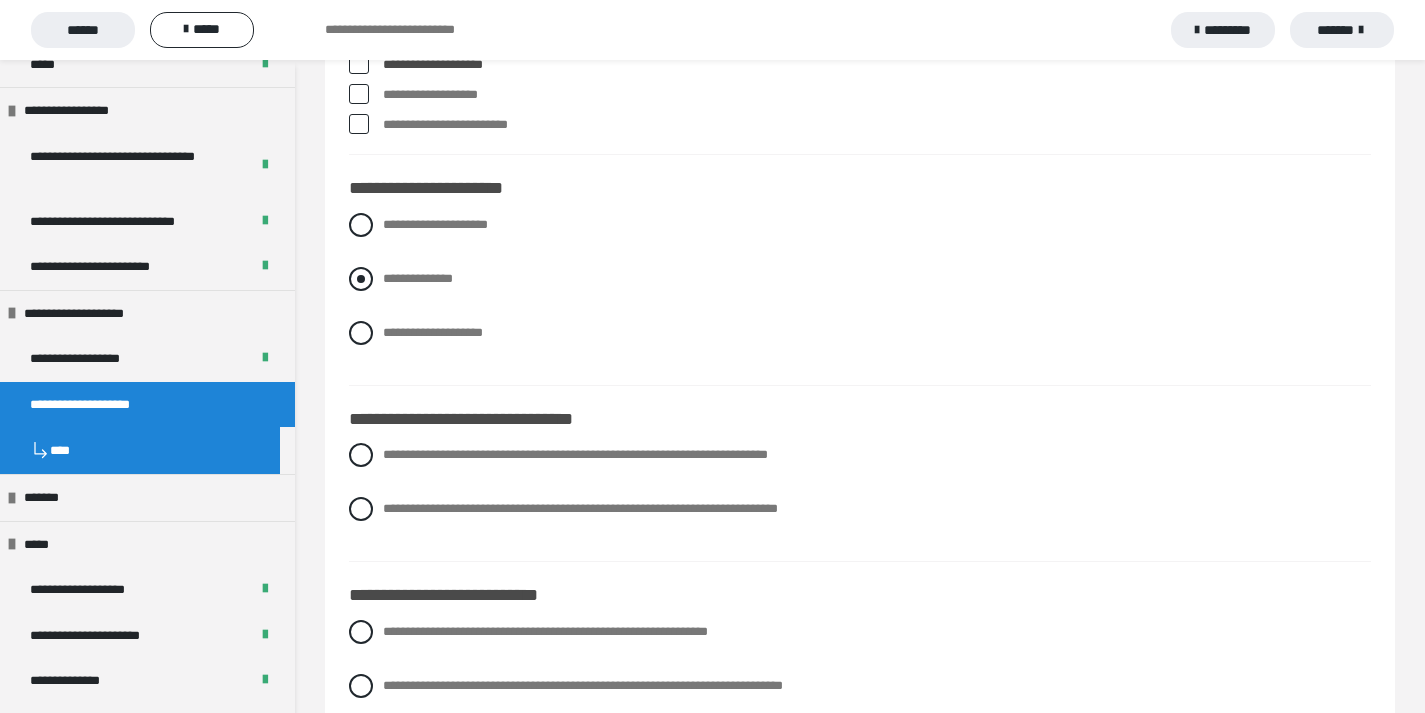 click at bounding box center (361, 279) 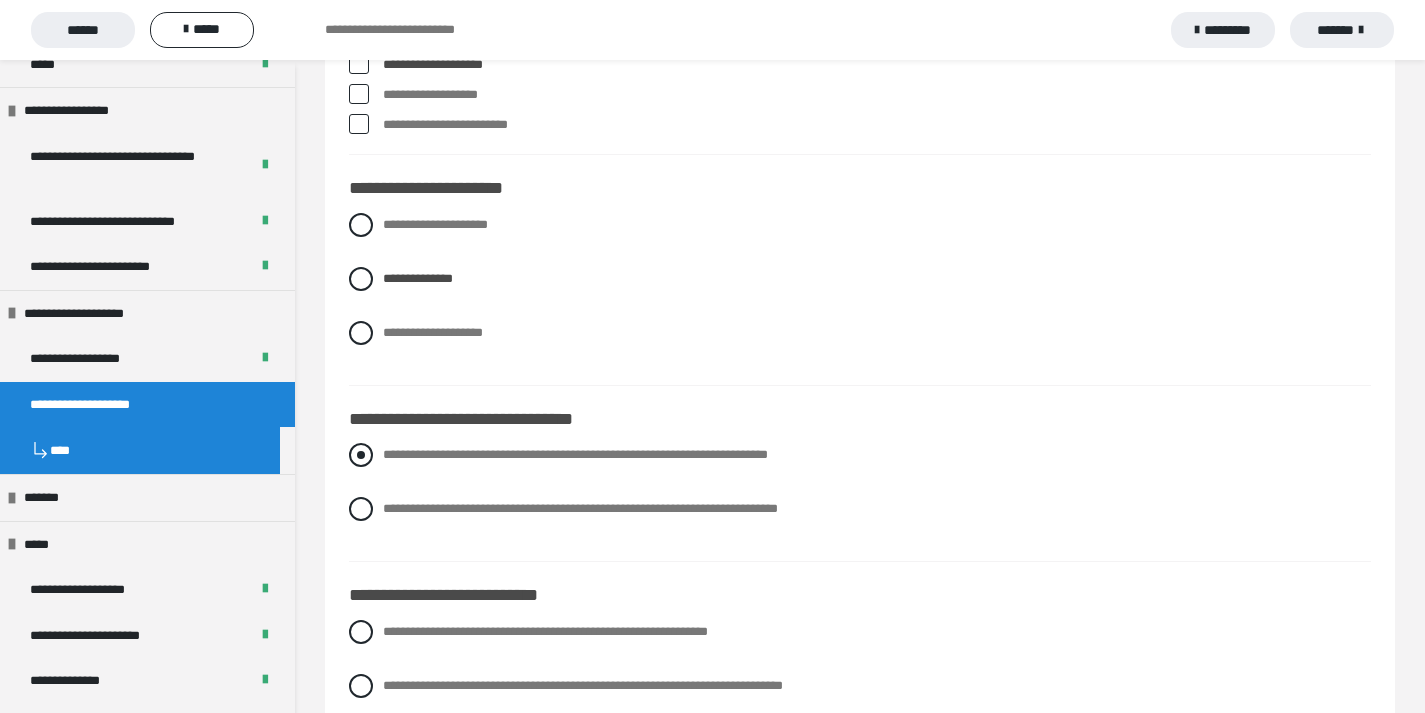 click at bounding box center [361, 455] 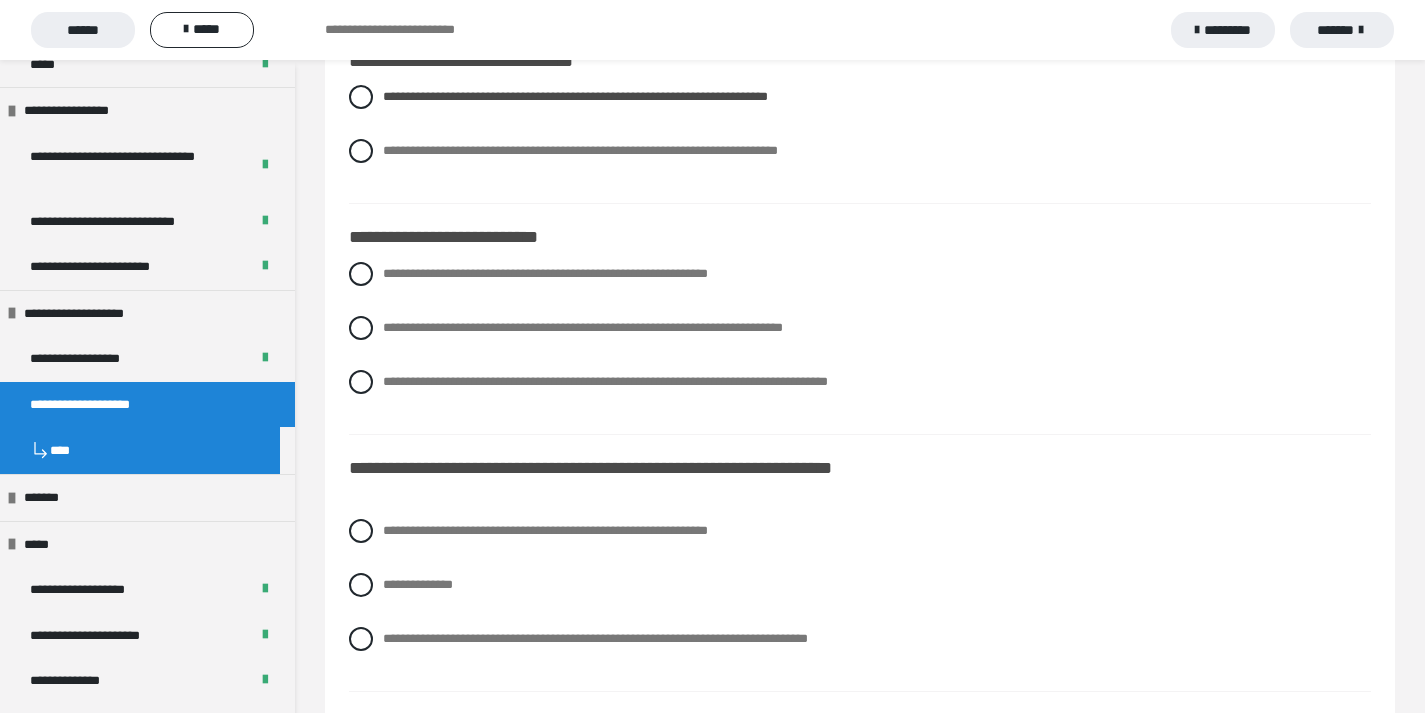 scroll, scrollTop: 8680, scrollLeft: 0, axis: vertical 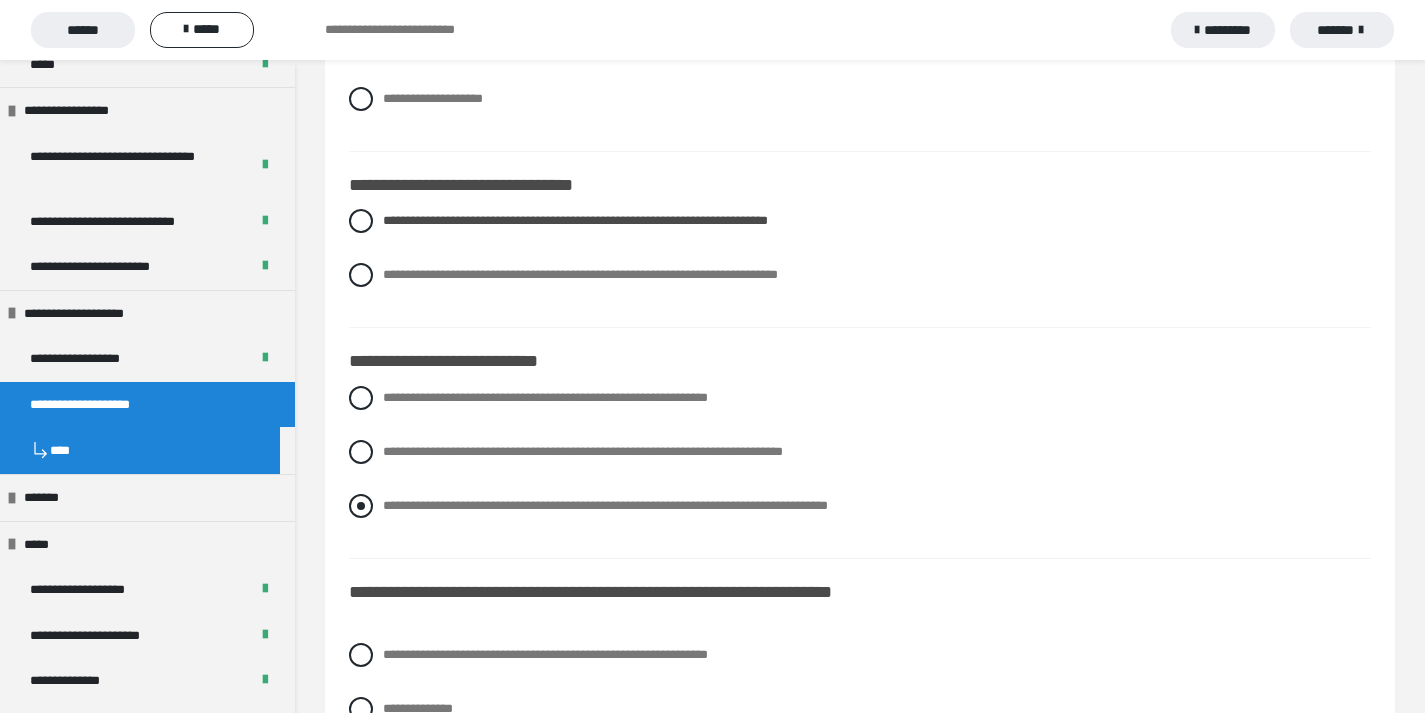click at bounding box center (361, 506) 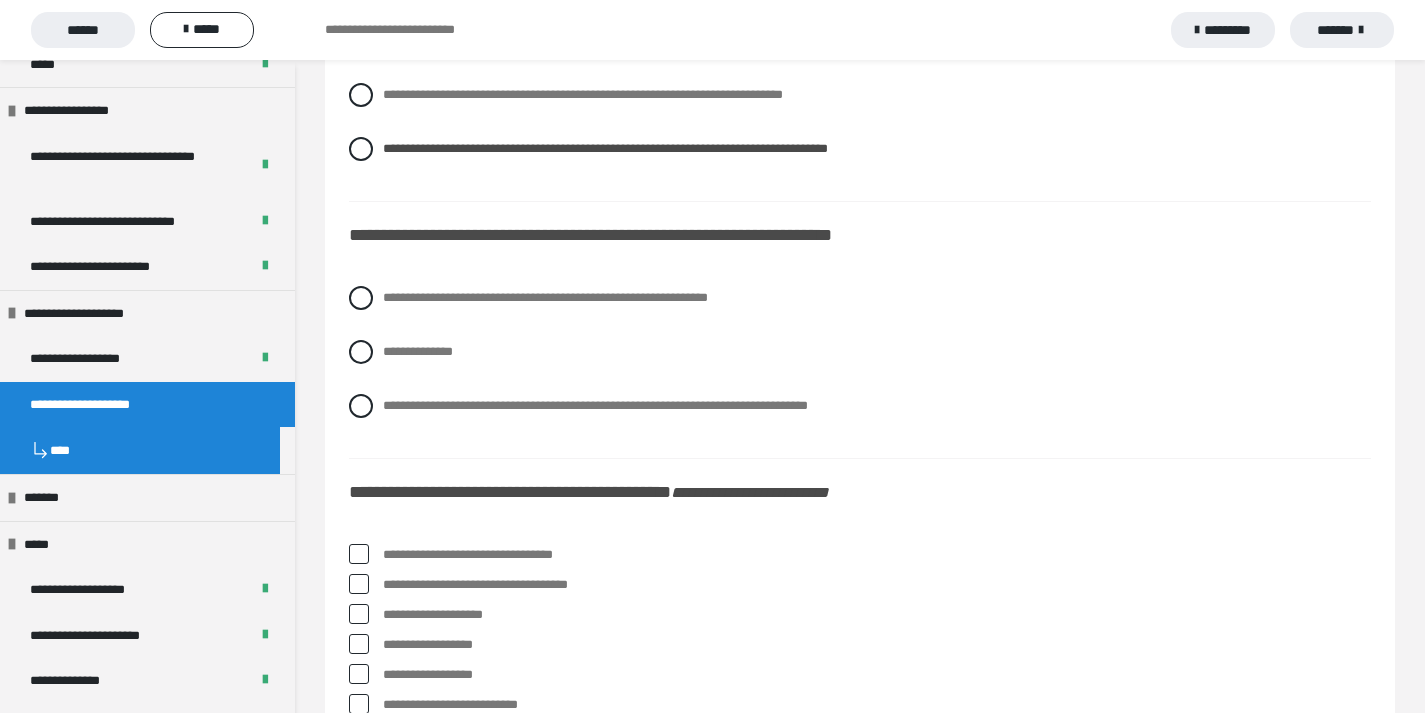 scroll, scrollTop: 9051, scrollLeft: 0, axis: vertical 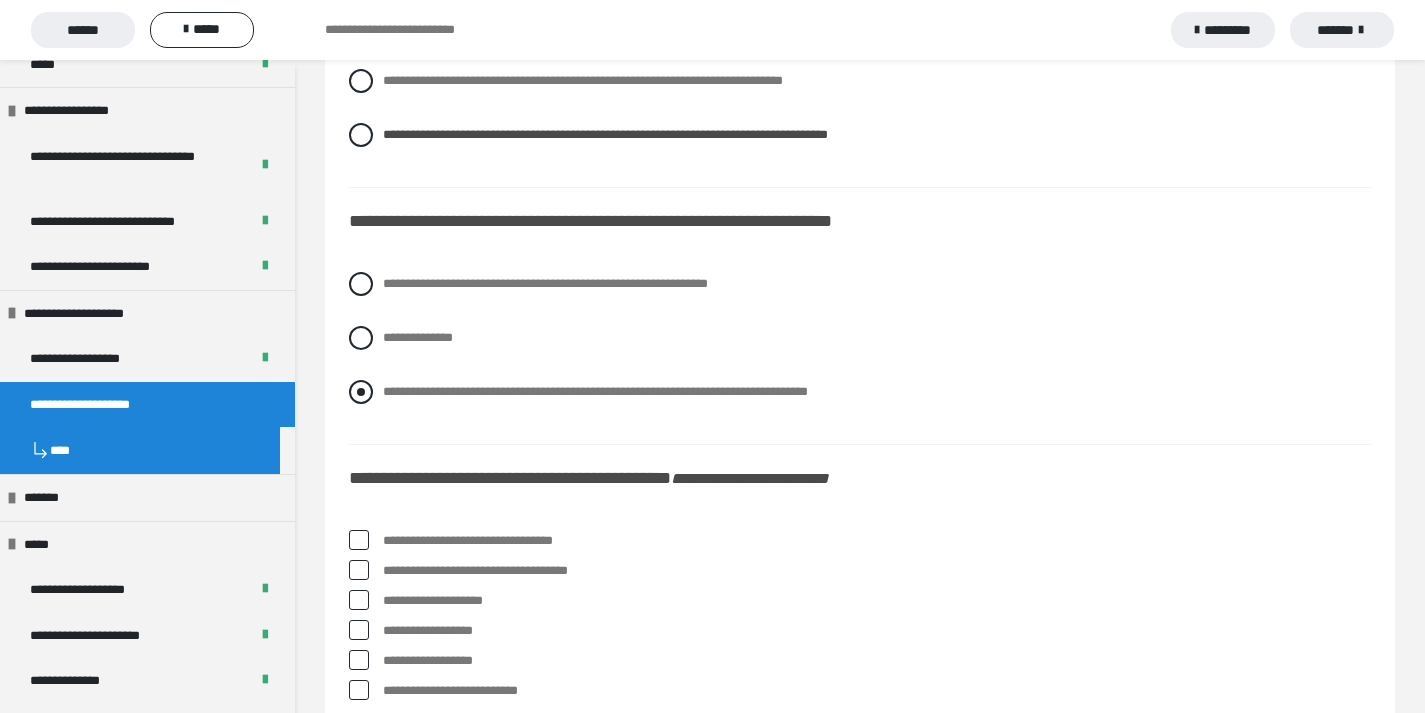 click at bounding box center [361, 392] 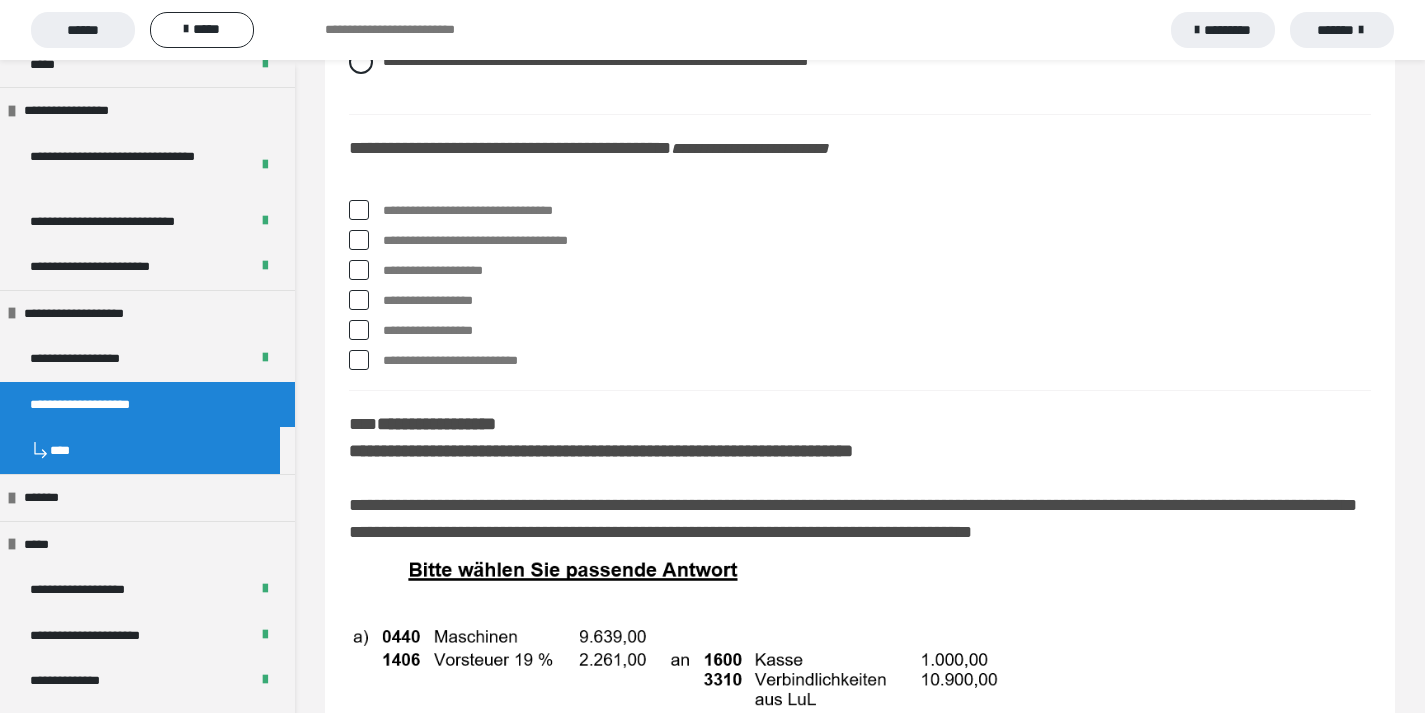 scroll, scrollTop: 9326, scrollLeft: 0, axis: vertical 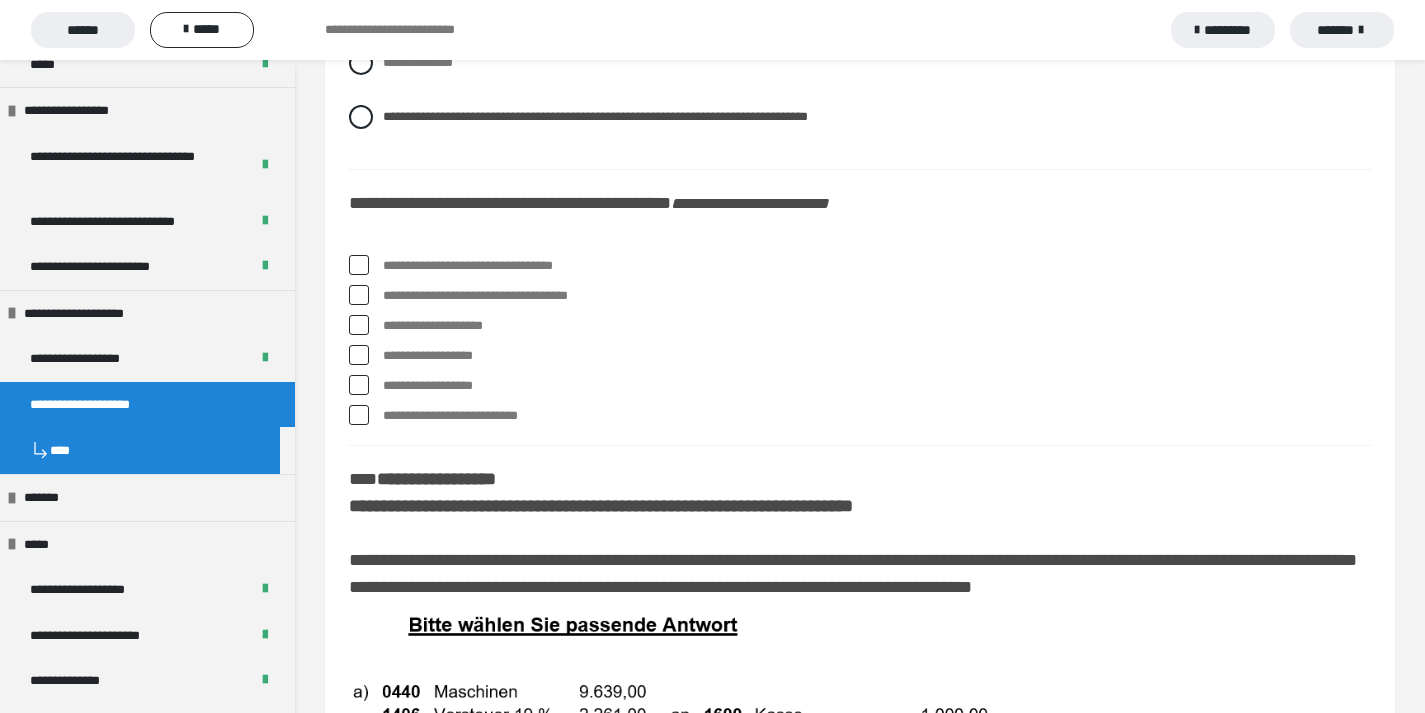 click at bounding box center (359, 265) 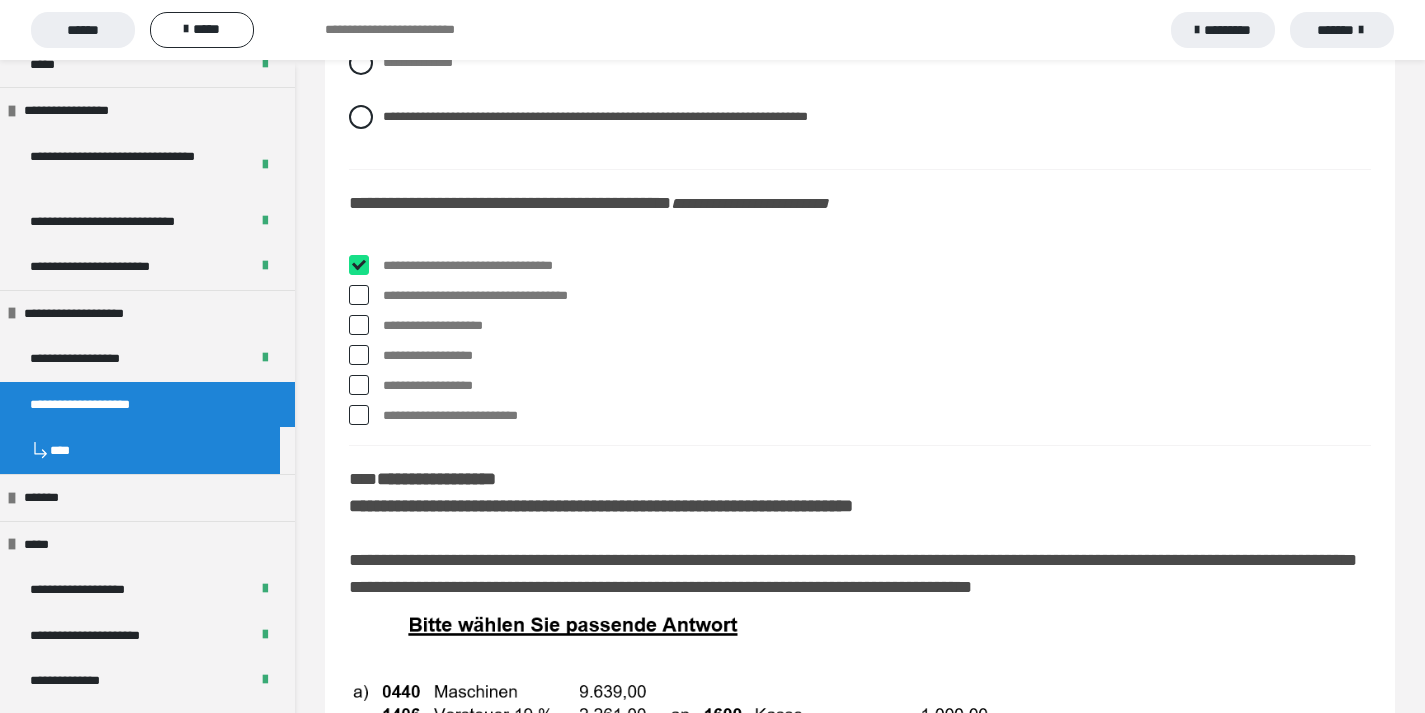 checkbox on "****" 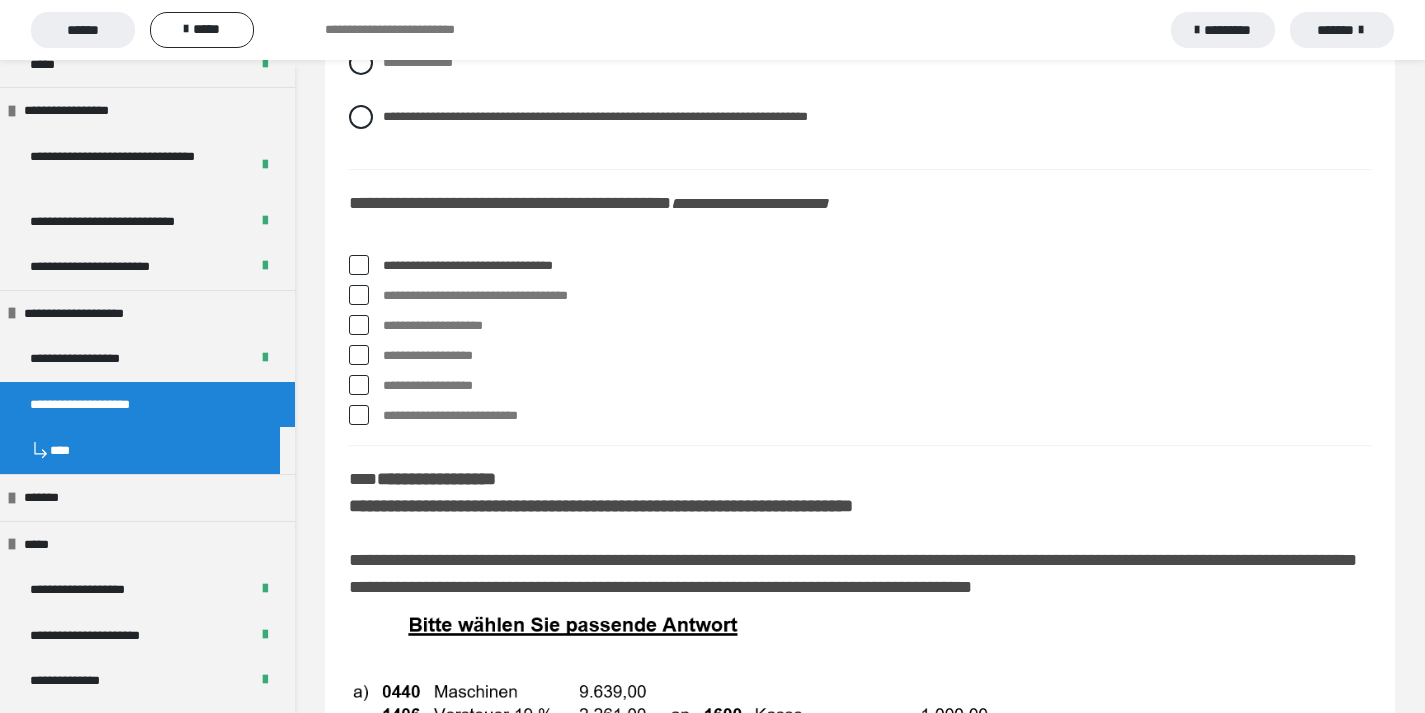 click at bounding box center (359, 295) 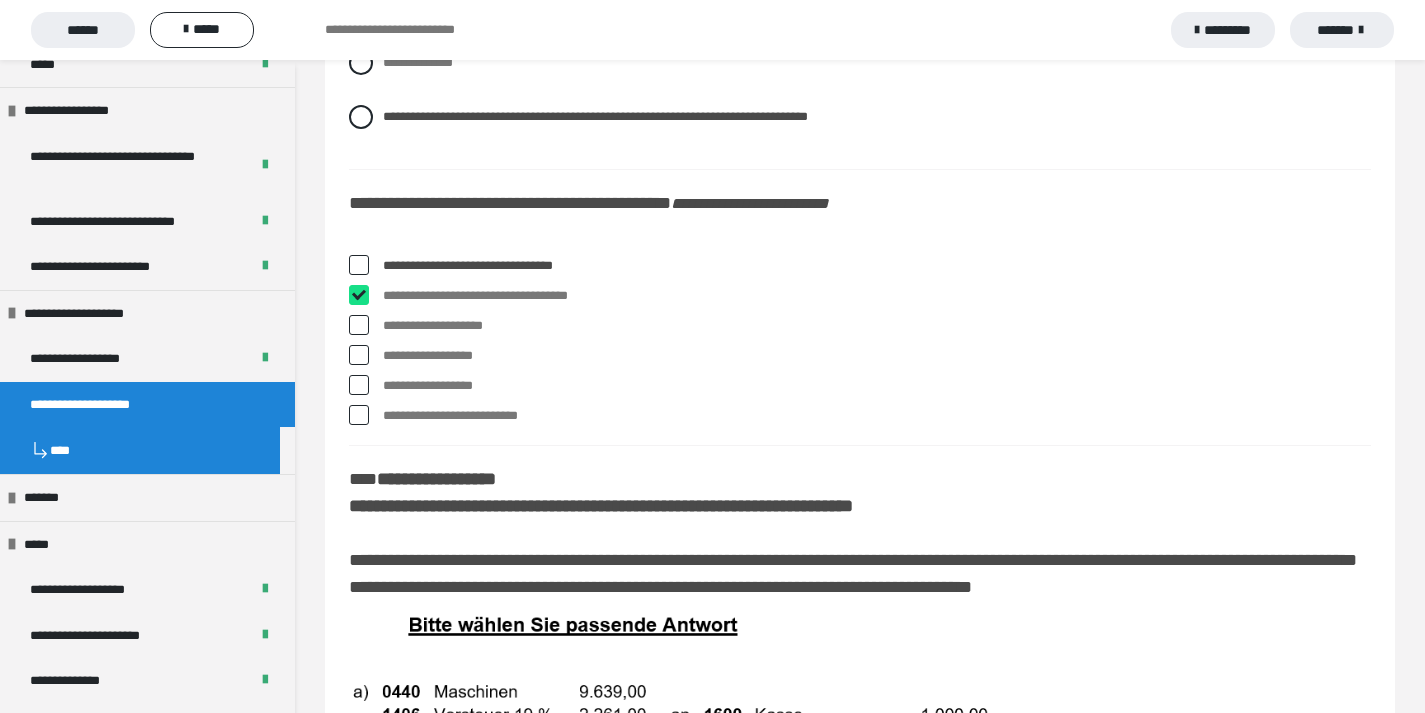 checkbox on "****" 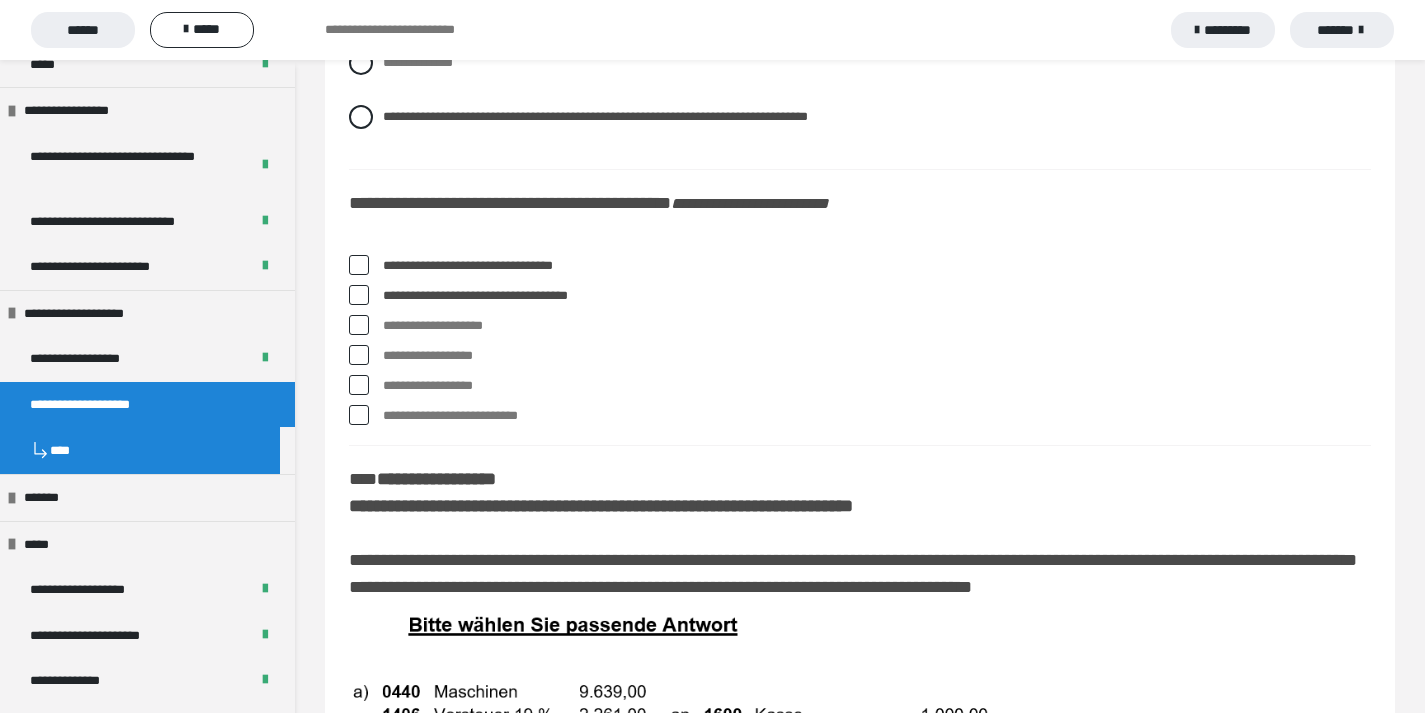 click at bounding box center (359, 385) 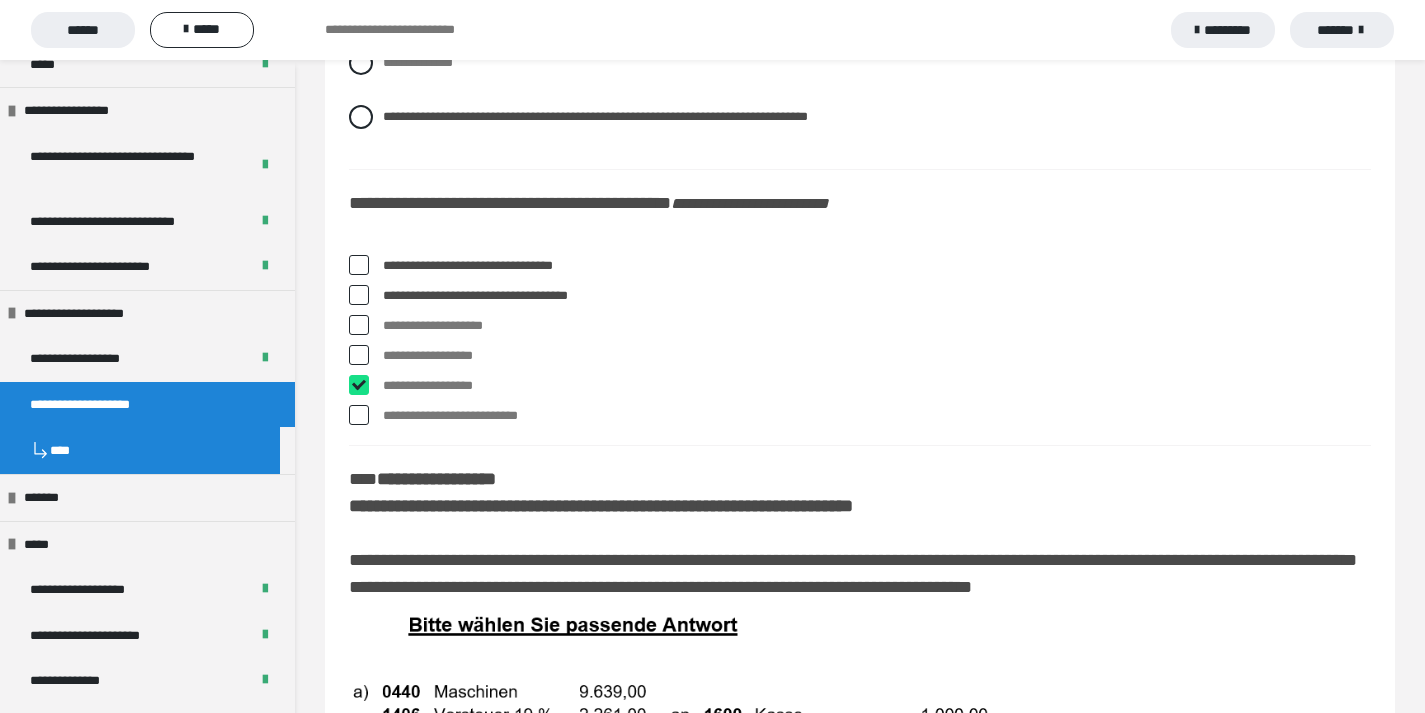 checkbox on "****" 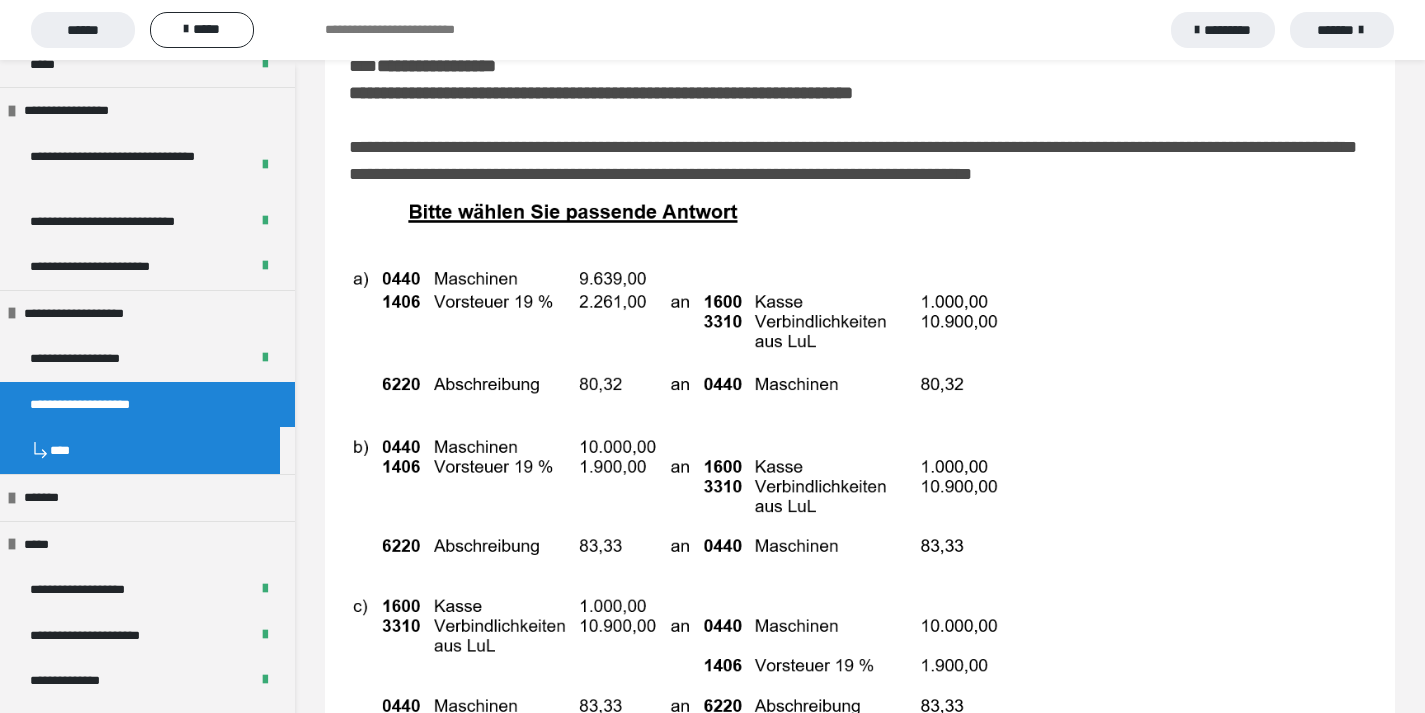 scroll, scrollTop: 9711, scrollLeft: 0, axis: vertical 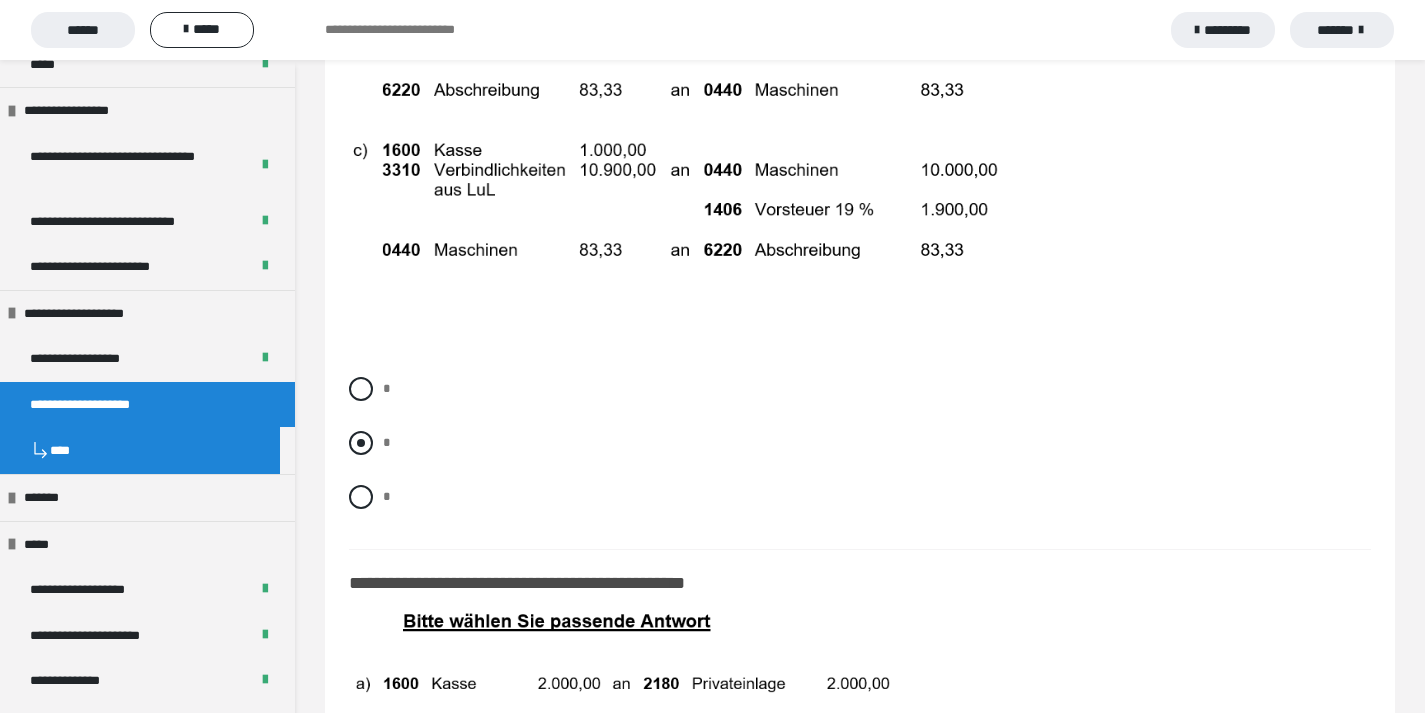click at bounding box center (361, 443) 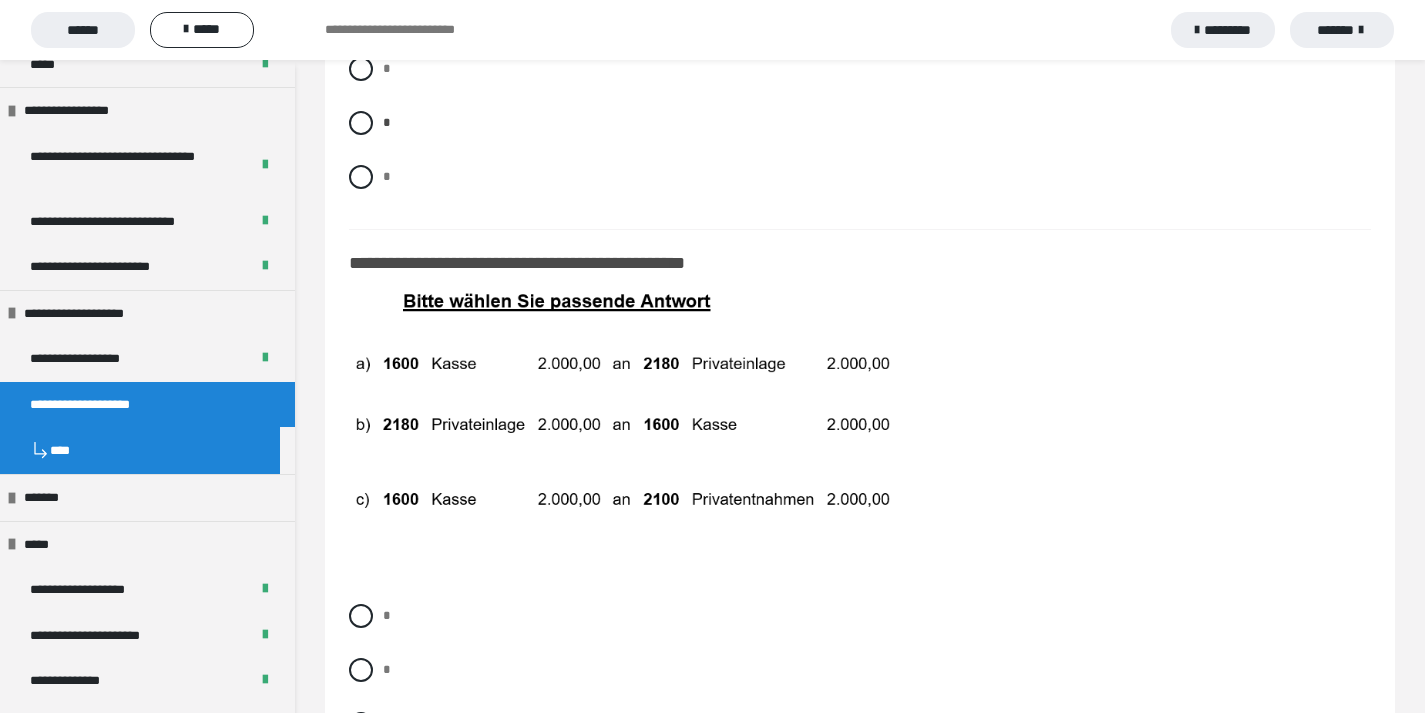 scroll, scrollTop: 10559, scrollLeft: 0, axis: vertical 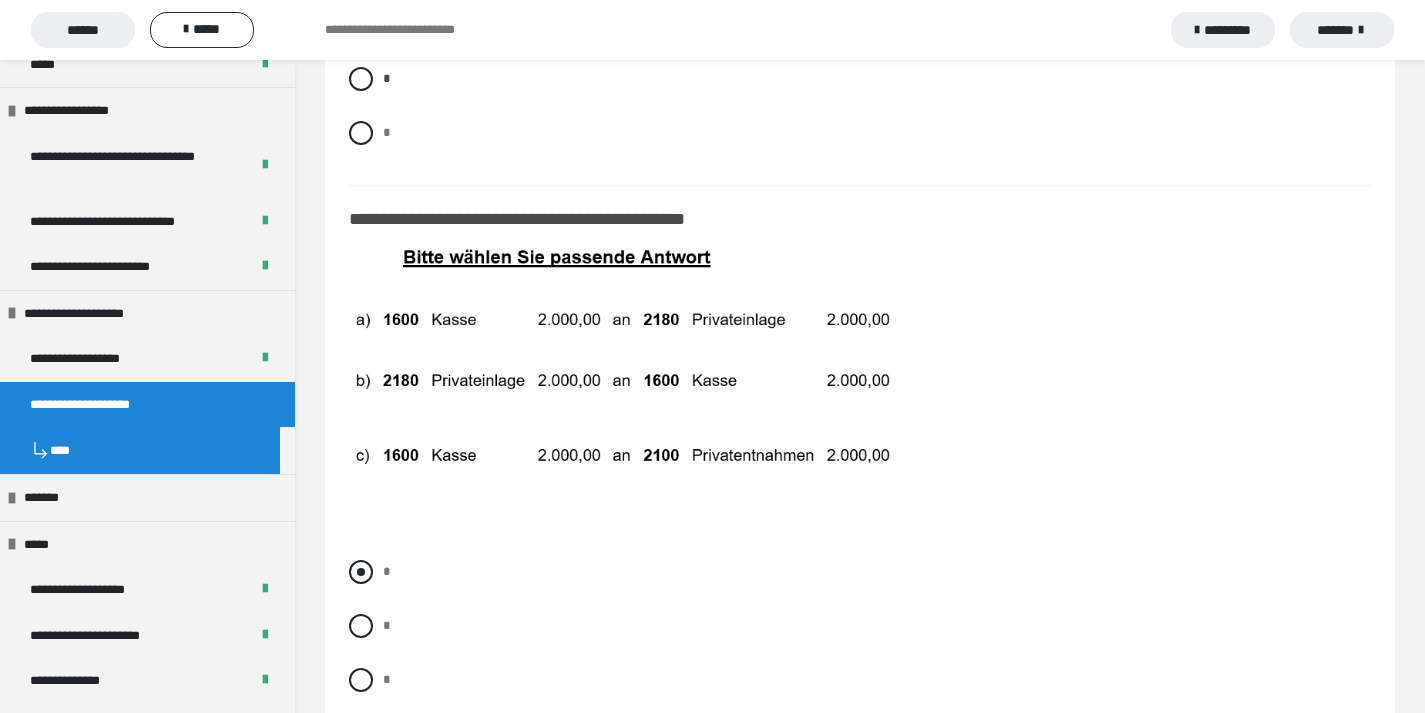 click at bounding box center (361, 572) 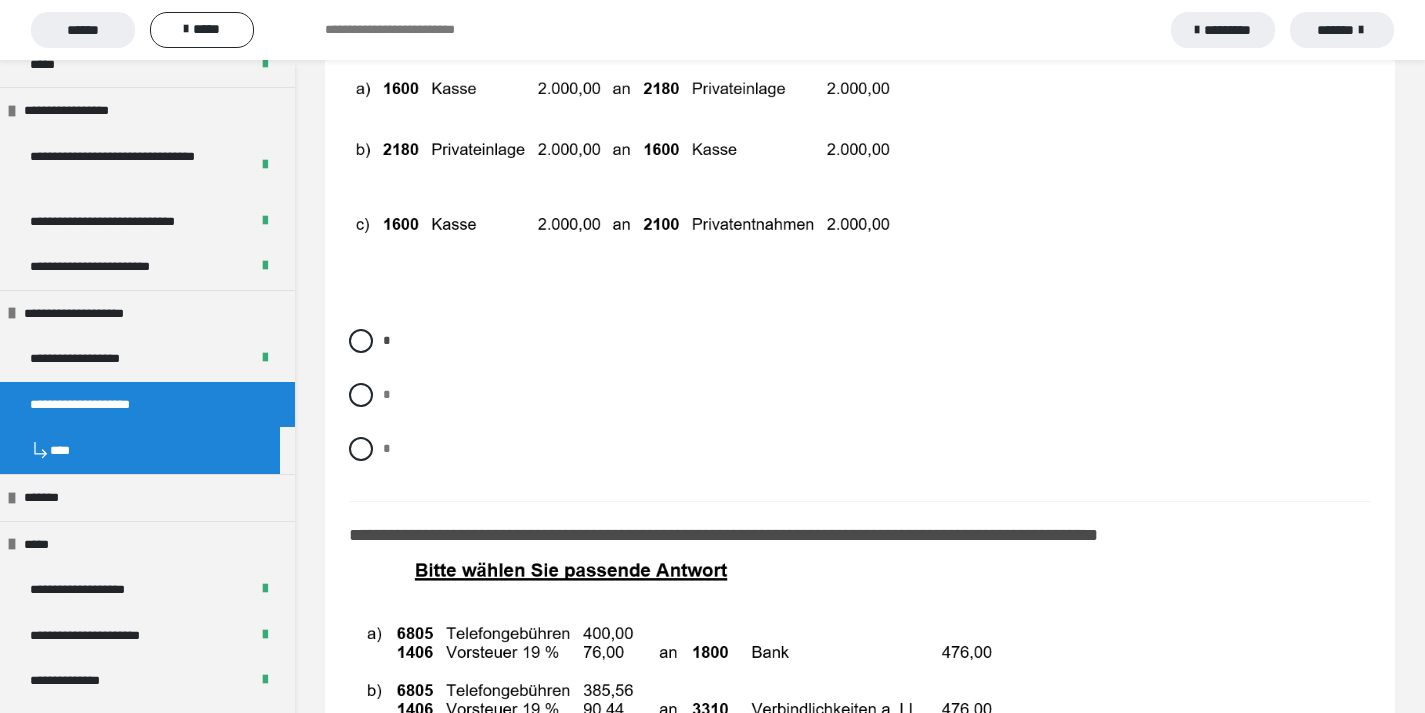 scroll, scrollTop: 10915, scrollLeft: 0, axis: vertical 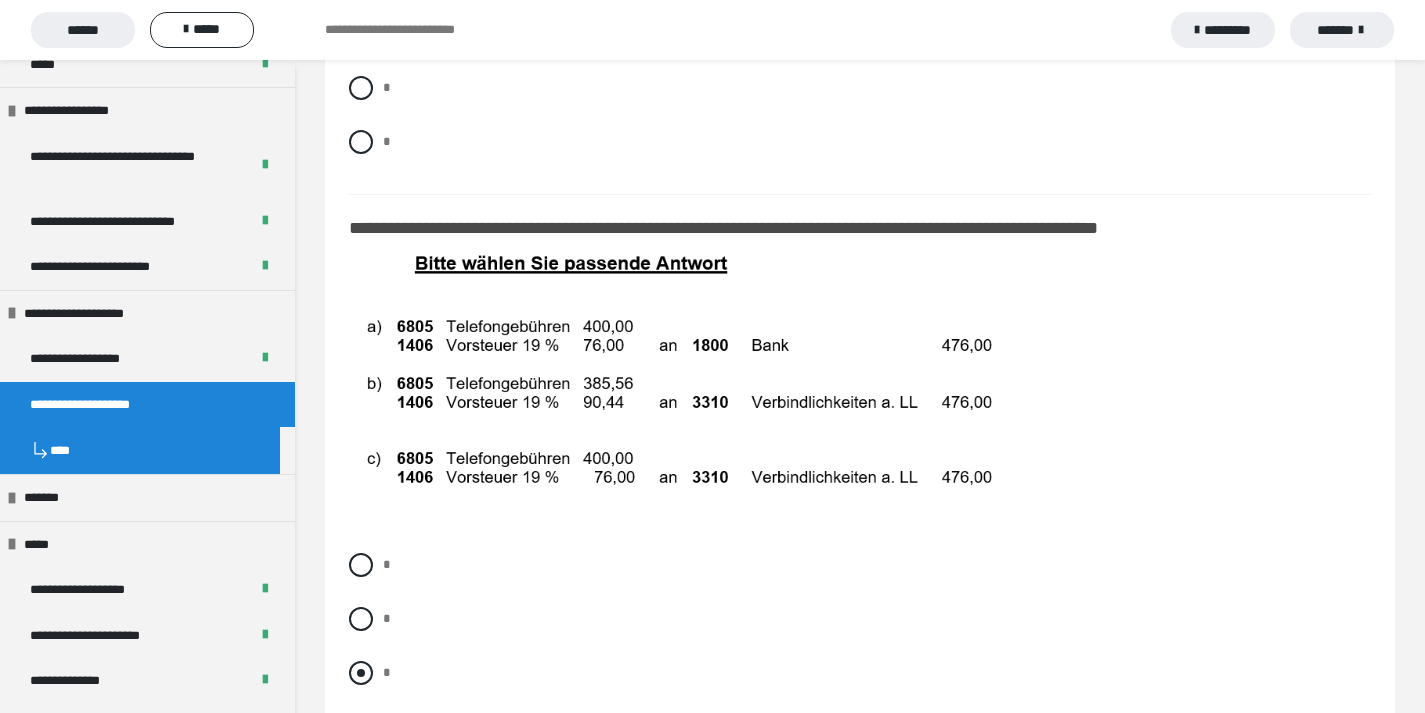 click at bounding box center [361, 673] 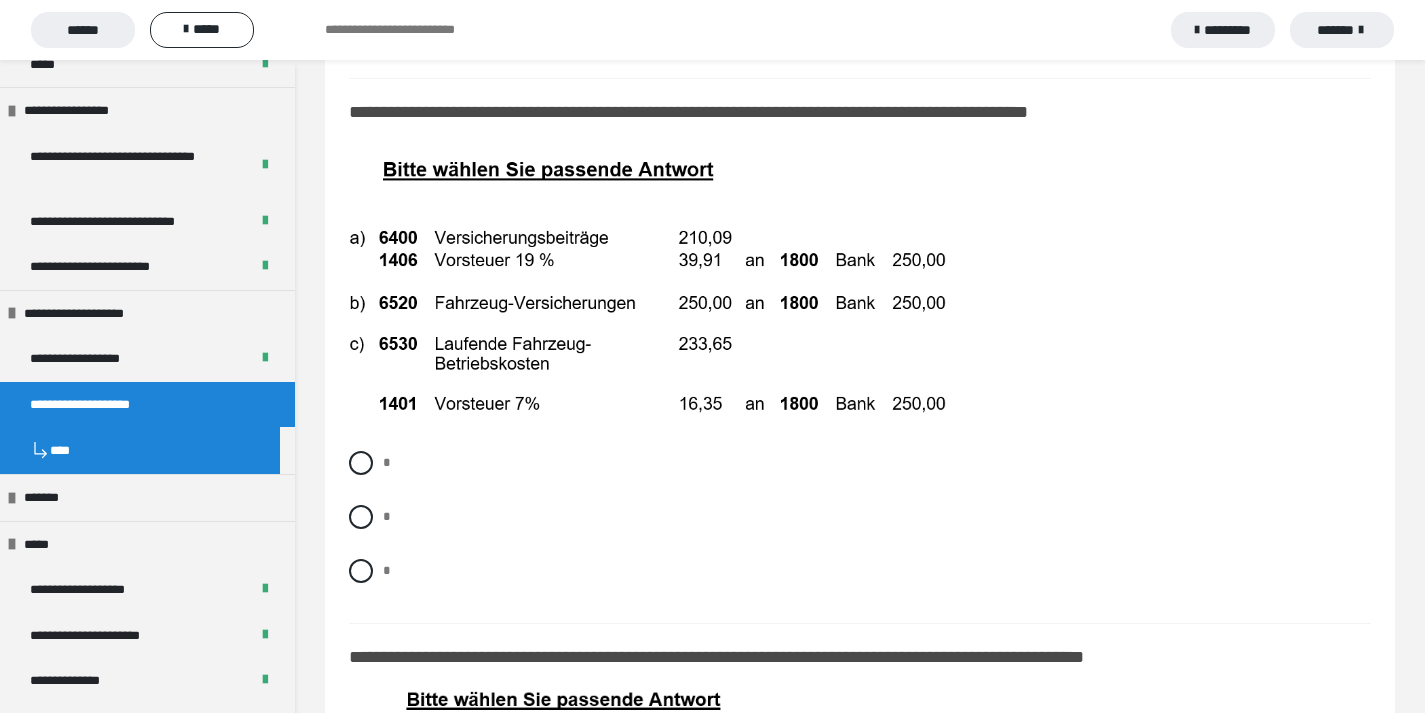 scroll, scrollTop: 11771, scrollLeft: 0, axis: vertical 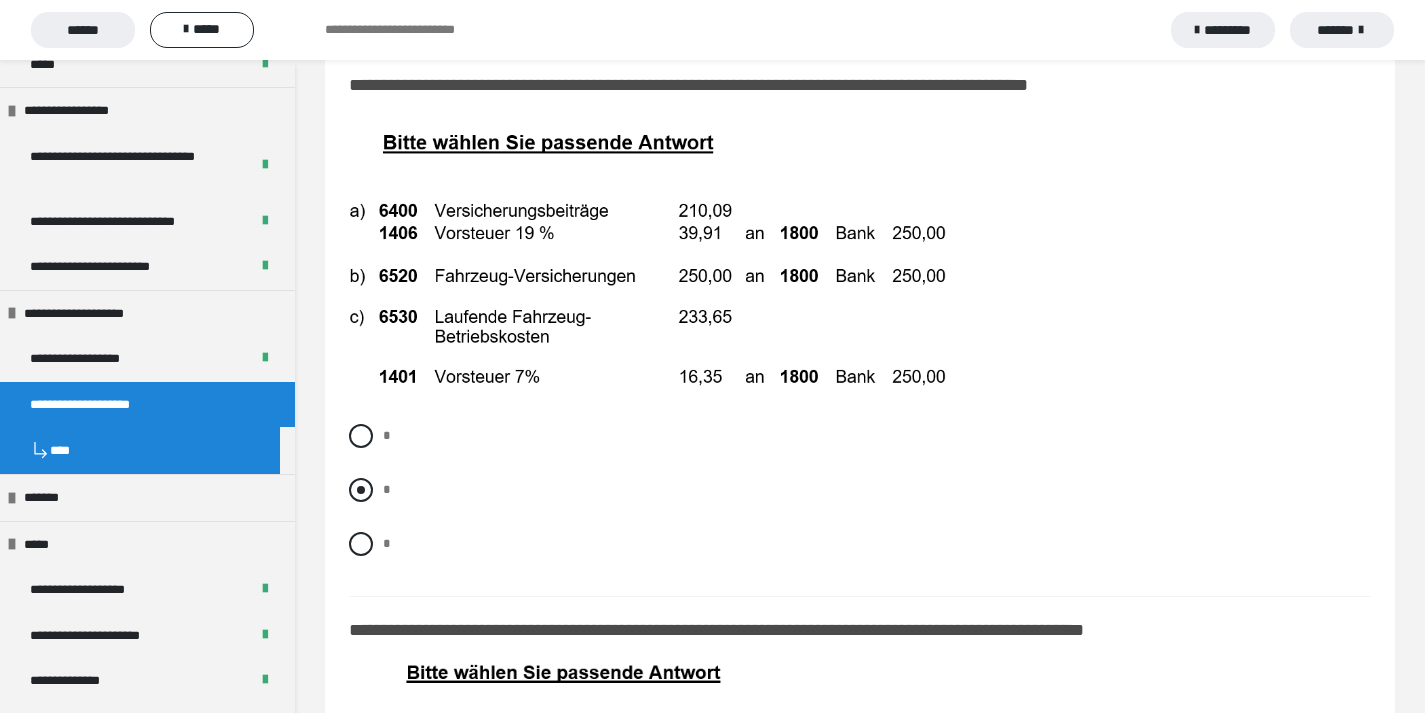 click at bounding box center [361, 490] 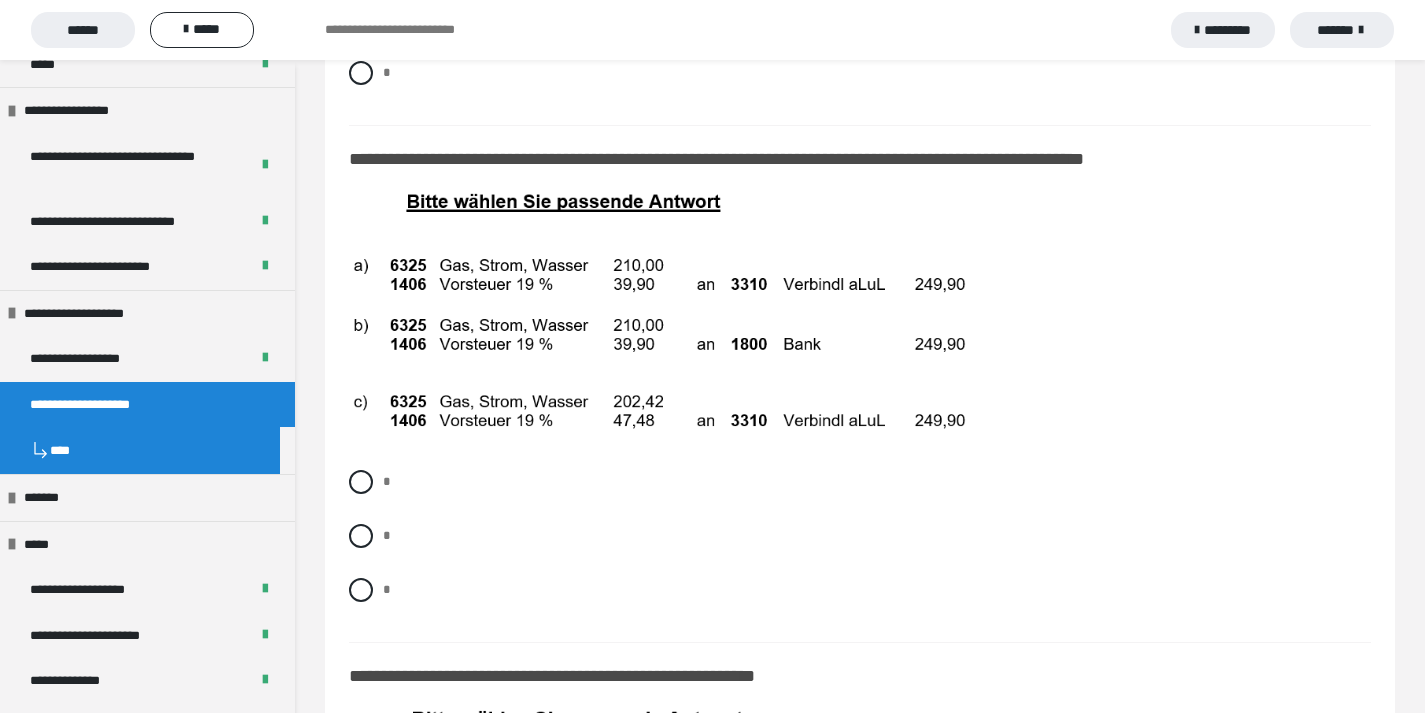 scroll, scrollTop: 12282, scrollLeft: 0, axis: vertical 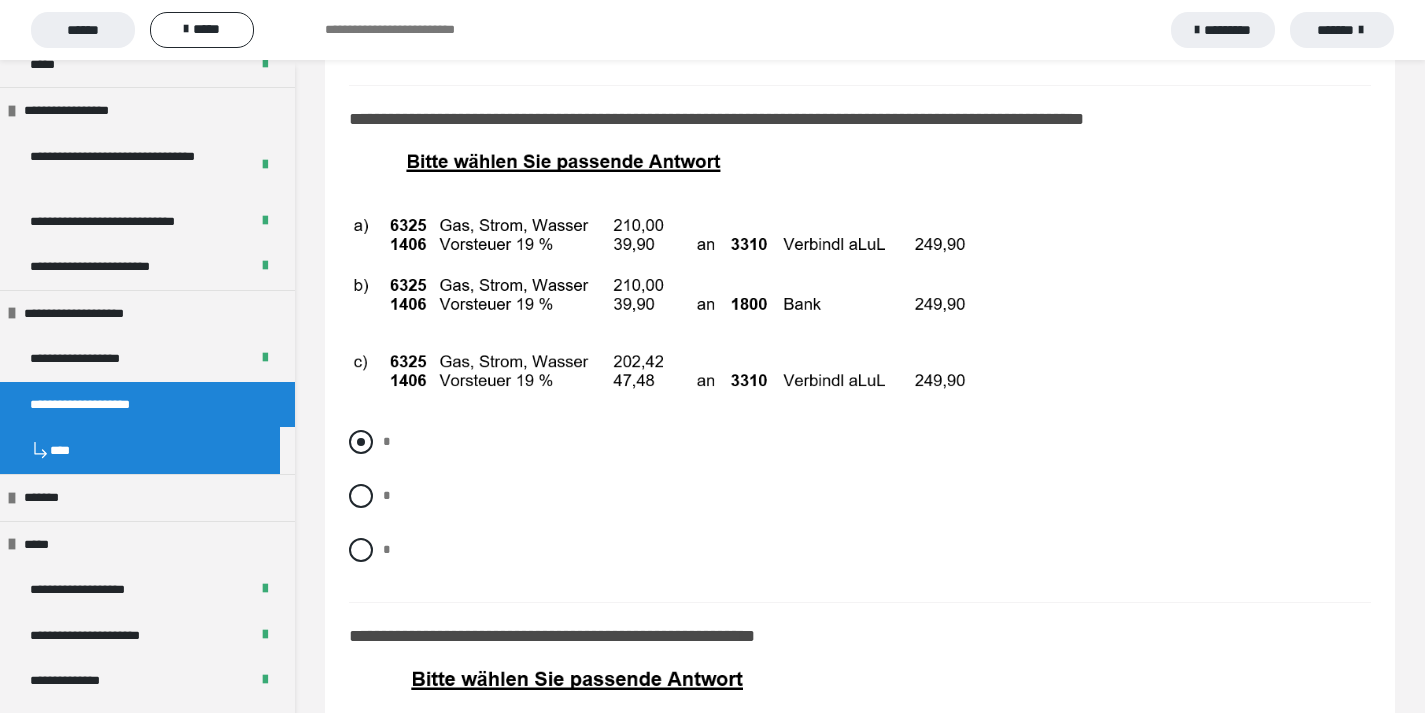click at bounding box center [361, 442] 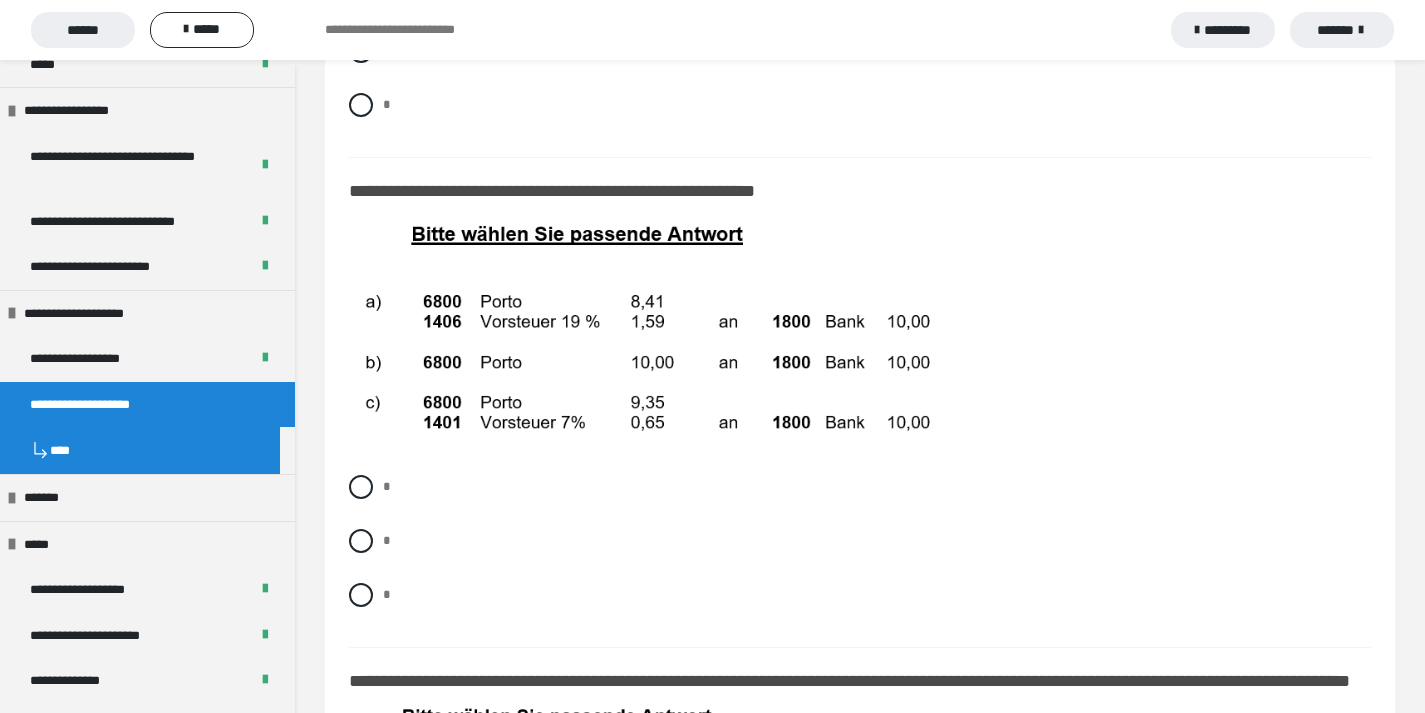 scroll, scrollTop: 12753, scrollLeft: 0, axis: vertical 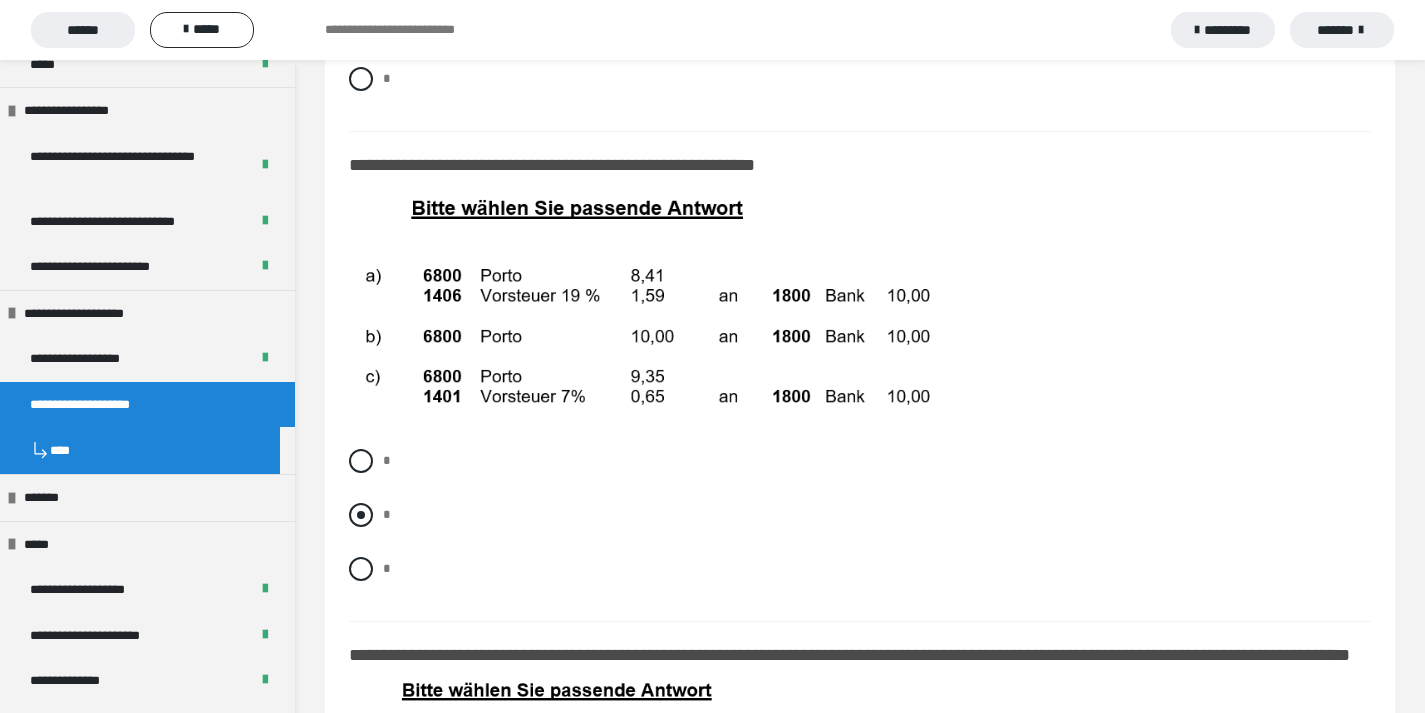 click at bounding box center [361, 515] 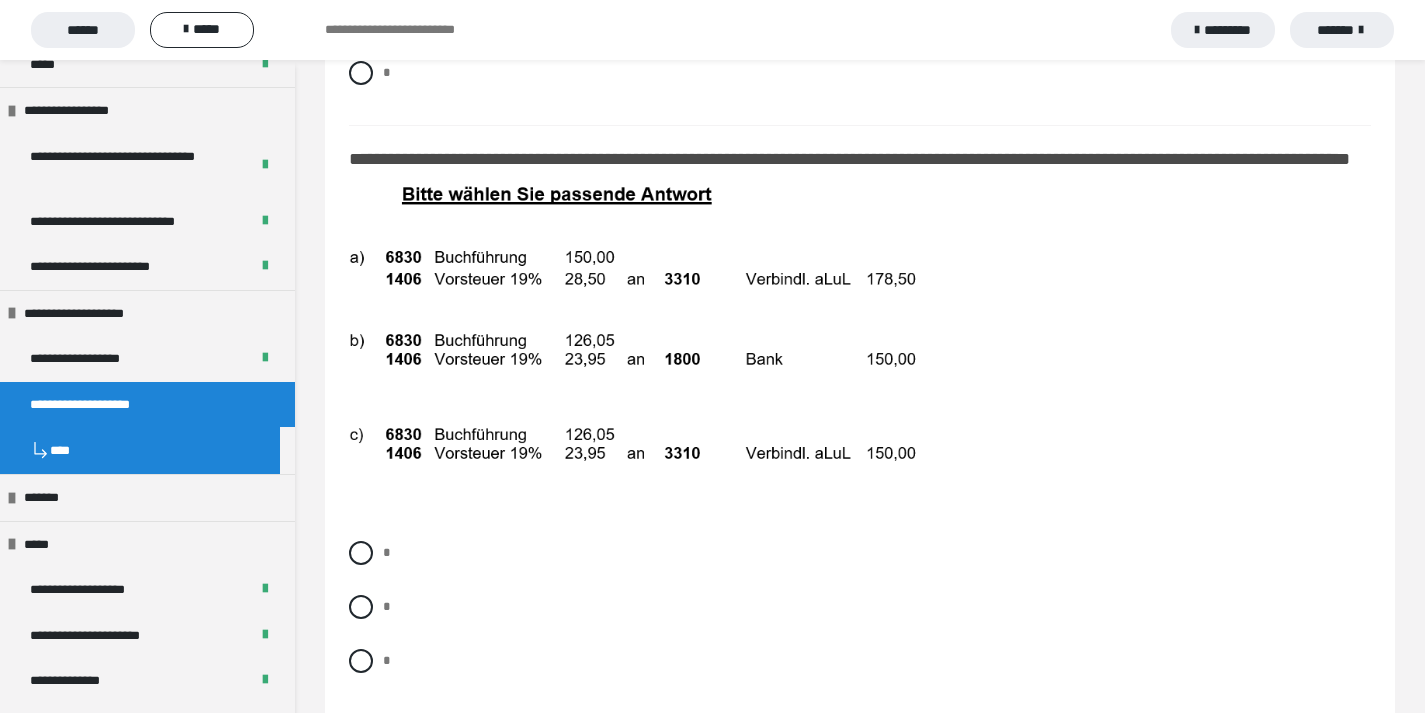 scroll, scrollTop: 13152, scrollLeft: 0, axis: vertical 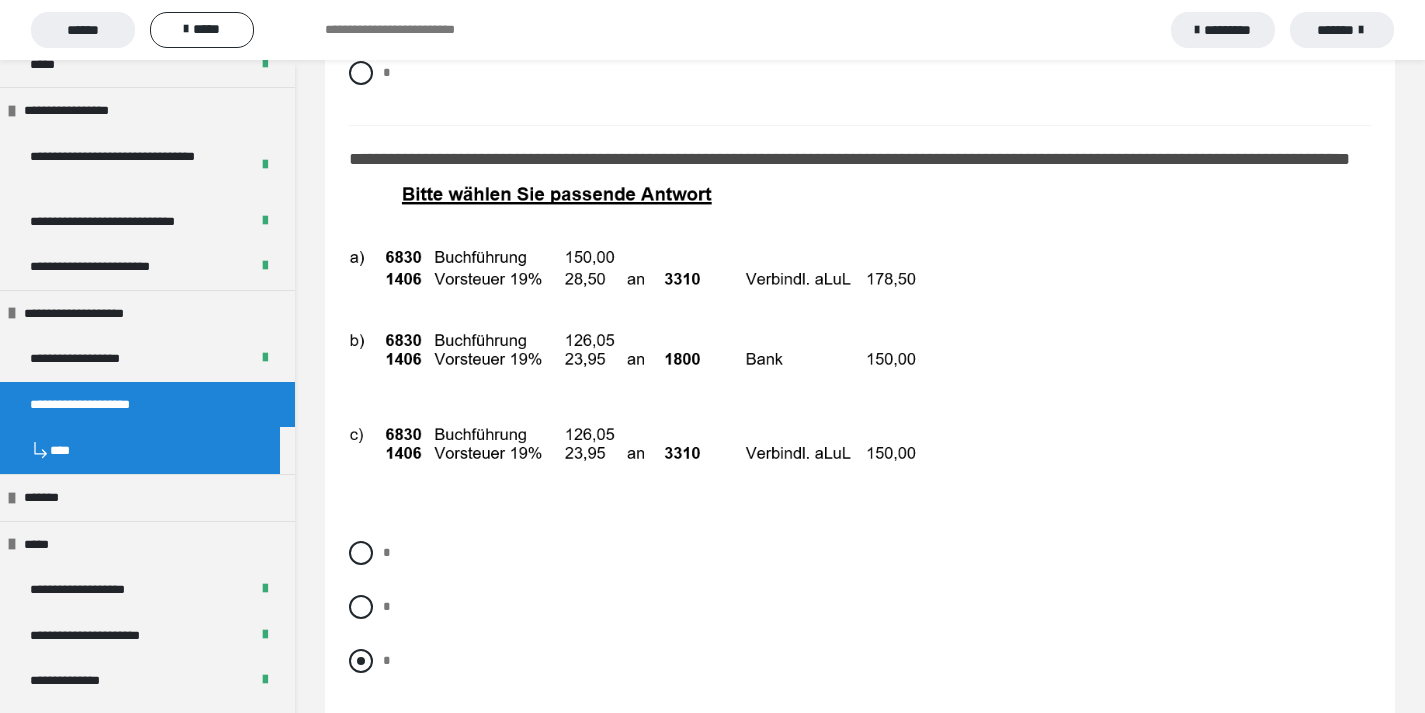 click at bounding box center (361, 661) 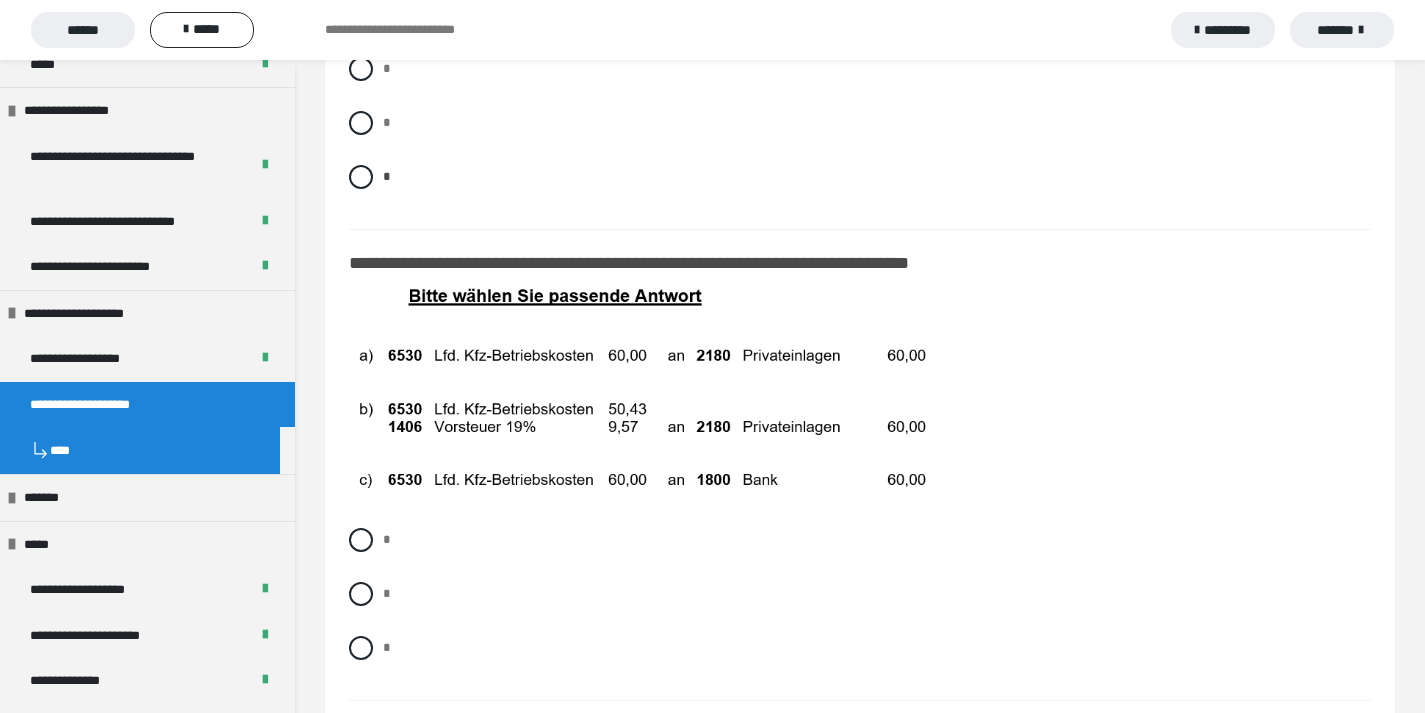 scroll, scrollTop: 13813, scrollLeft: 0, axis: vertical 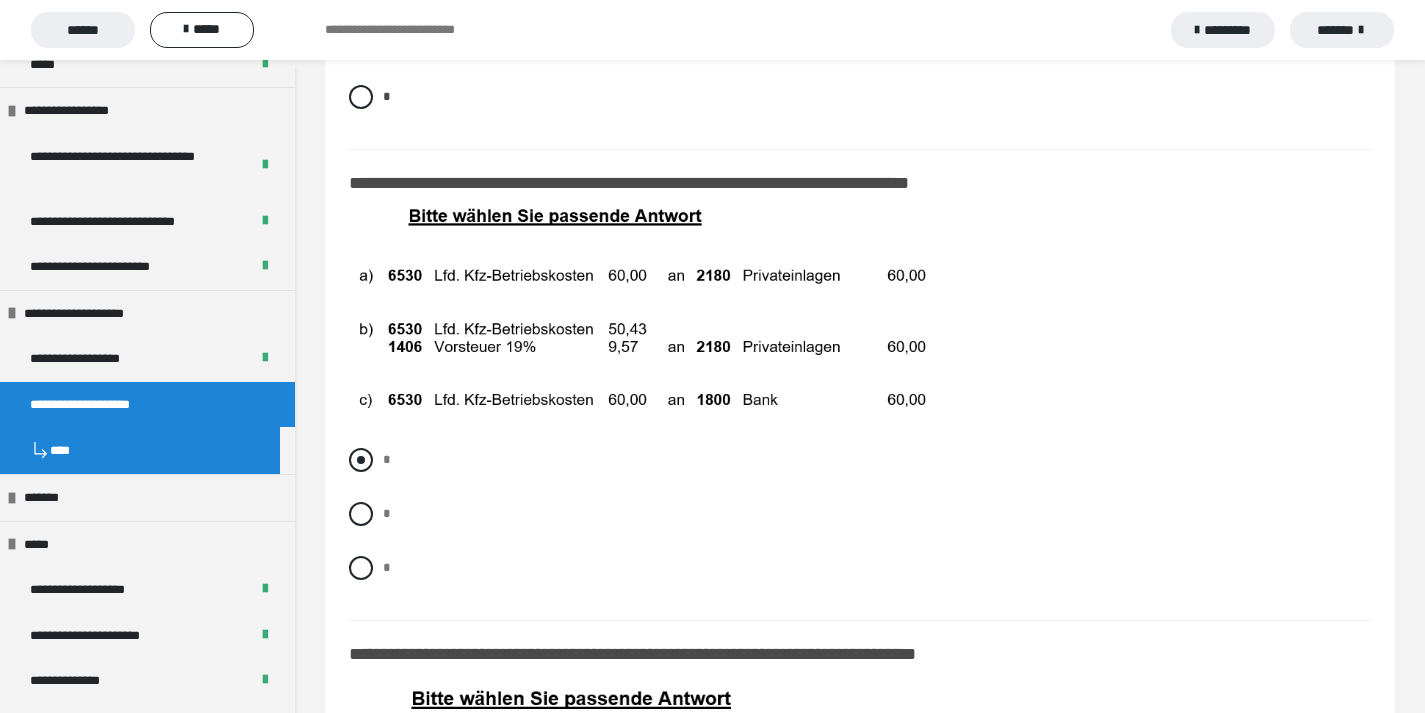 click at bounding box center (361, 460) 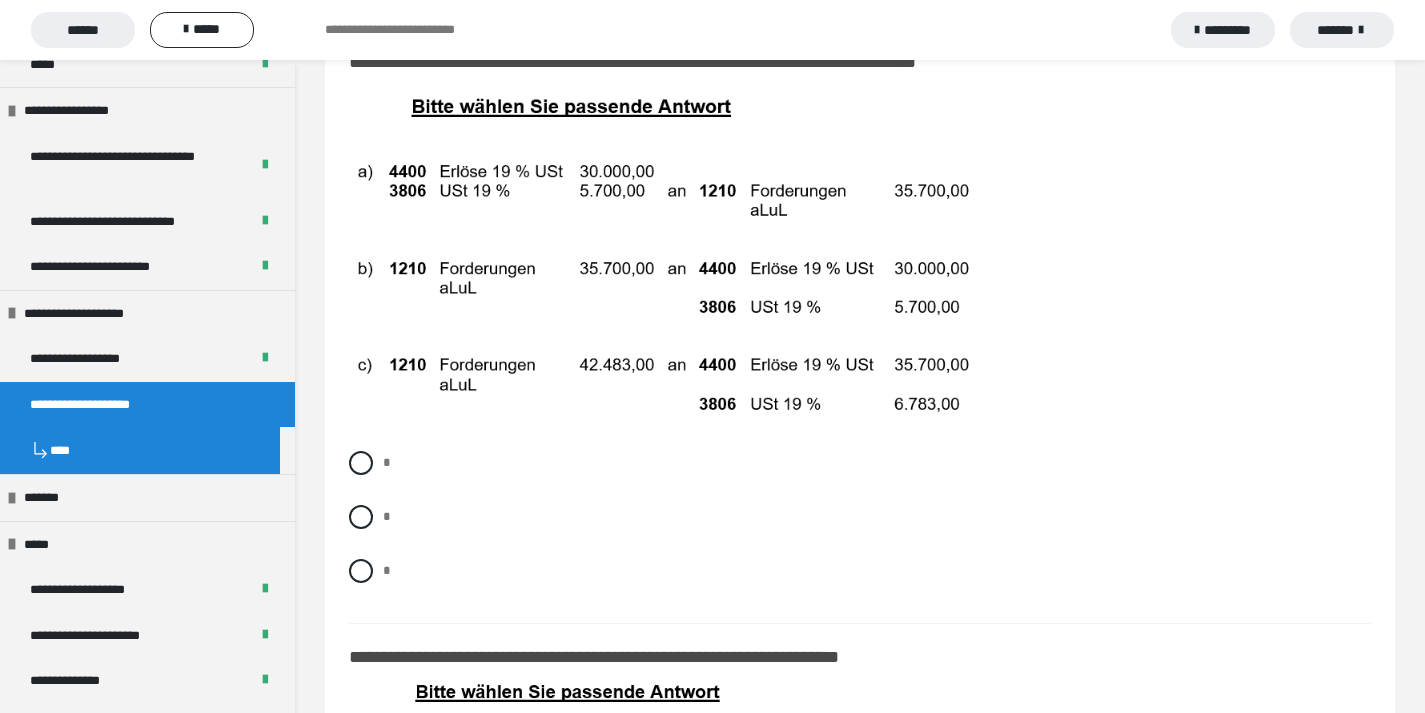 scroll, scrollTop: 14418, scrollLeft: 0, axis: vertical 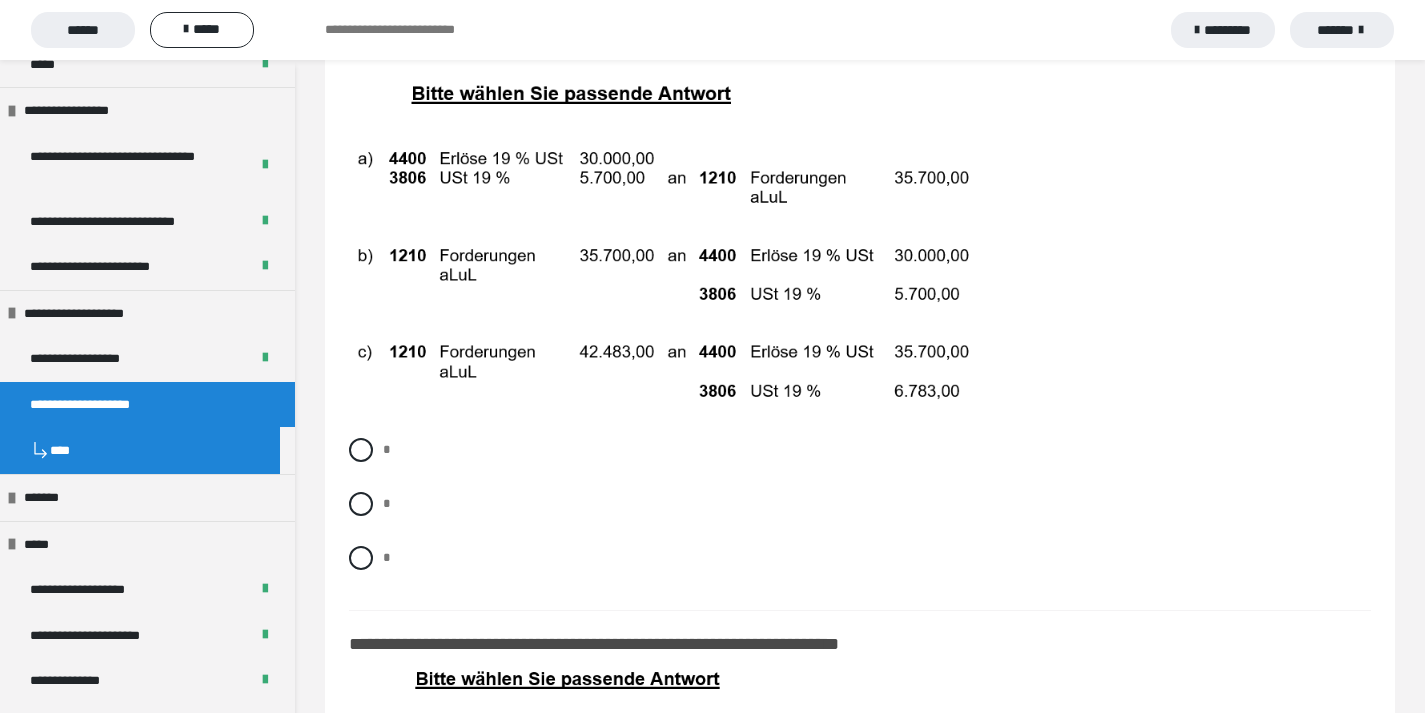 click on "* * *" at bounding box center (860, 519) 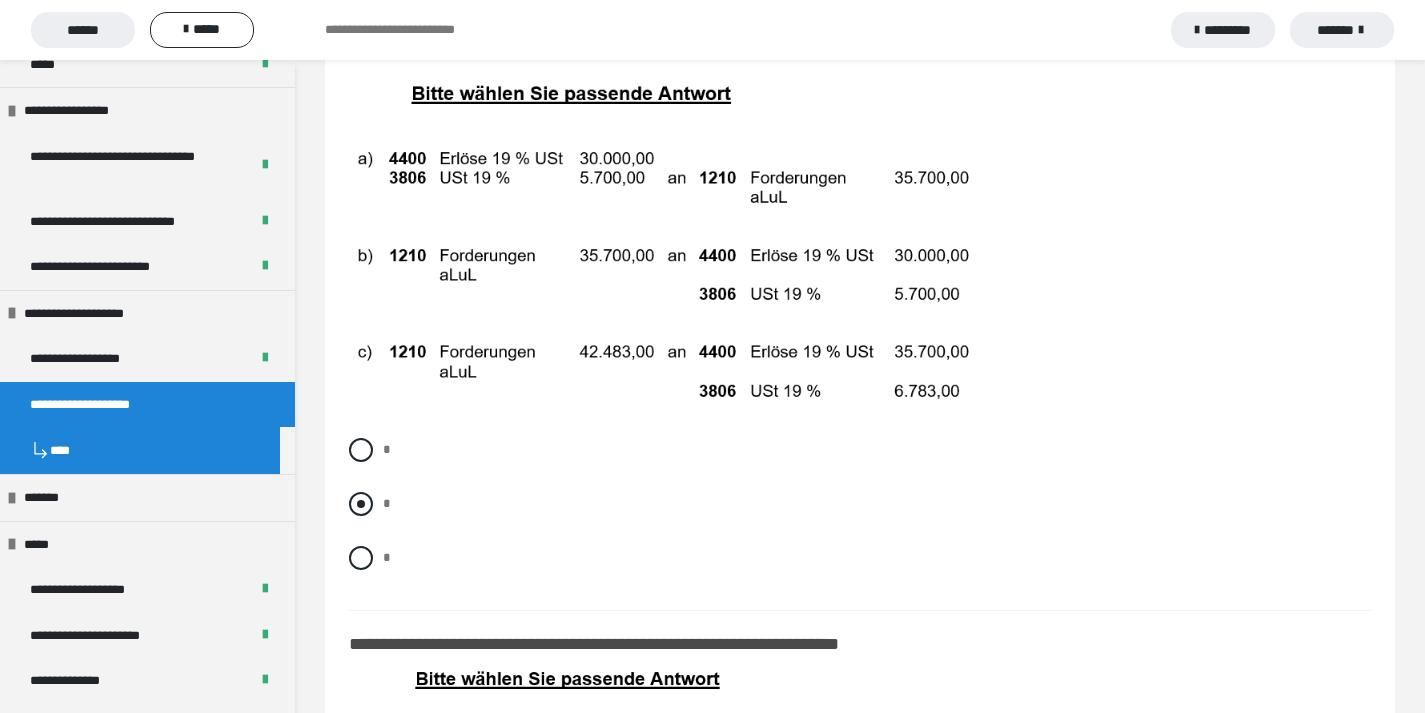 click at bounding box center (361, 504) 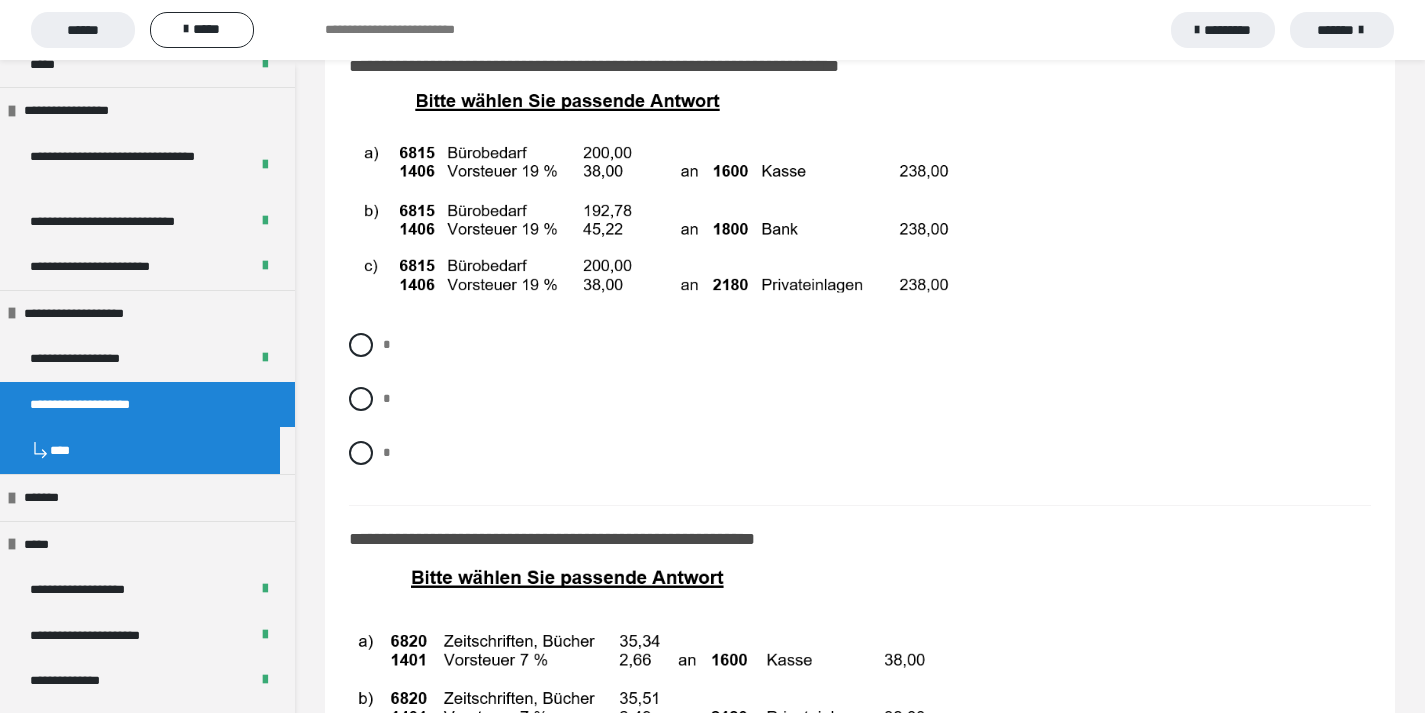 scroll, scrollTop: 14982, scrollLeft: 0, axis: vertical 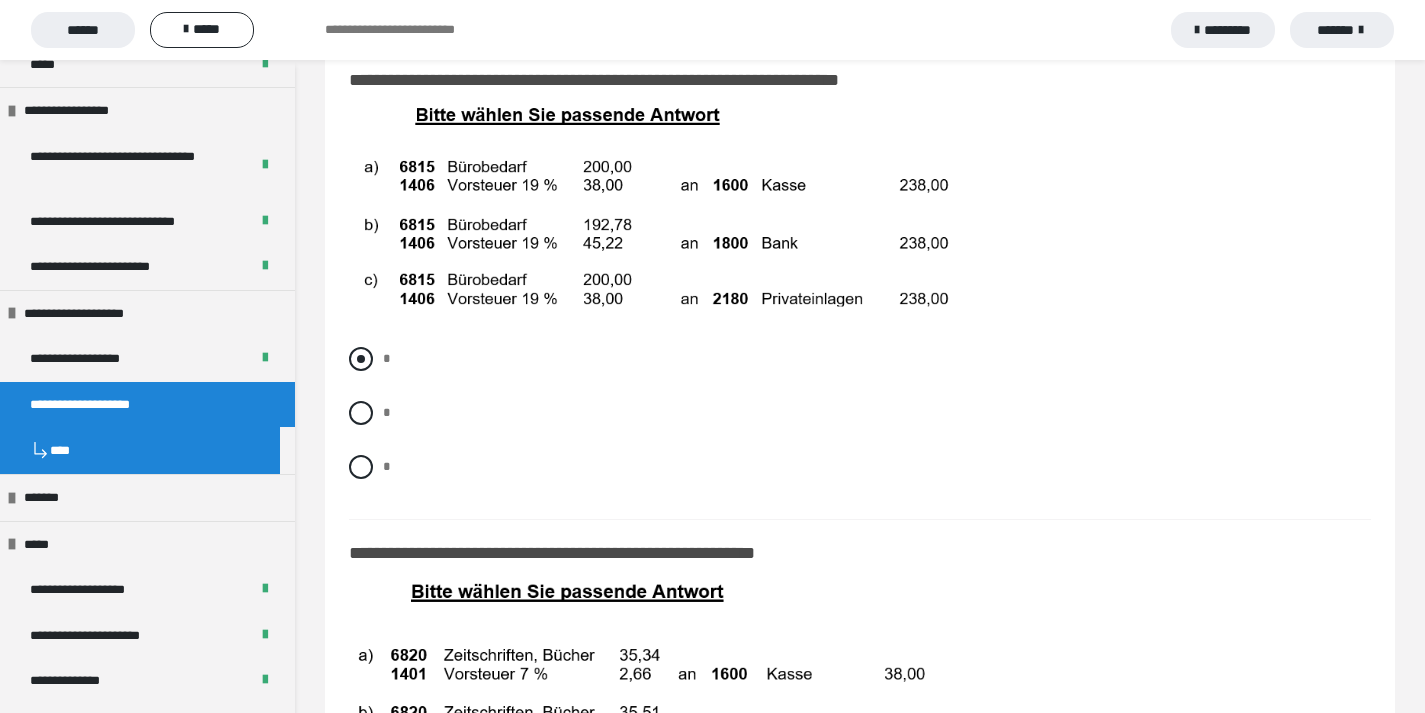 click at bounding box center [361, 359] 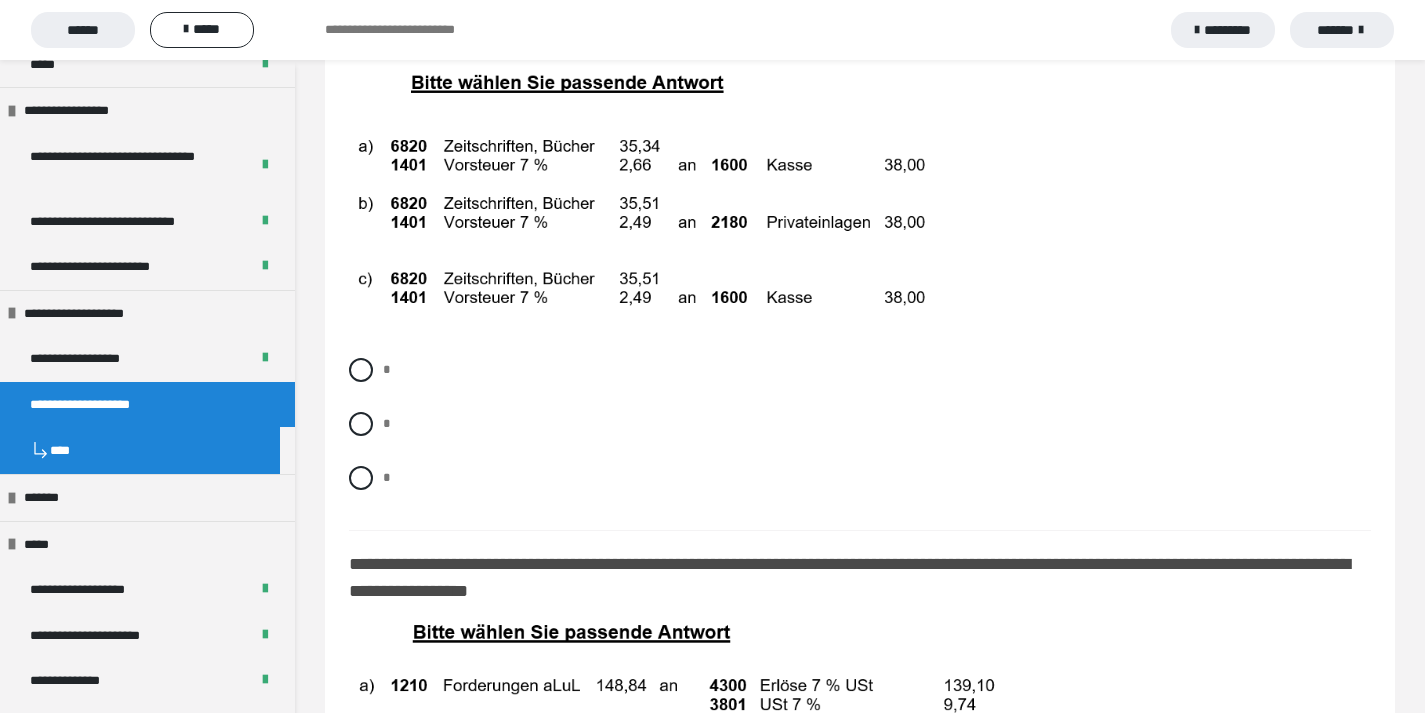 scroll, scrollTop: 15505, scrollLeft: 0, axis: vertical 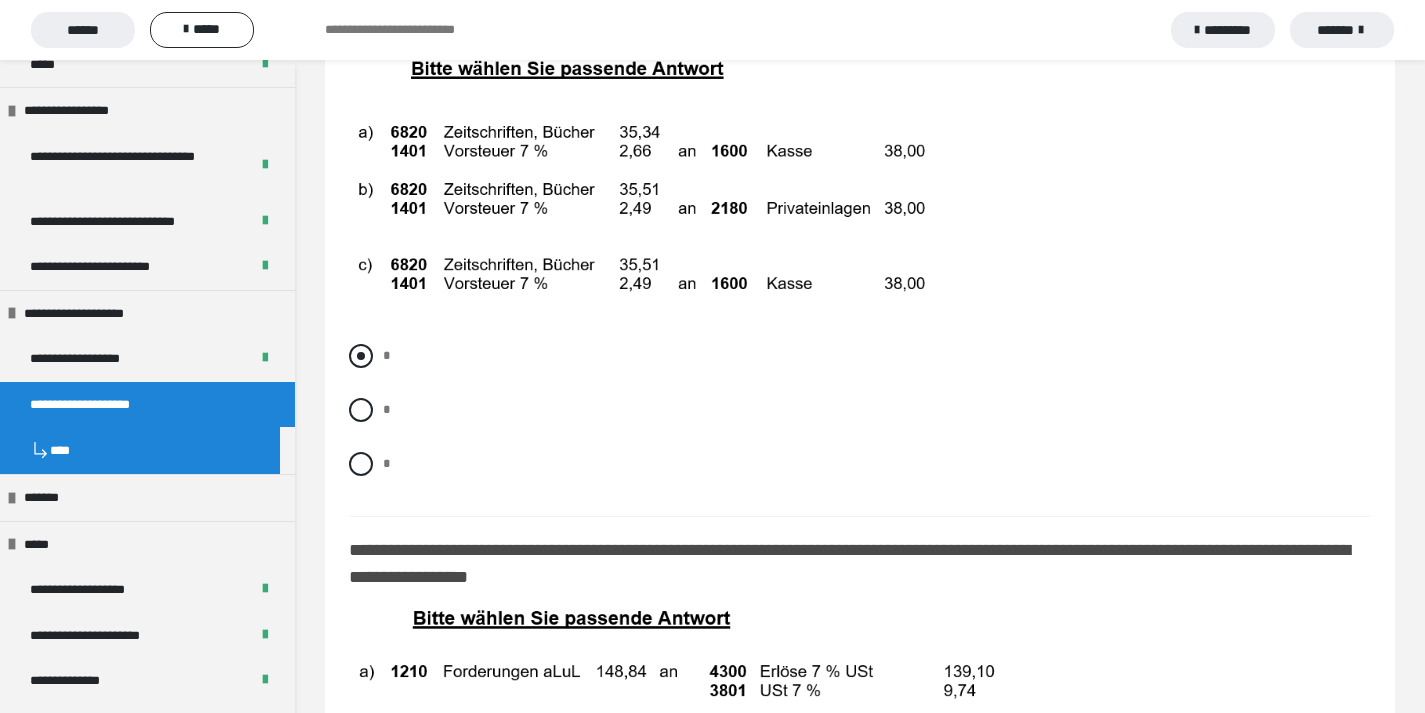 click at bounding box center (361, 356) 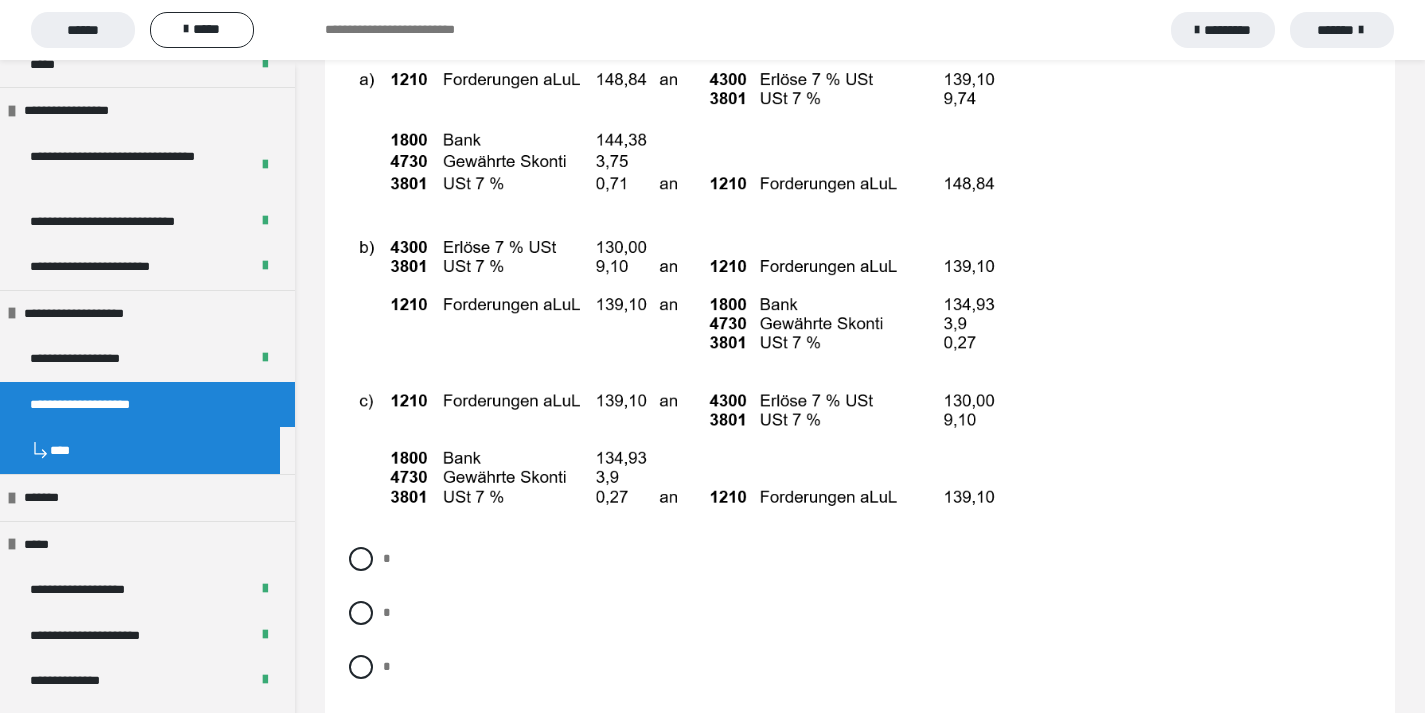 scroll, scrollTop: 16028, scrollLeft: 0, axis: vertical 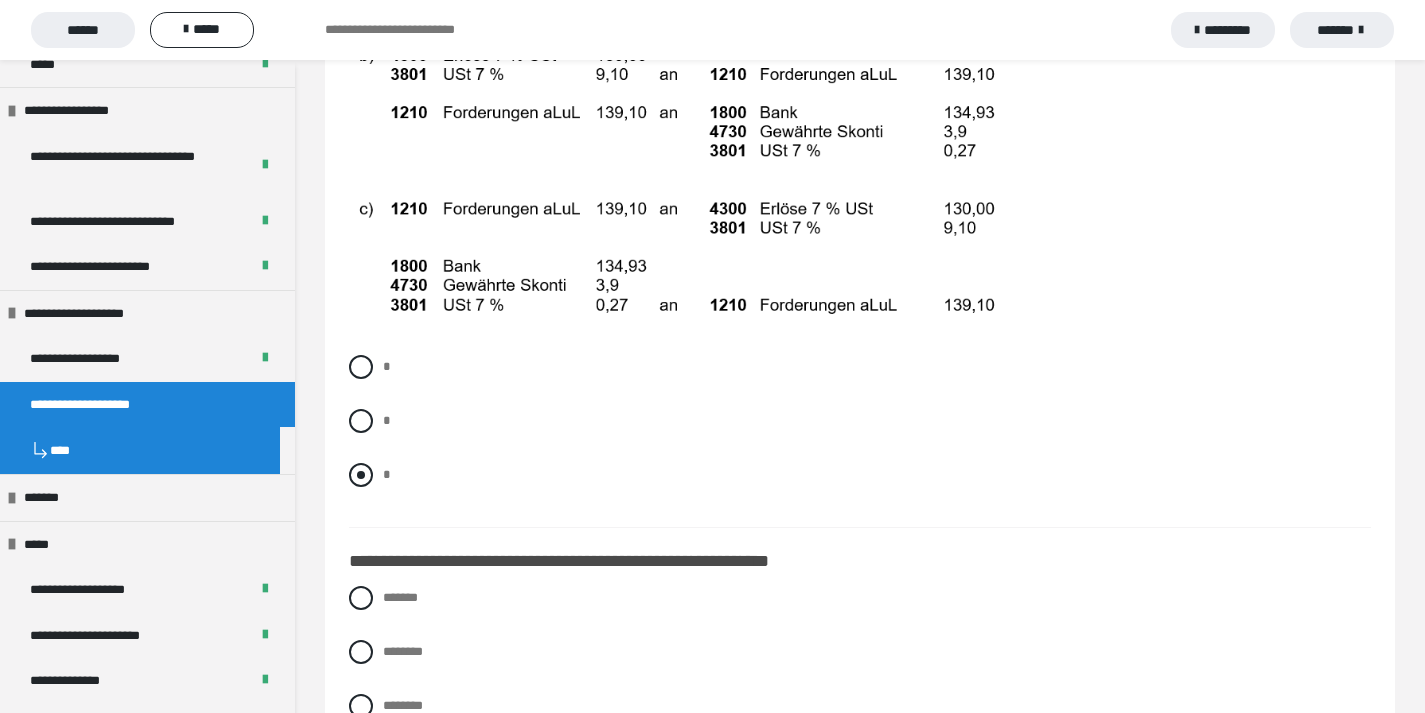 click at bounding box center [361, 475] 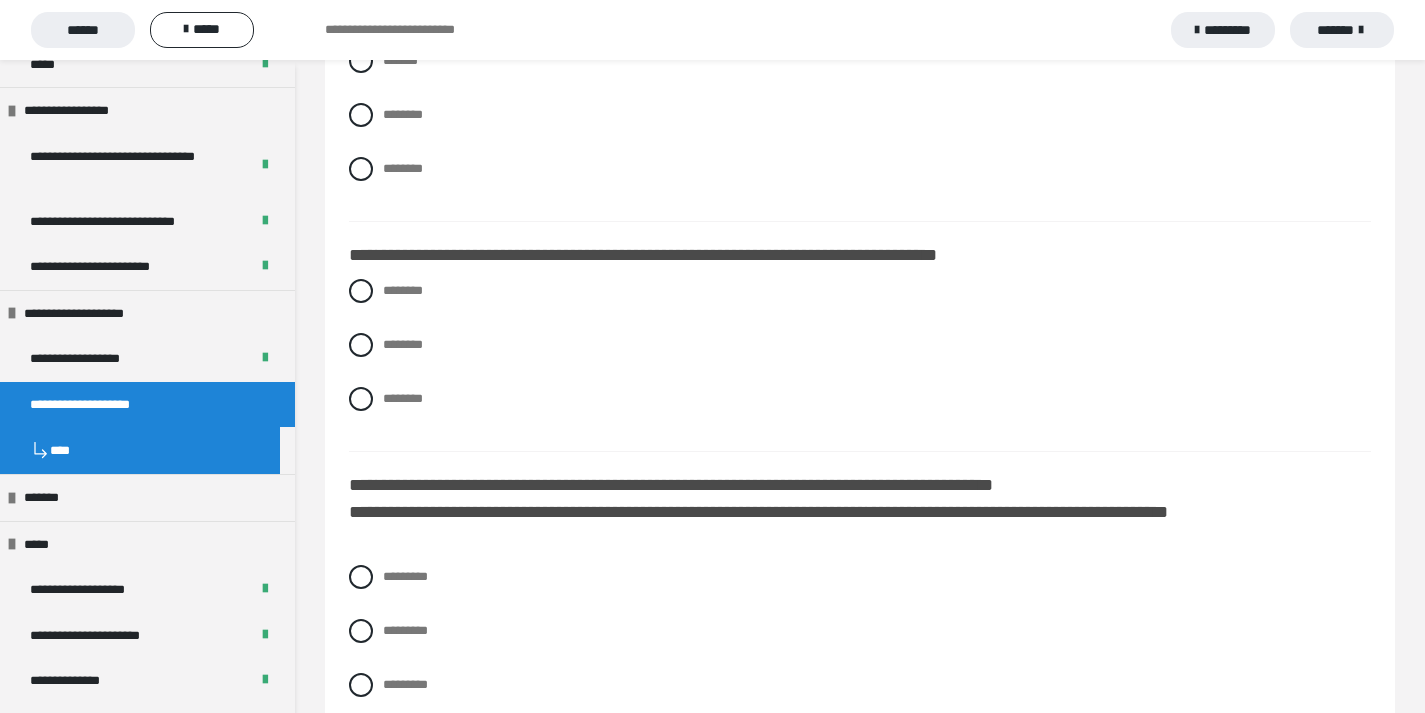 scroll, scrollTop: 16688, scrollLeft: 0, axis: vertical 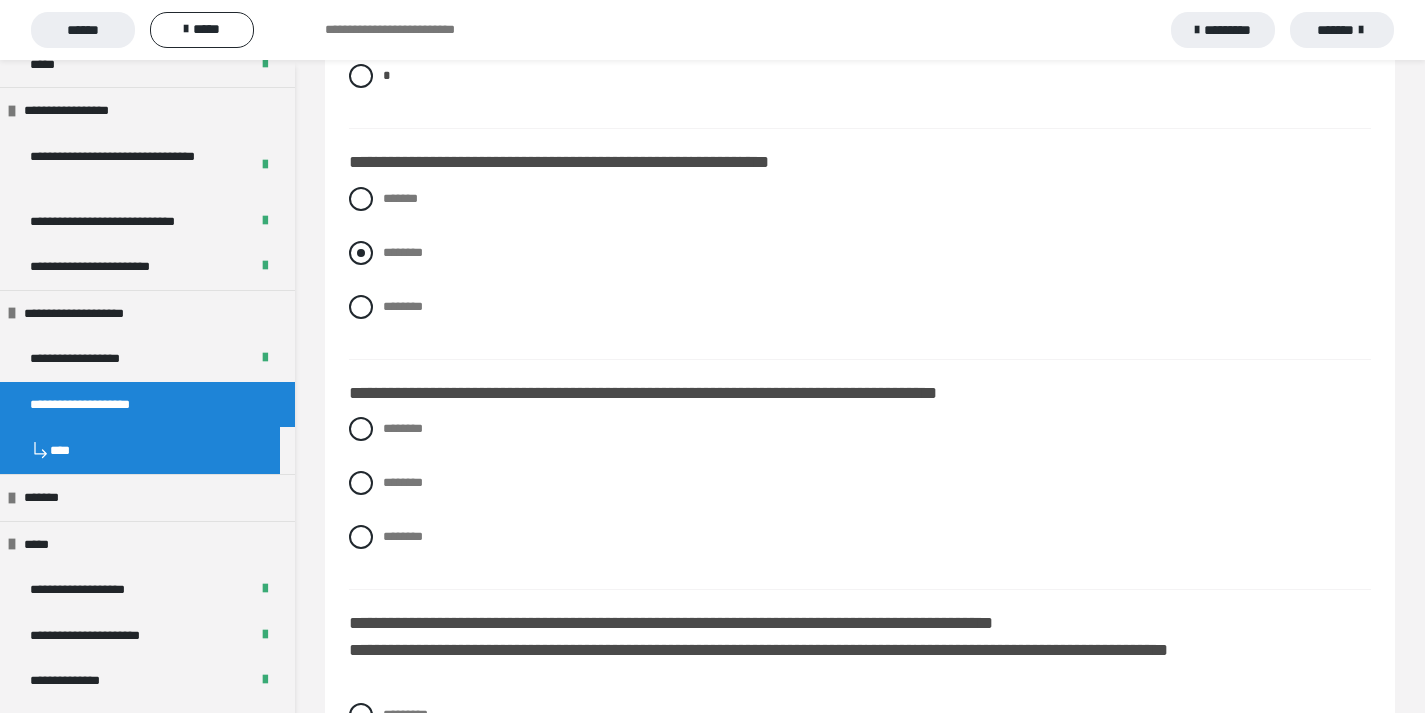 click at bounding box center [361, 253] 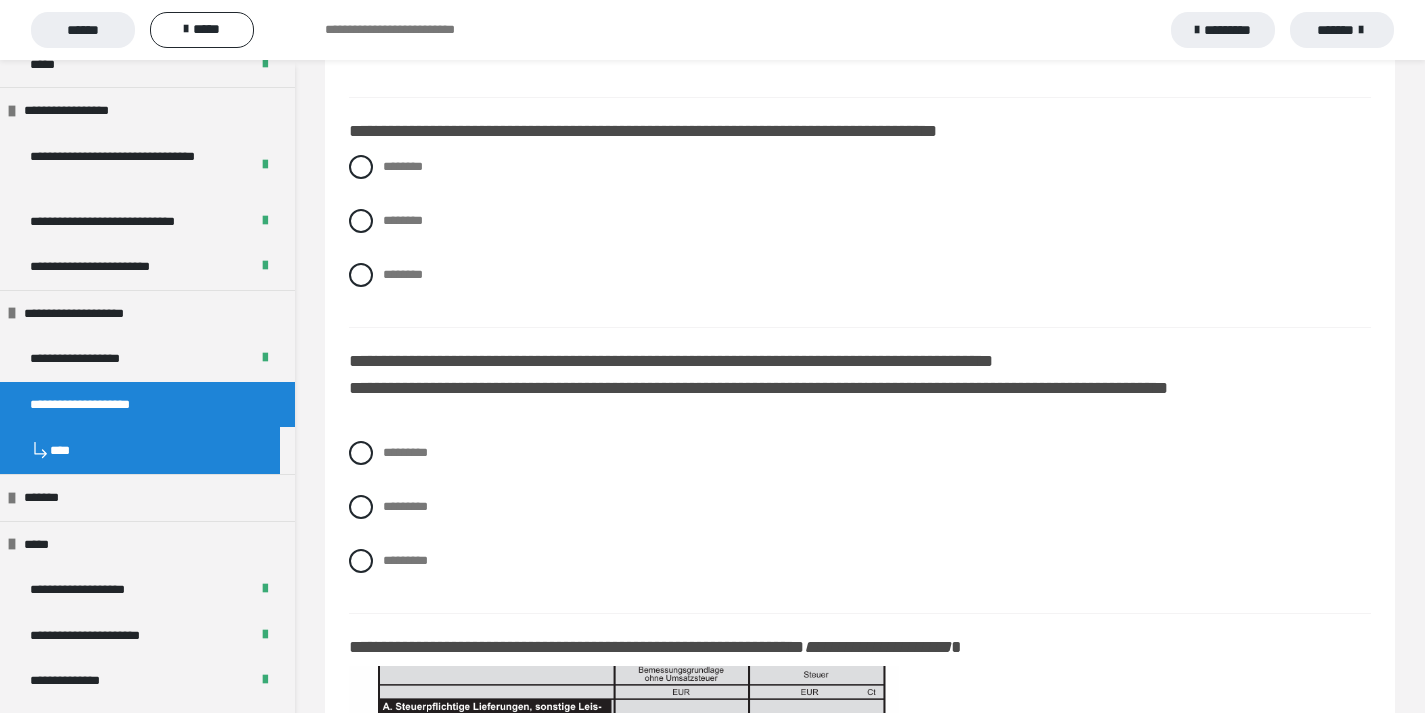scroll, scrollTop: 16977, scrollLeft: 0, axis: vertical 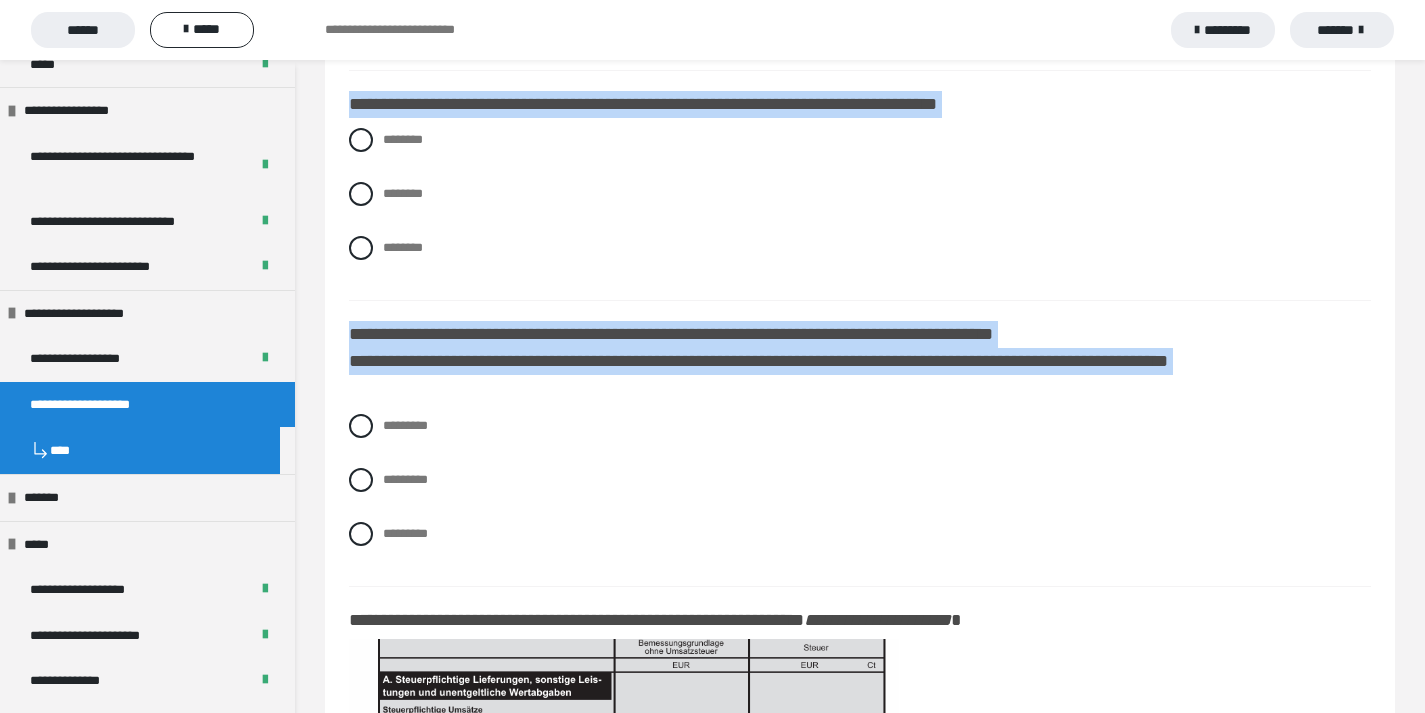 drag, startPoint x: 349, startPoint y: 147, endPoint x: 632, endPoint y: 614, distance: 546.05676 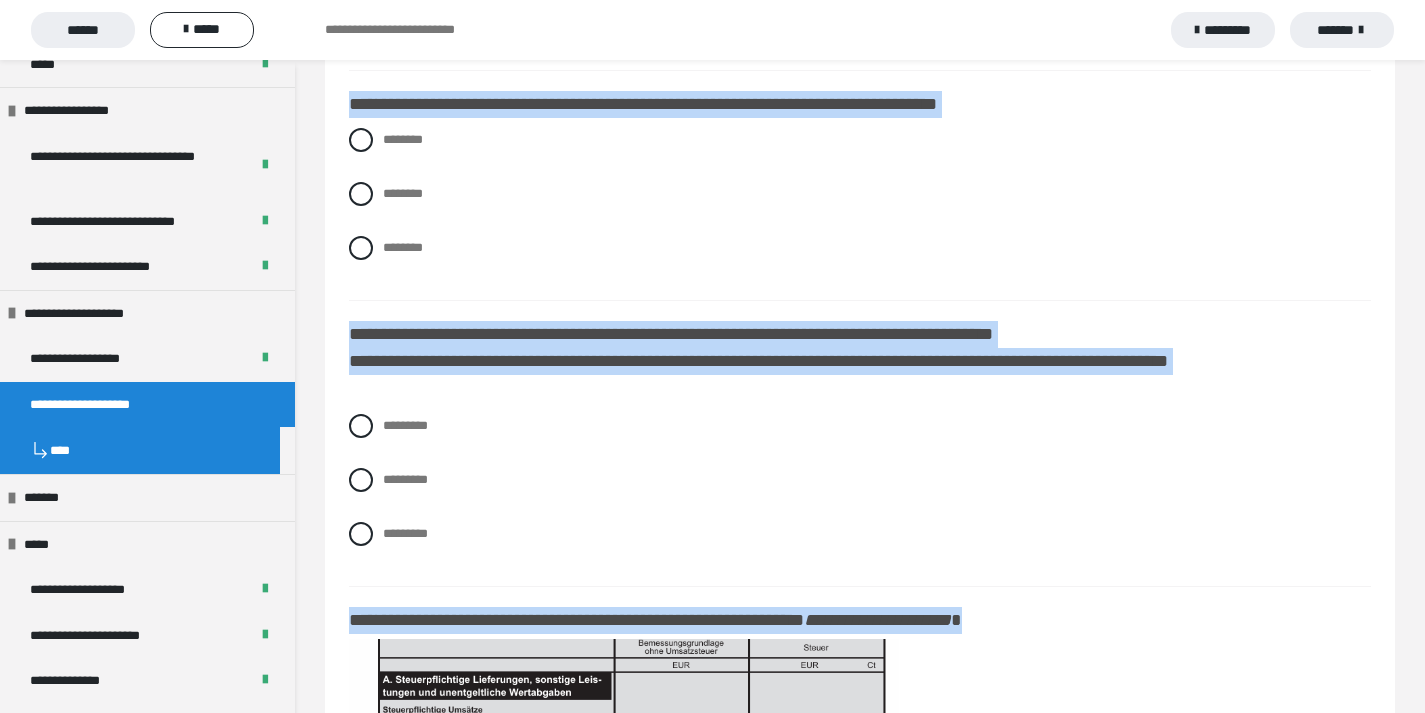 drag, startPoint x: 1096, startPoint y: 667, endPoint x: 304, endPoint y: 116, distance: 964.8135 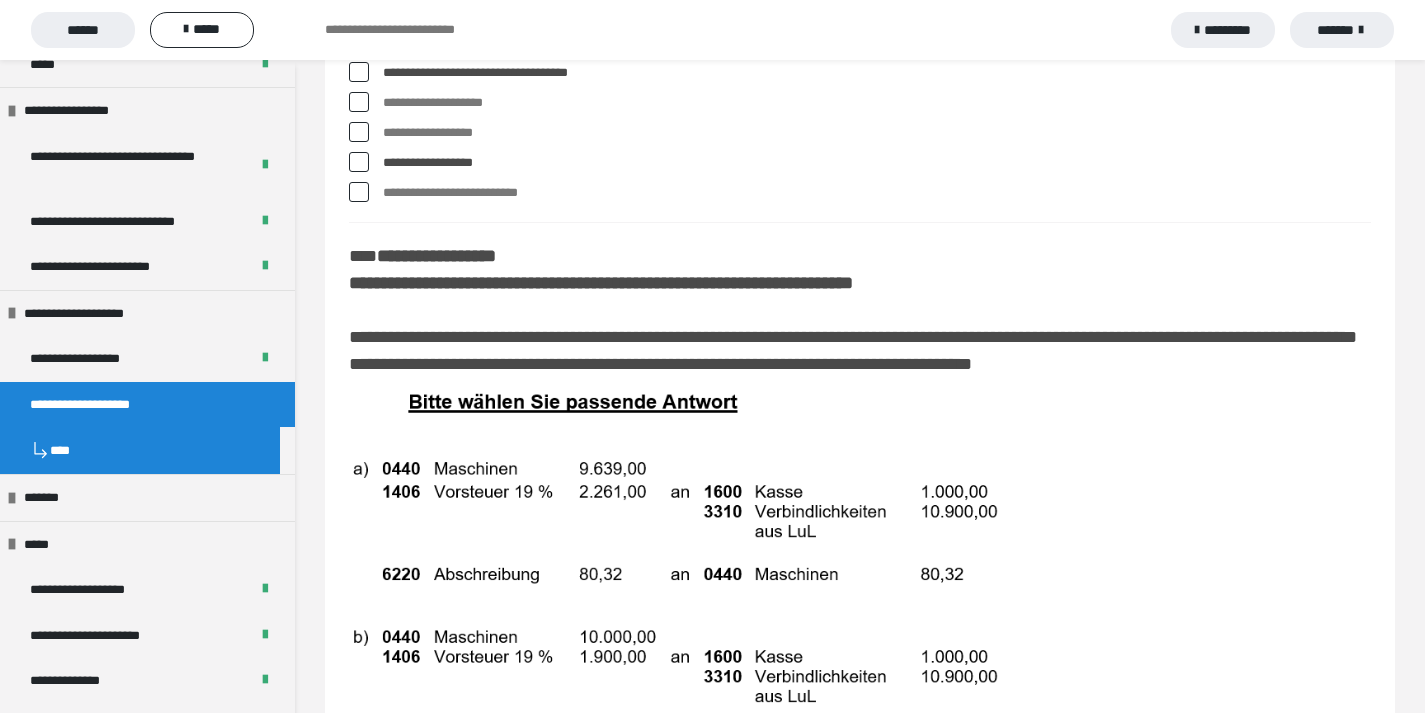 scroll, scrollTop: 9494, scrollLeft: 0, axis: vertical 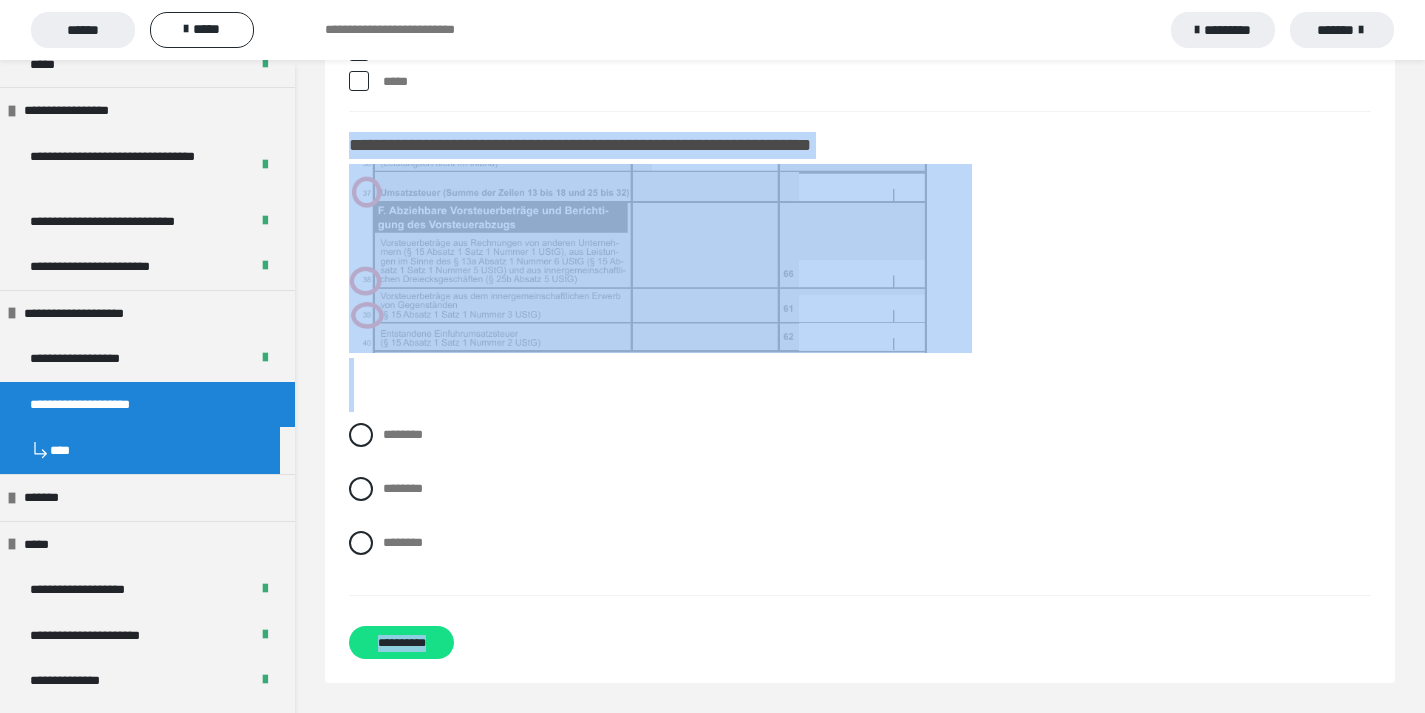 drag, startPoint x: 349, startPoint y: 308, endPoint x: 679, endPoint y: 598, distance: 439.31766 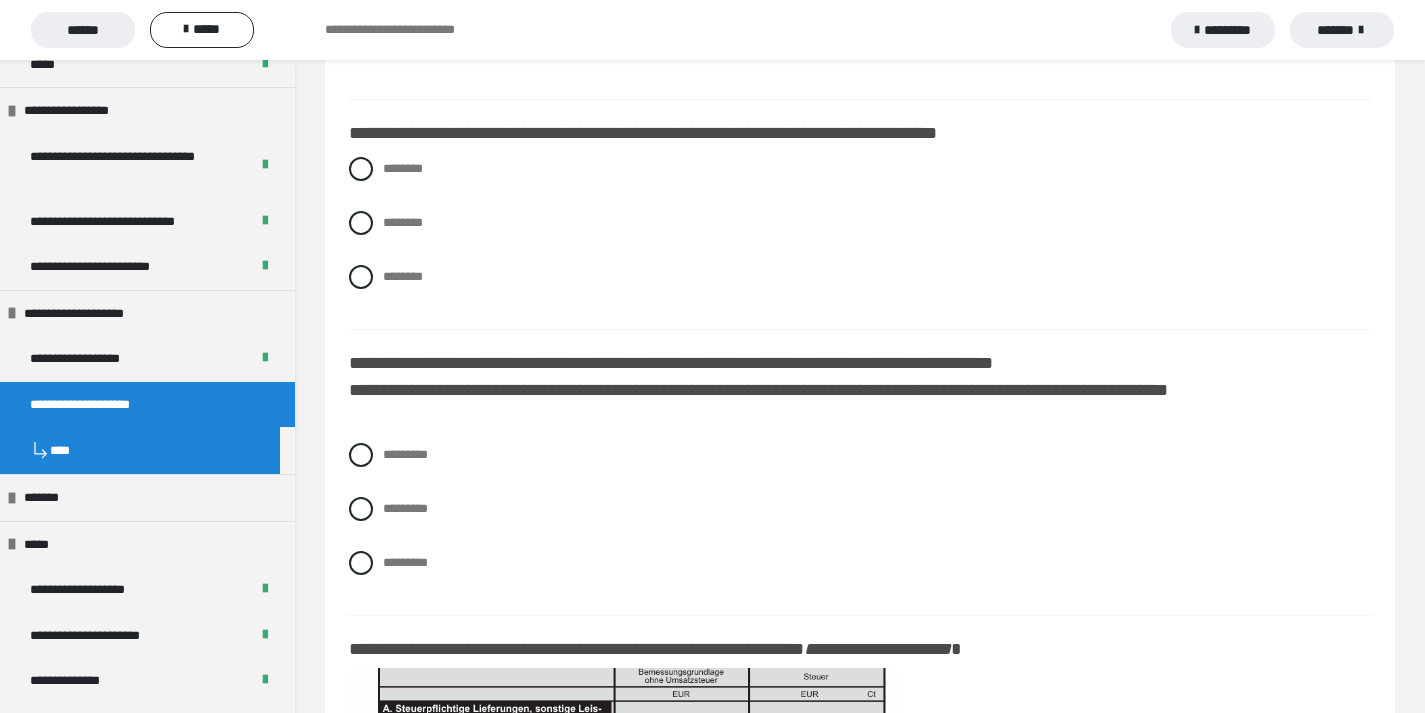 scroll, scrollTop: 16741, scrollLeft: 0, axis: vertical 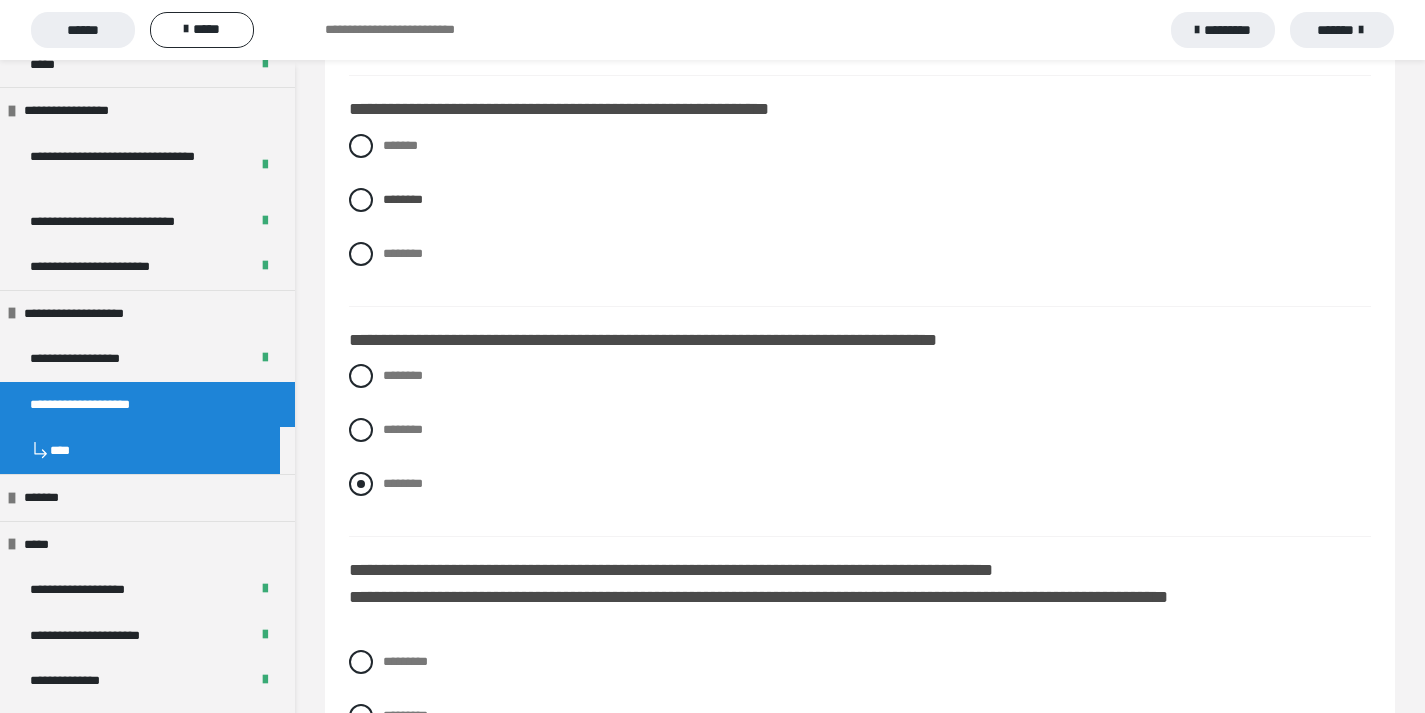 click at bounding box center [361, 484] 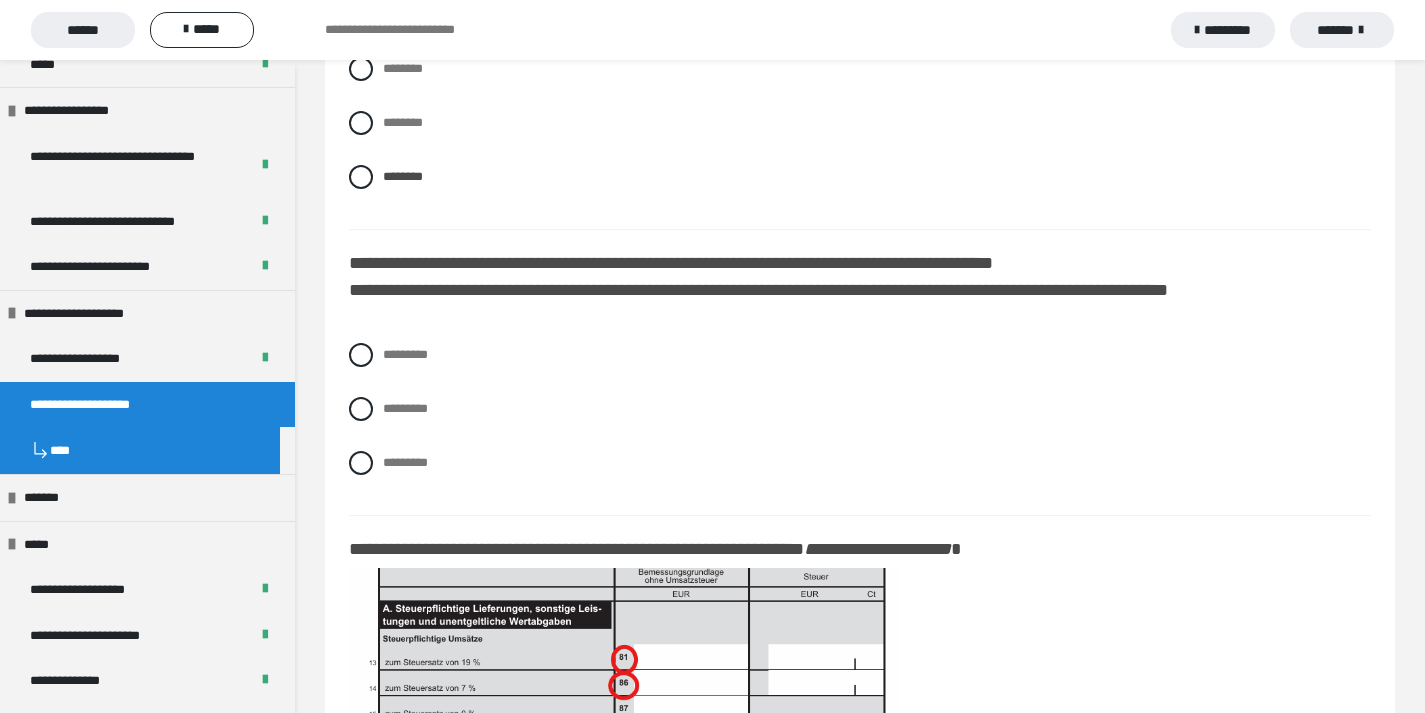 scroll, scrollTop: 17154, scrollLeft: 0, axis: vertical 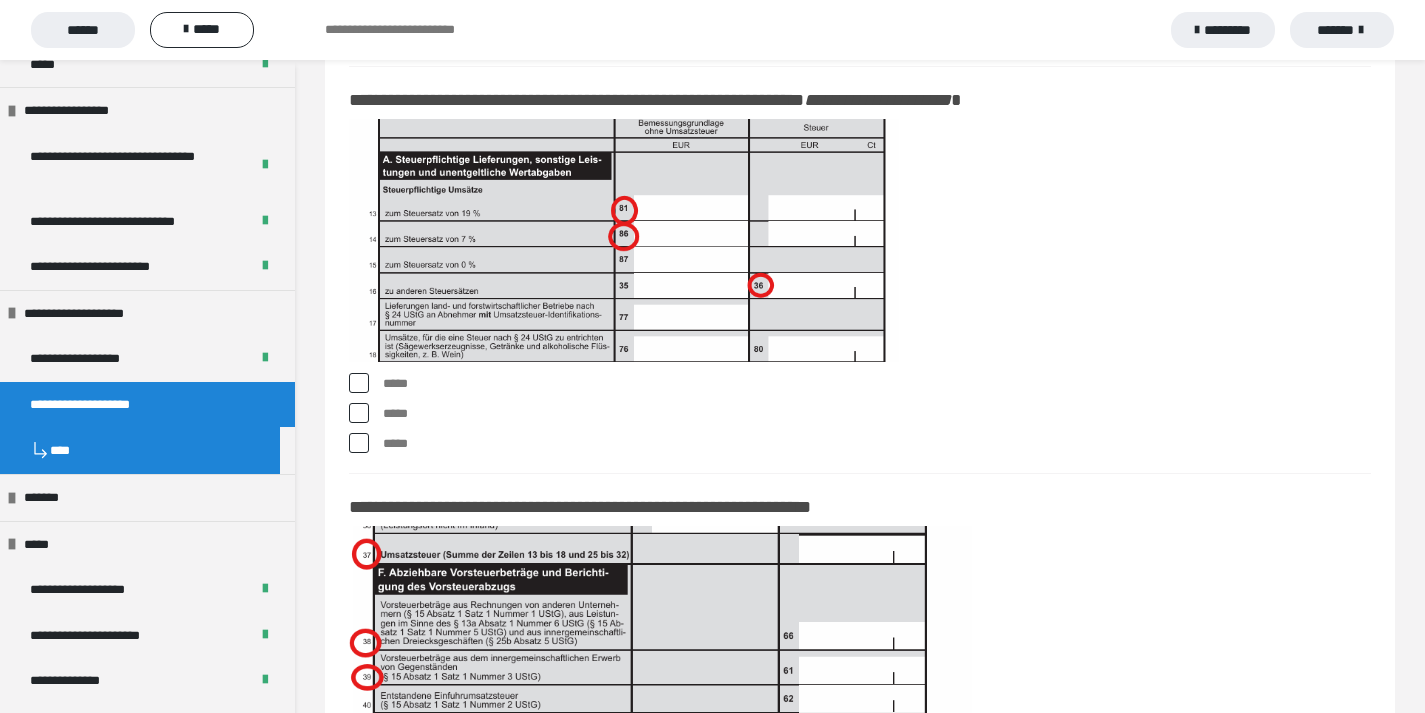 click on "*****" at bounding box center [877, 384] 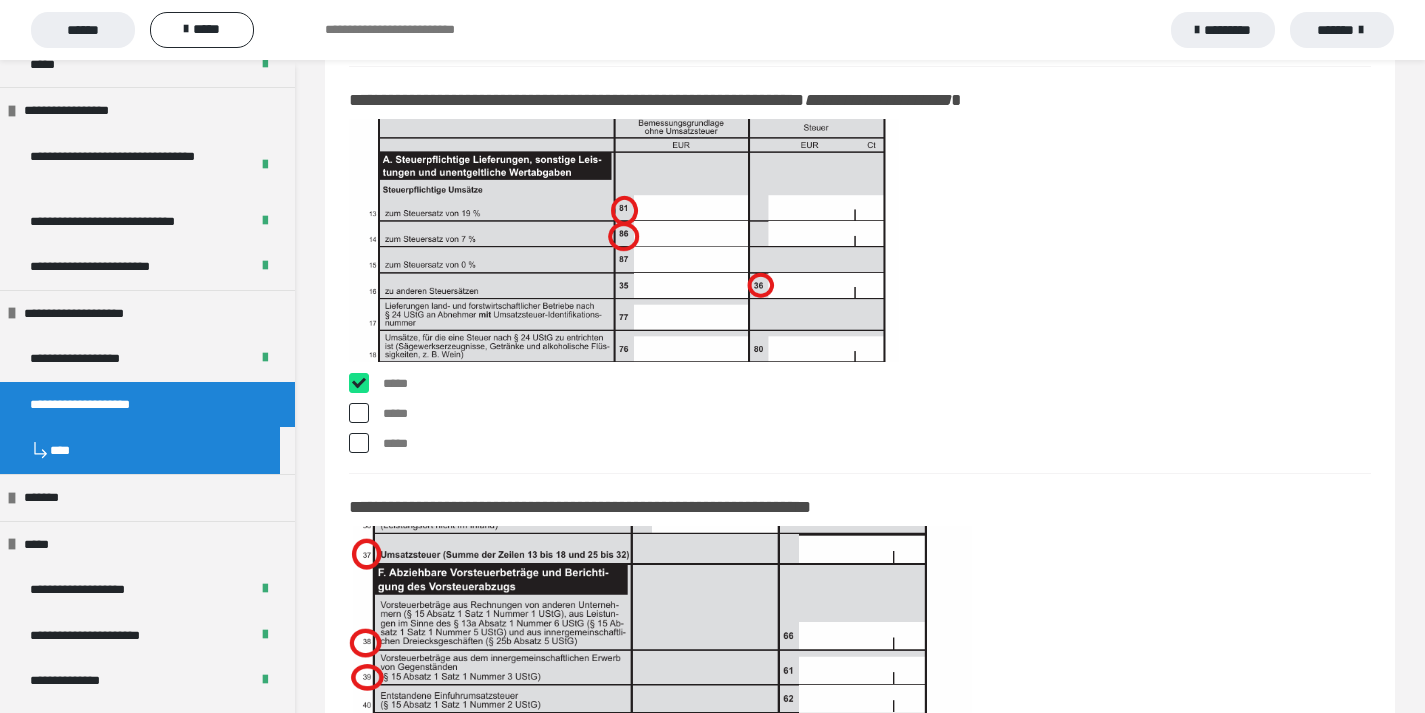 checkbox on "****" 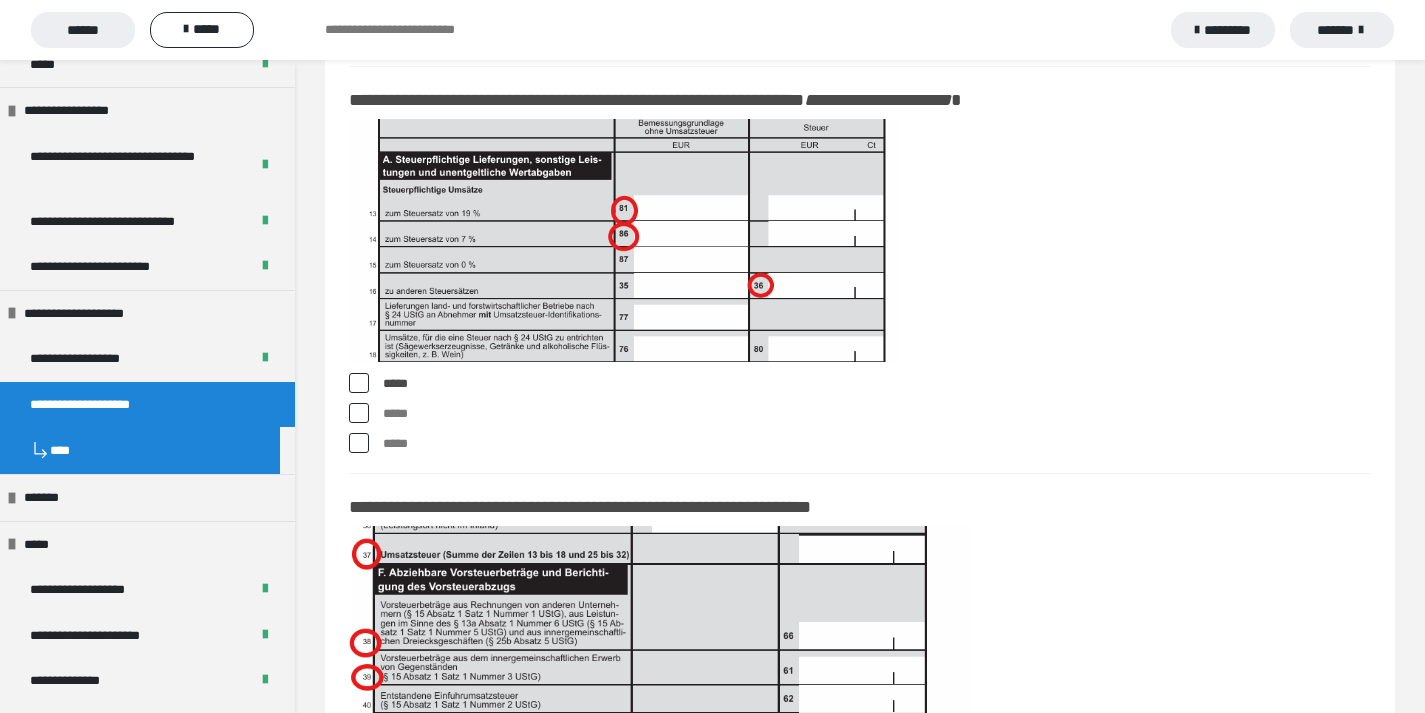 click at bounding box center [359, 443] 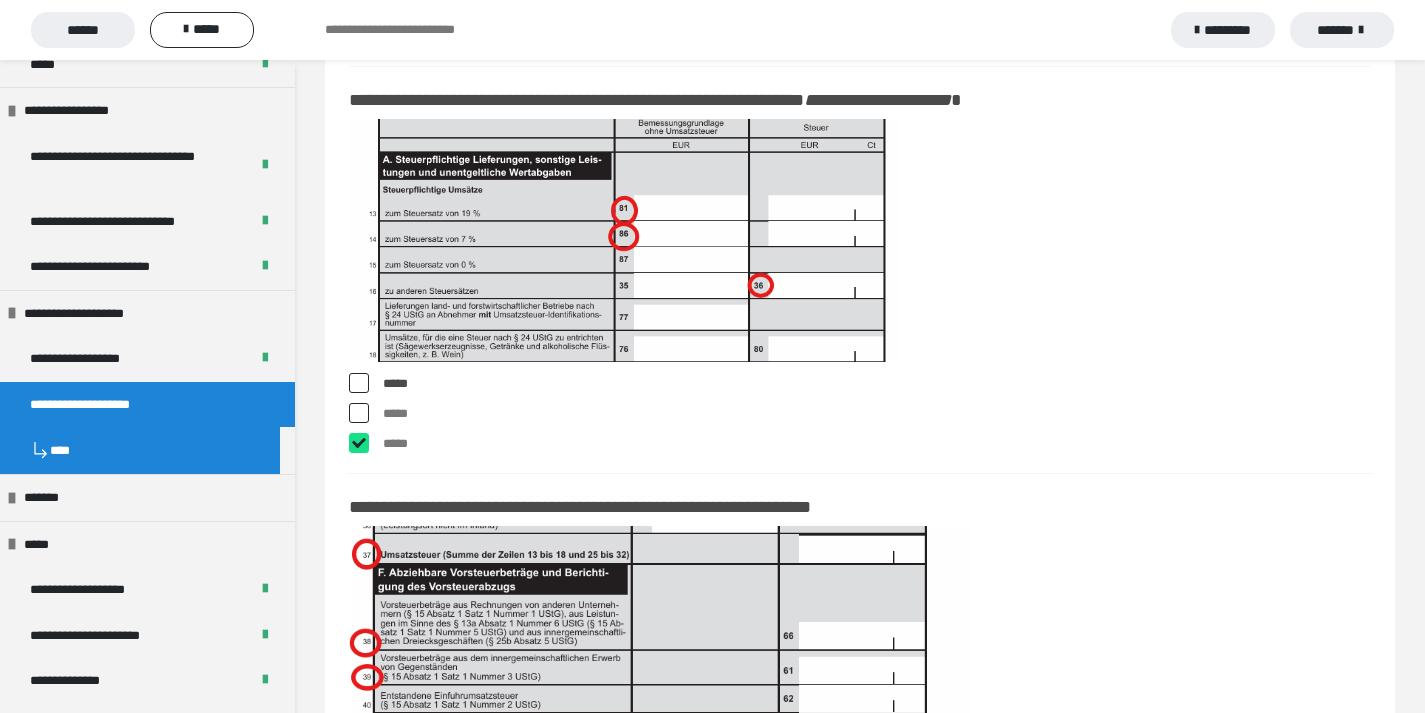 checkbox on "****" 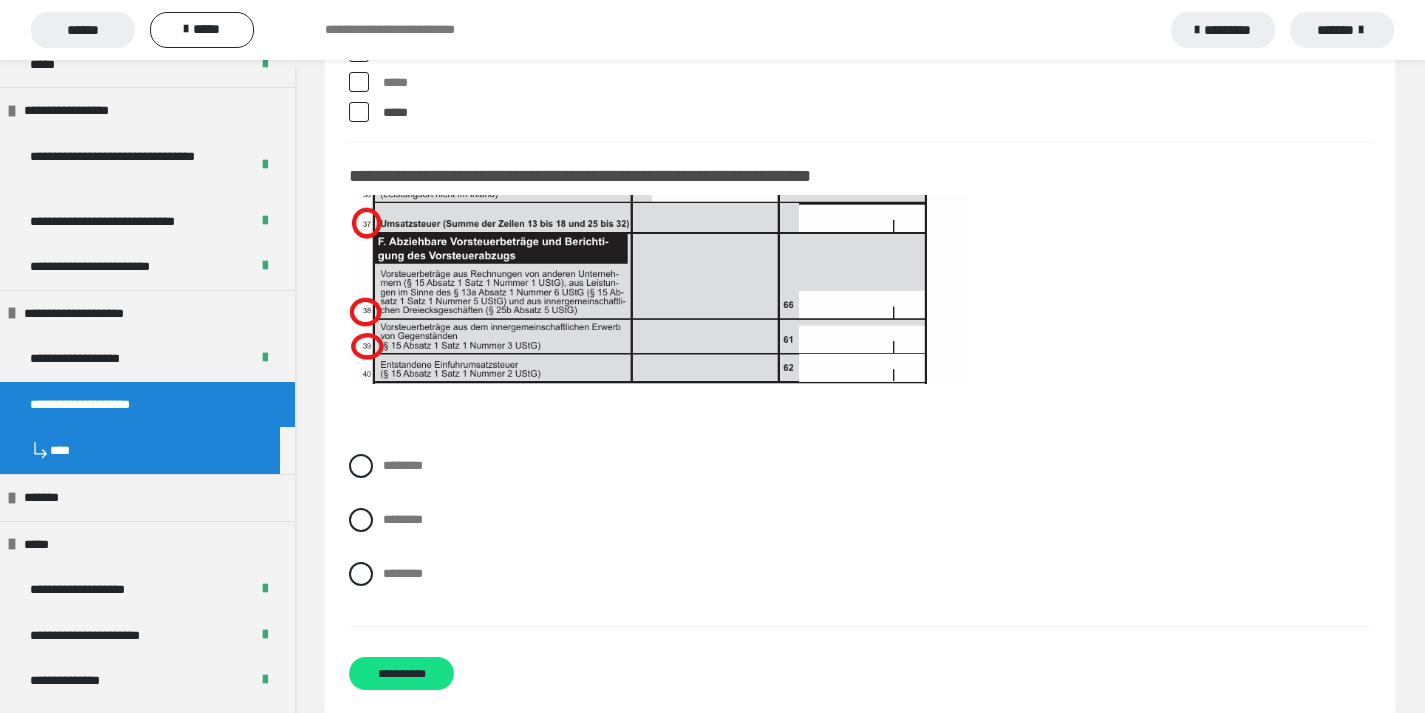 scroll, scrollTop: 17911, scrollLeft: 0, axis: vertical 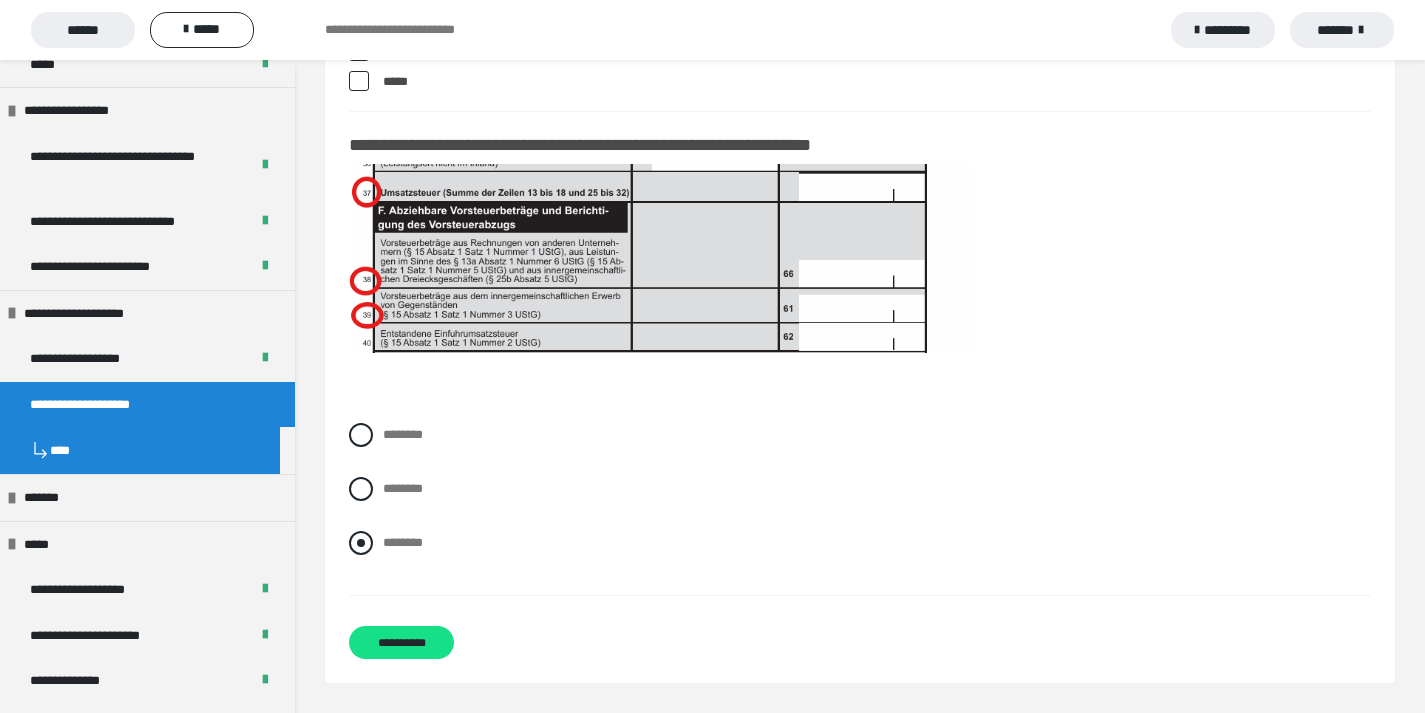 click at bounding box center (361, 543) 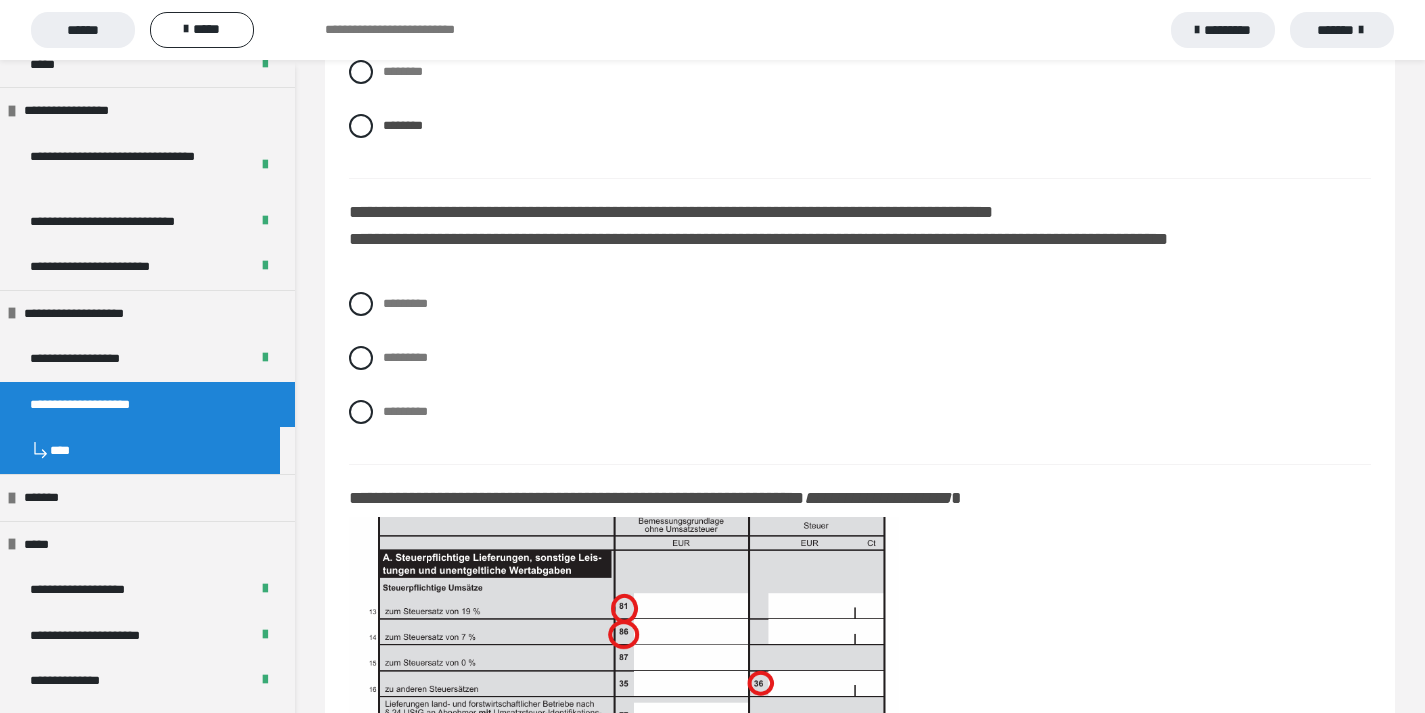scroll, scrollTop: 17072, scrollLeft: 0, axis: vertical 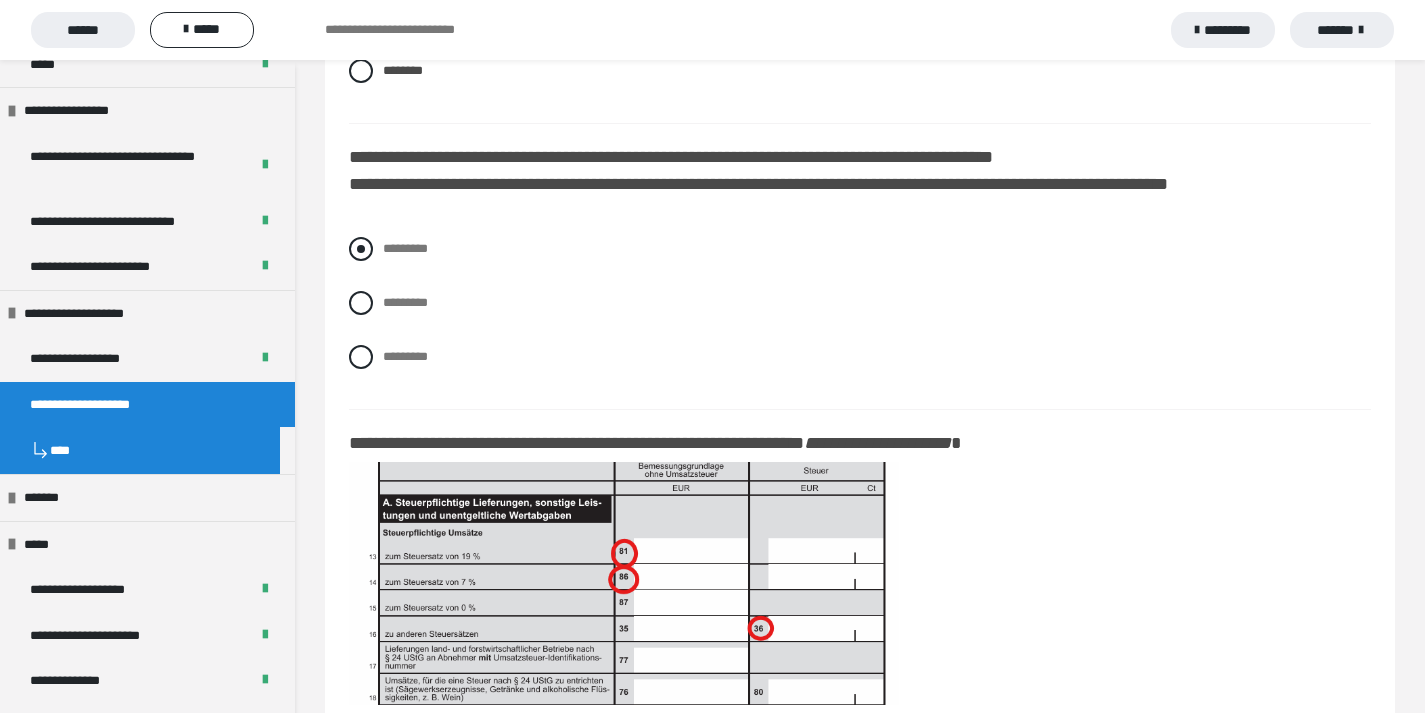 click at bounding box center (361, 249) 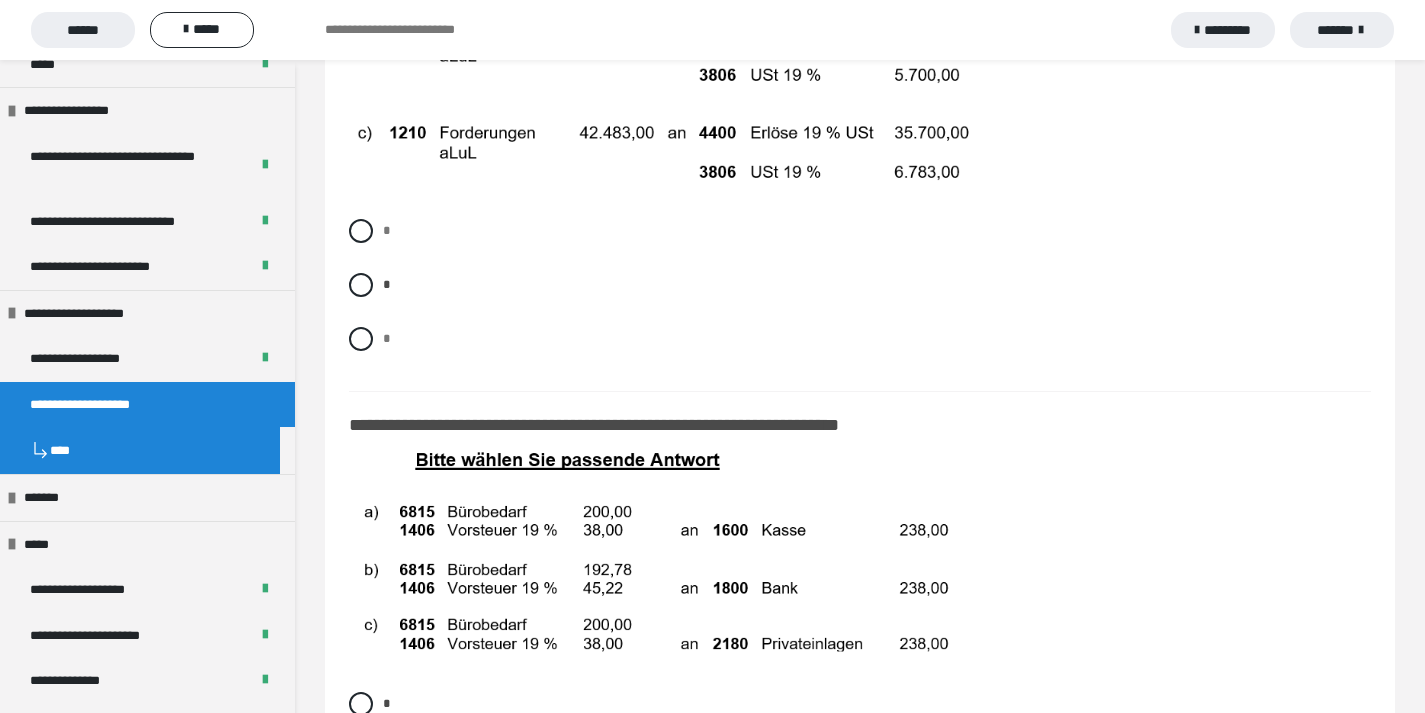 scroll, scrollTop: 17911, scrollLeft: 0, axis: vertical 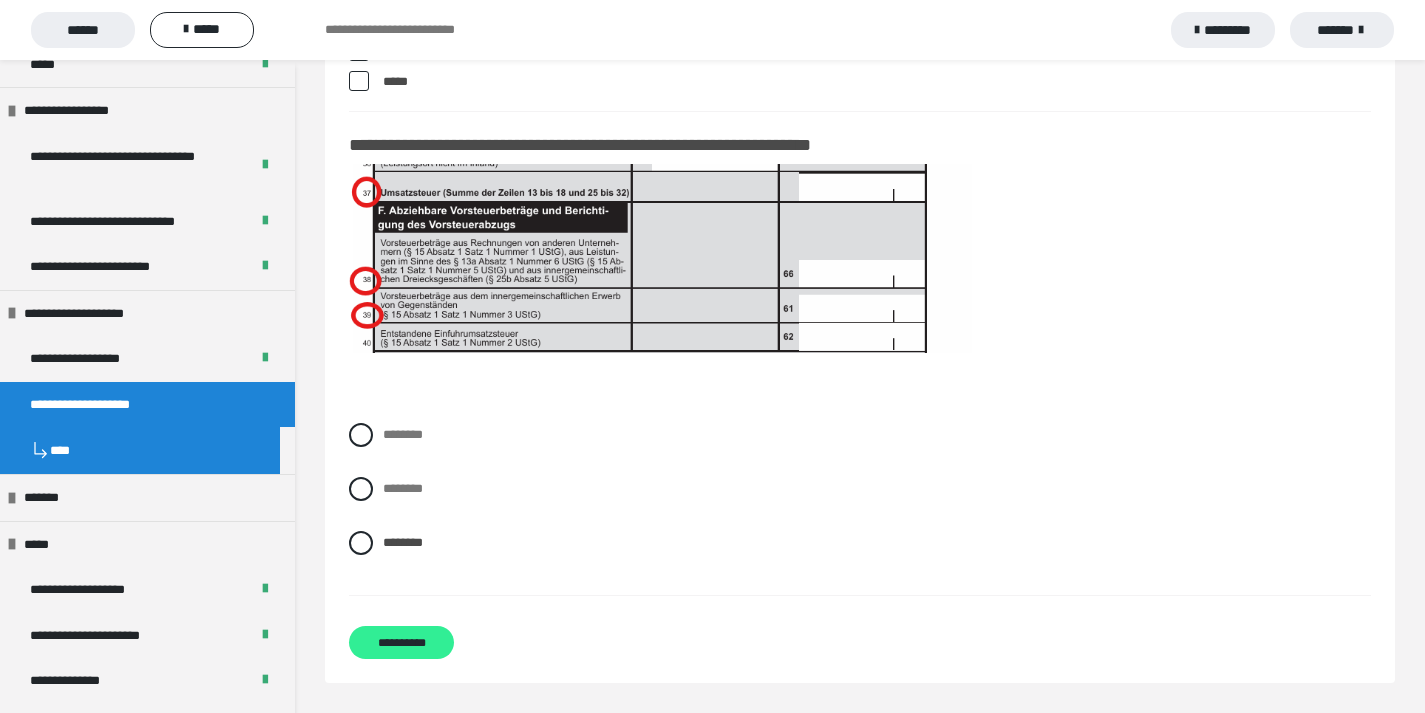 click on "**********" at bounding box center [401, 642] 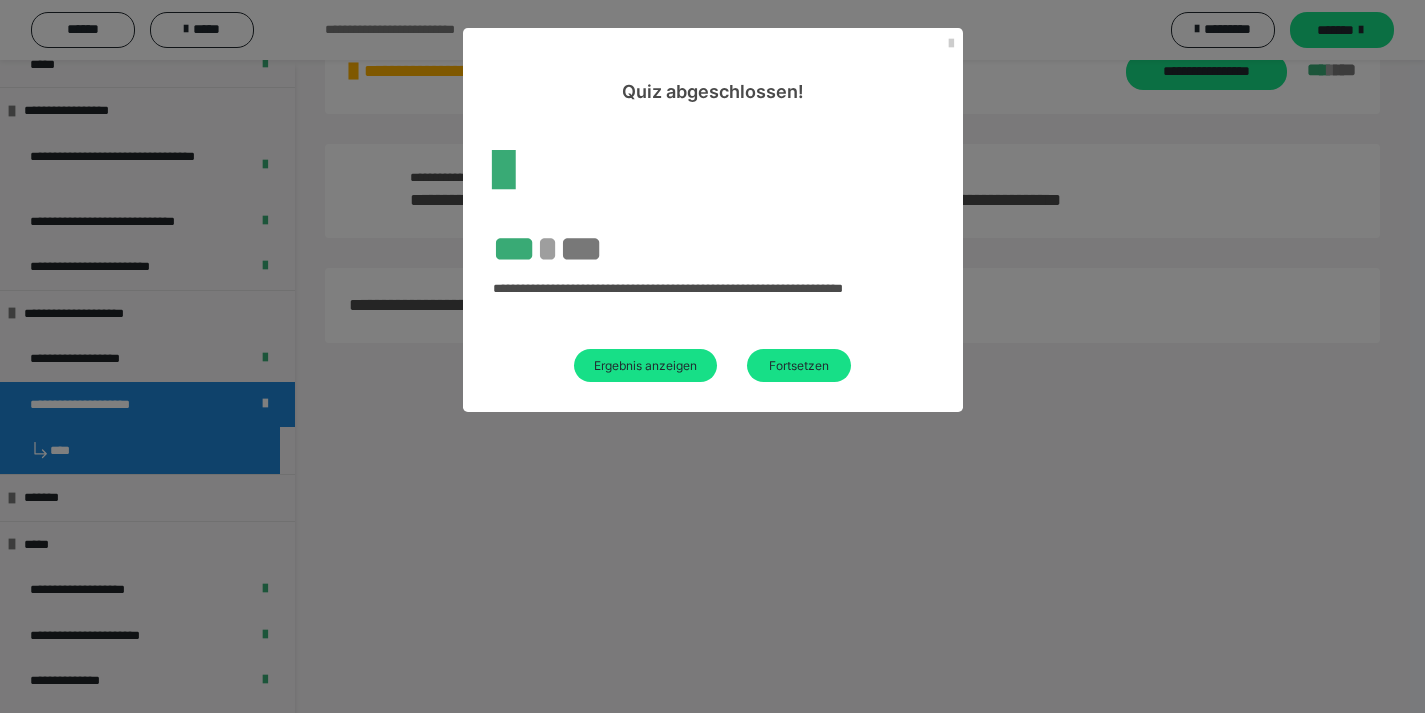 scroll, scrollTop: 60, scrollLeft: 0, axis: vertical 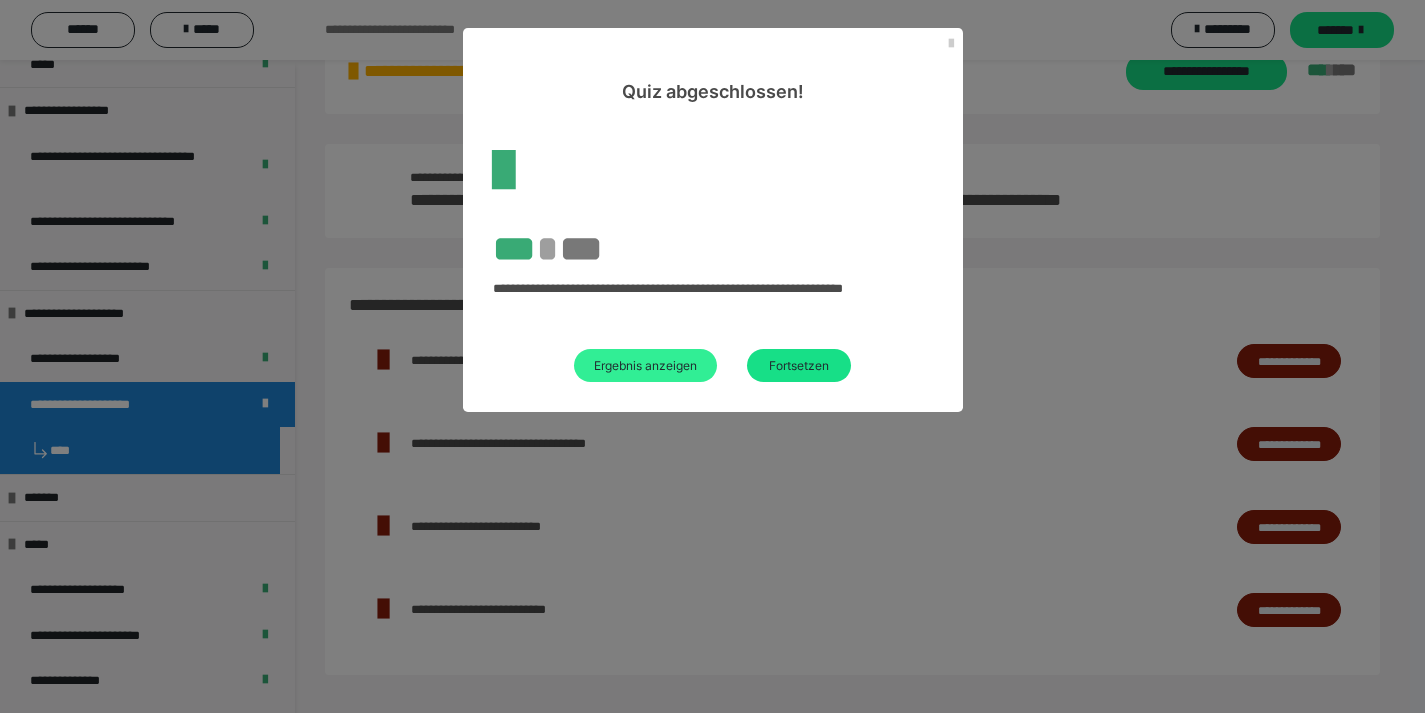 click on "Ergebnis anzeigen" at bounding box center [645, 365] 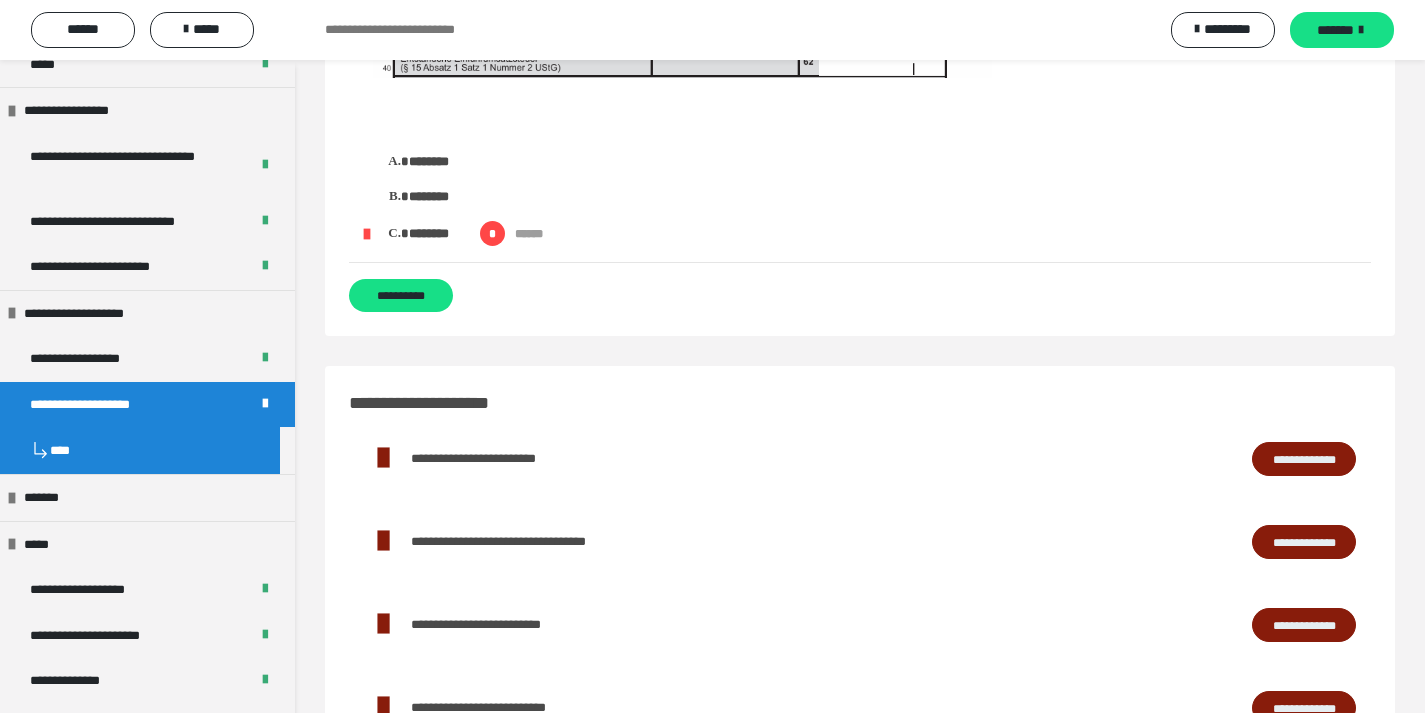 scroll, scrollTop: 15771, scrollLeft: 0, axis: vertical 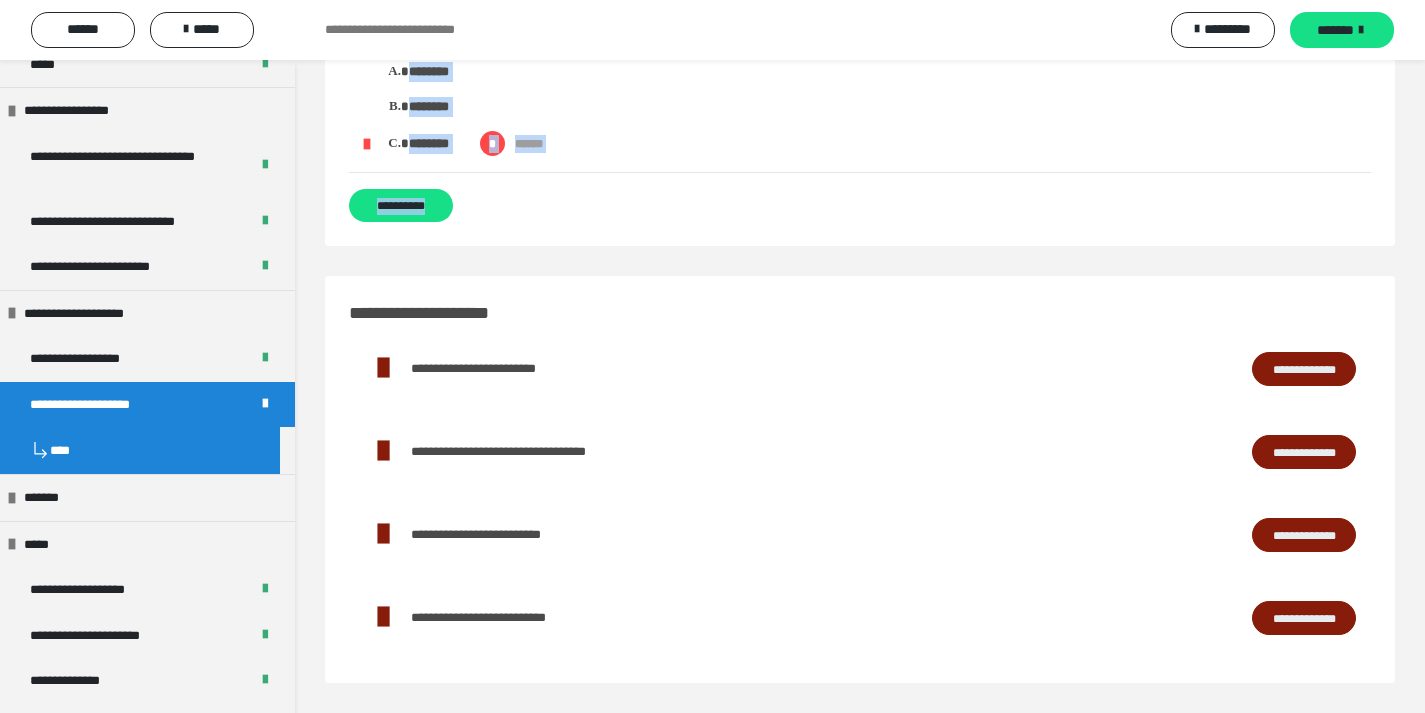 drag, startPoint x: 343, startPoint y: 121, endPoint x: 481, endPoint y: 196, distance: 157.06367 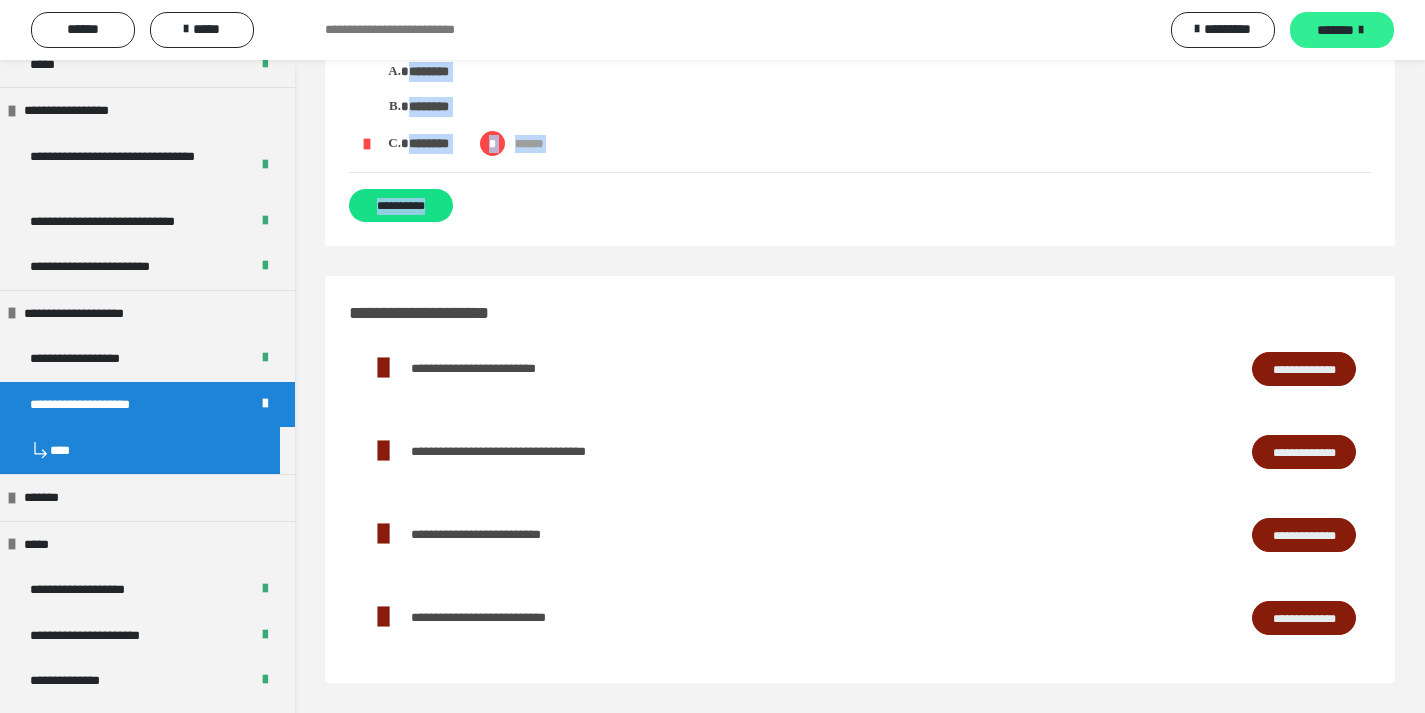 click on "*******" at bounding box center [1335, 30] 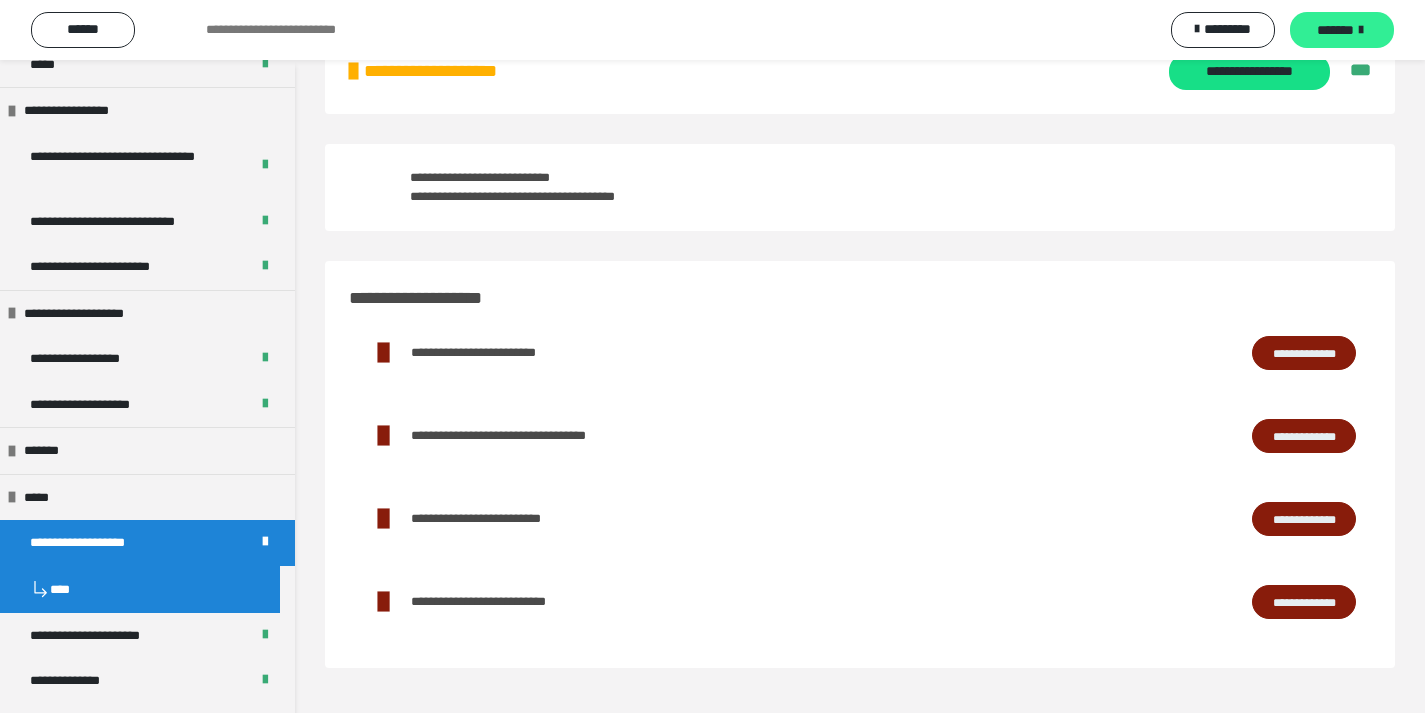 scroll, scrollTop: 44, scrollLeft: 0, axis: vertical 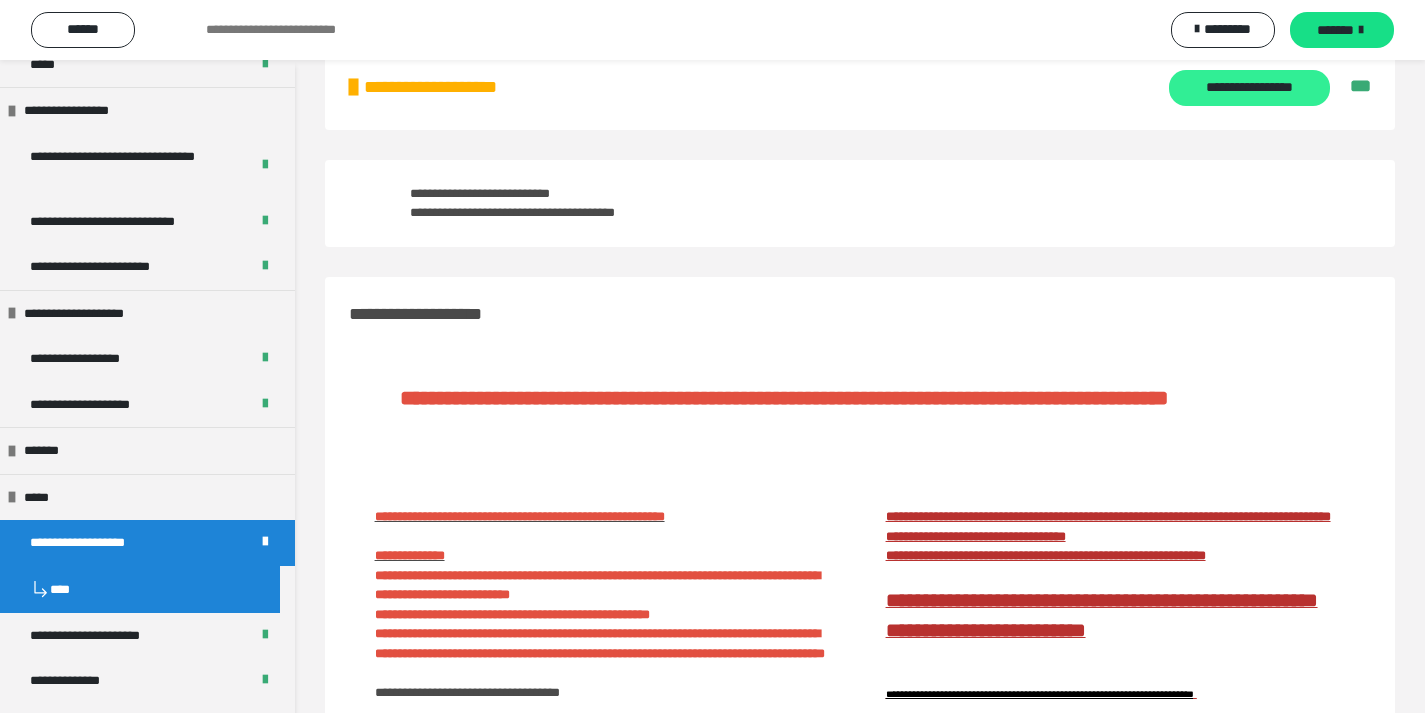 click on "**********" at bounding box center (1249, 88) 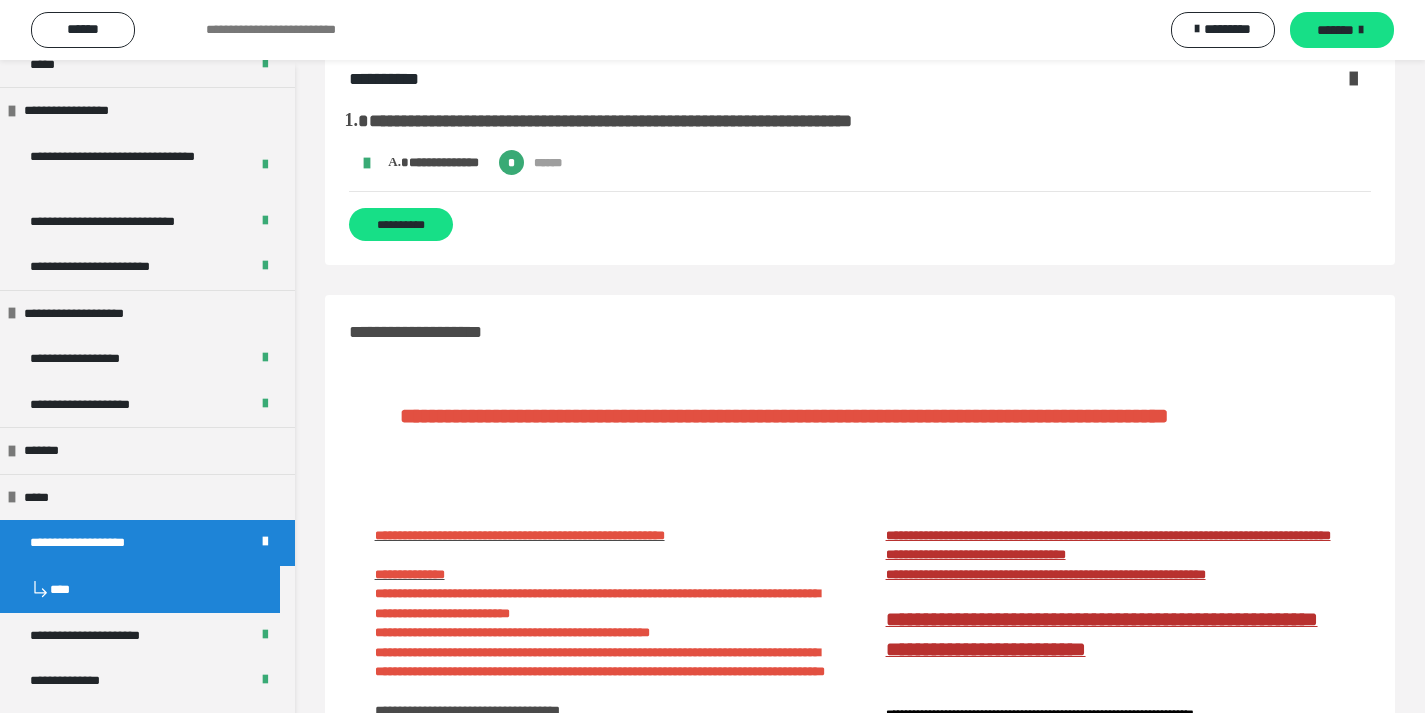 scroll, scrollTop: 63, scrollLeft: 0, axis: vertical 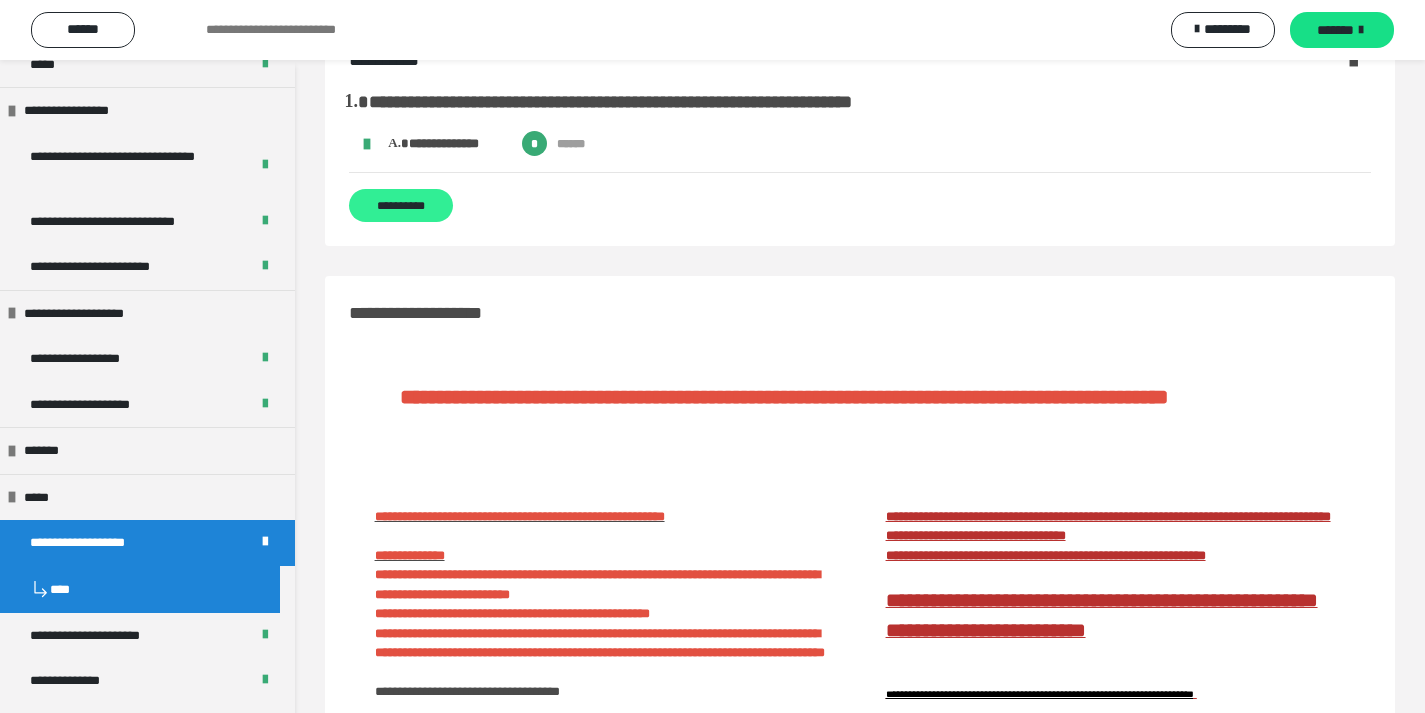 click on "**********" at bounding box center (401, 205) 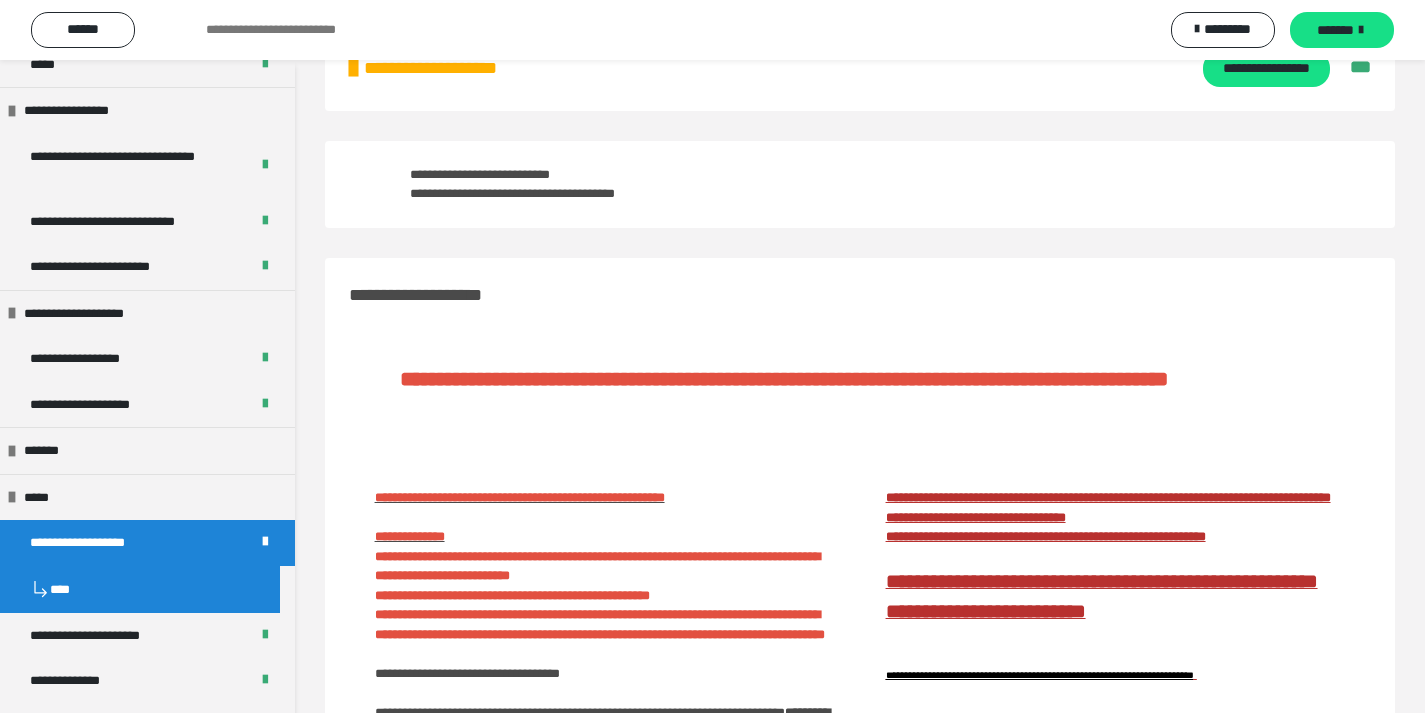 scroll, scrollTop: 44, scrollLeft: 0, axis: vertical 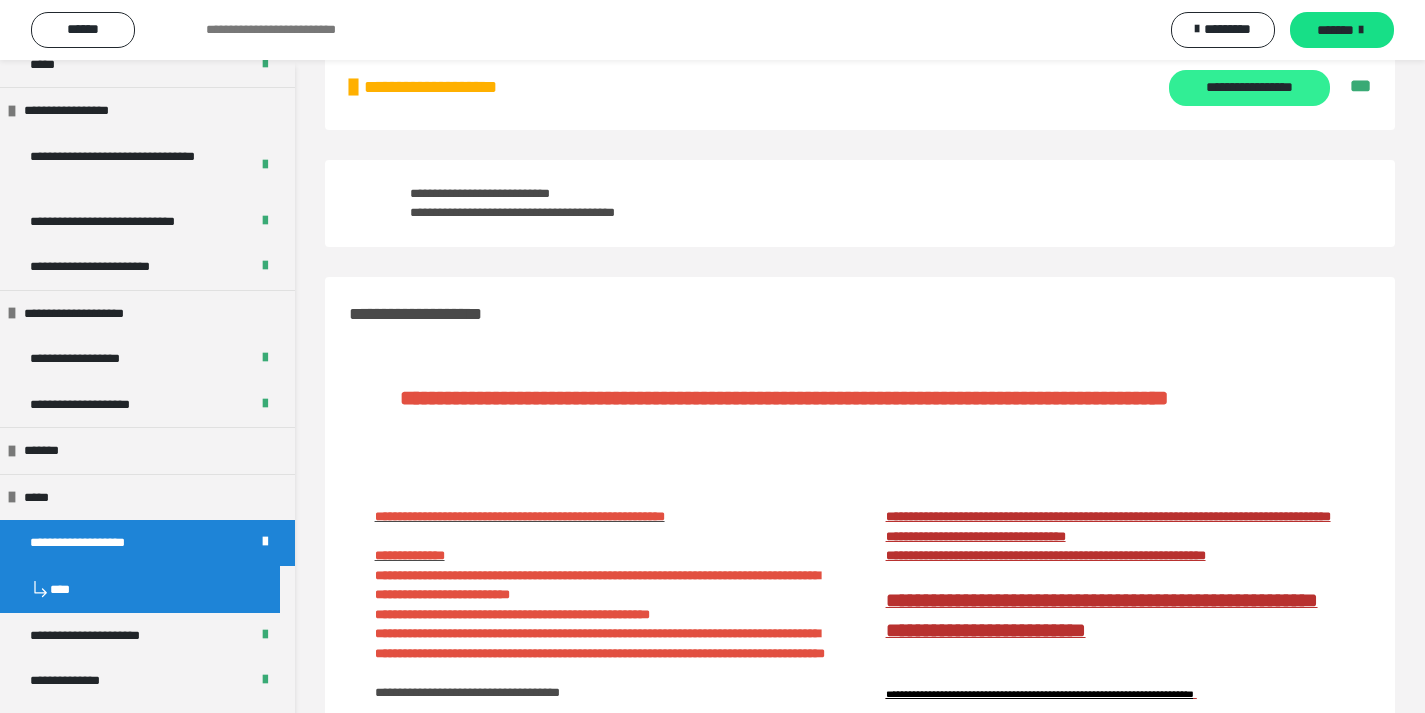 click on "**********" at bounding box center (1249, 88) 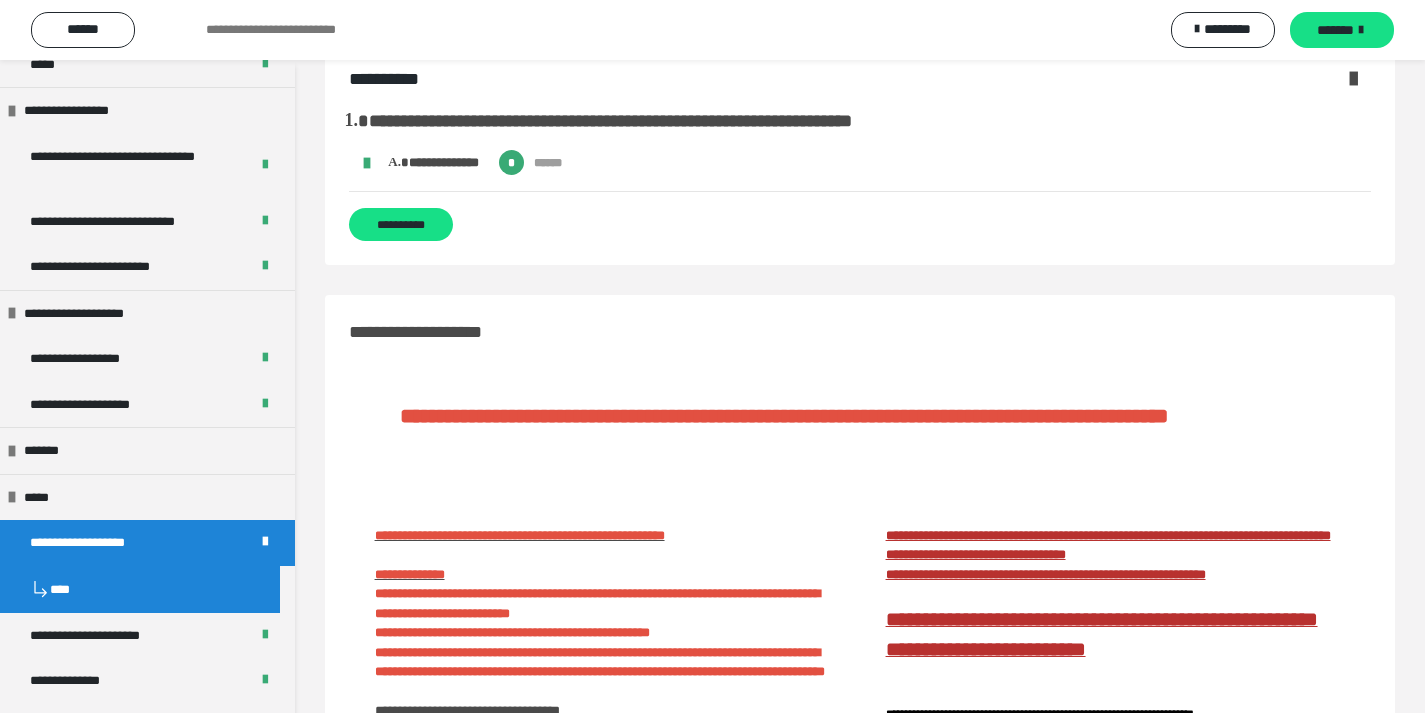 scroll, scrollTop: 63, scrollLeft: 0, axis: vertical 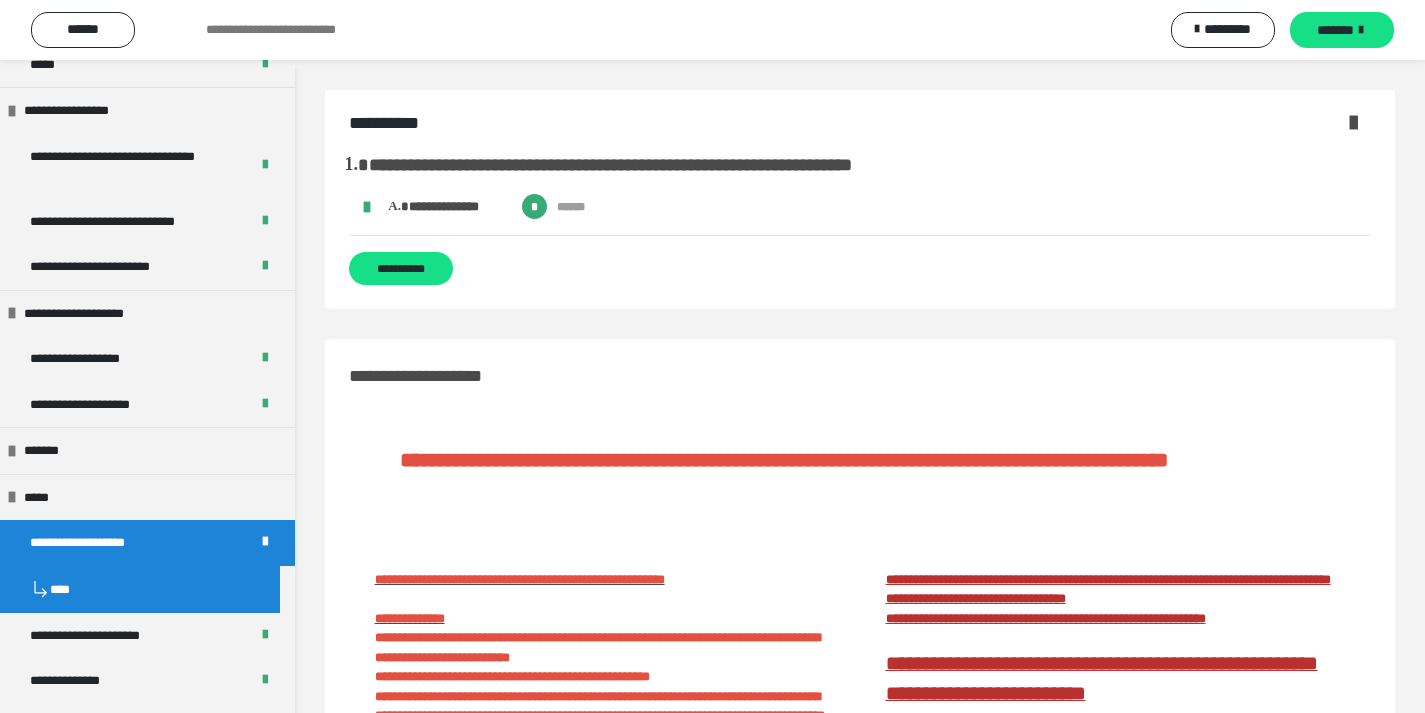 click on "**********" at bounding box center [860, 199] 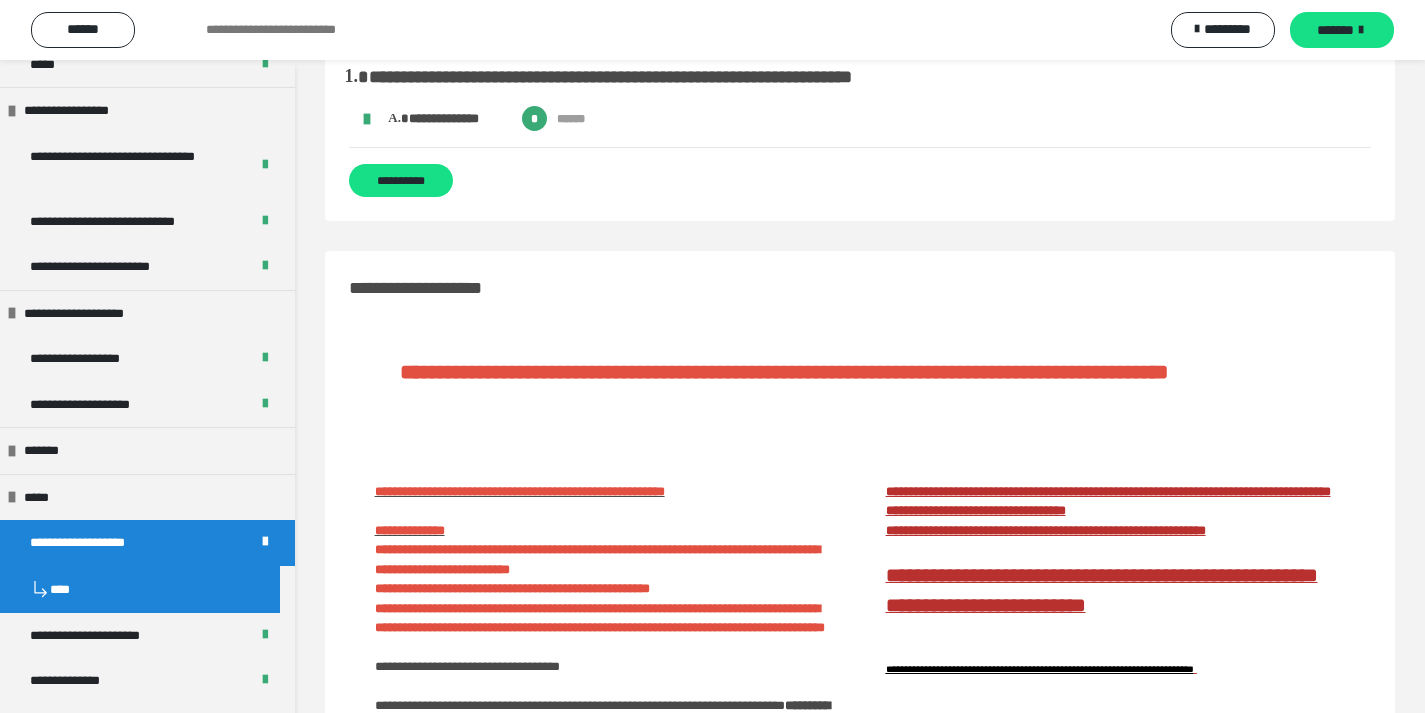 scroll, scrollTop: 0, scrollLeft: 0, axis: both 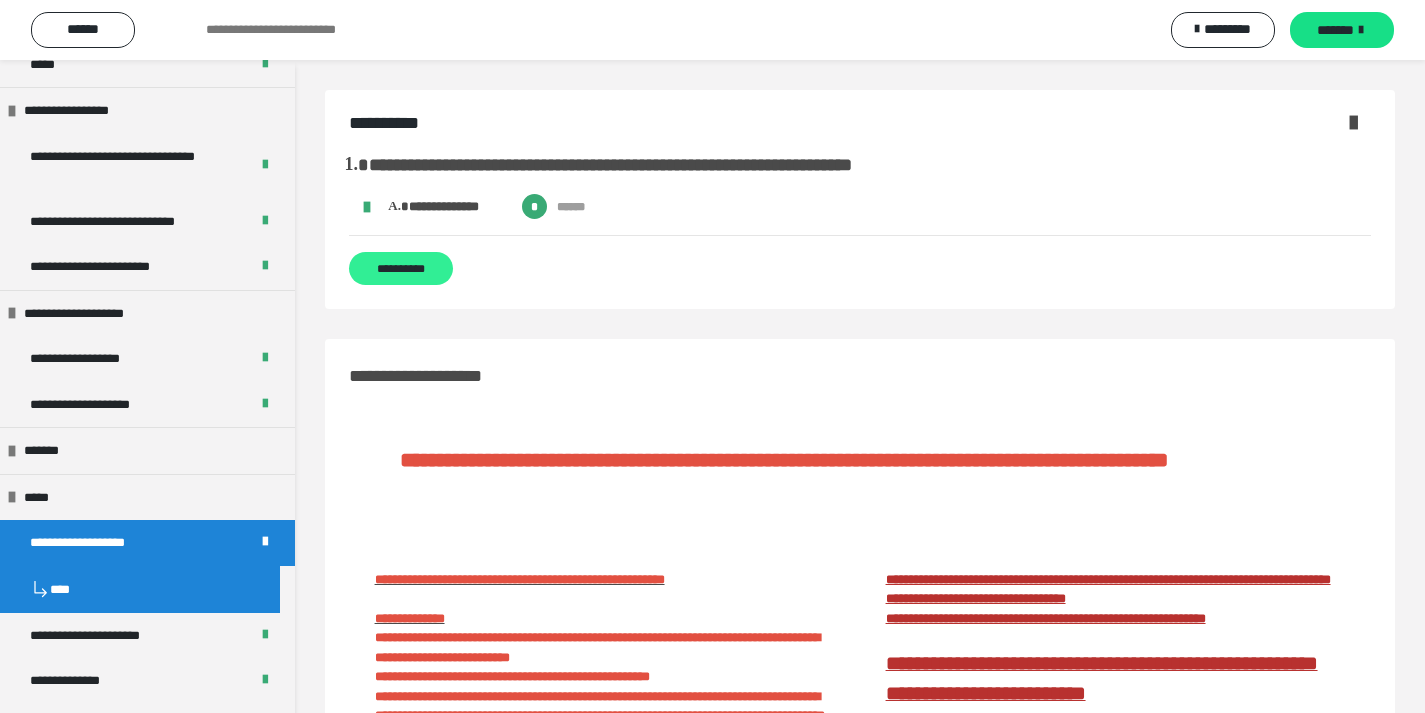 click on "**********" at bounding box center (401, 268) 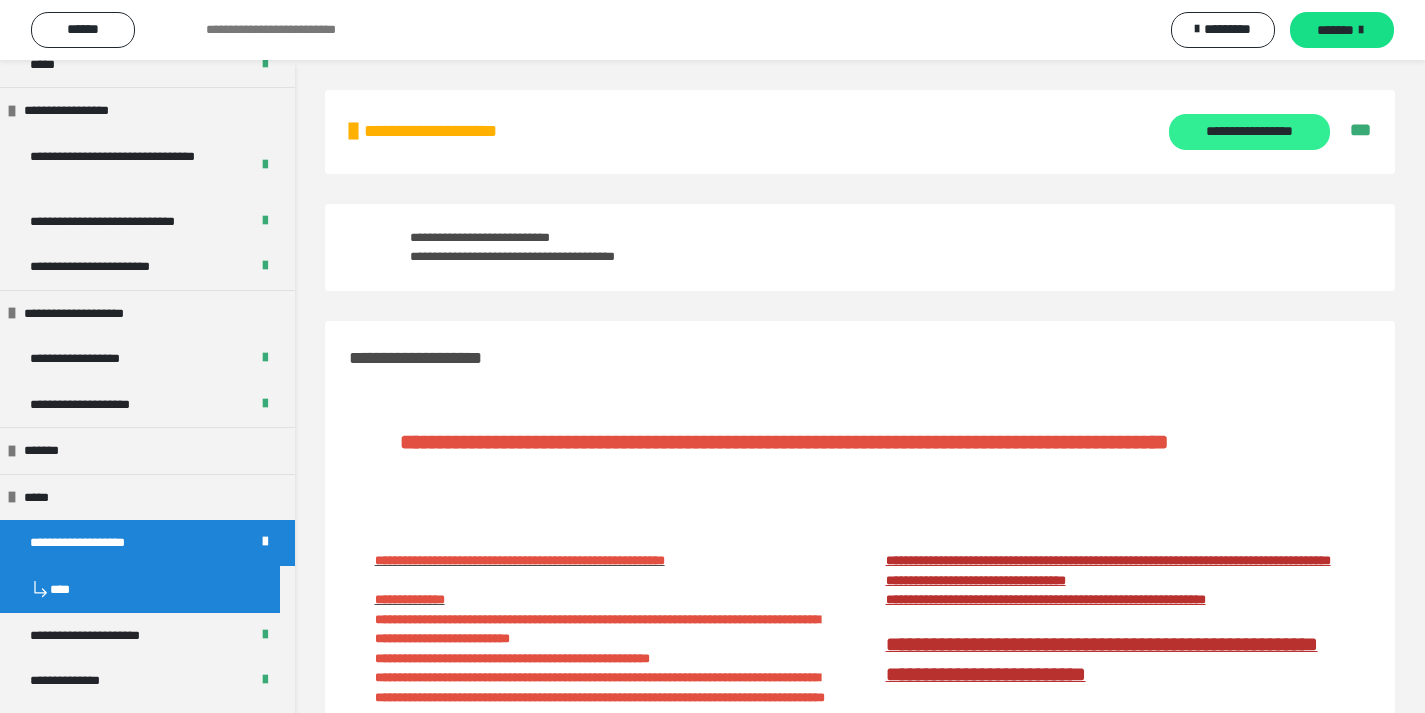 click on "**********" at bounding box center (1249, 132) 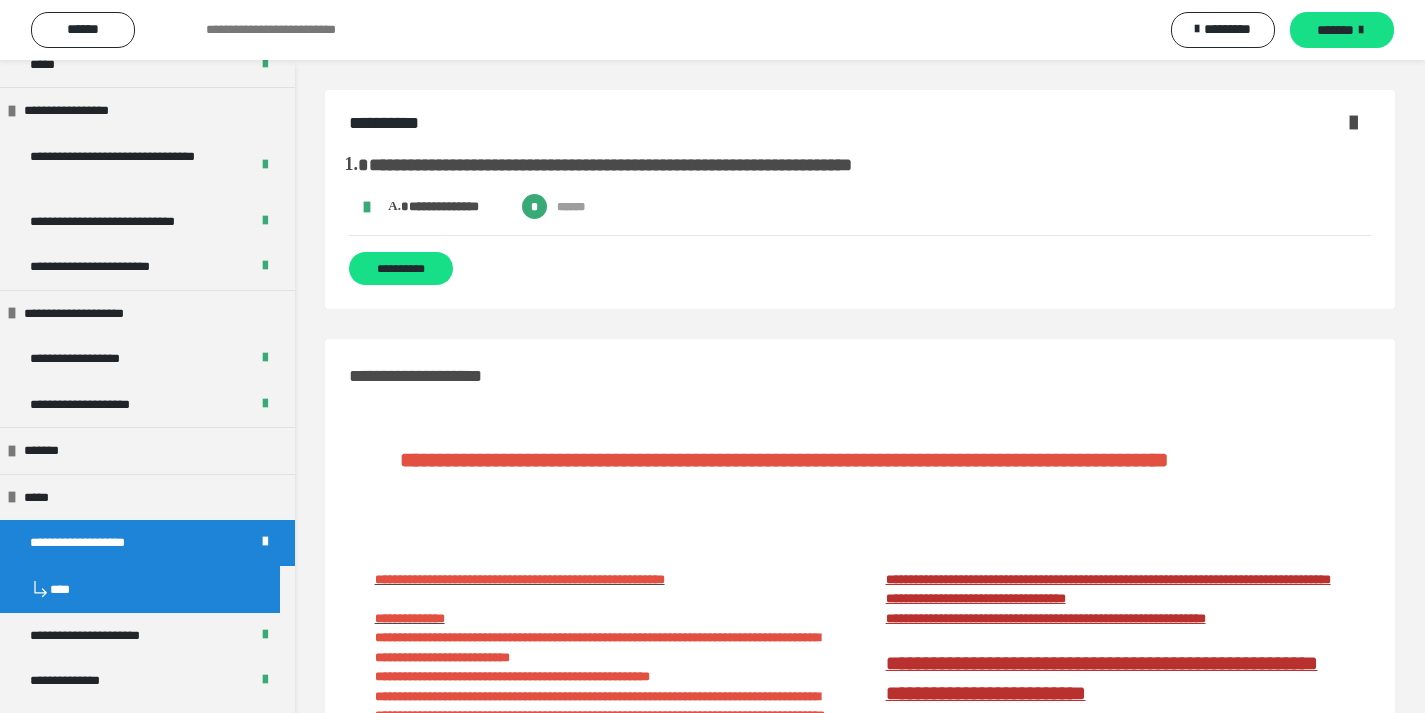 click at bounding box center (1353, 122) 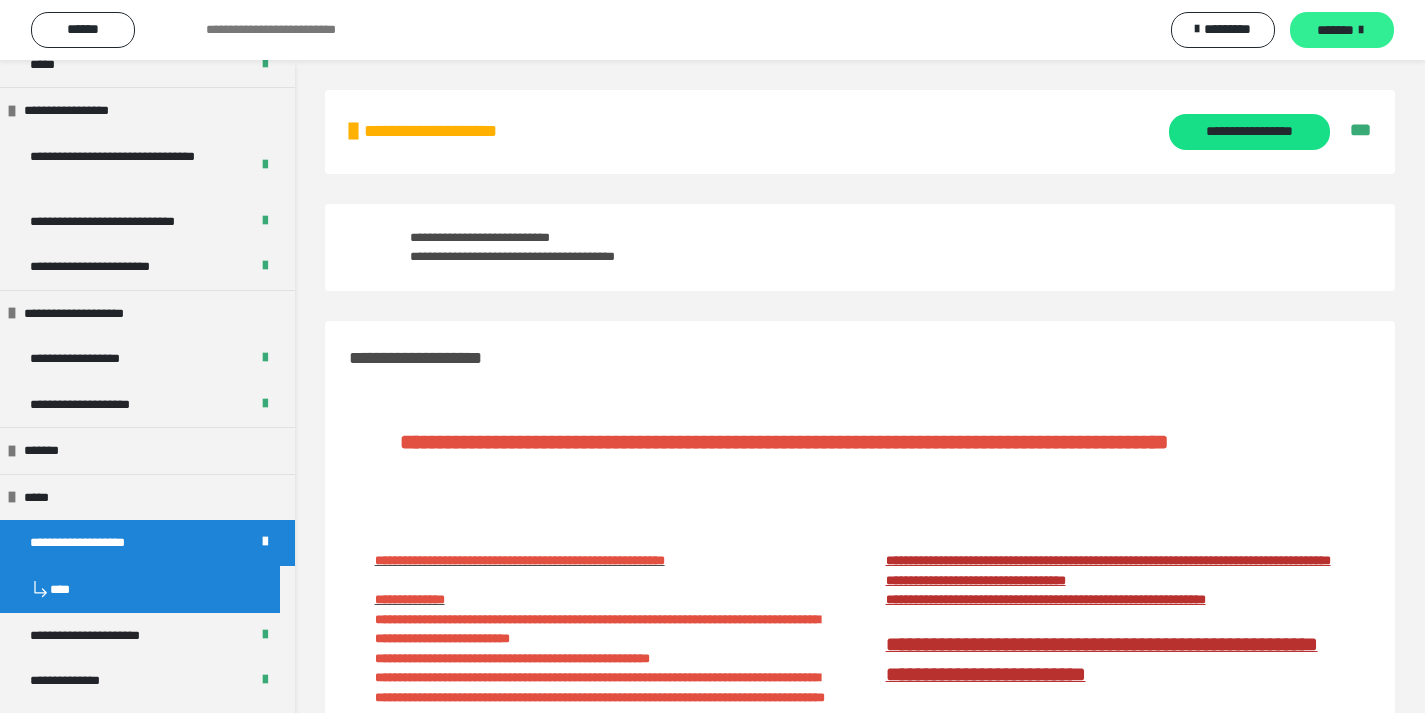 click on "*******" at bounding box center (1342, 30) 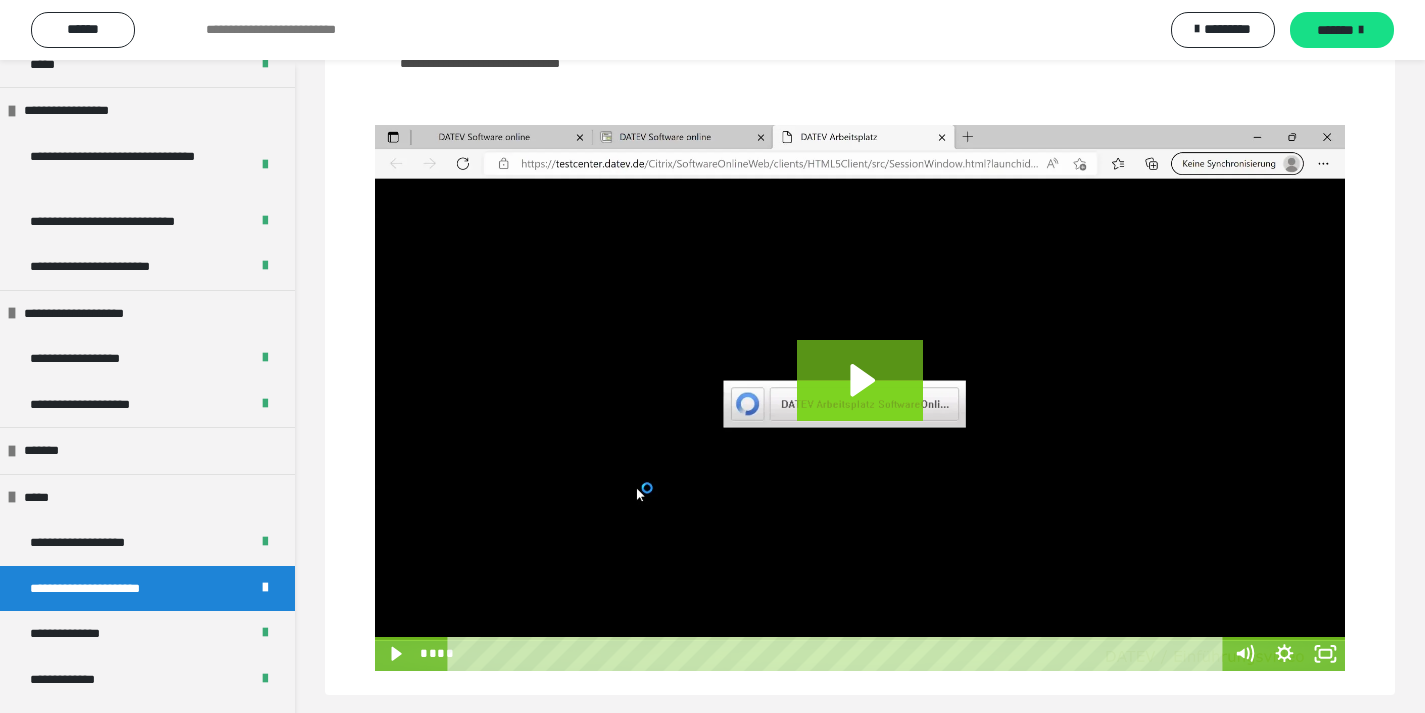 scroll, scrollTop: 150, scrollLeft: 0, axis: vertical 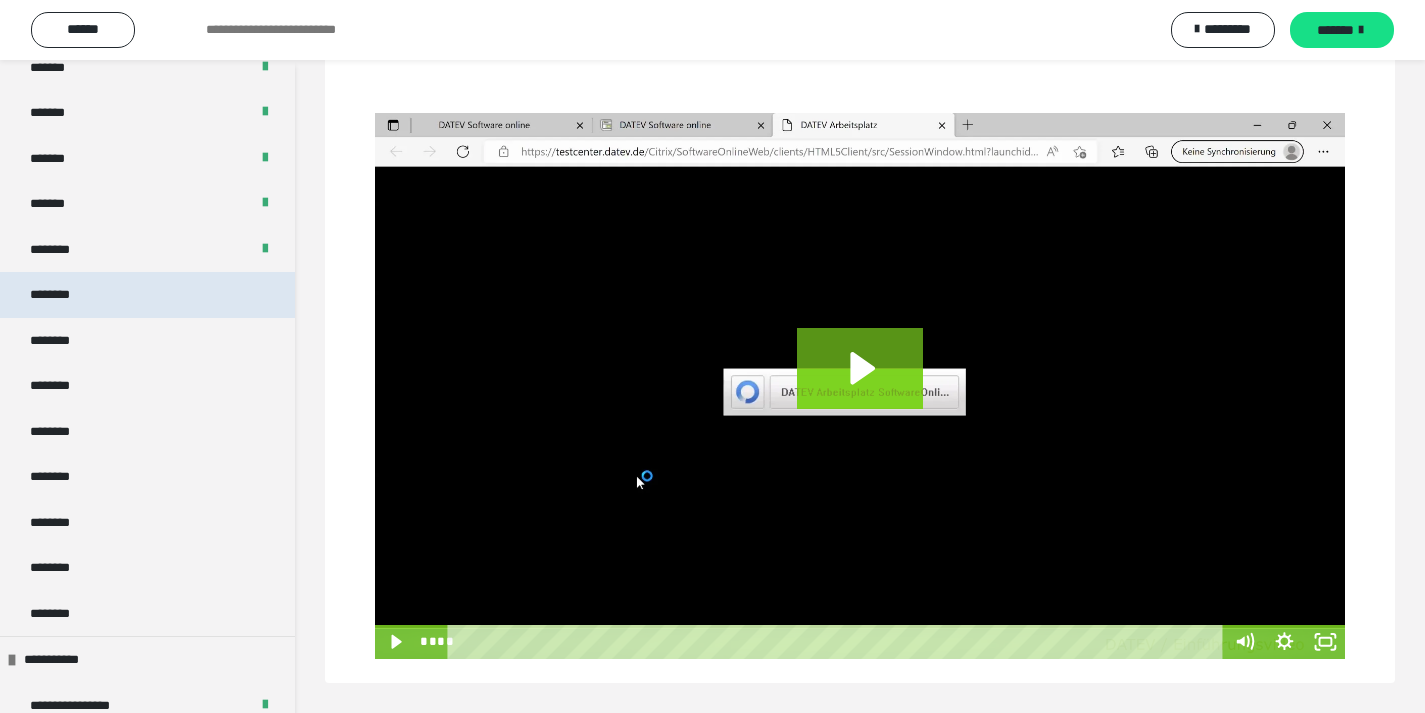 click on "********" at bounding box center [59, 295] 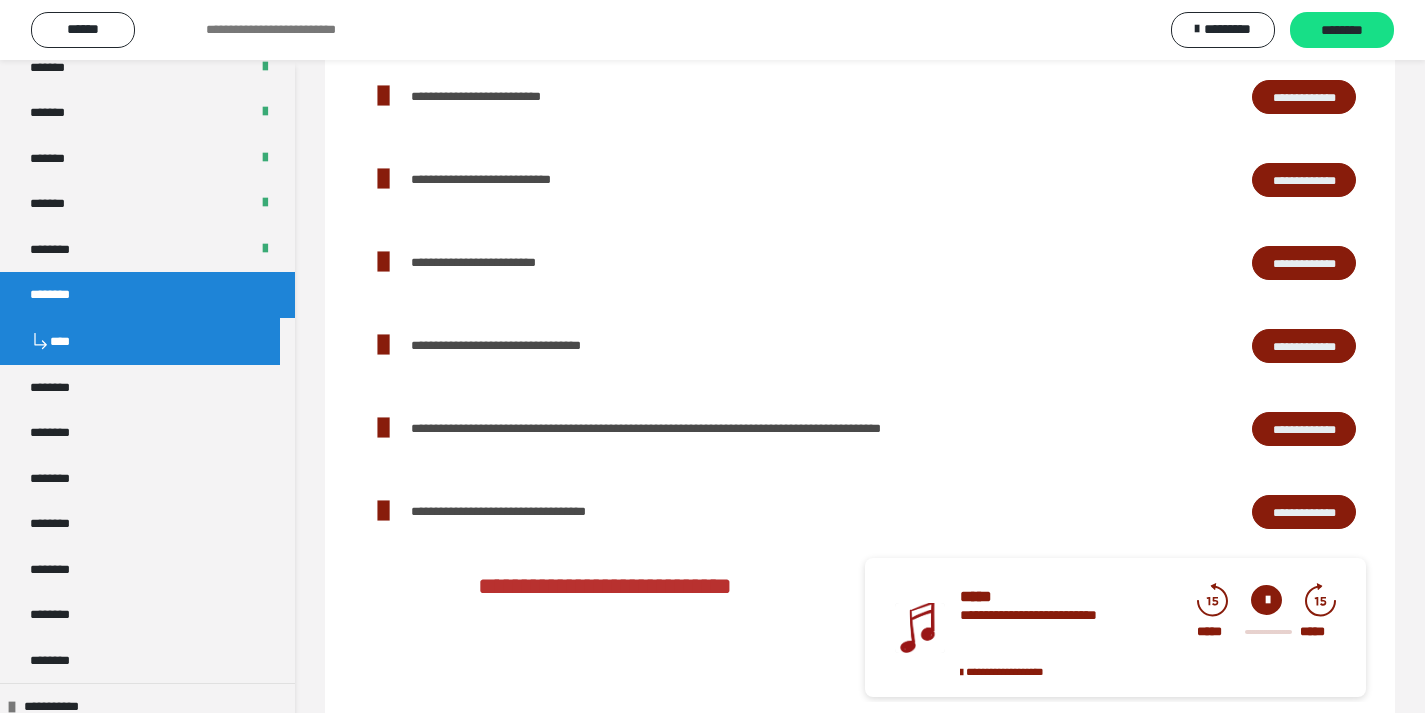 scroll, scrollTop: 2237, scrollLeft: 0, axis: vertical 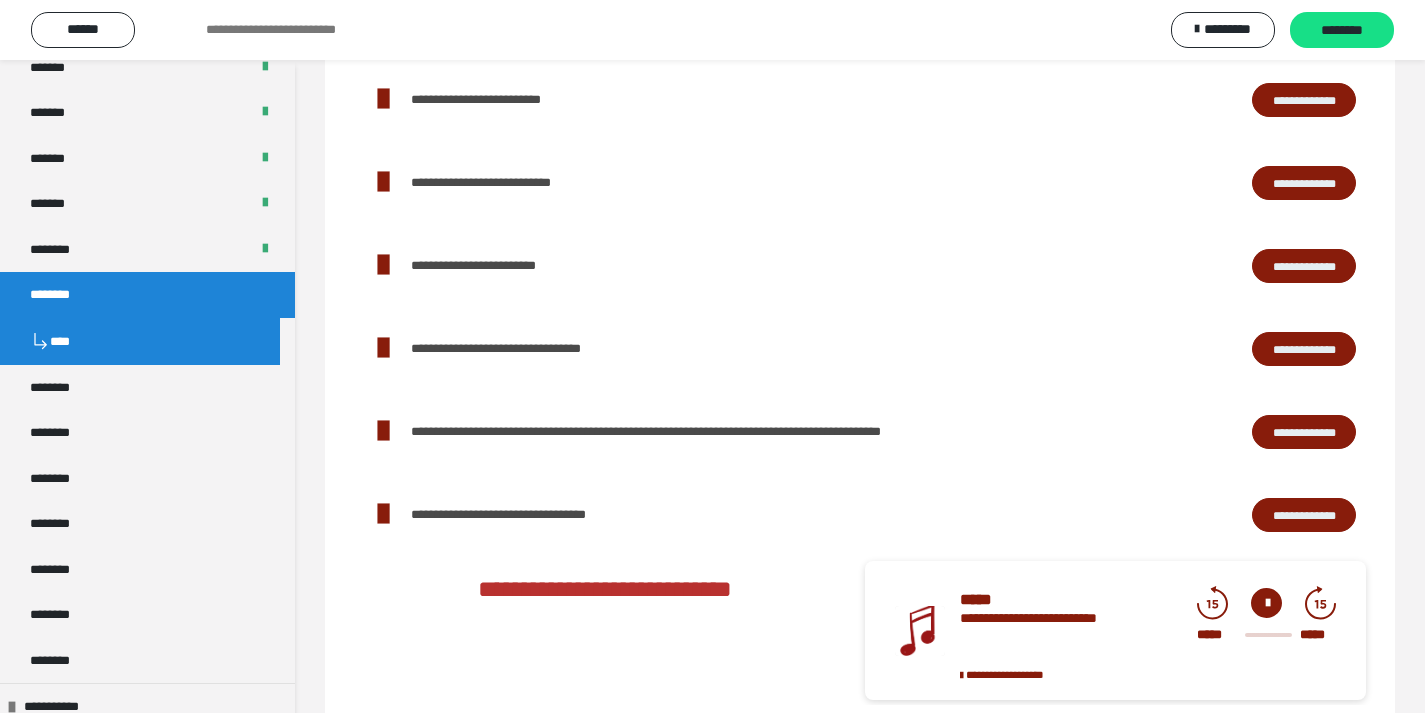 click on "**********" at bounding box center [1304, 349] 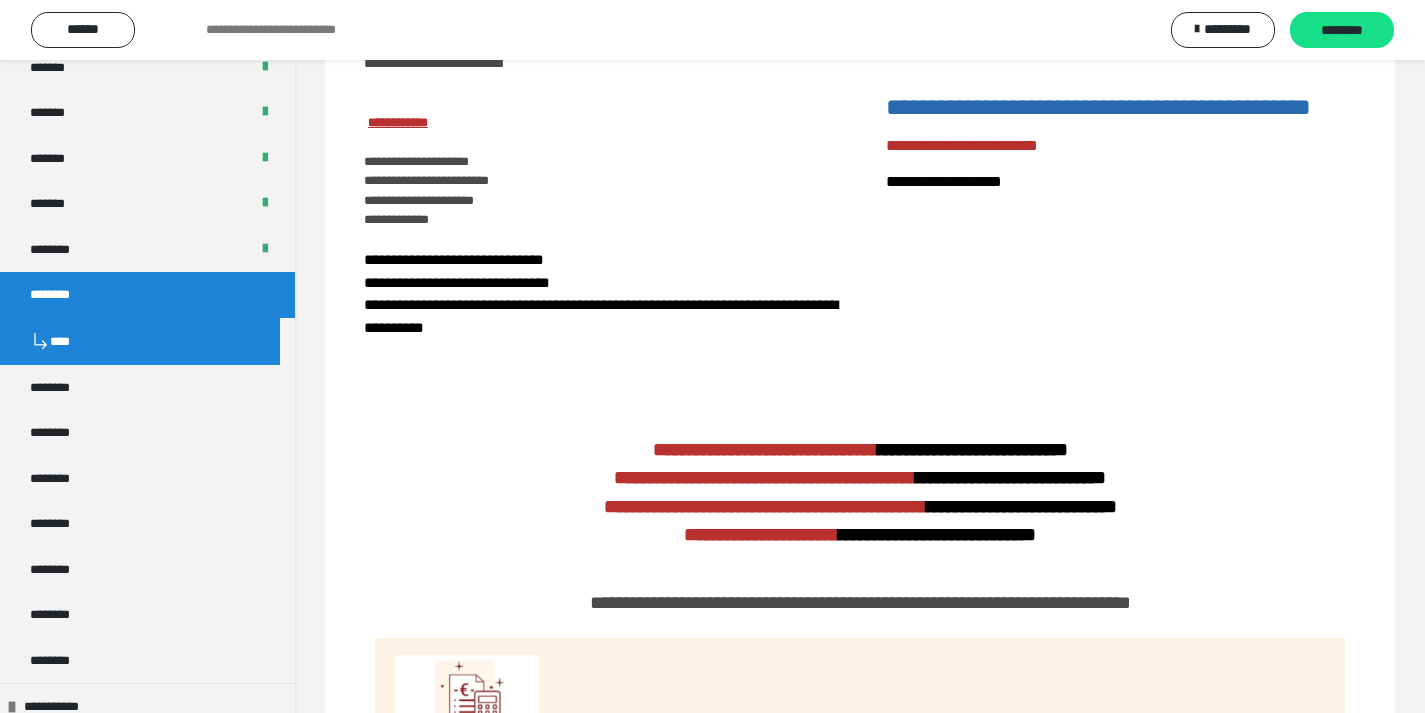 scroll, scrollTop: 284, scrollLeft: 0, axis: vertical 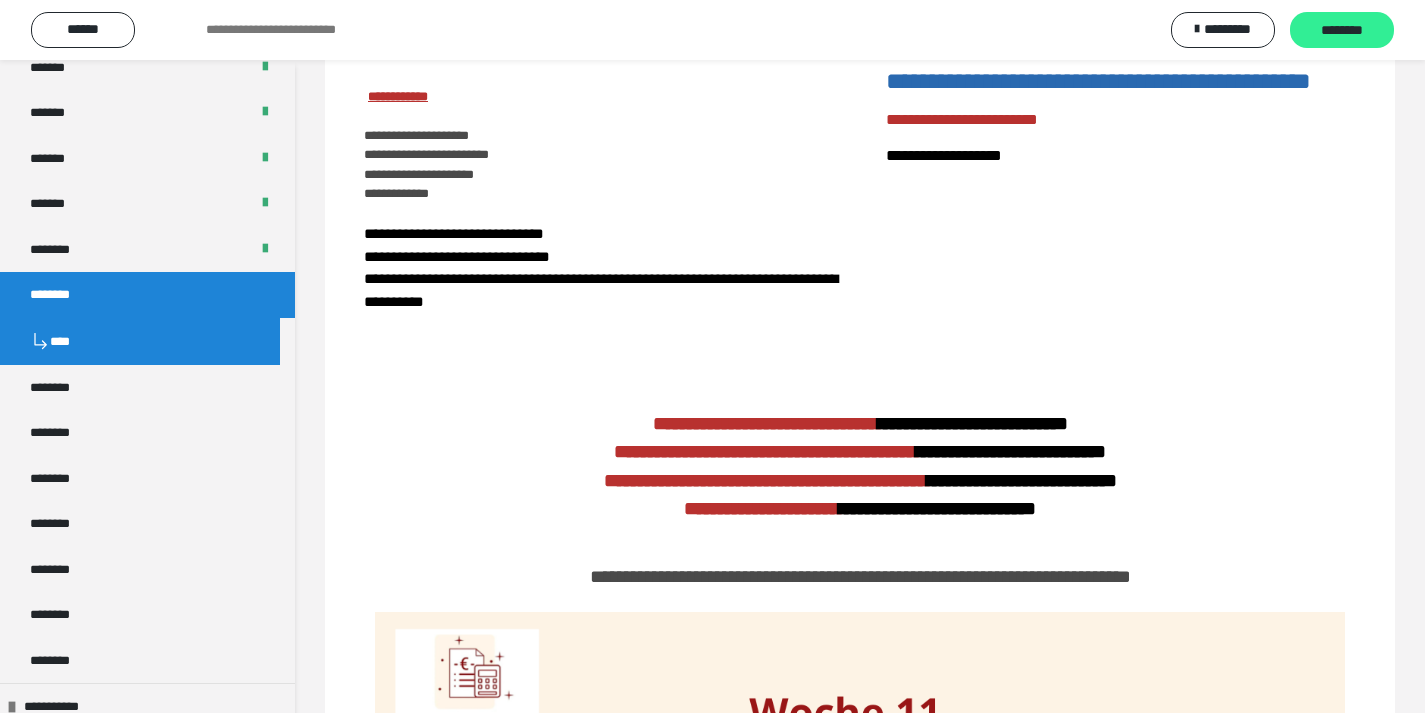 click on "********" at bounding box center [1342, 31] 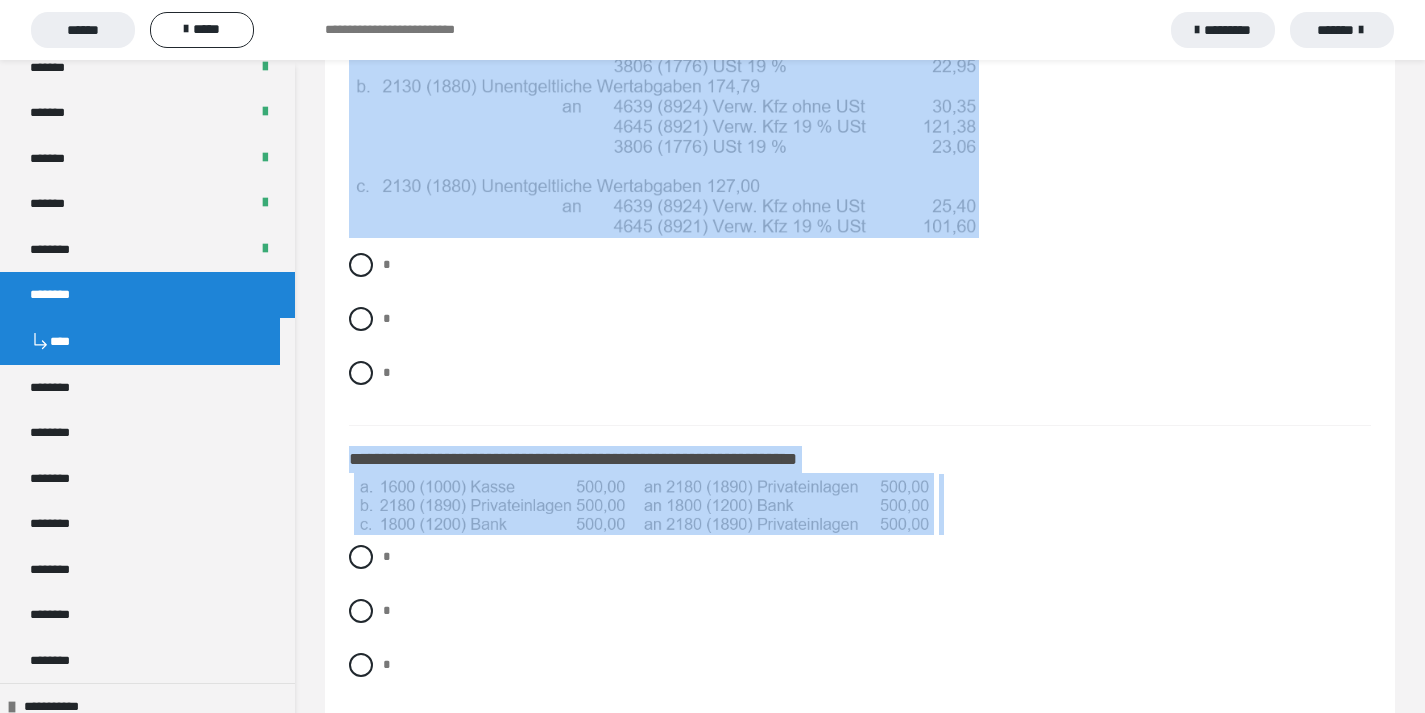 scroll, scrollTop: 2743, scrollLeft: 0, axis: vertical 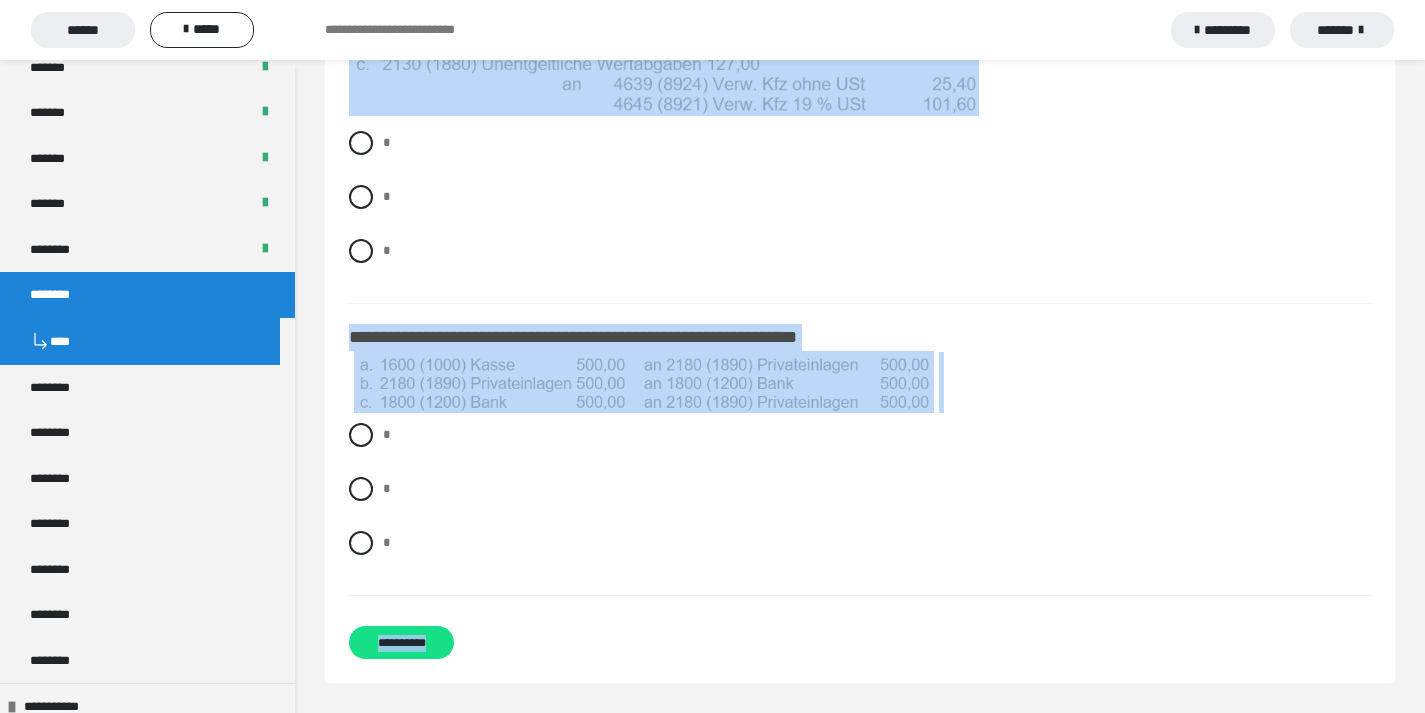 drag, startPoint x: 348, startPoint y: 123, endPoint x: 1085, endPoint y: 725, distance: 951.61597 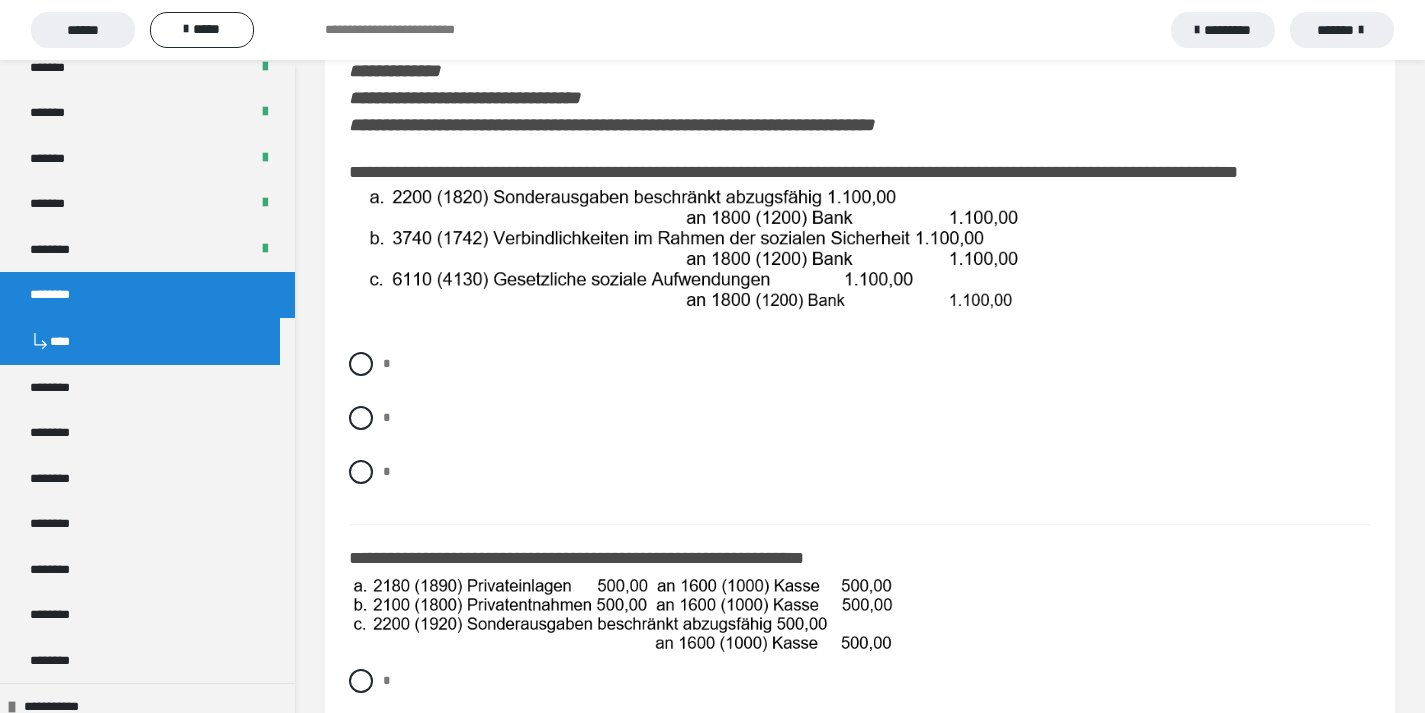 scroll, scrollTop: 260, scrollLeft: 0, axis: vertical 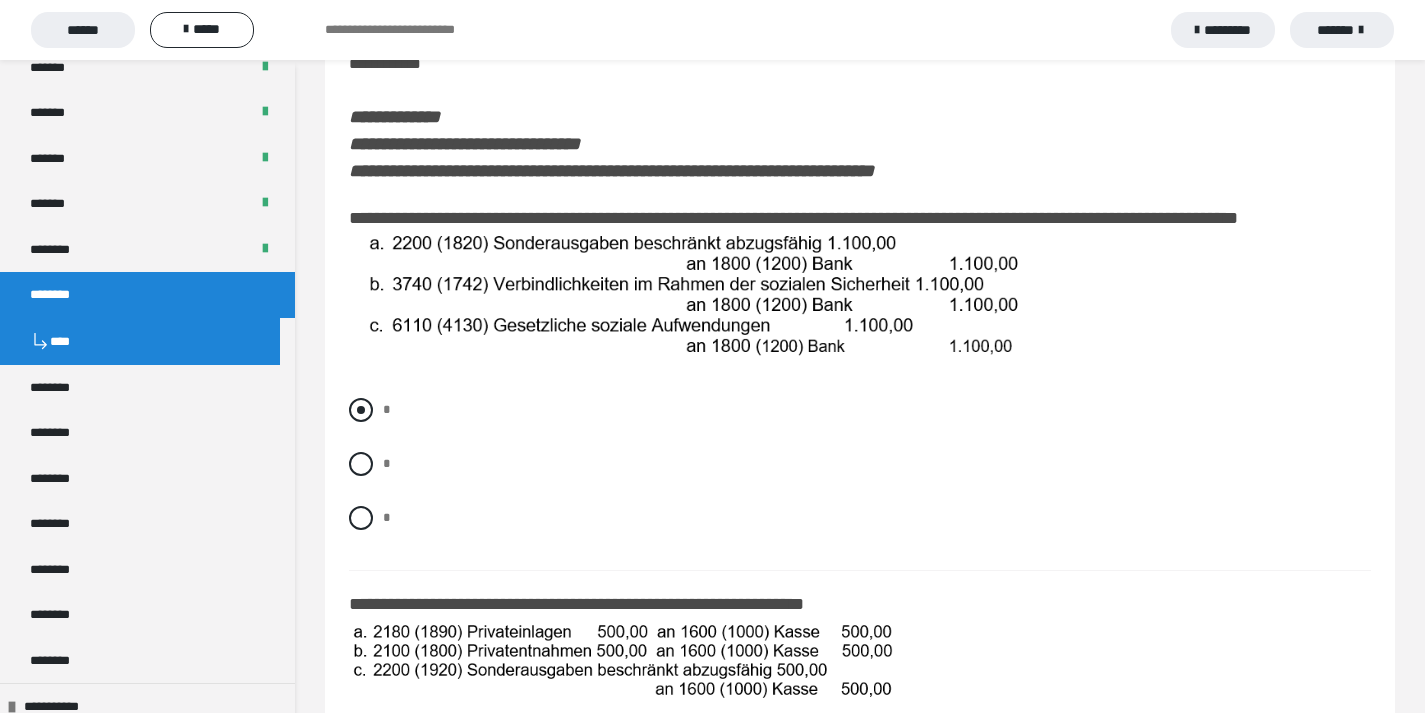 click at bounding box center (361, 410) 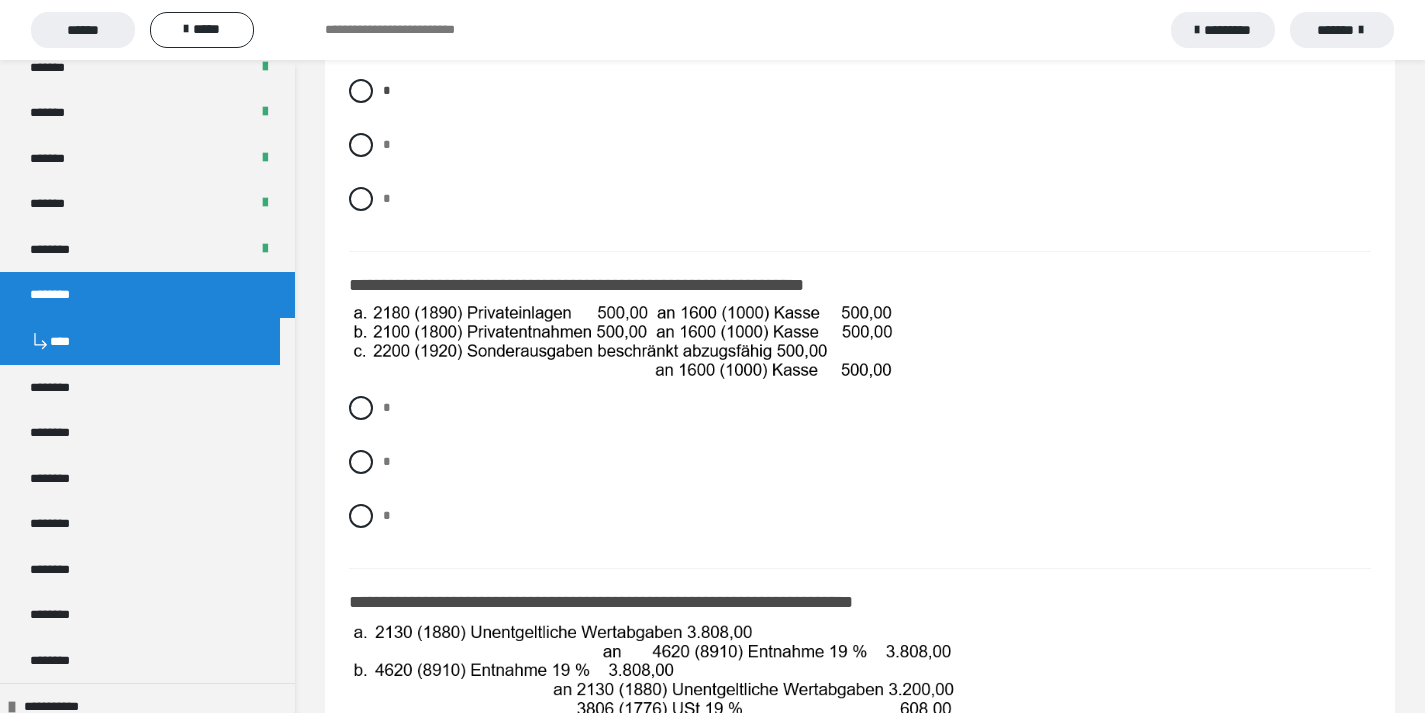 scroll, scrollTop: 520, scrollLeft: 0, axis: vertical 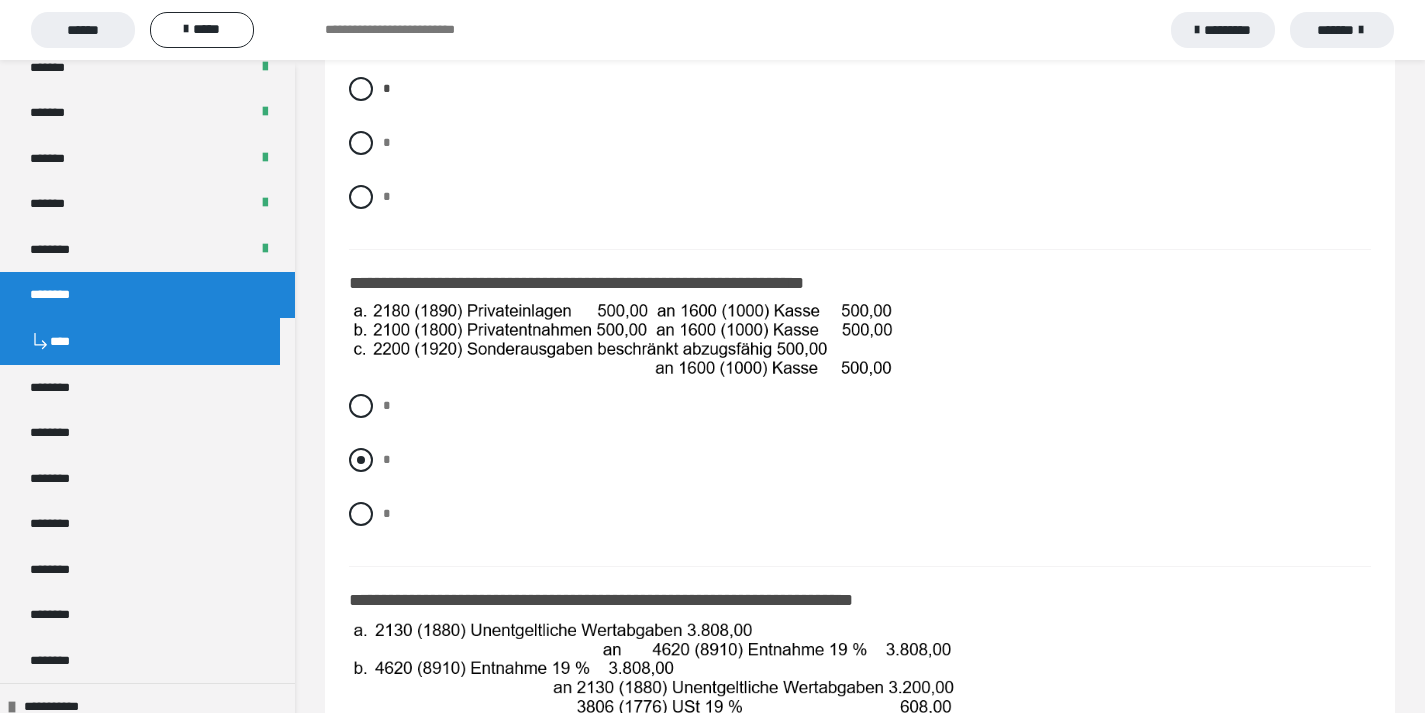 click at bounding box center (361, 460) 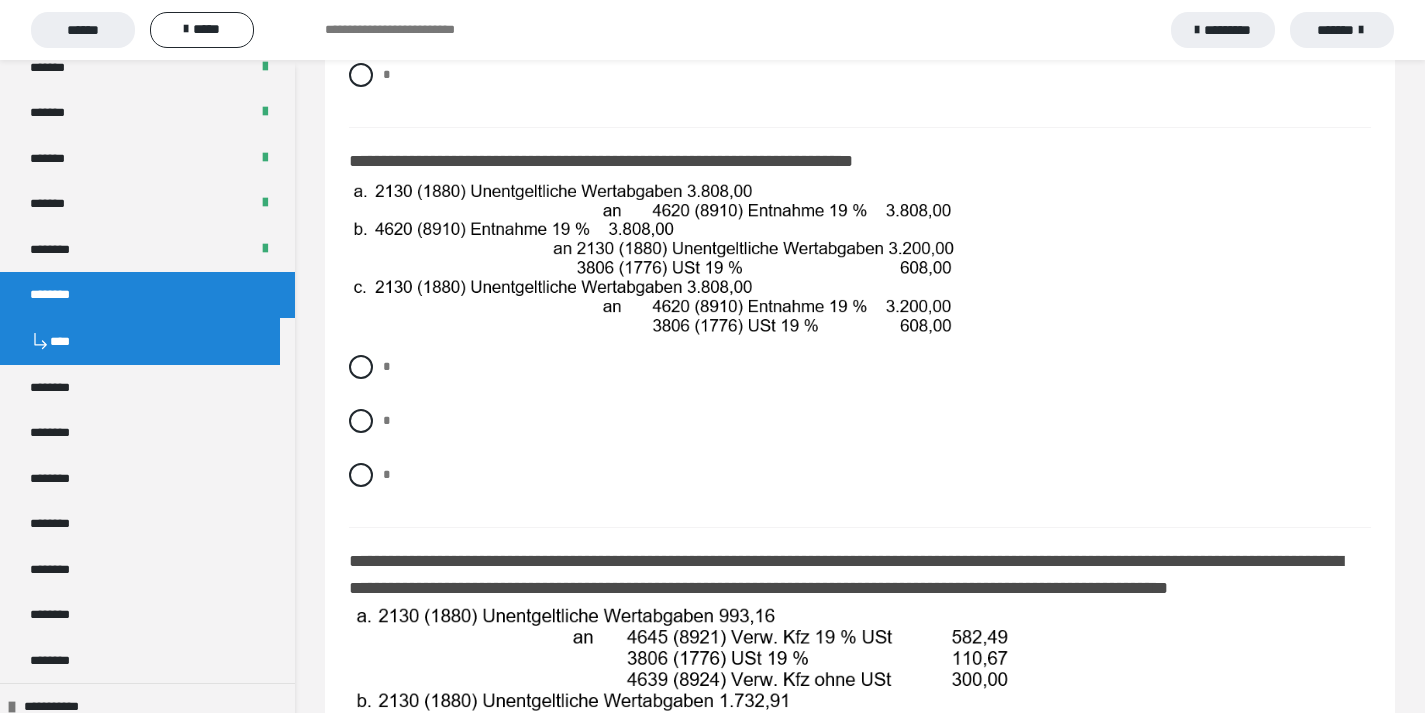 scroll, scrollTop: 954, scrollLeft: 0, axis: vertical 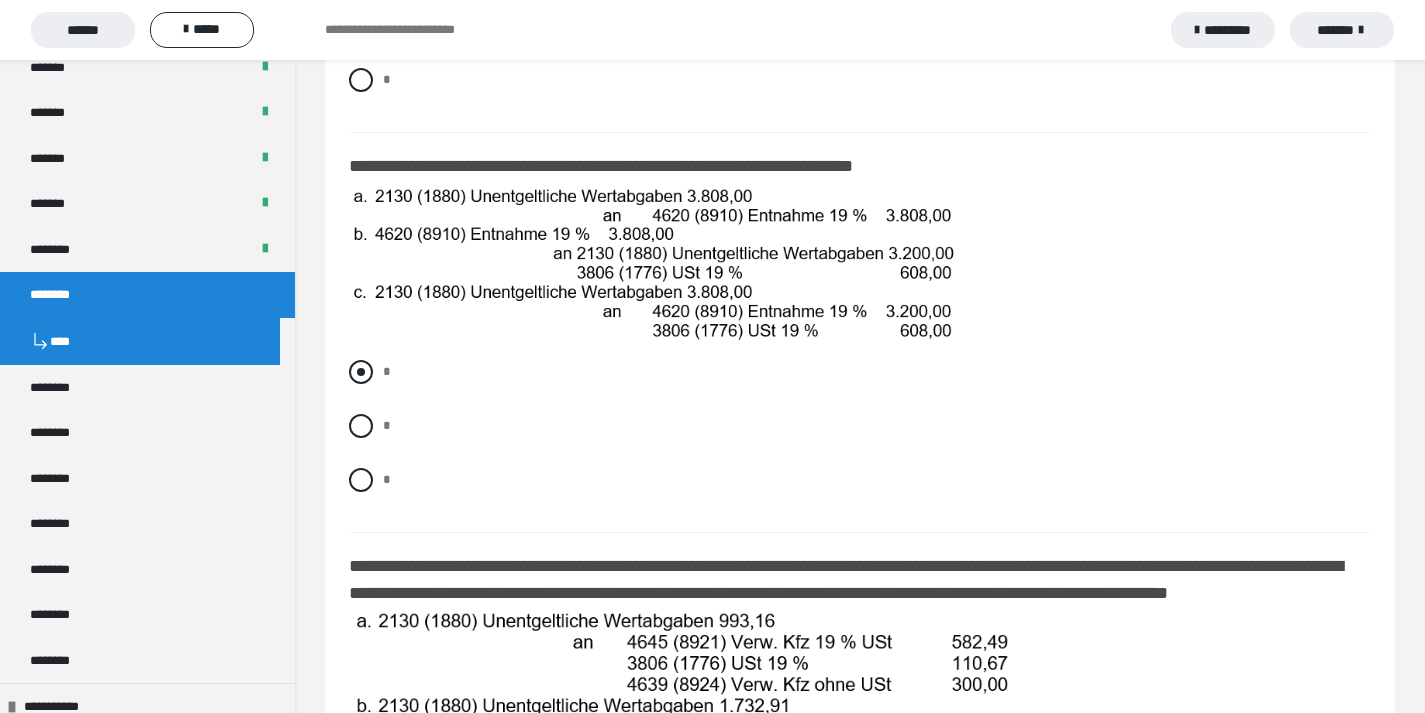 click at bounding box center [361, 372] 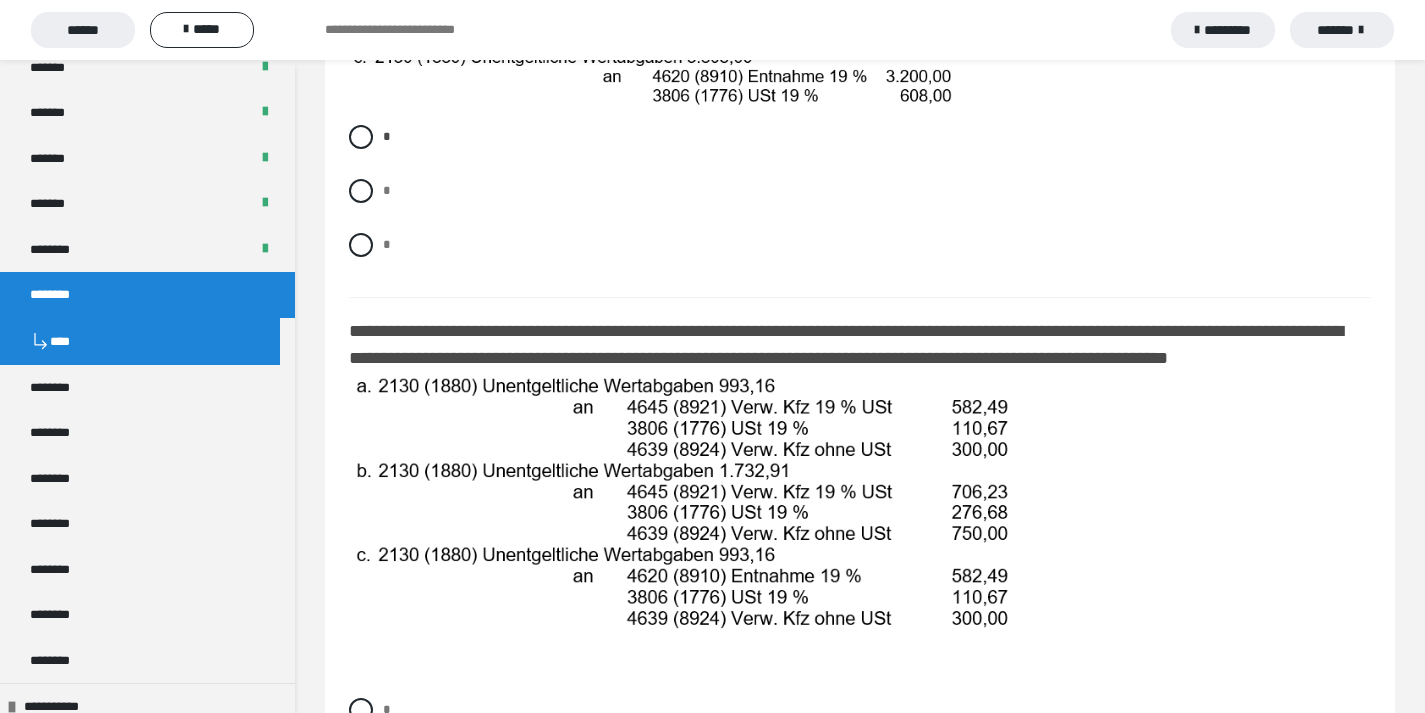 scroll, scrollTop: 1255, scrollLeft: 0, axis: vertical 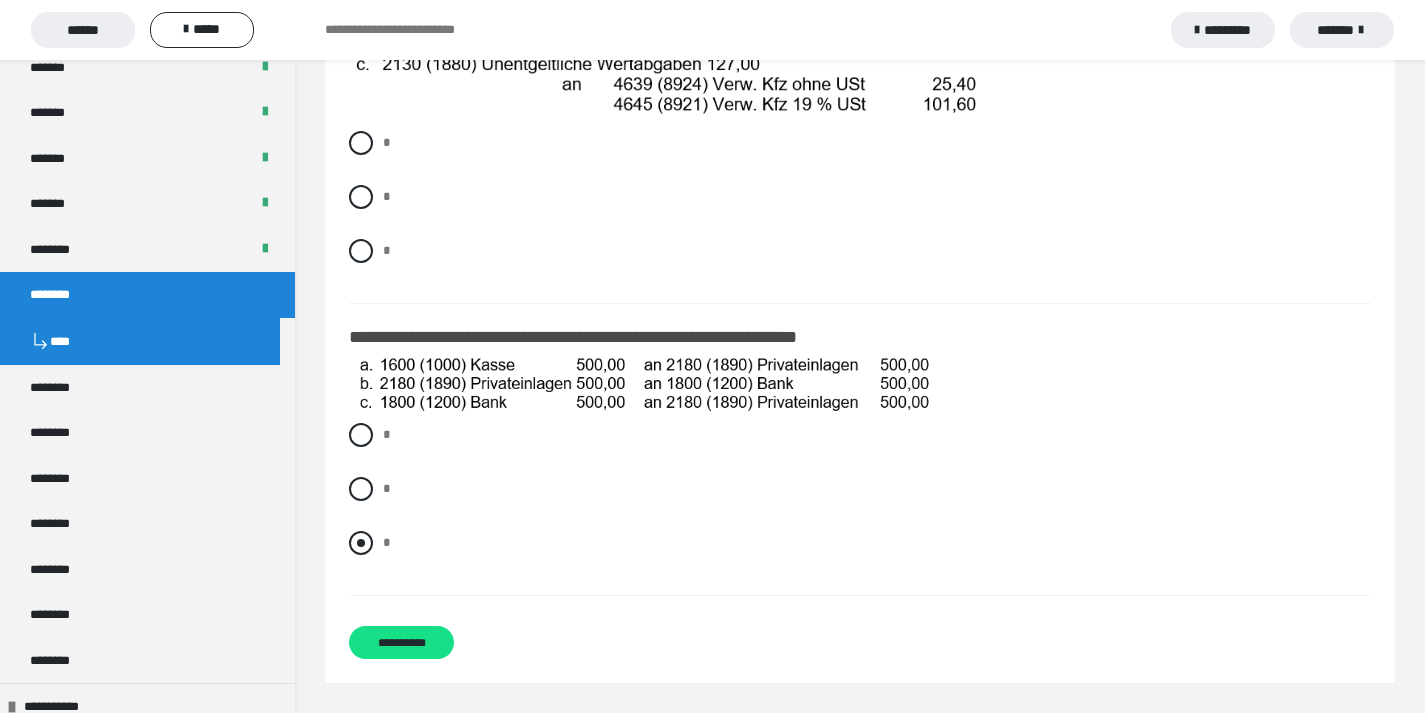 click at bounding box center (361, 543) 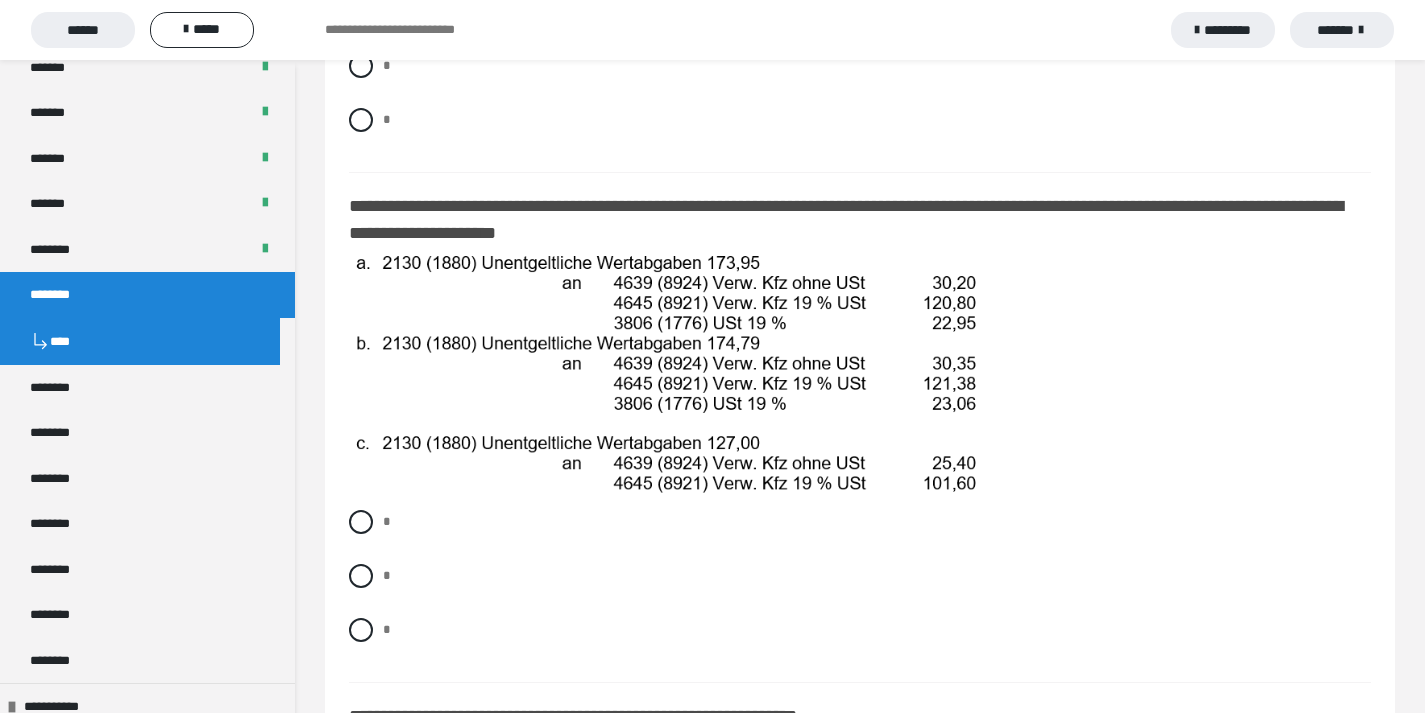 scroll, scrollTop: 2314, scrollLeft: 0, axis: vertical 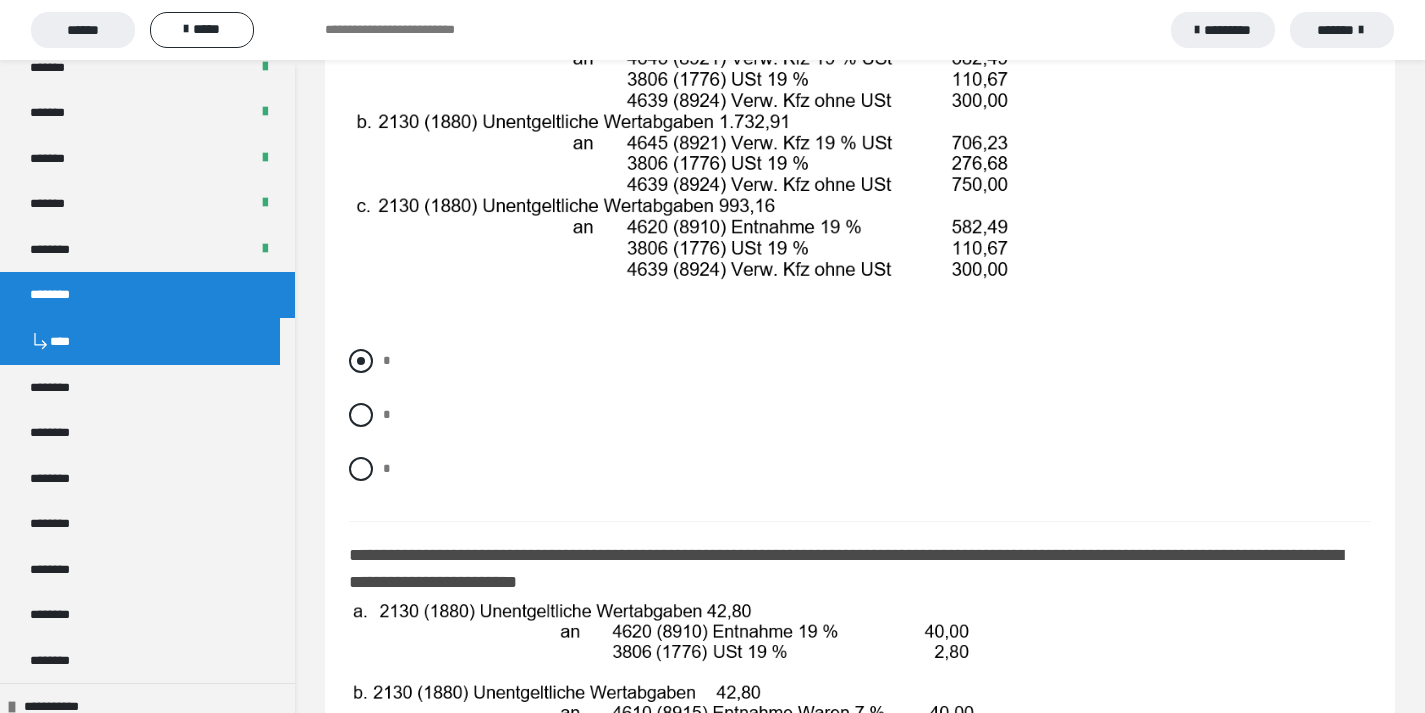 click at bounding box center [361, 361] 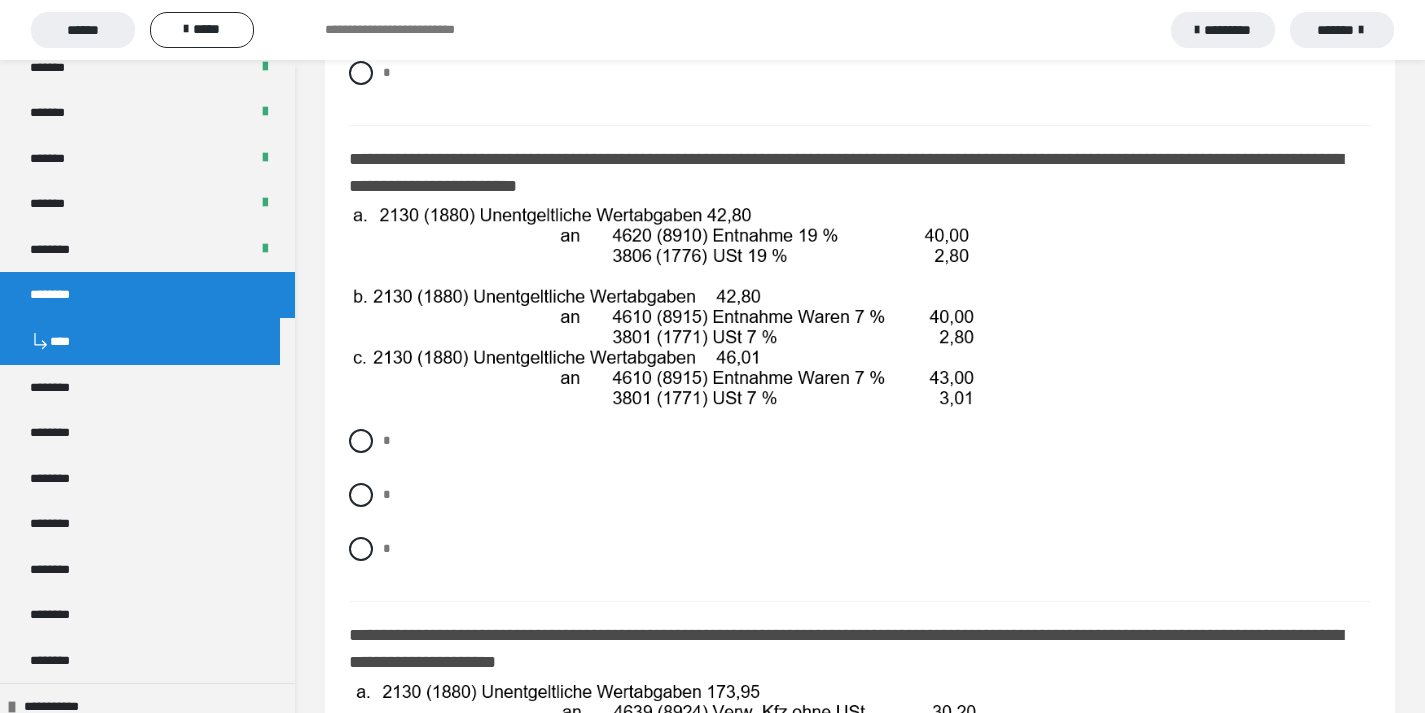 scroll, scrollTop: 1939, scrollLeft: 0, axis: vertical 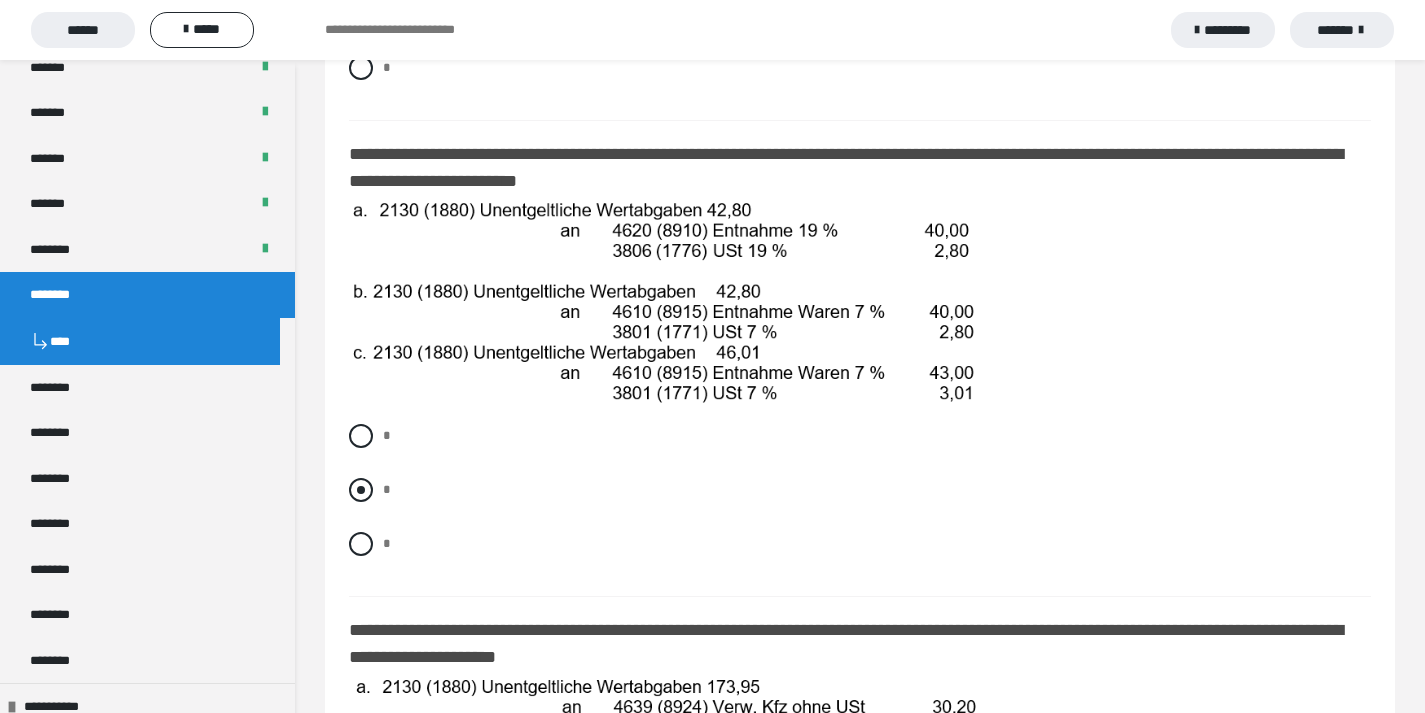 click on "*" at bounding box center (860, 490) 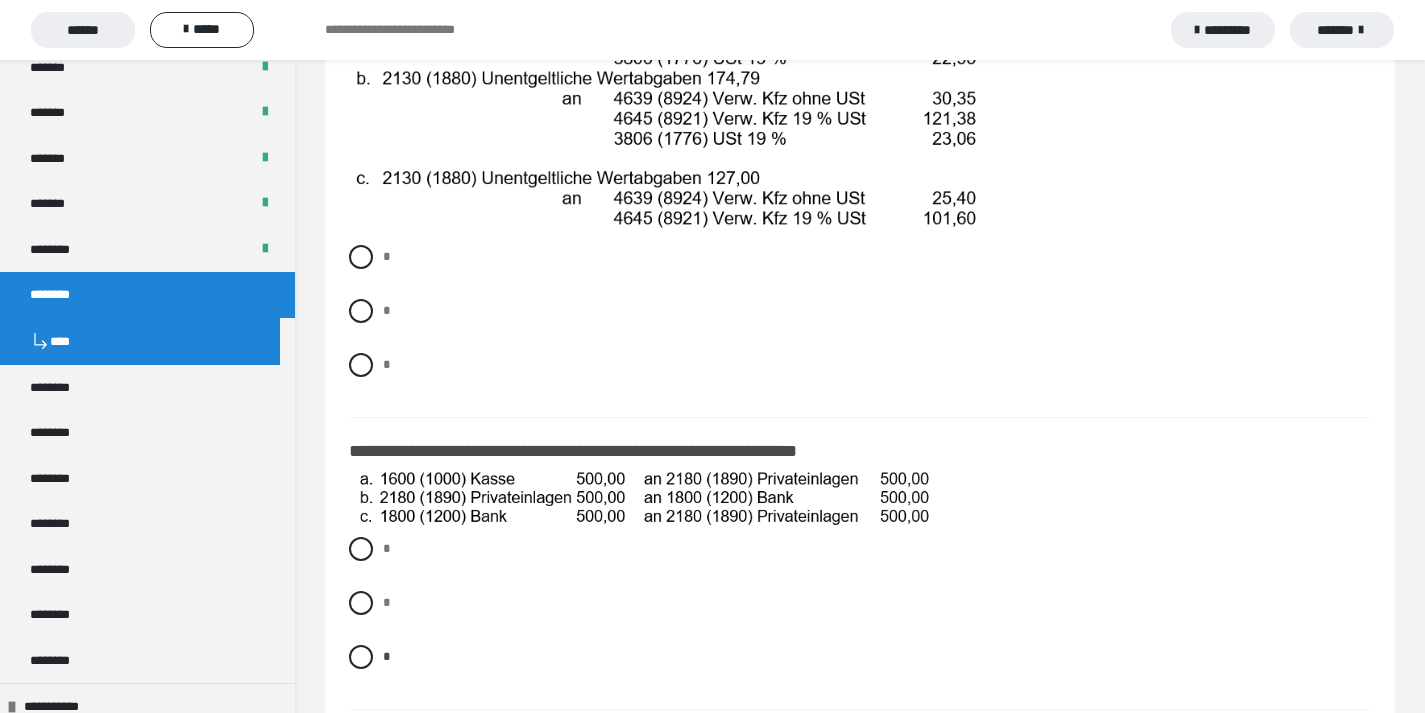 scroll, scrollTop: 2641, scrollLeft: 0, axis: vertical 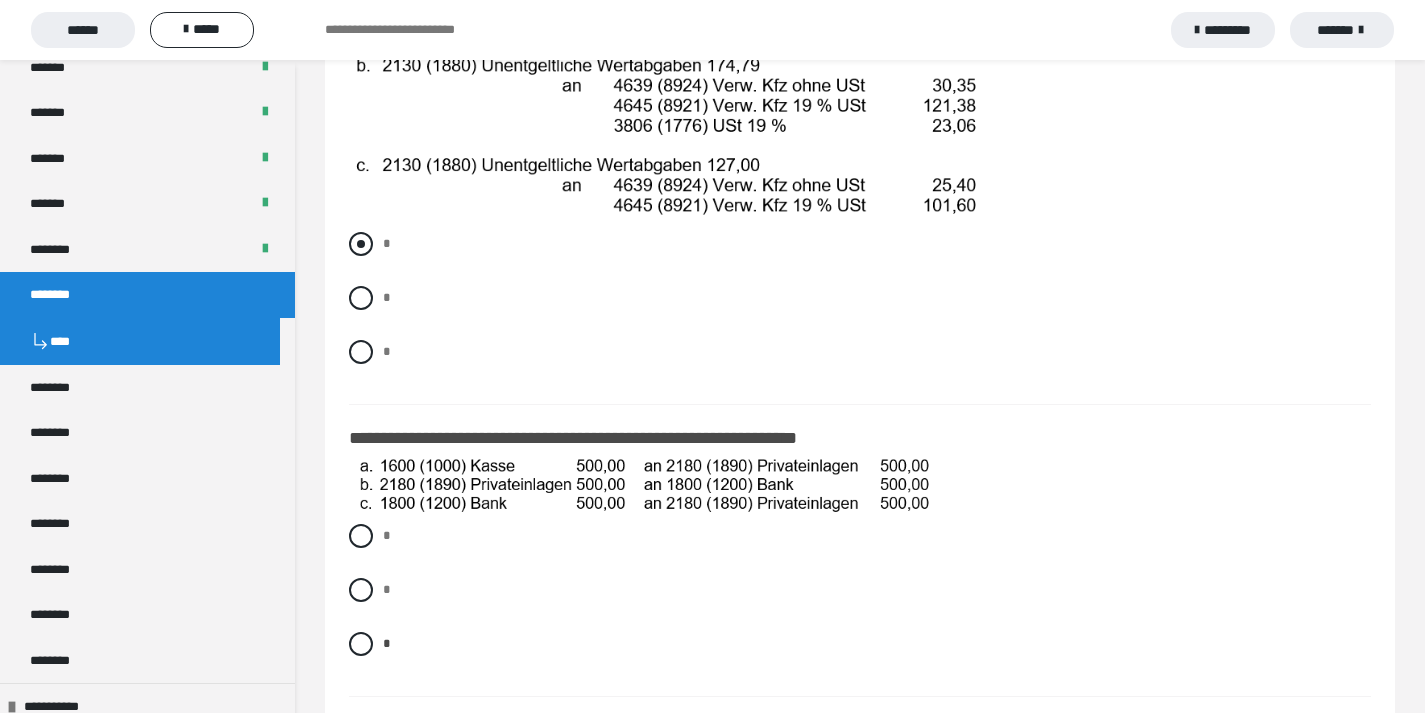 click at bounding box center [361, 244] 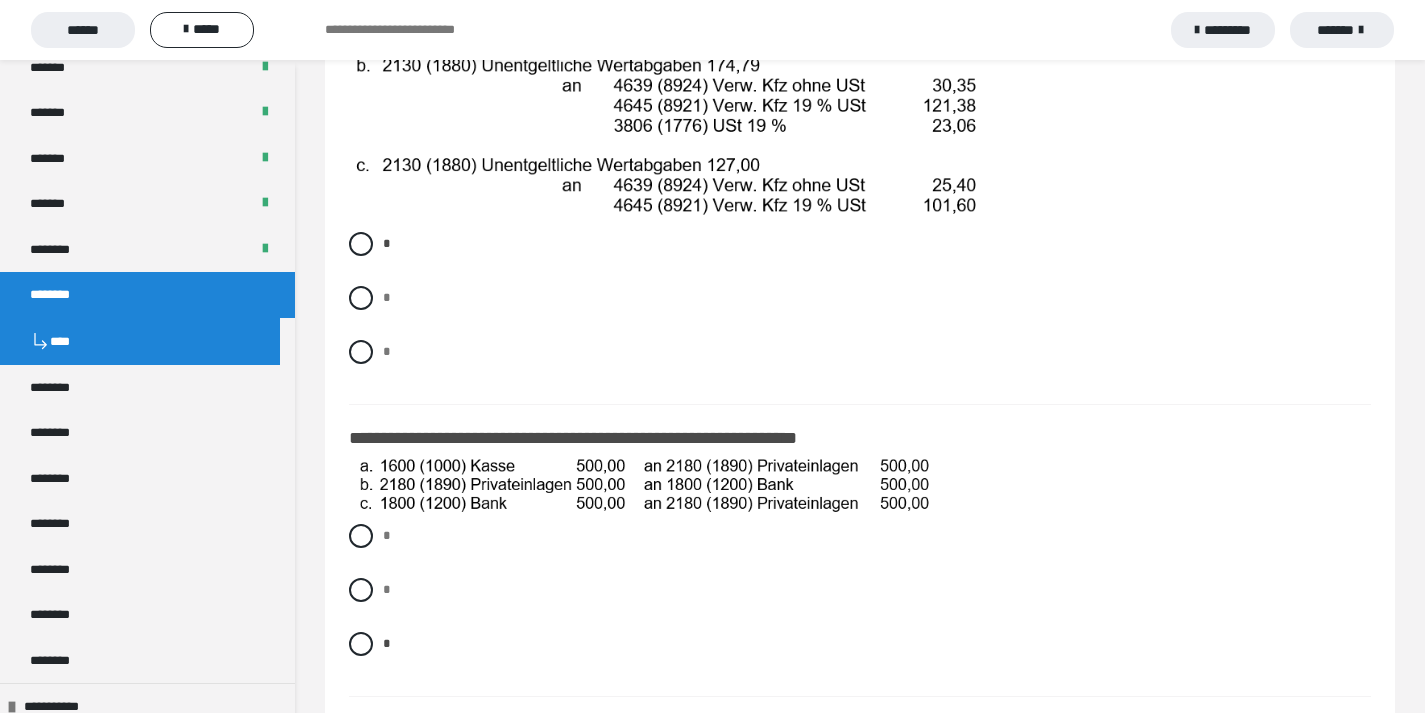 scroll, scrollTop: 2743, scrollLeft: 0, axis: vertical 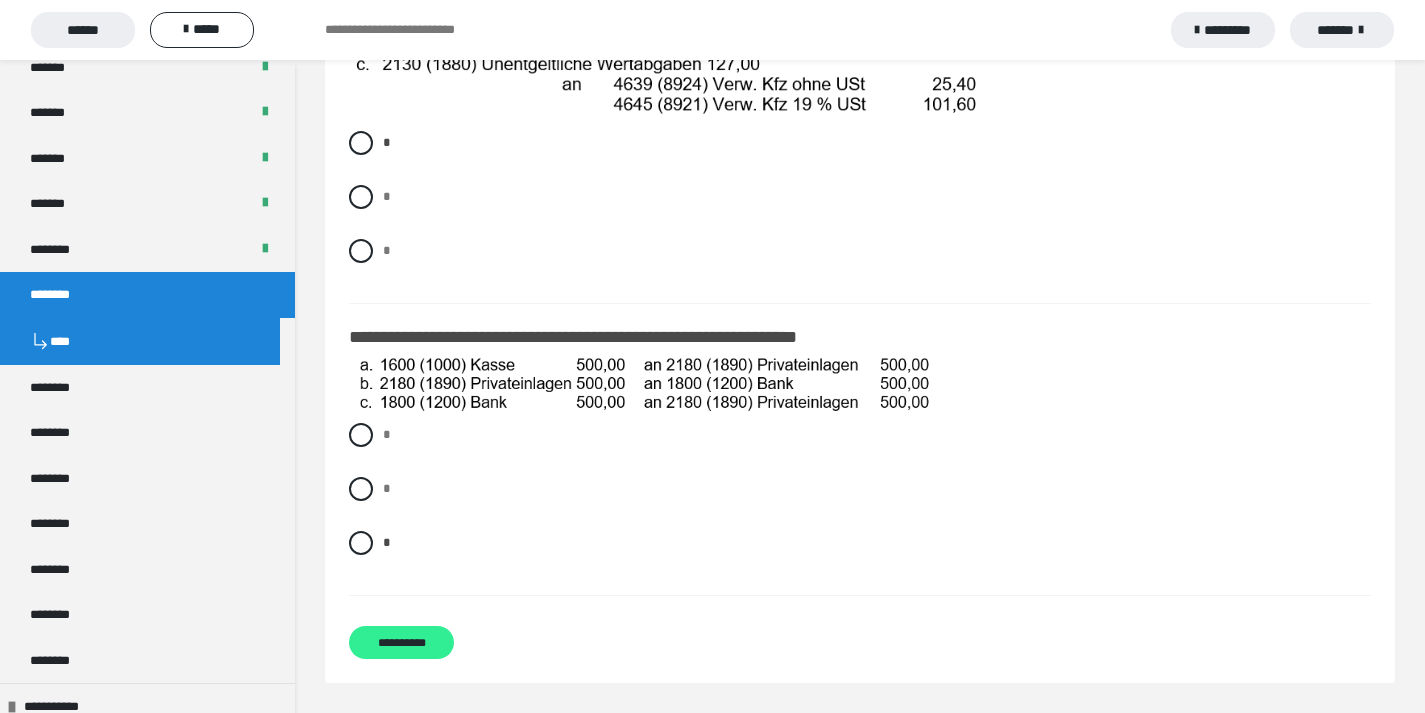 click on "**********" at bounding box center (401, 642) 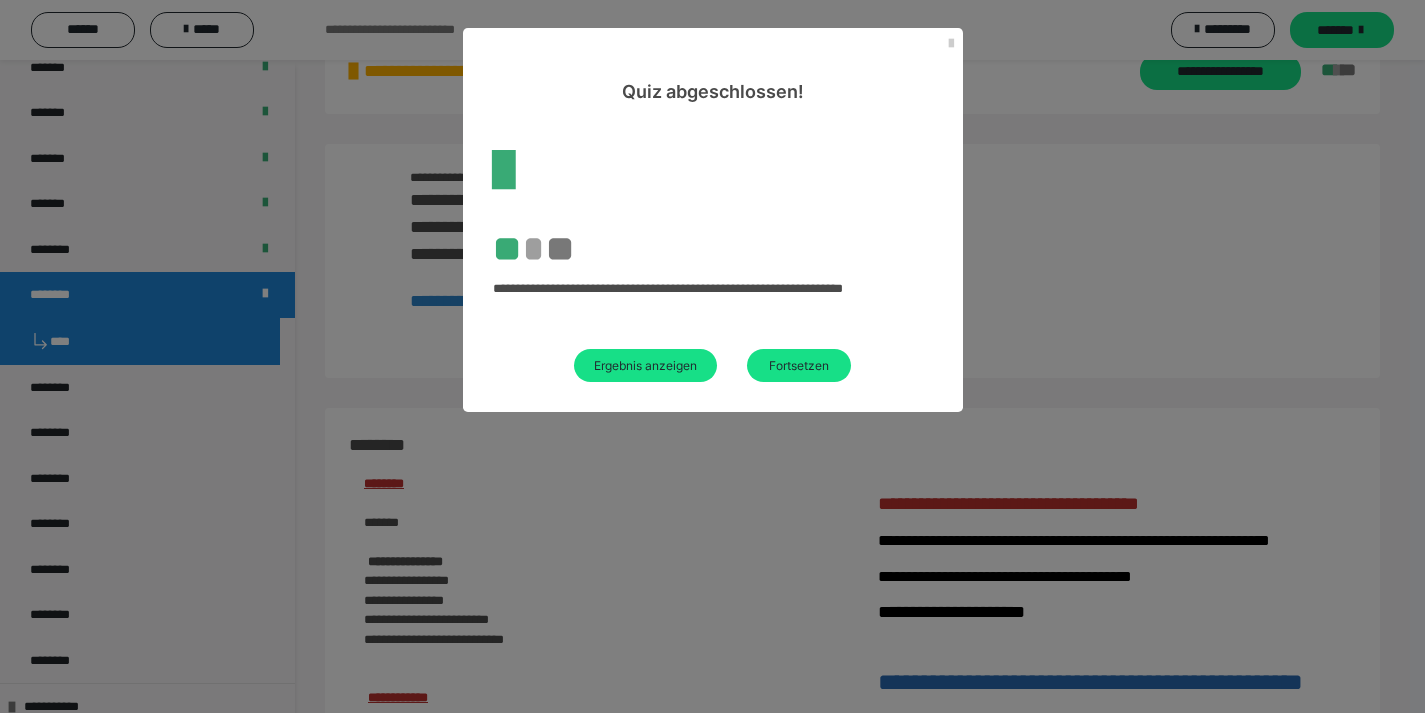scroll, scrollTop: 2743, scrollLeft: 0, axis: vertical 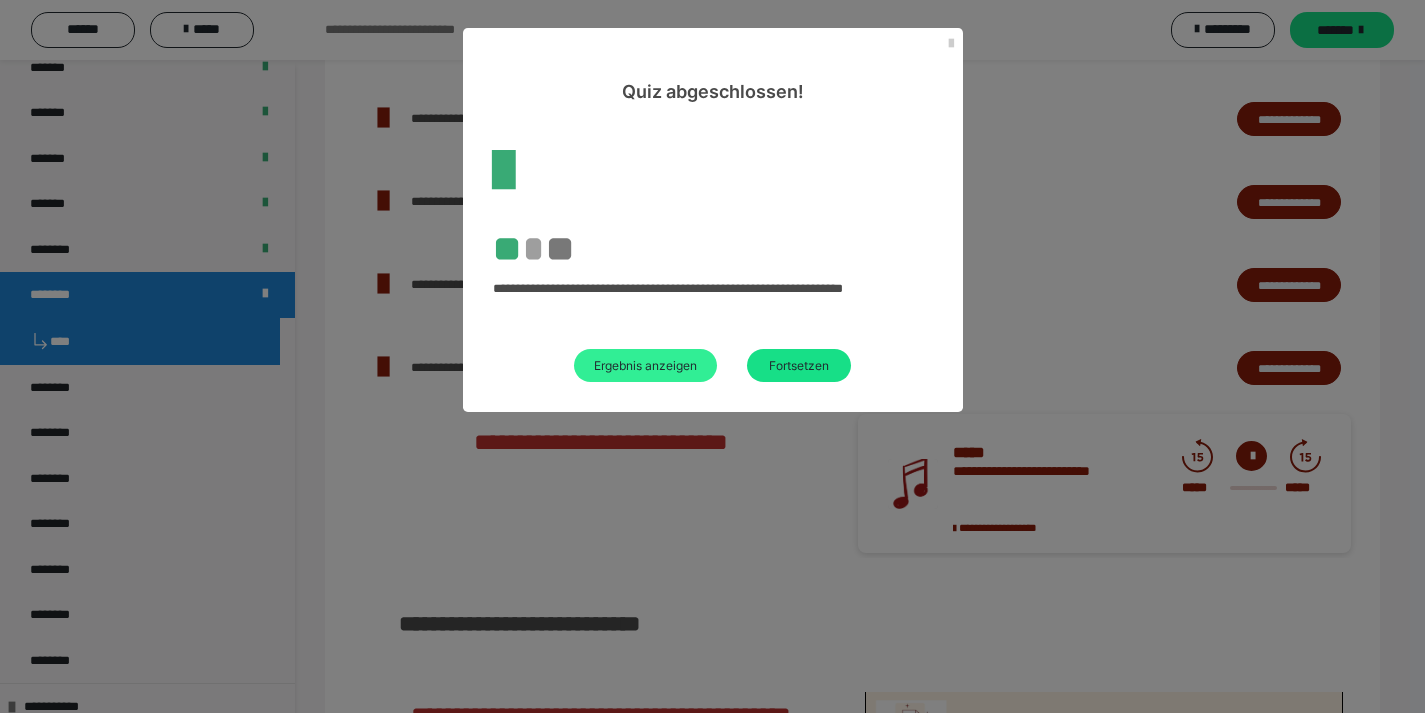 click on "Ergebnis anzeigen" at bounding box center (645, 365) 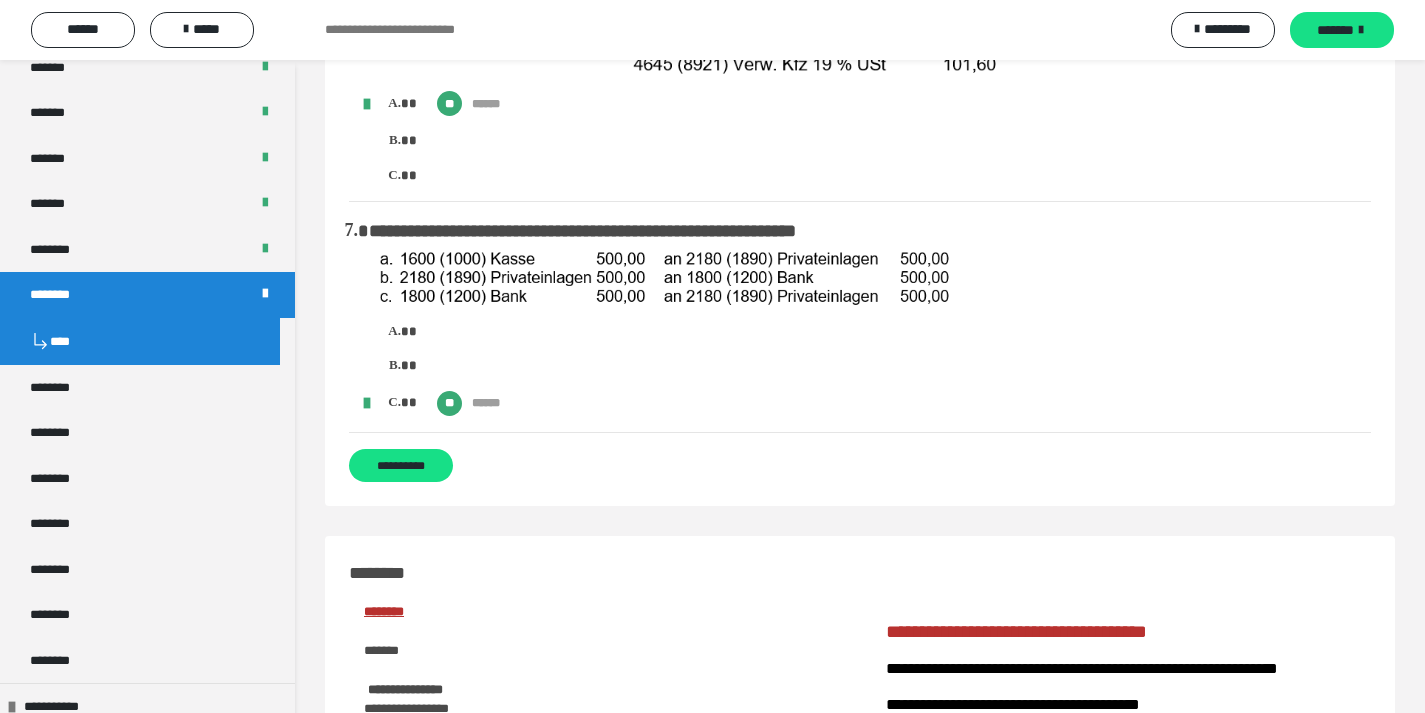 scroll, scrollTop: 2212, scrollLeft: 0, axis: vertical 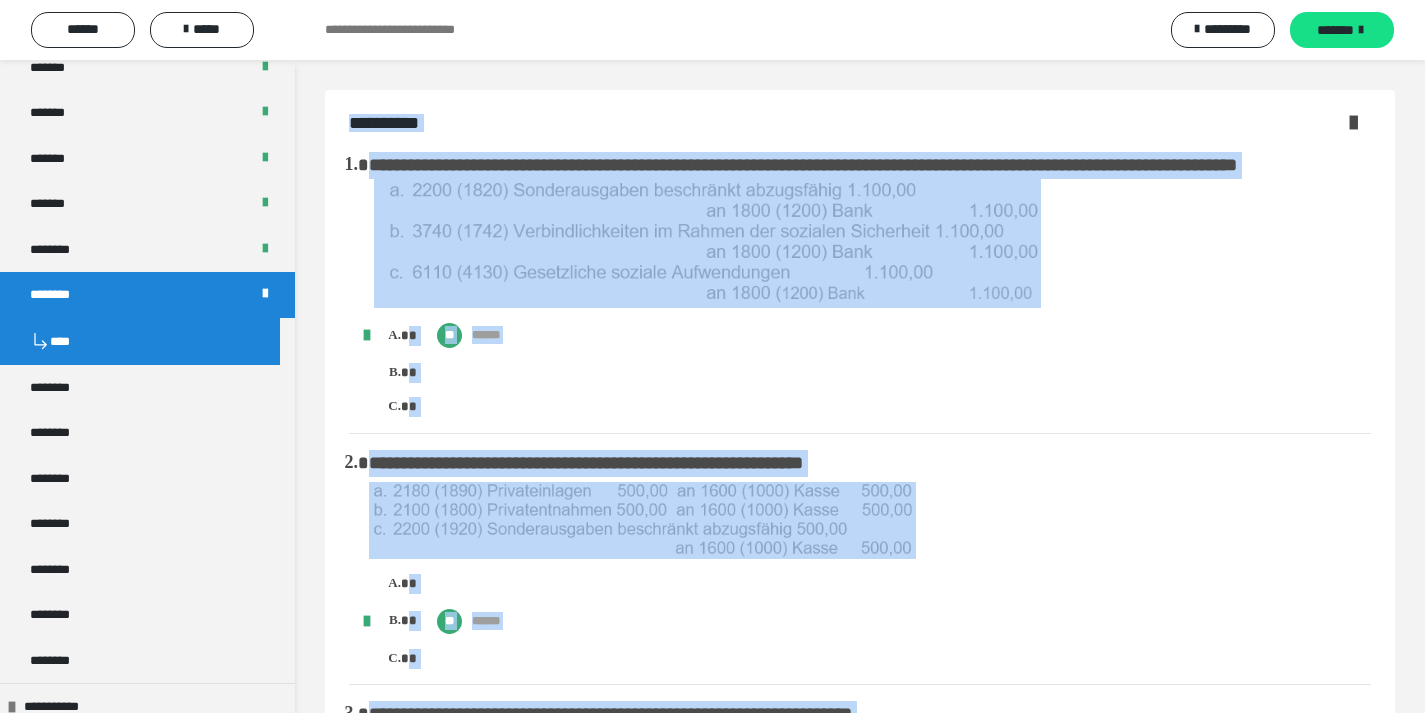 drag, startPoint x: 479, startPoint y: 478, endPoint x: 295, endPoint y: 119, distance: 403.40674 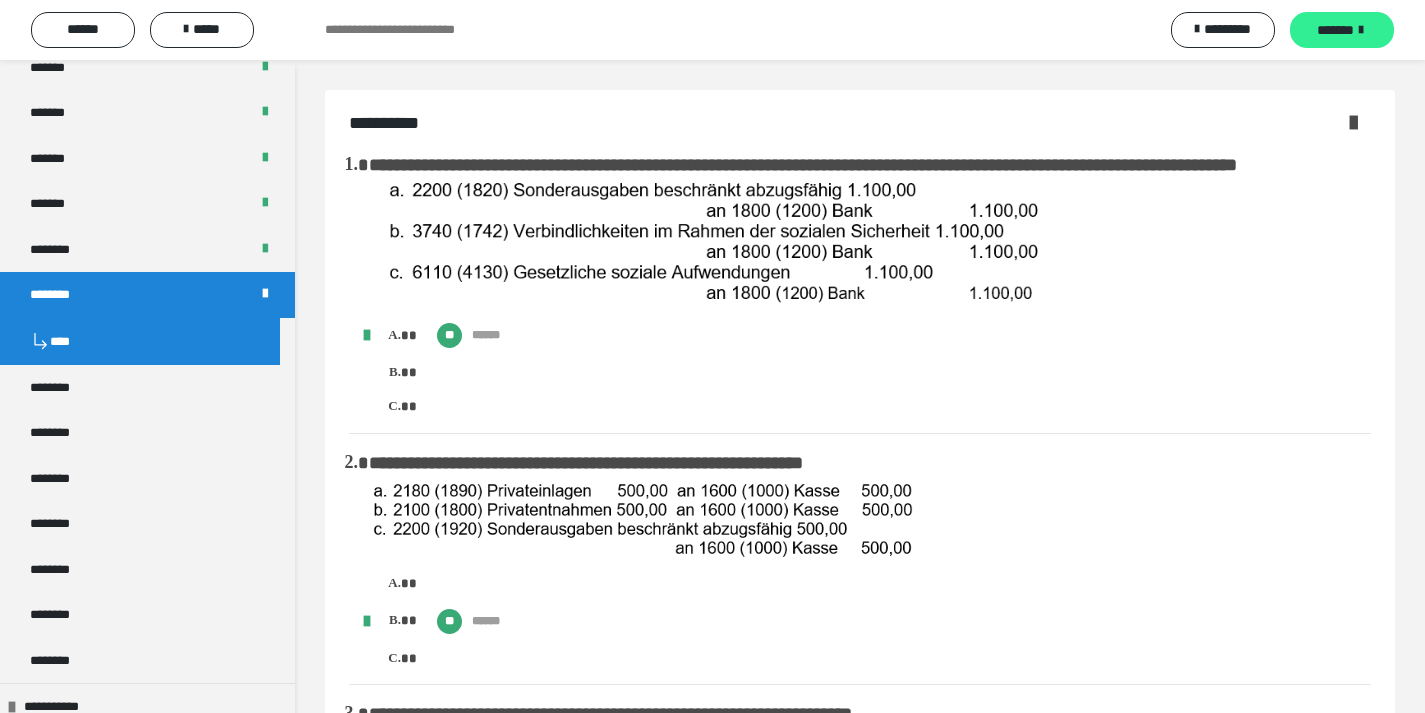 click on "*******" at bounding box center (1335, 30) 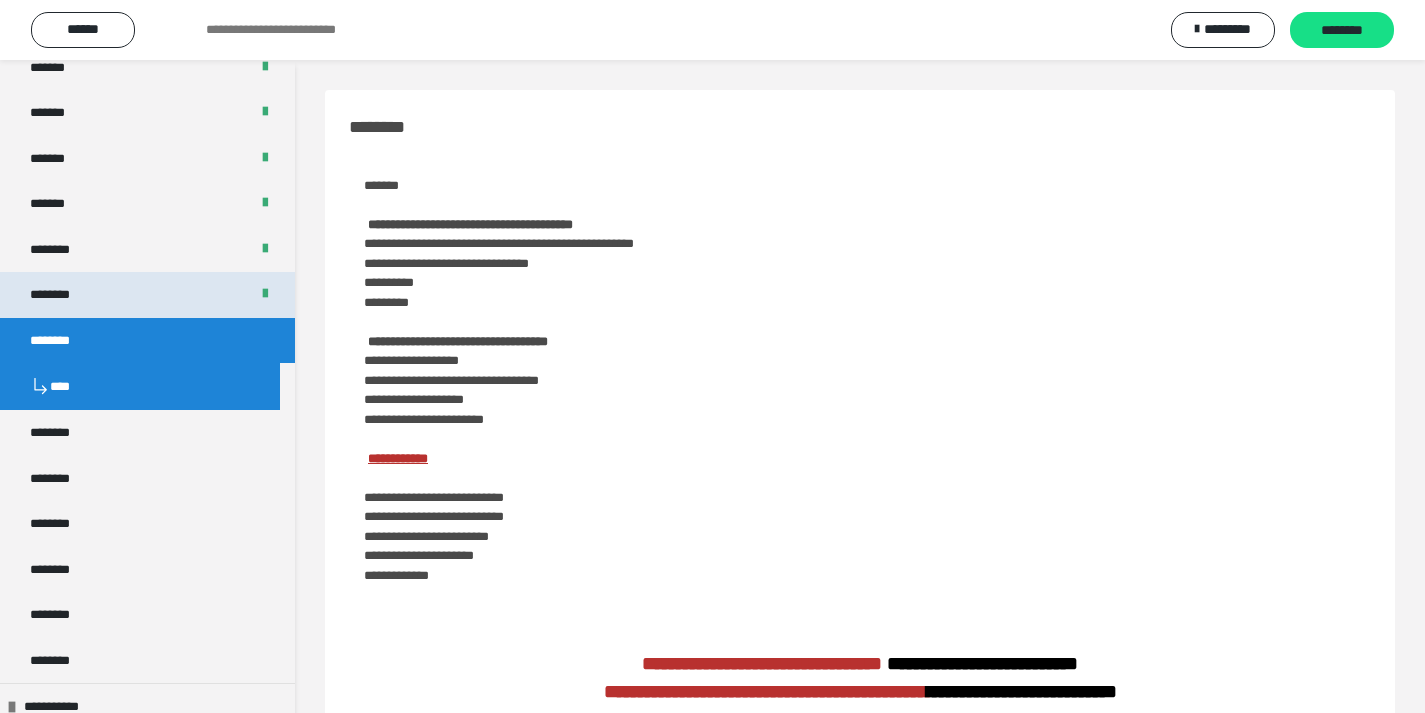 click at bounding box center [265, 294] 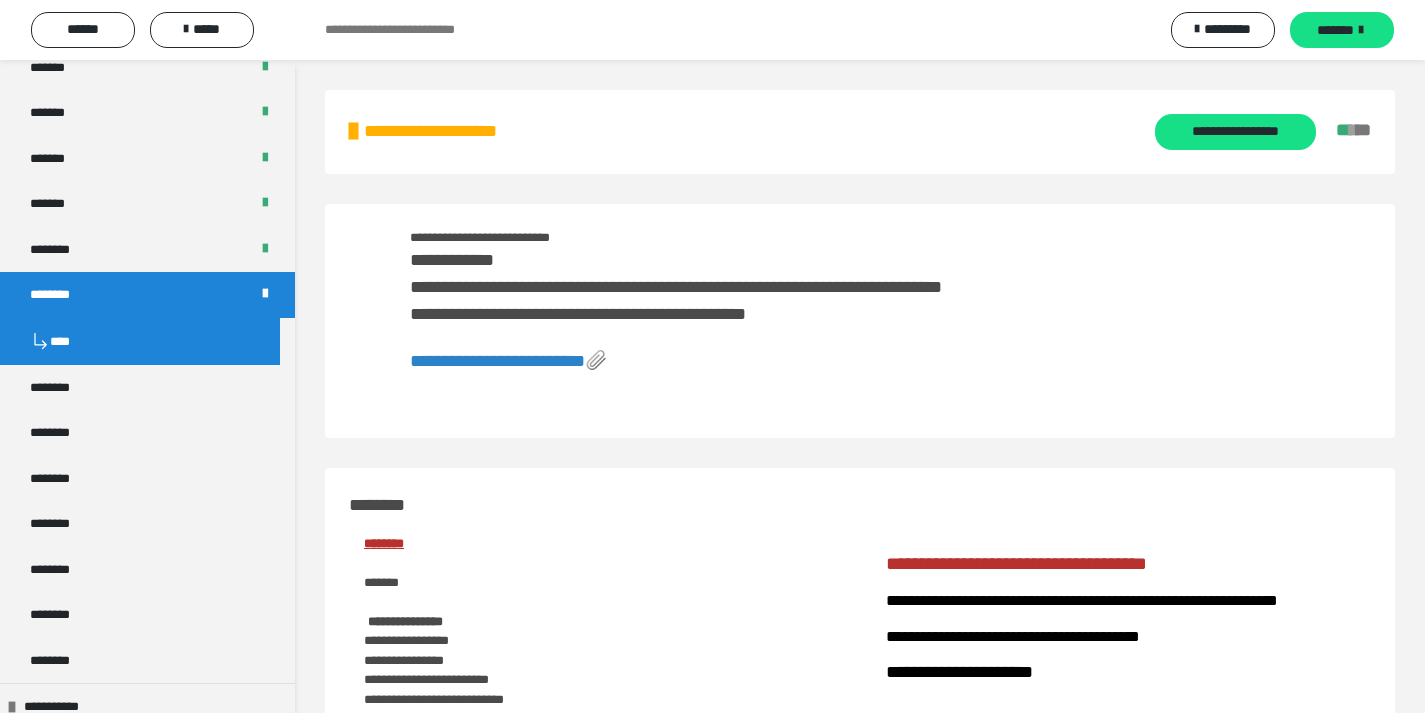 click on "**********" at bounding box center (497, 361) 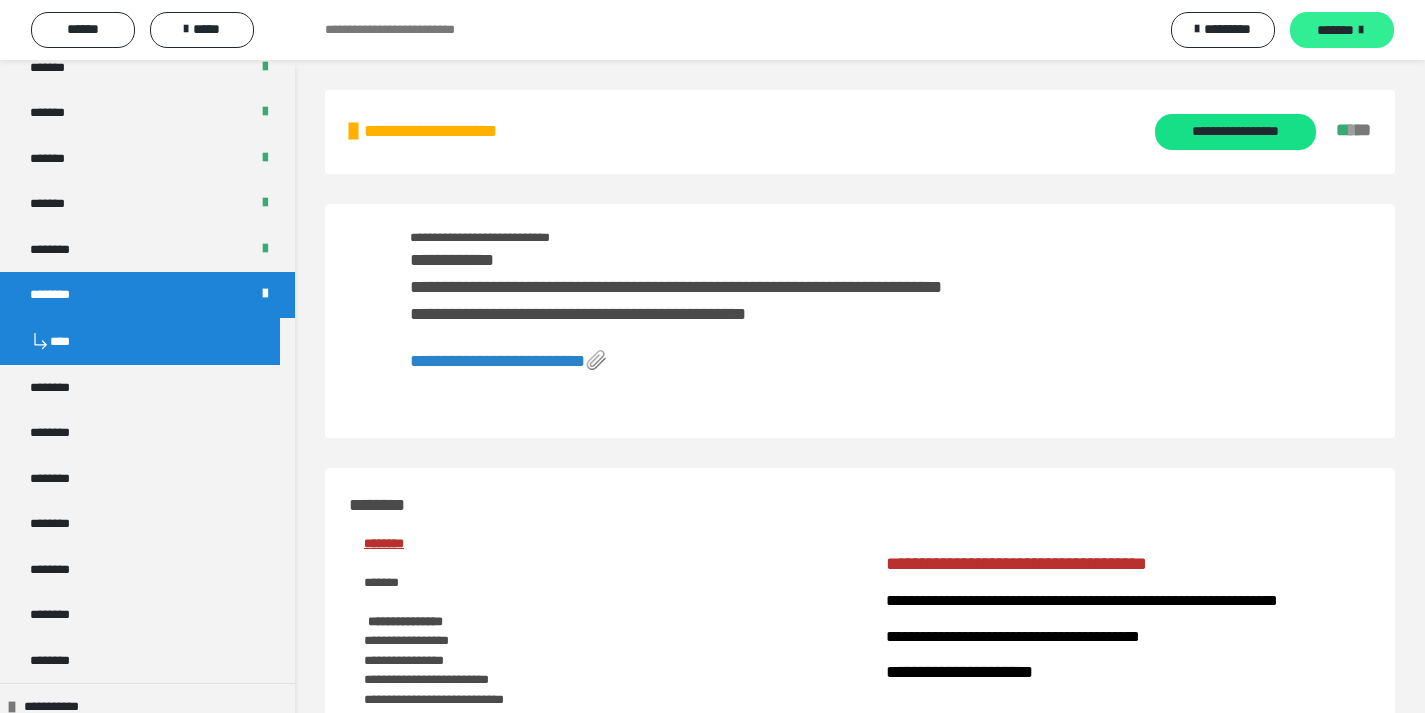 click on "*******" at bounding box center [1342, 30] 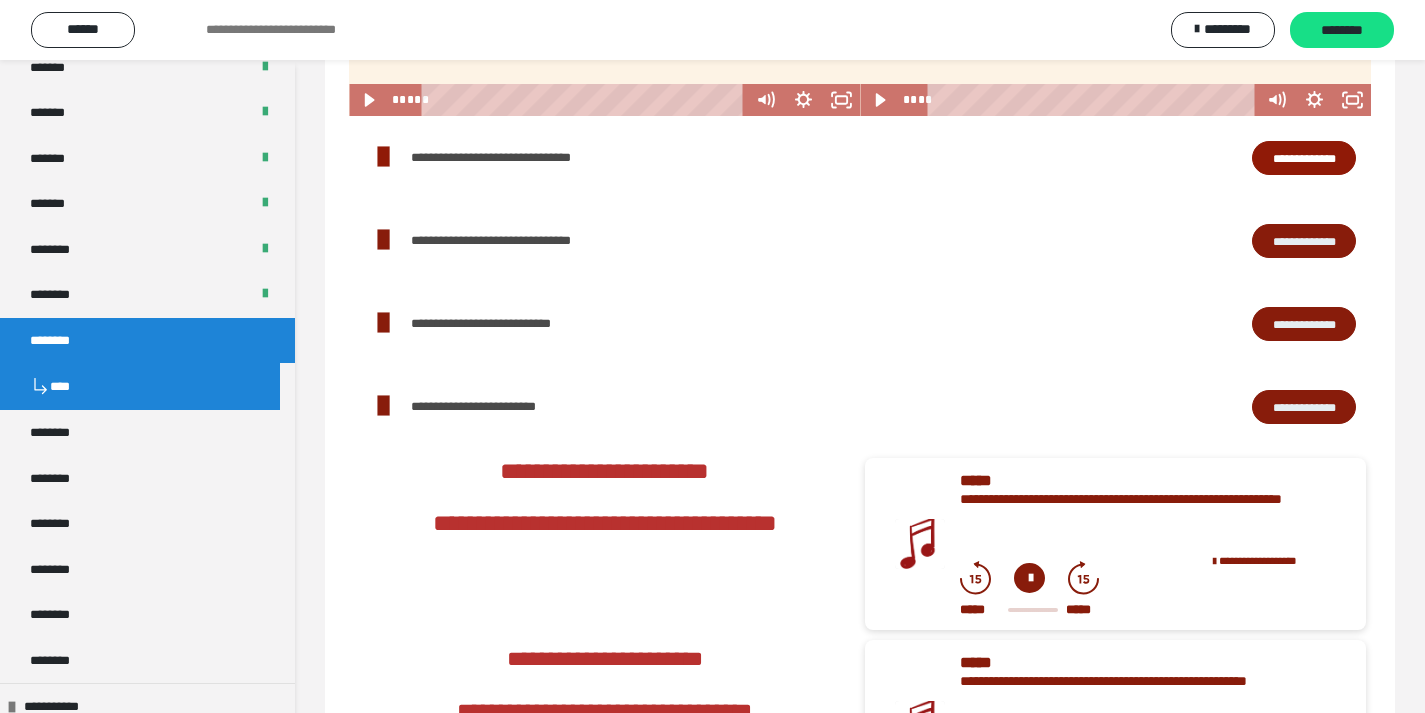 scroll, scrollTop: 1529, scrollLeft: 0, axis: vertical 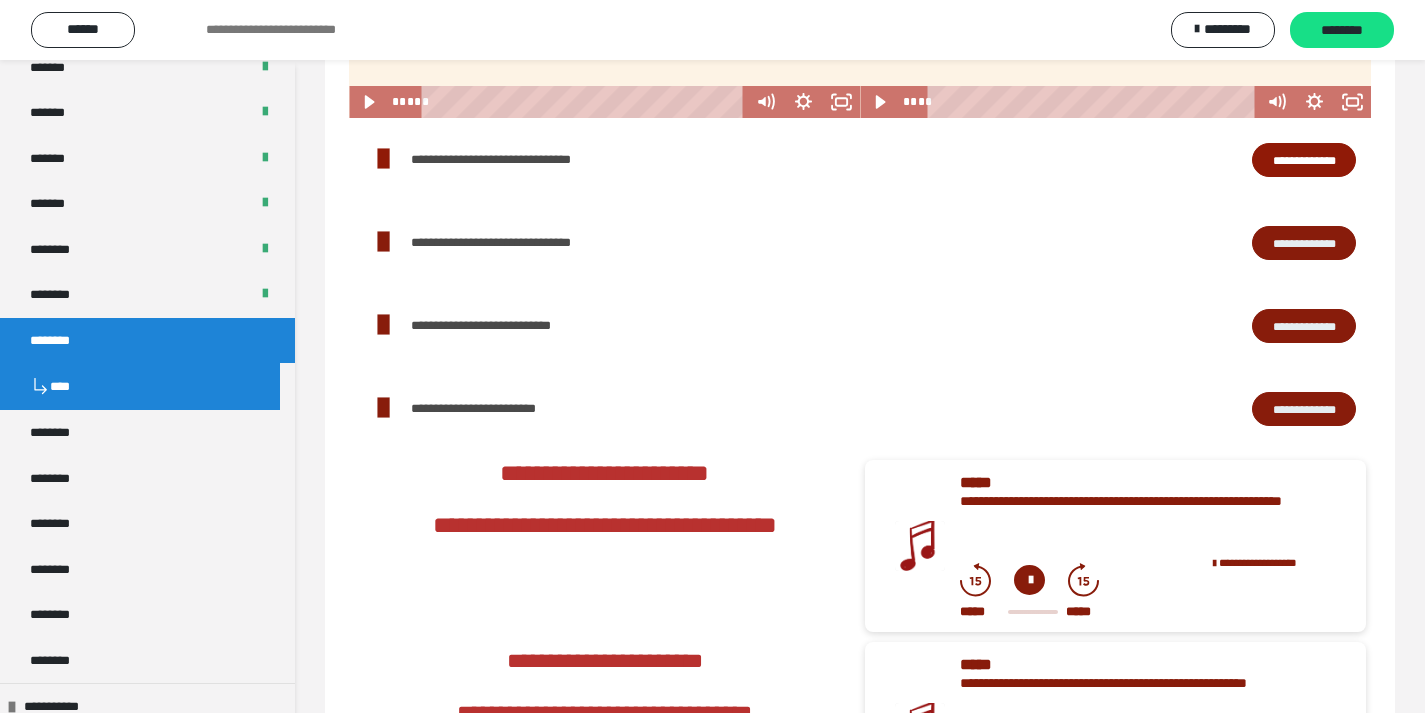 click on "**********" at bounding box center (1304, 409) 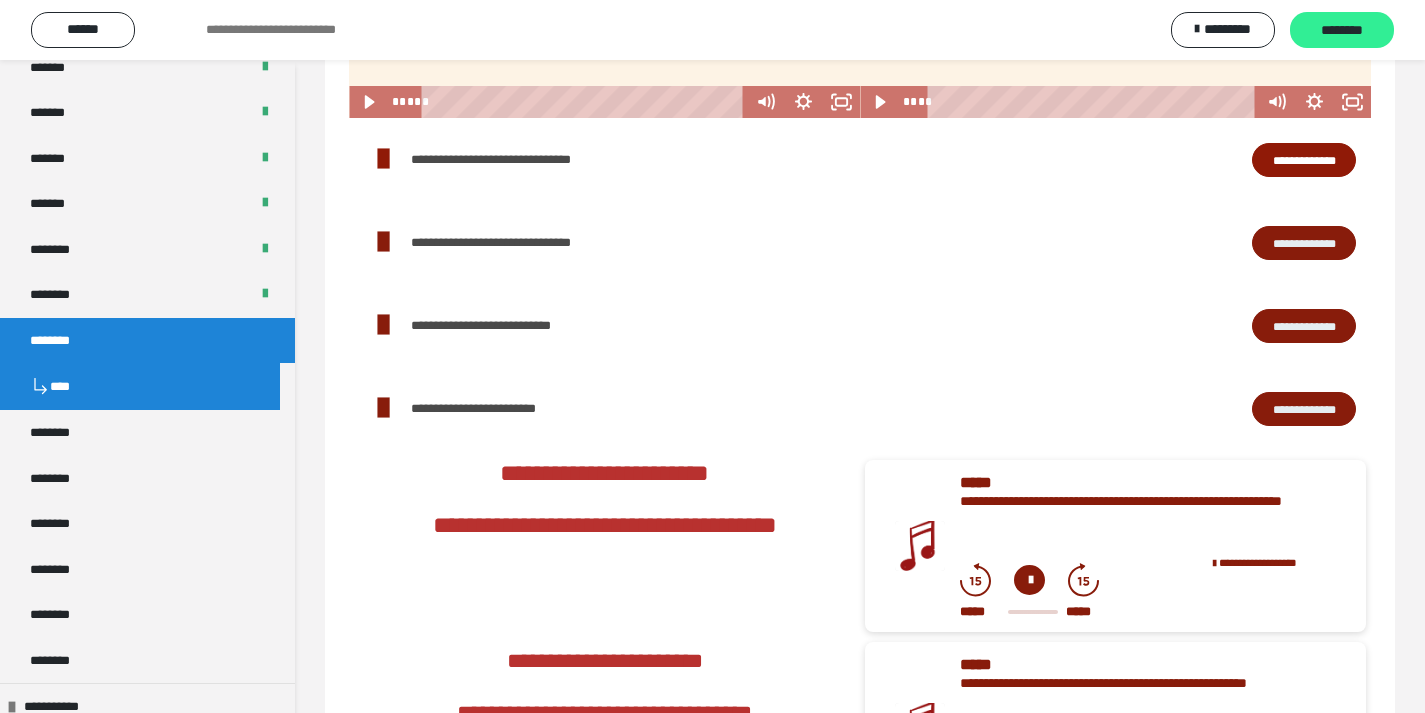 click on "********" at bounding box center [1342, 30] 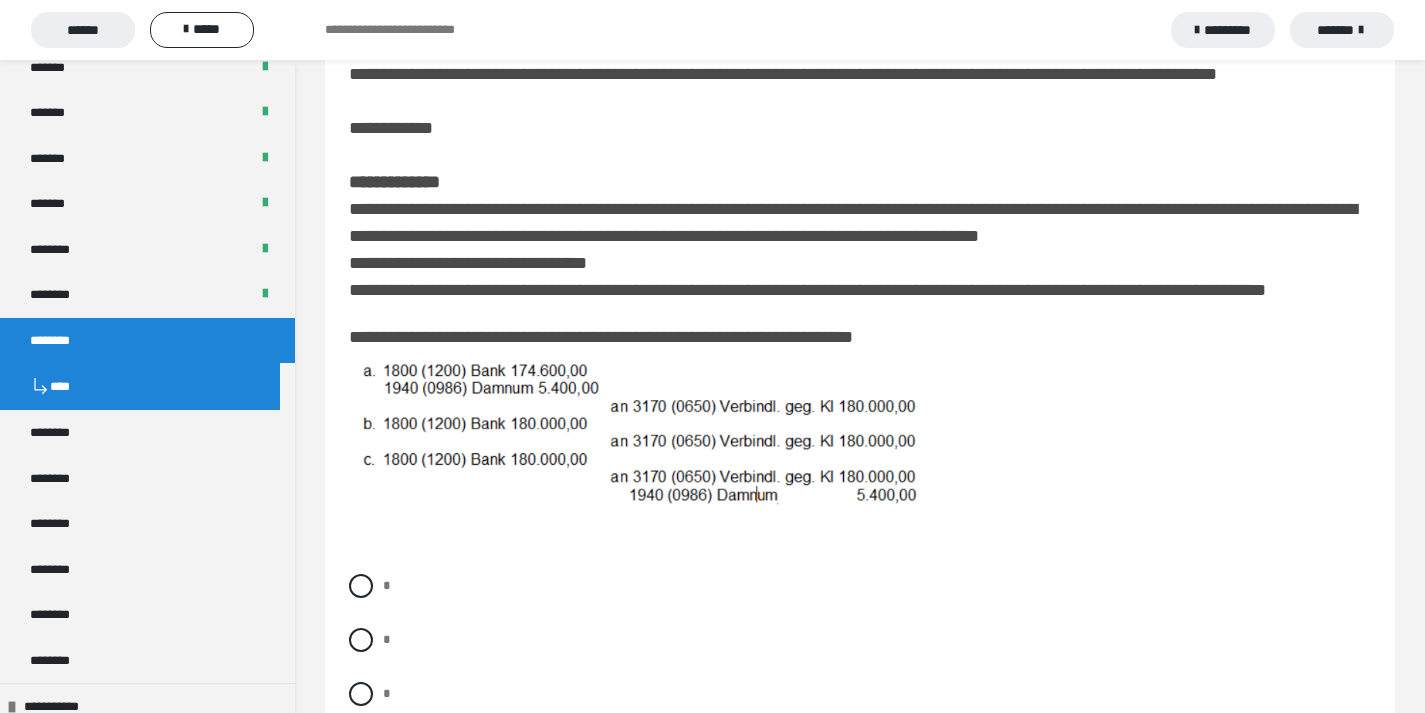 scroll, scrollTop: 132, scrollLeft: 0, axis: vertical 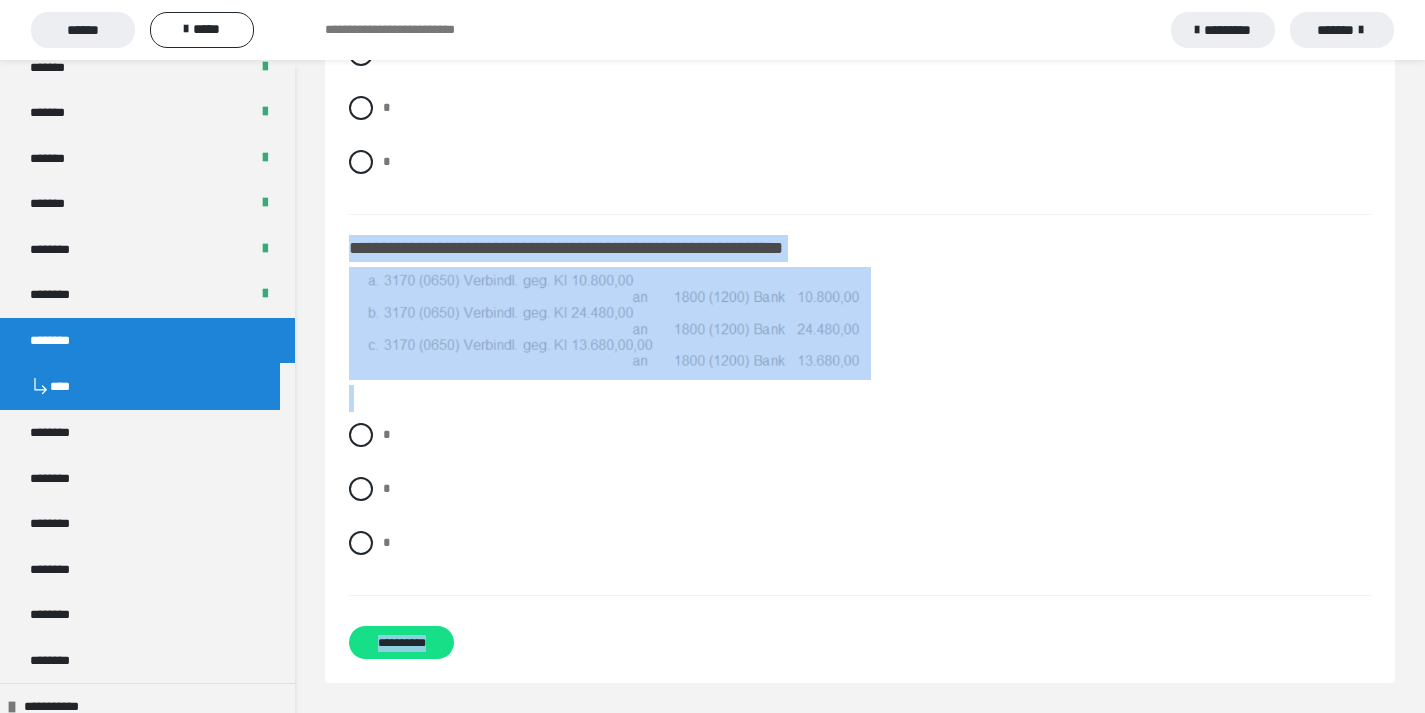 drag, startPoint x: 349, startPoint y: 74, endPoint x: 725, endPoint y: 725, distance: 751.78253 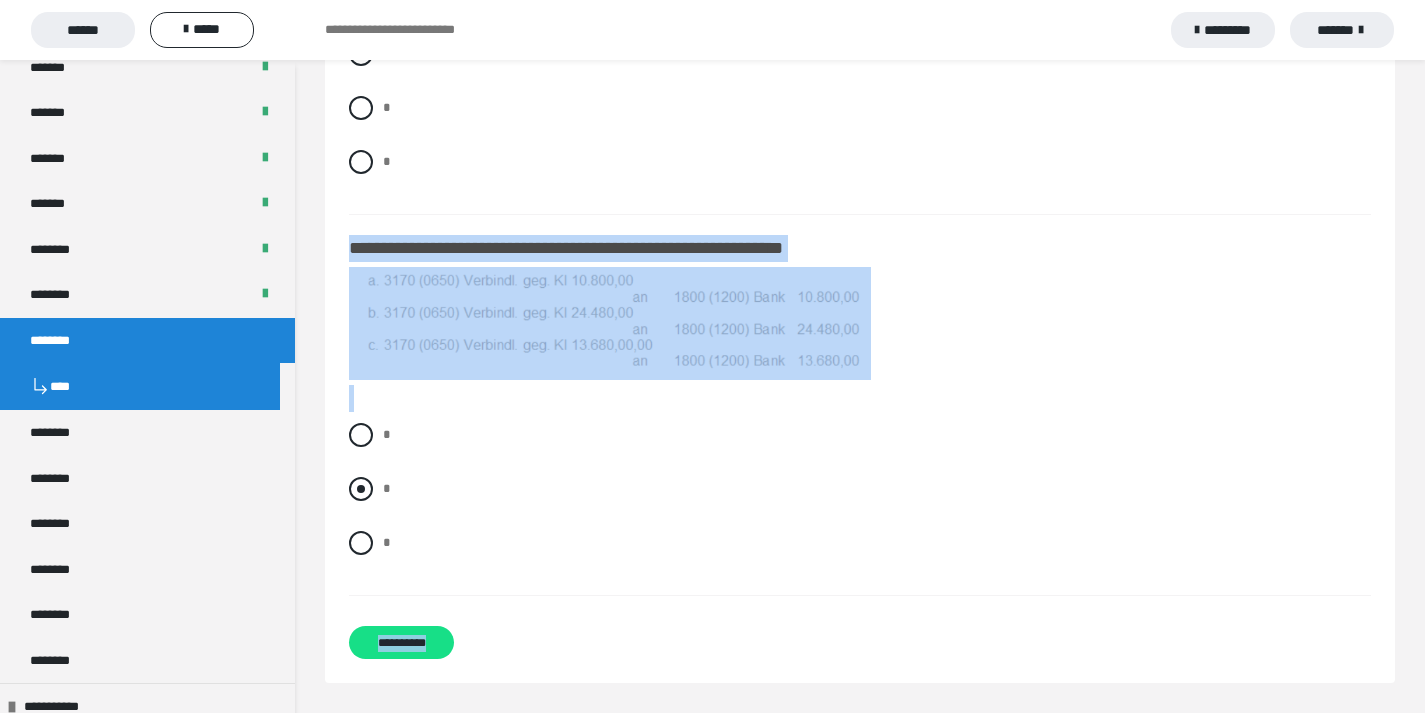 copy on "**********" 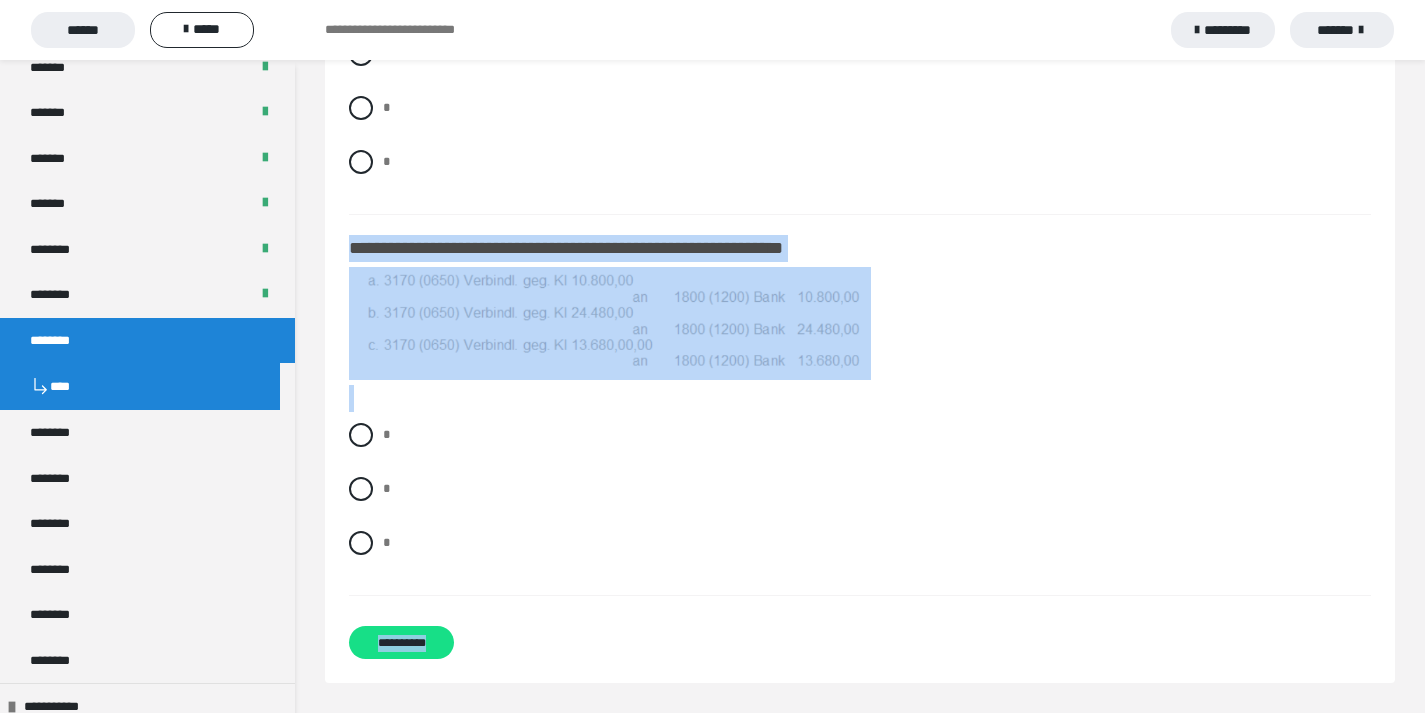 click on "* * *" at bounding box center (860, 504) 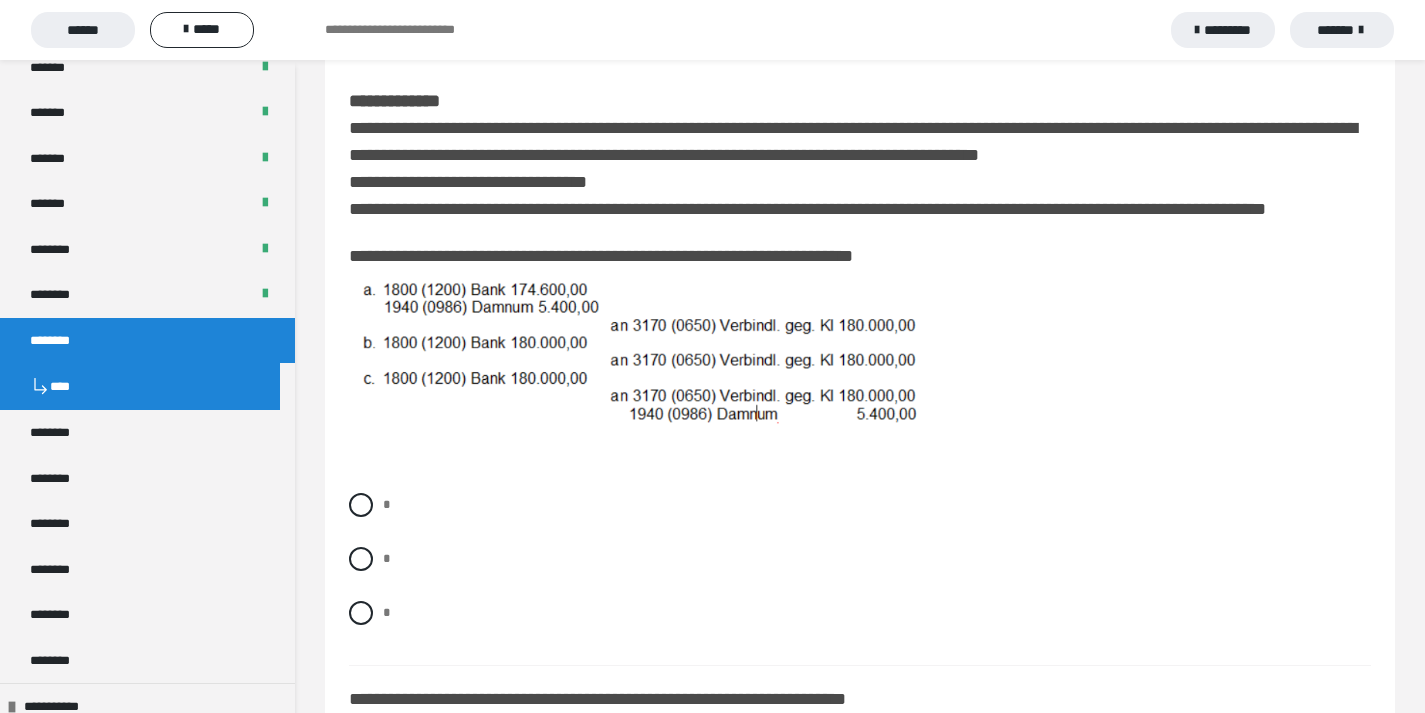 scroll, scrollTop: 208, scrollLeft: 0, axis: vertical 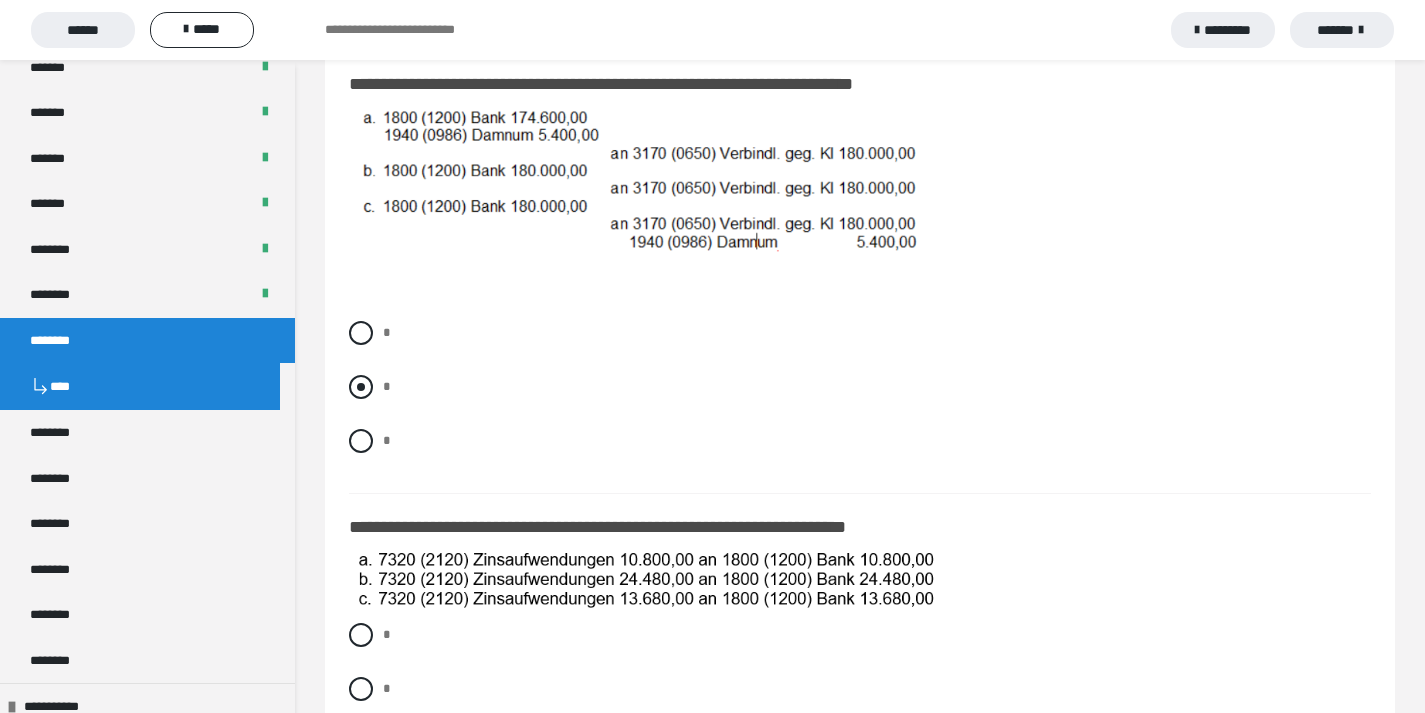 click at bounding box center [361, 387] 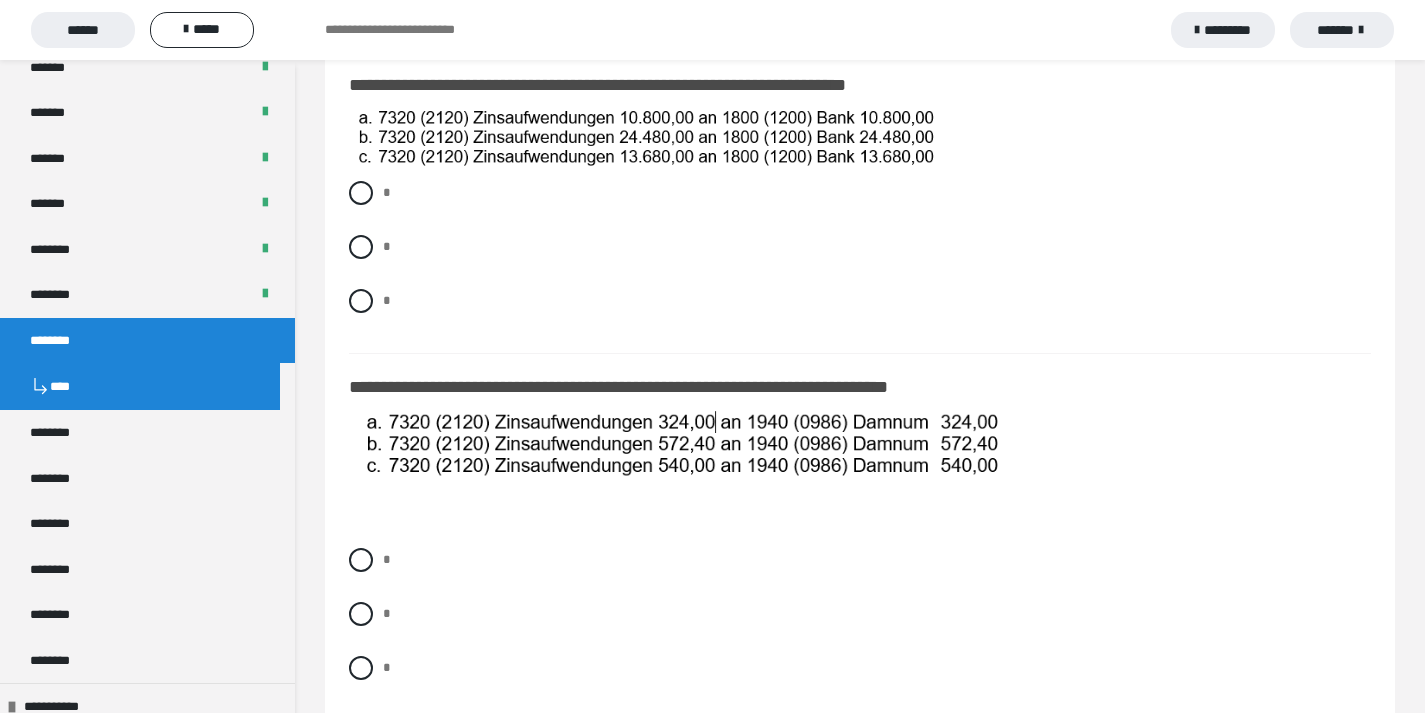 scroll, scrollTop: 821, scrollLeft: 0, axis: vertical 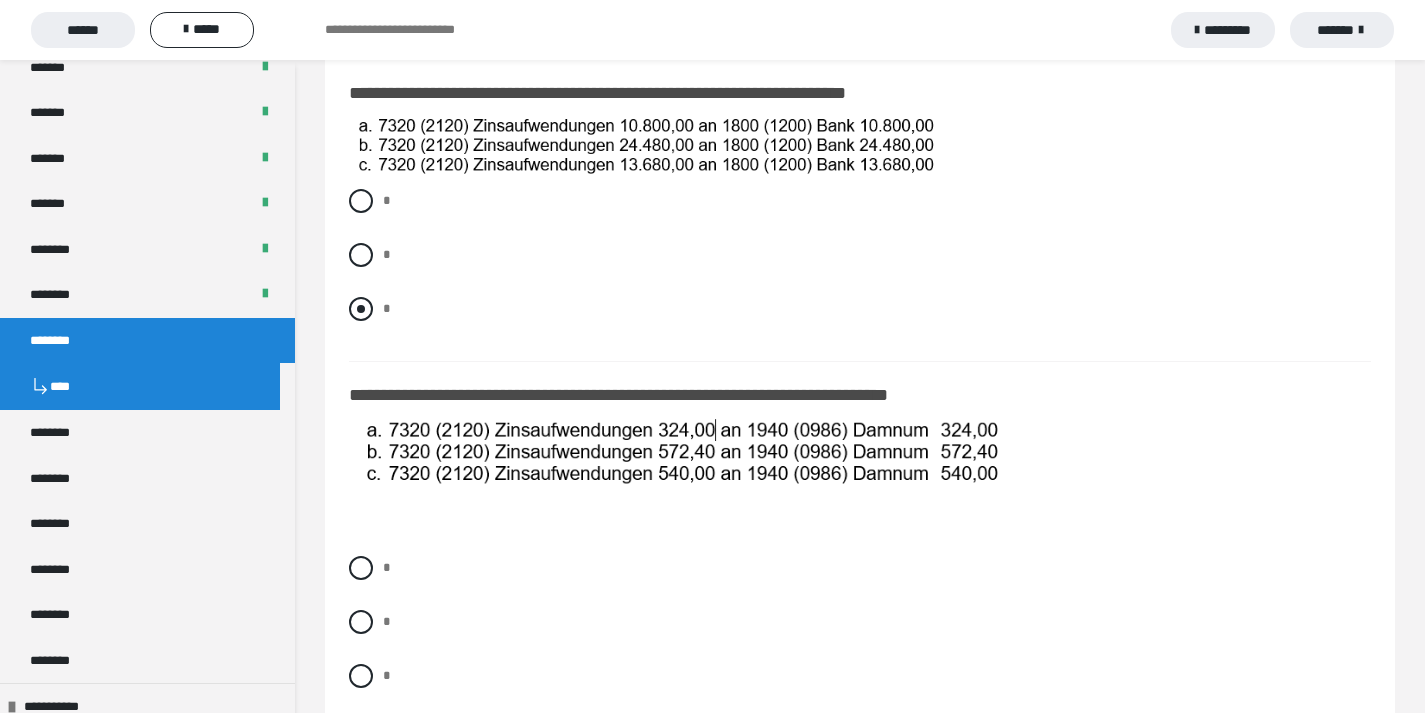 click at bounding box center [361, 309] 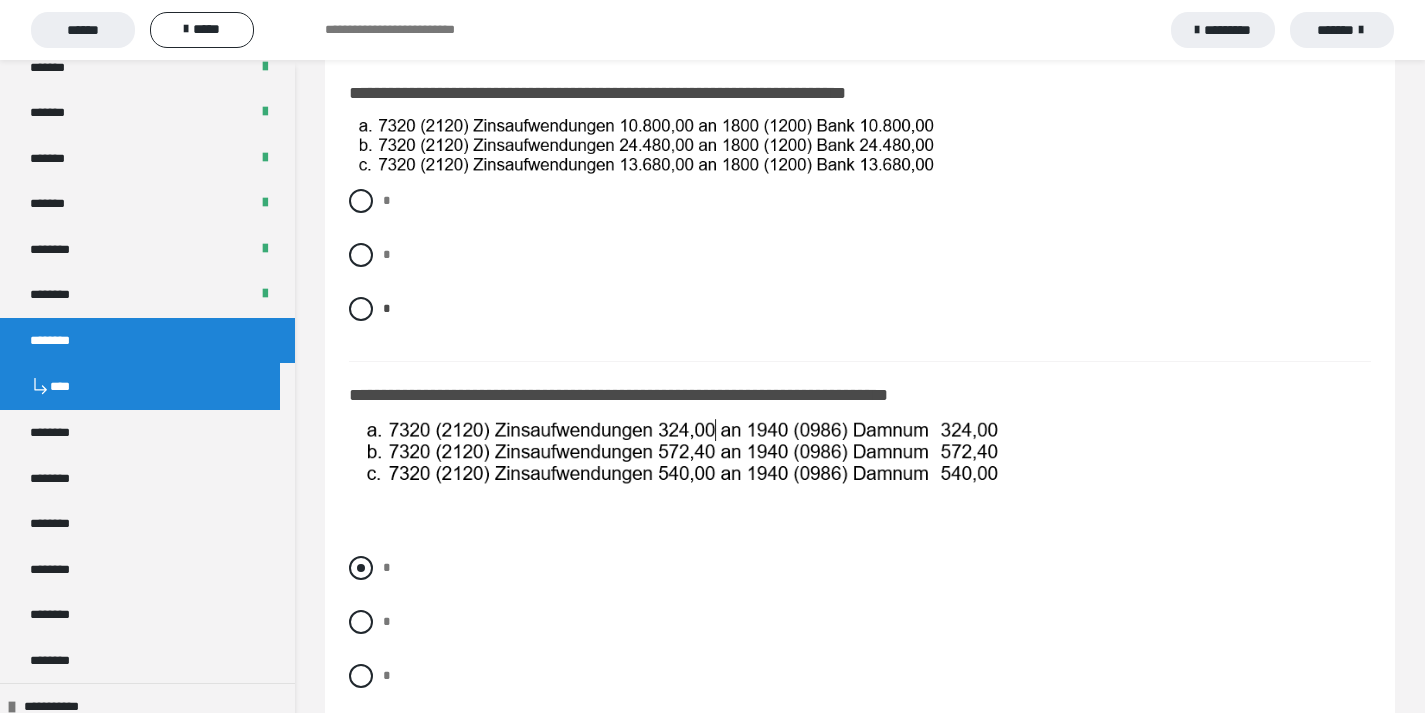 click at bounding box center [361, 568] 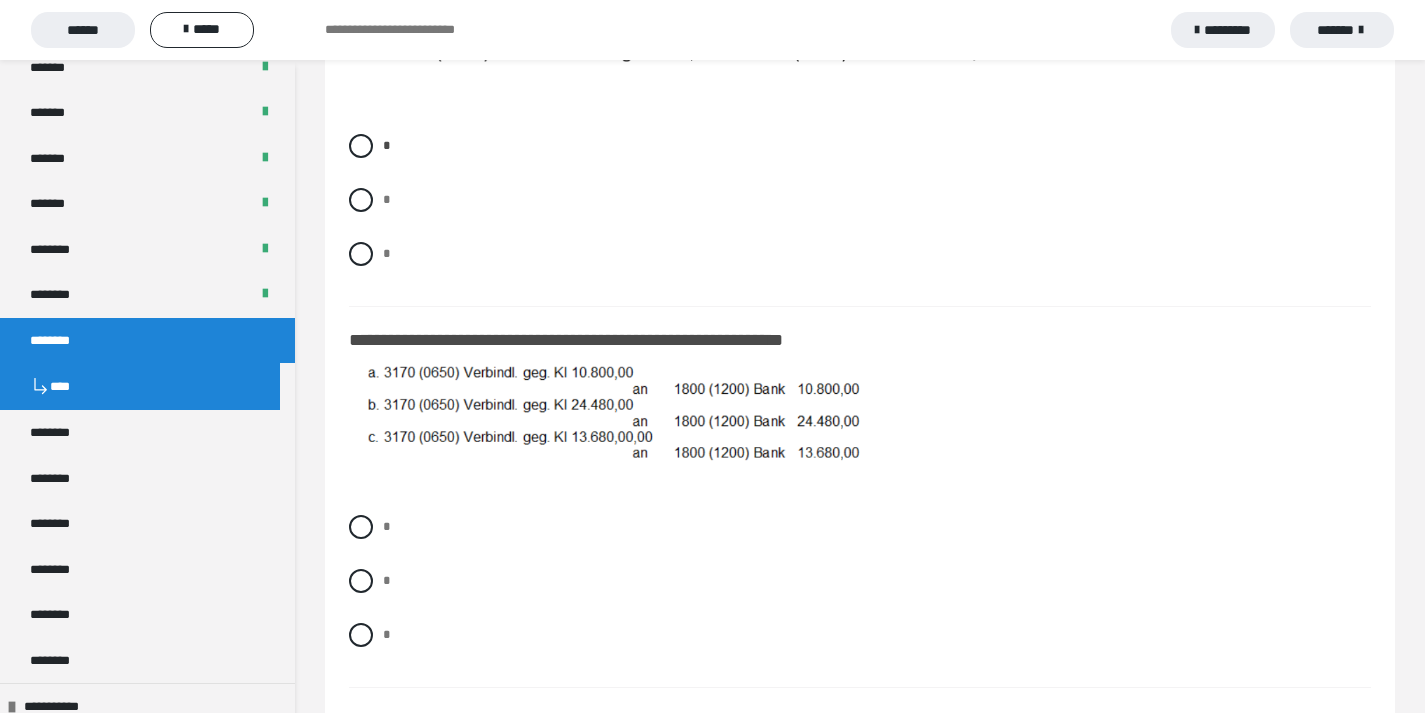 scroll, scrollTop: 1237, scrollLeft: 0, axis: vertical 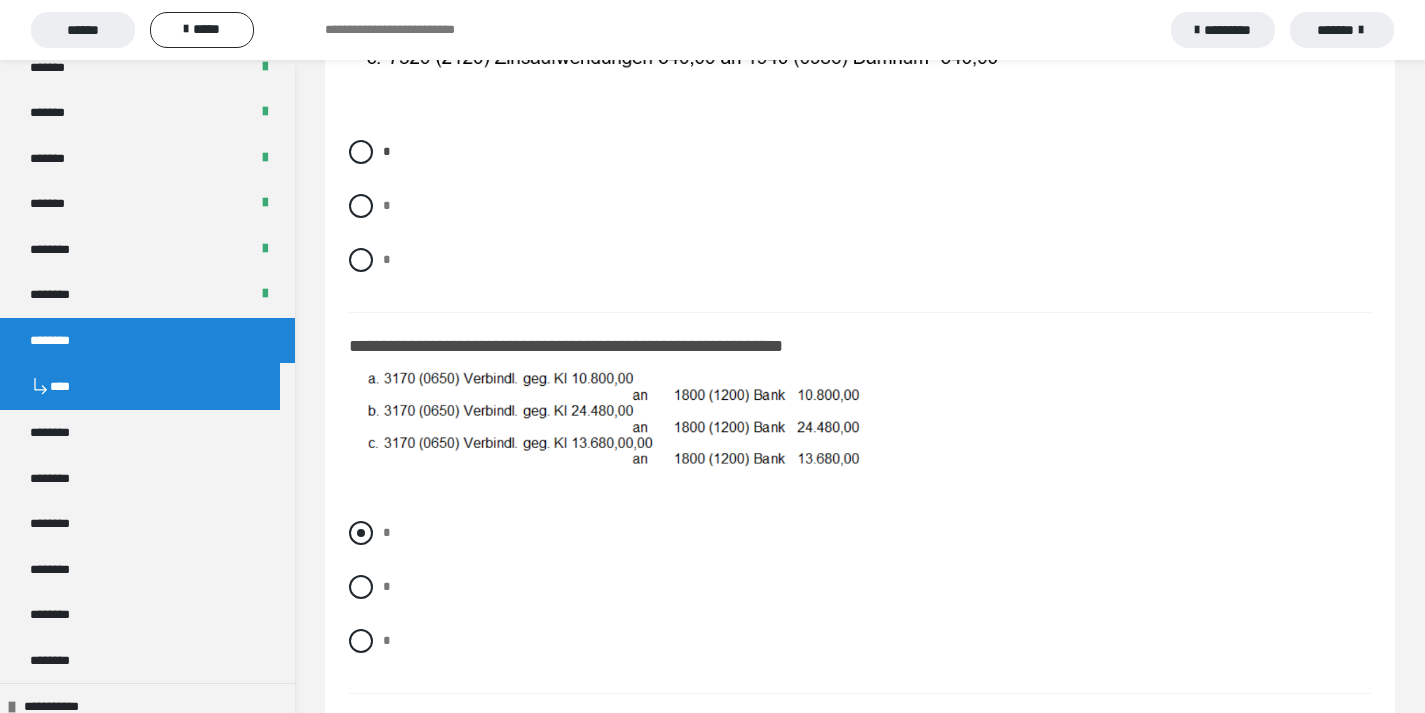 click at bounding box center [361, 533] 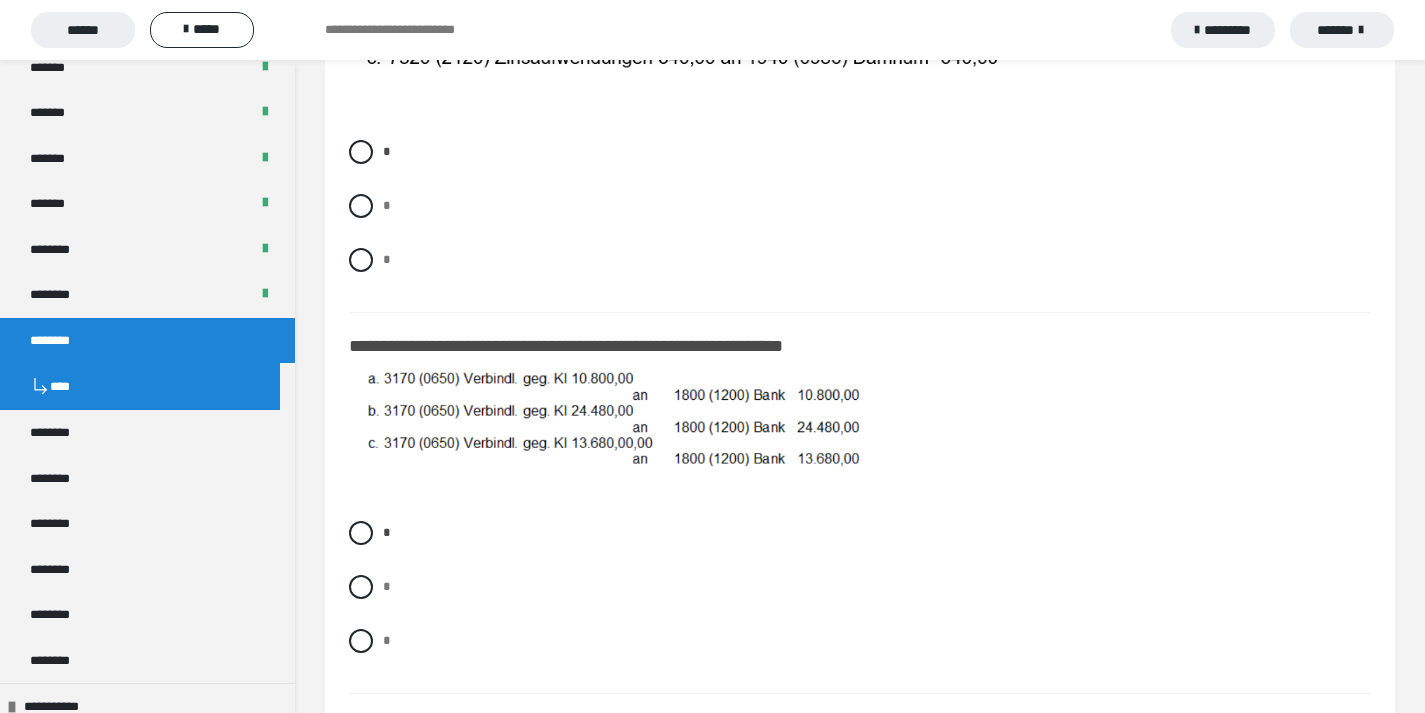 scroll, scrollTop: 1373, scrollLeft: 0, axis: vertical 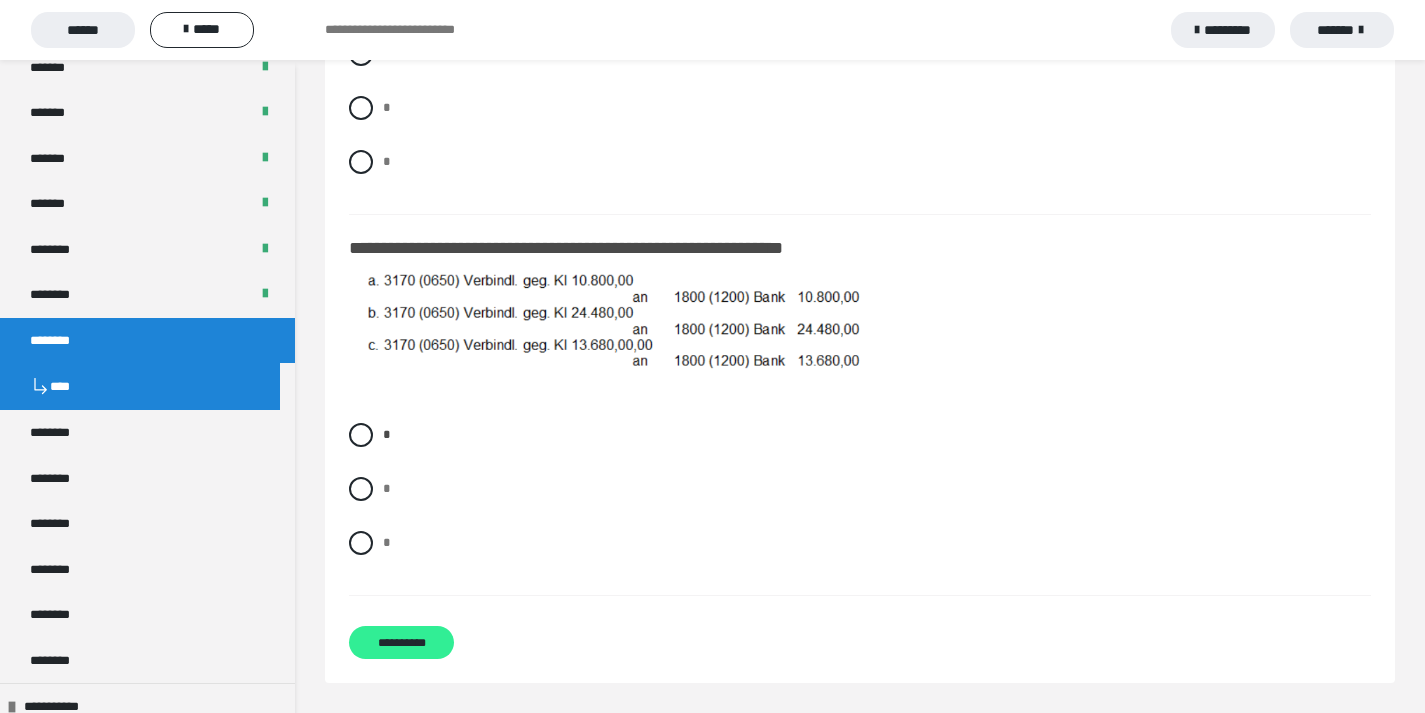 click on "**********" at bounding box center [401, 642] 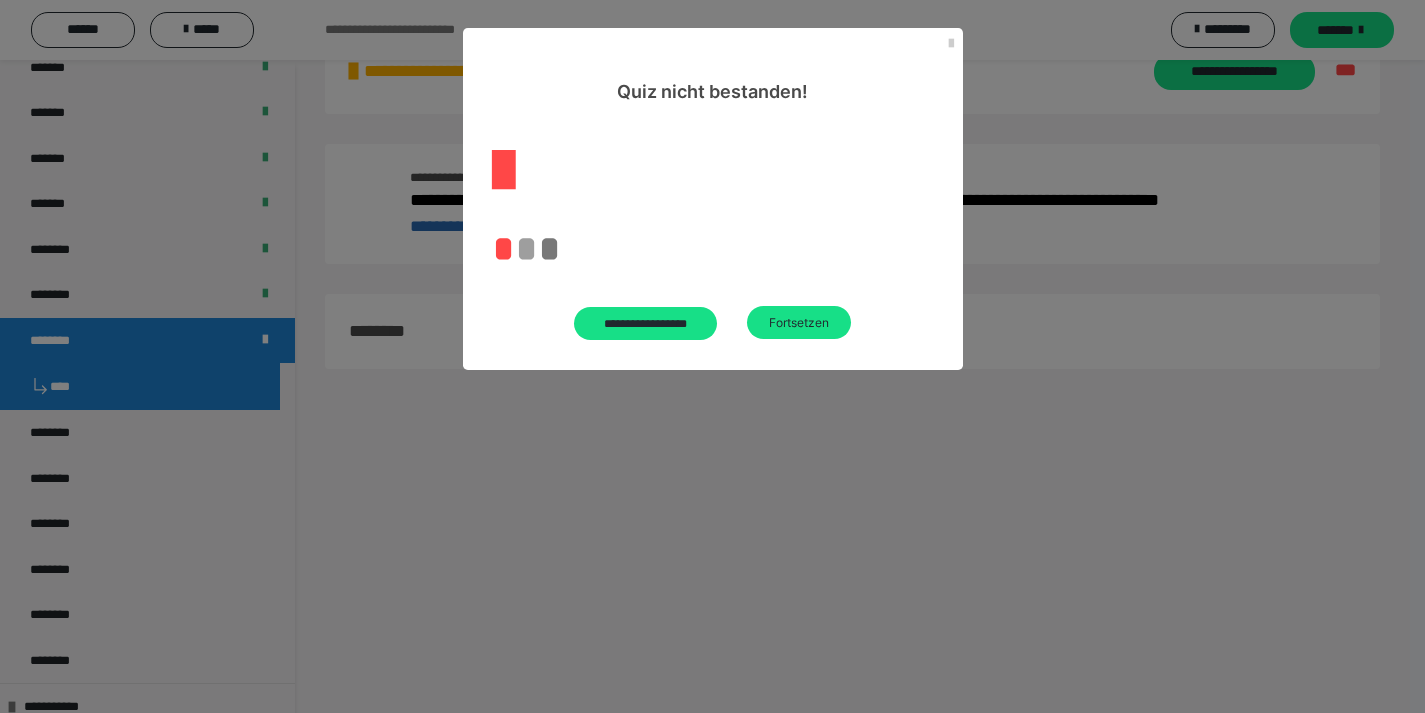 scroll, scrollTop: 1373, scrollLeft: 0, axis: vertical 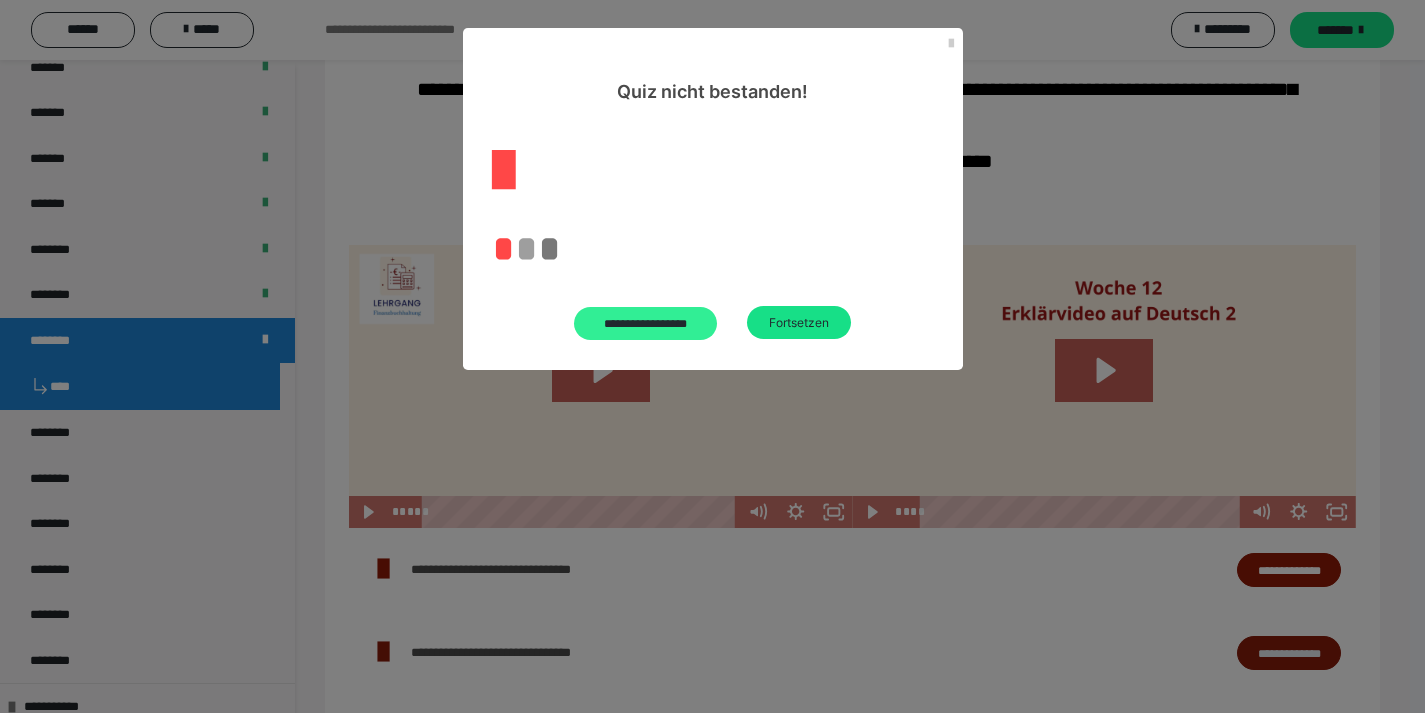 click on "**********" at bounding box center (646, 323) 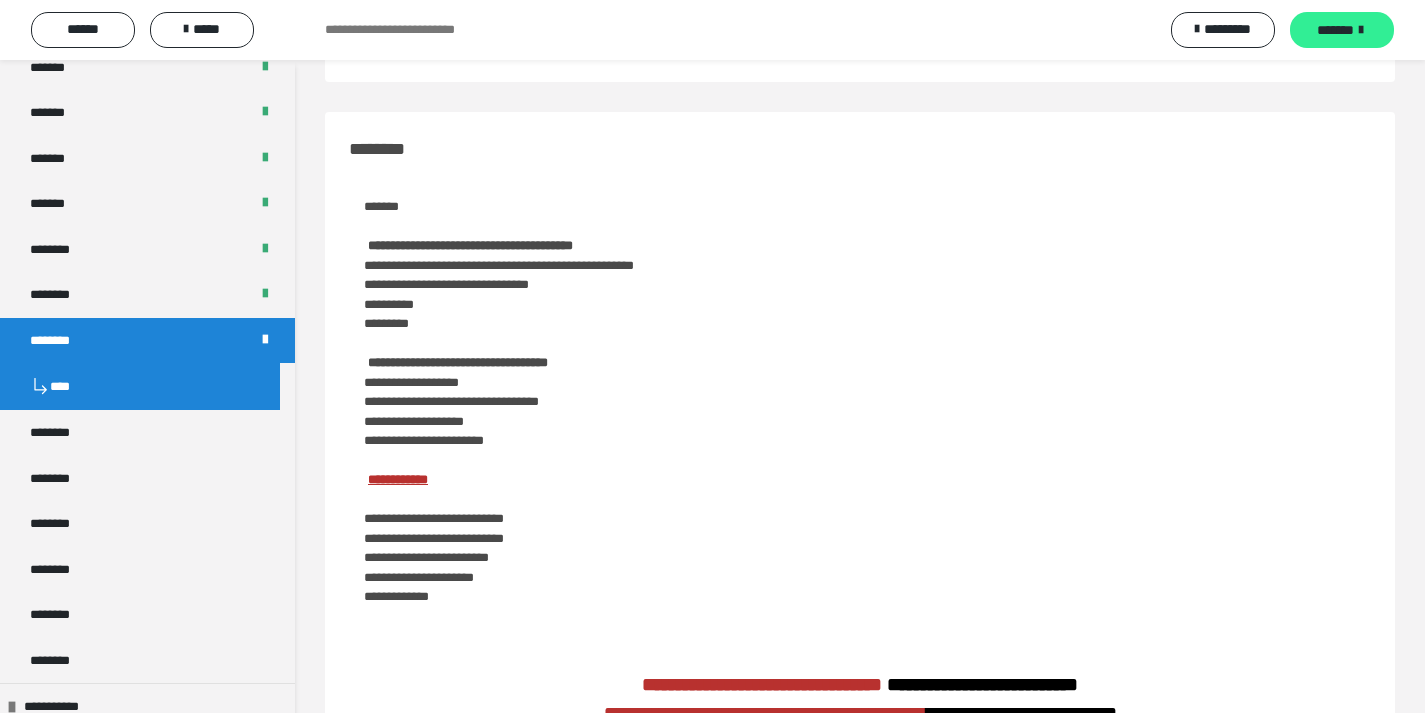 click on "*******" at bounding box center [1342, 30] 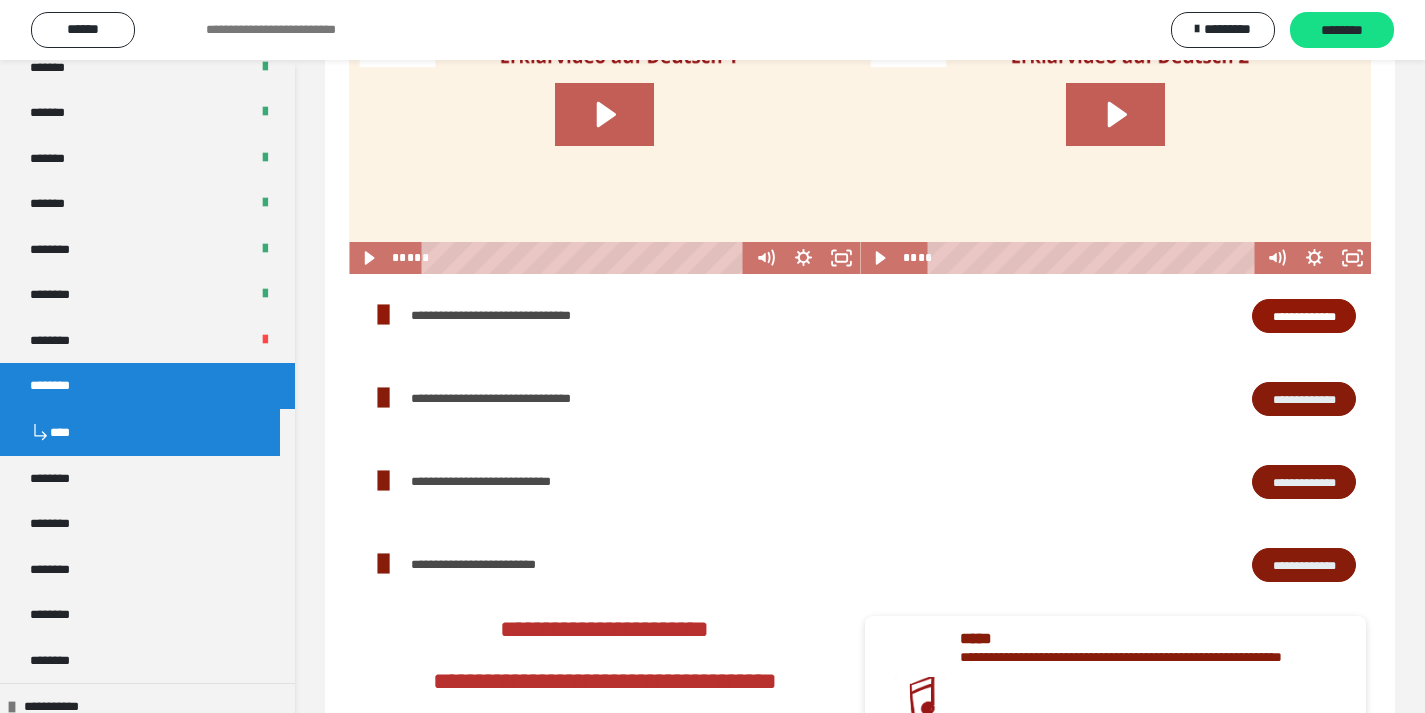 scroll, scrollTop: 0, scrollLeft: 0, axis: both 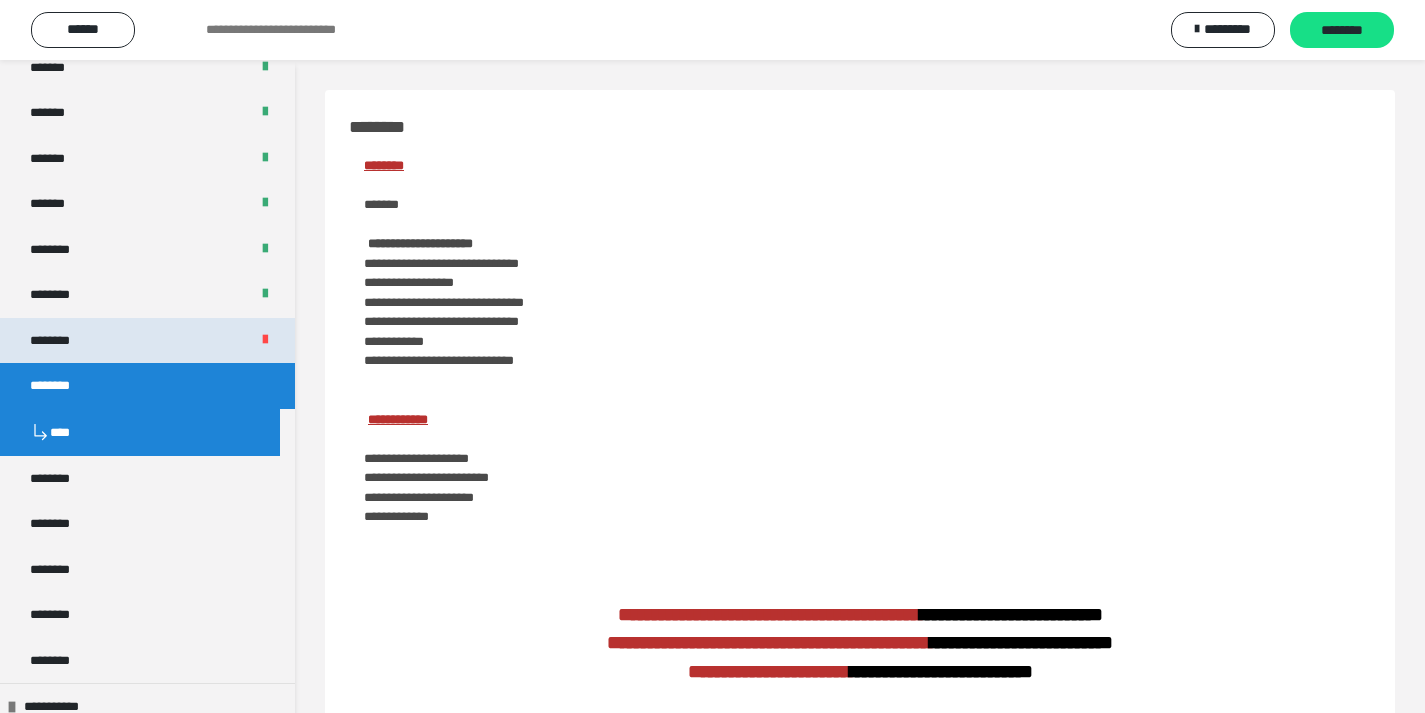 click at bounding box center (265, 340) 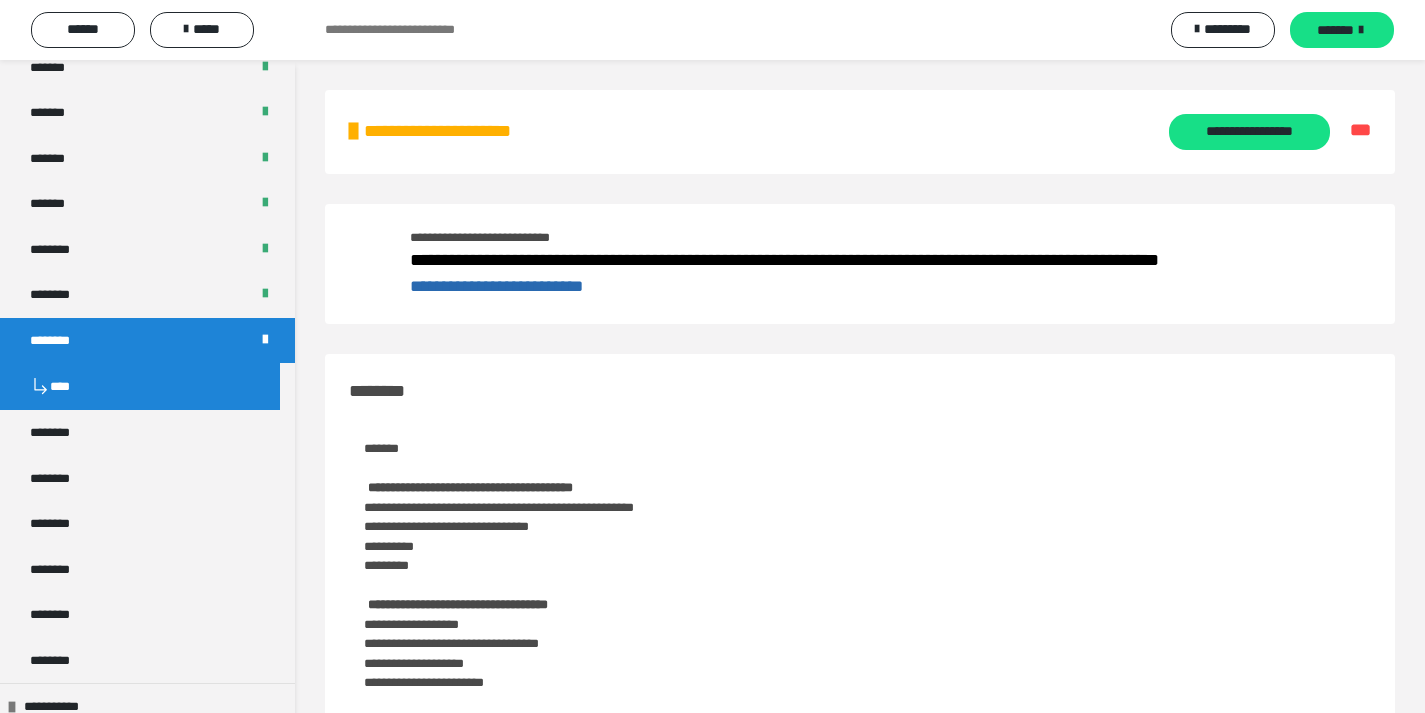 click on "**********" at bounding box center (496, 286) 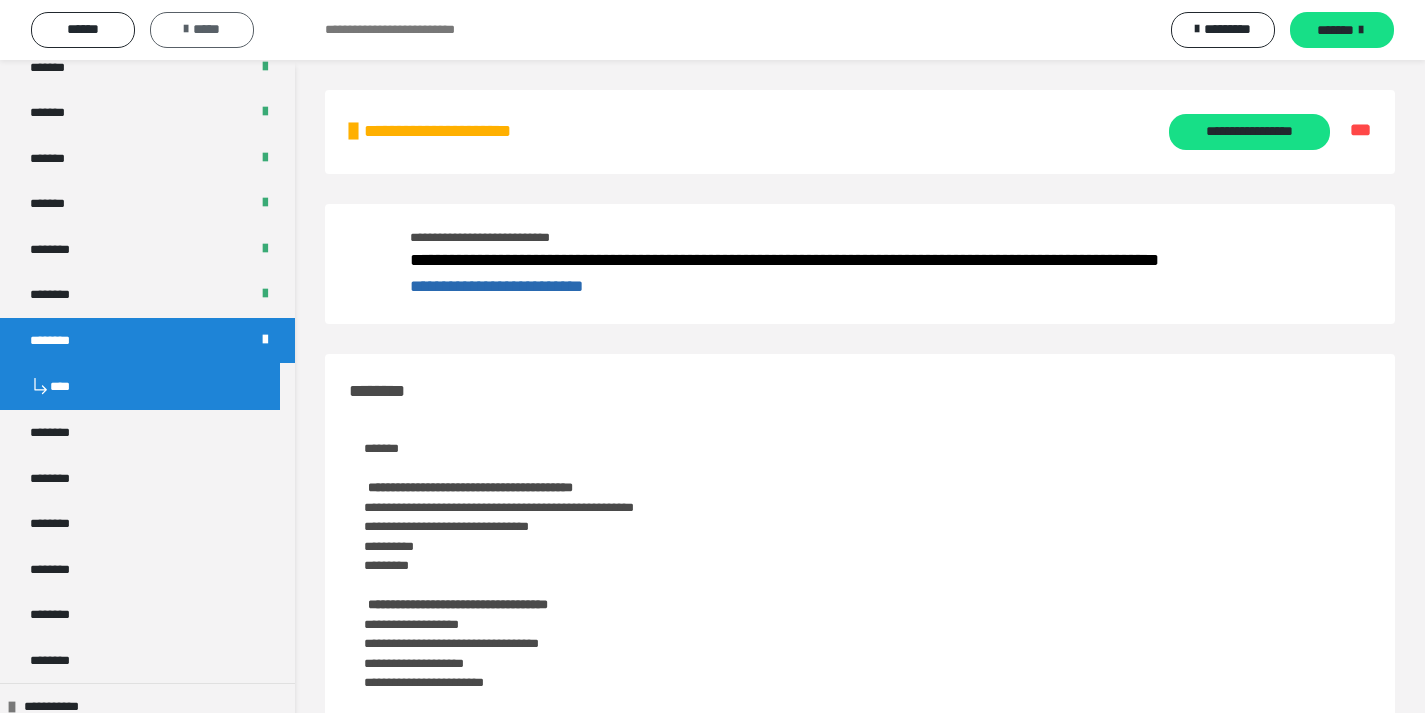click on "*****" at bounding box center [202, 30] 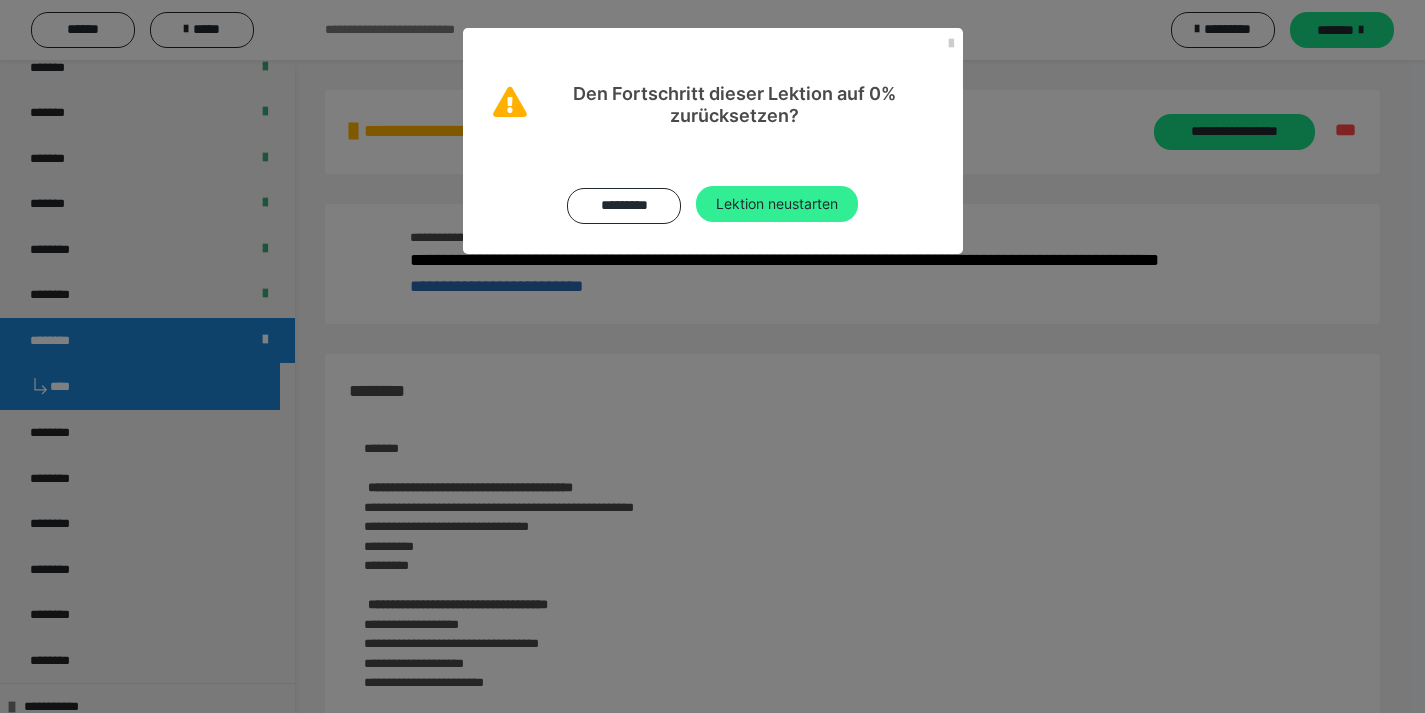 scroll, scrollTop: 11, scrollLeft: 0, axis: vertical 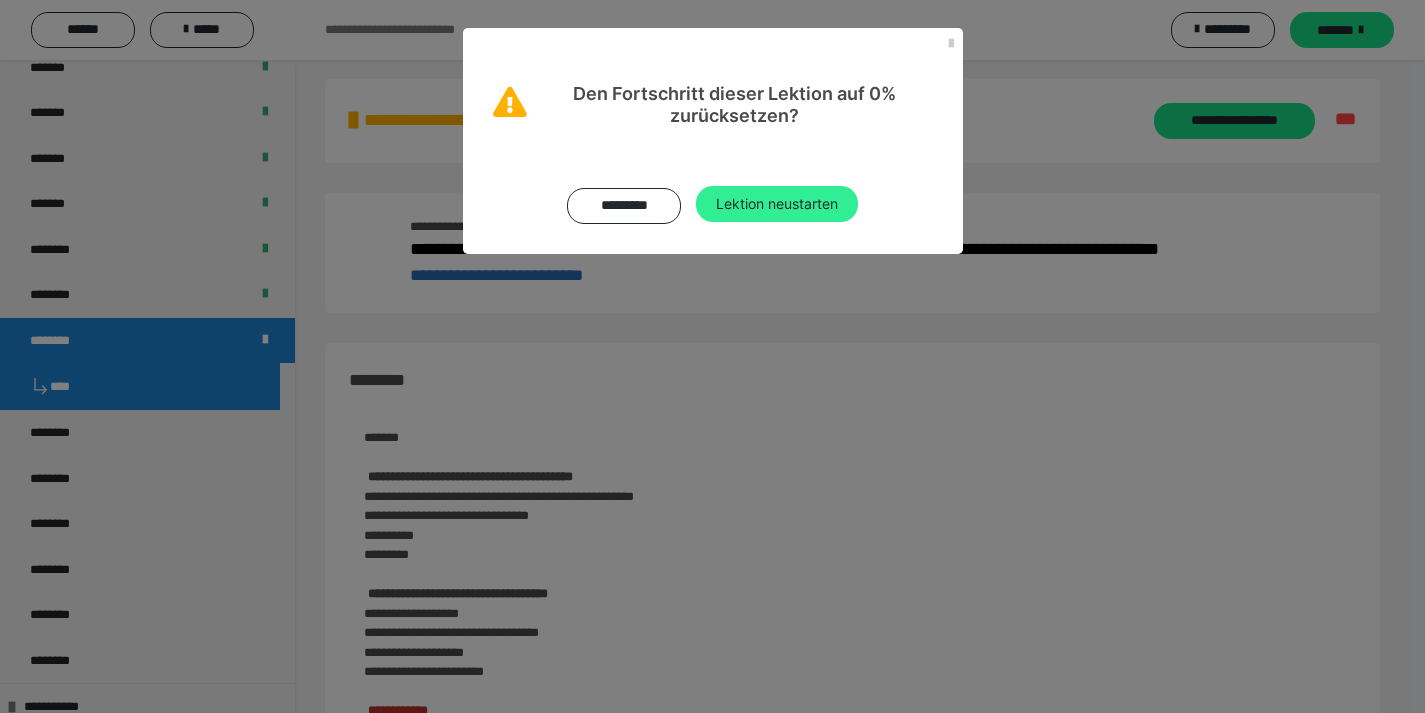 click on "Lektion neustarten" at bounding box center (777, 204) 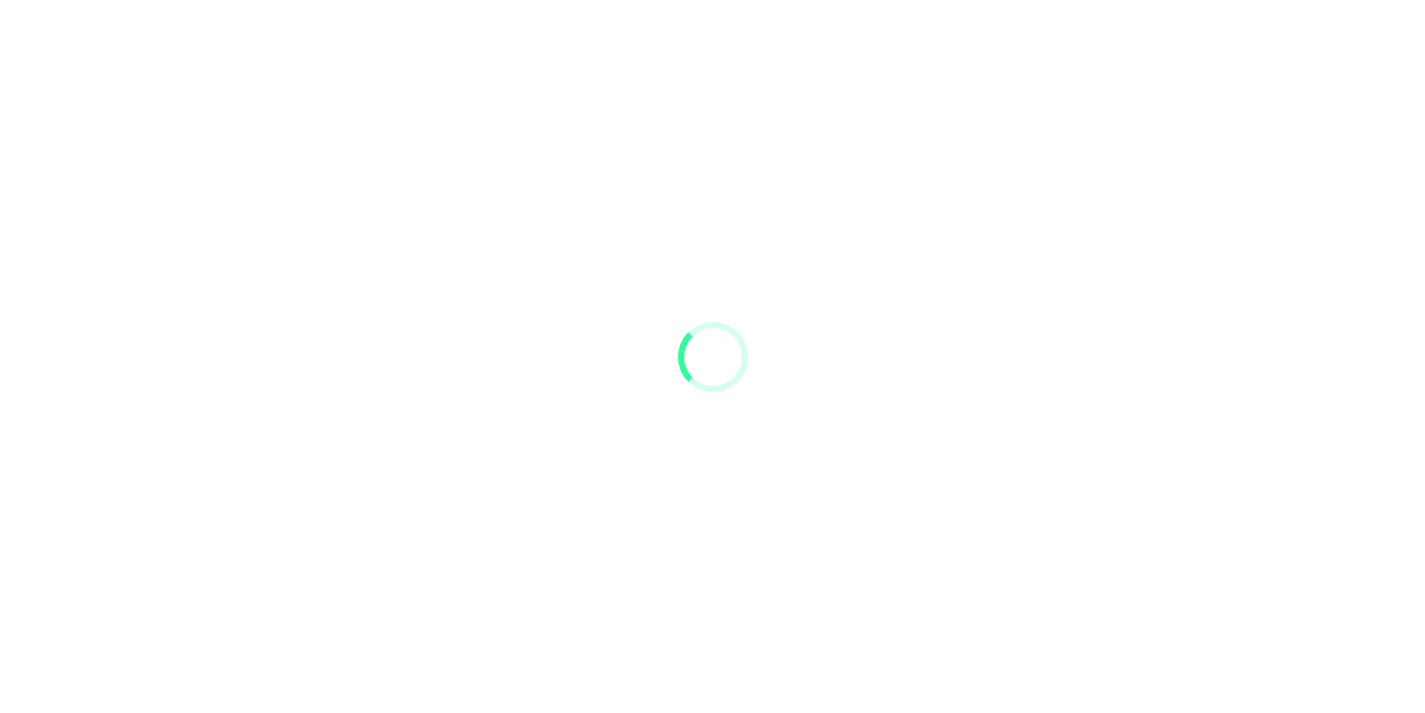 scroll, scrollTop: 0, scrollLeft: 0, axis: both 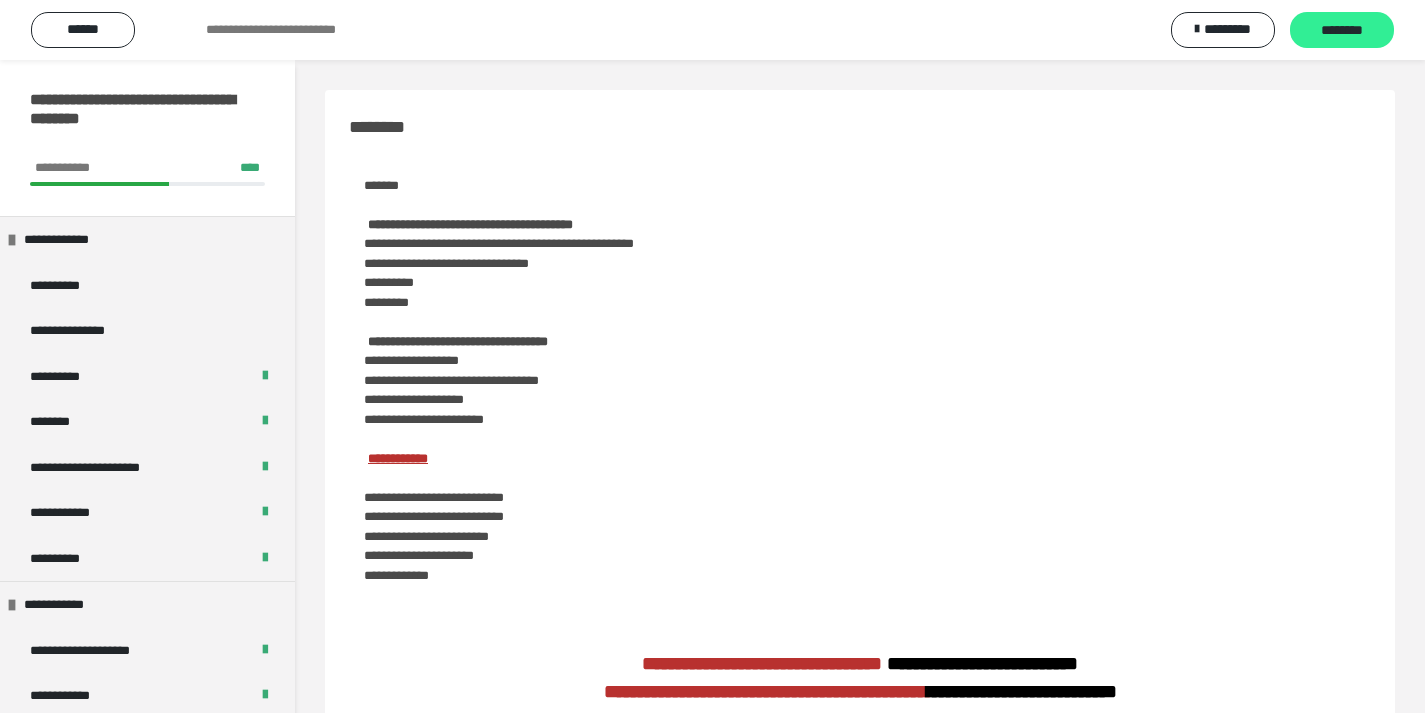 click on "********" at bounding box center [1342, 31] 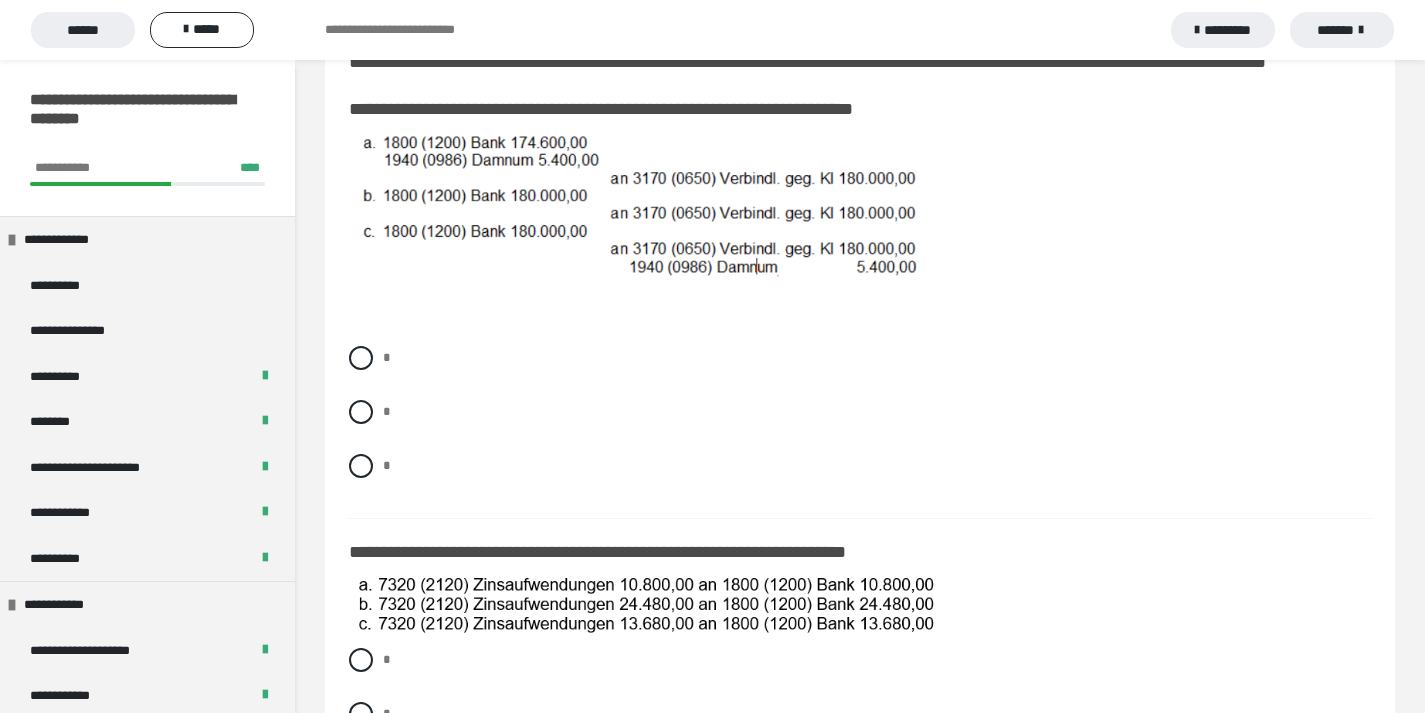 scroll, scrollTop: 348, scrollLeft: 0, axis: vertical 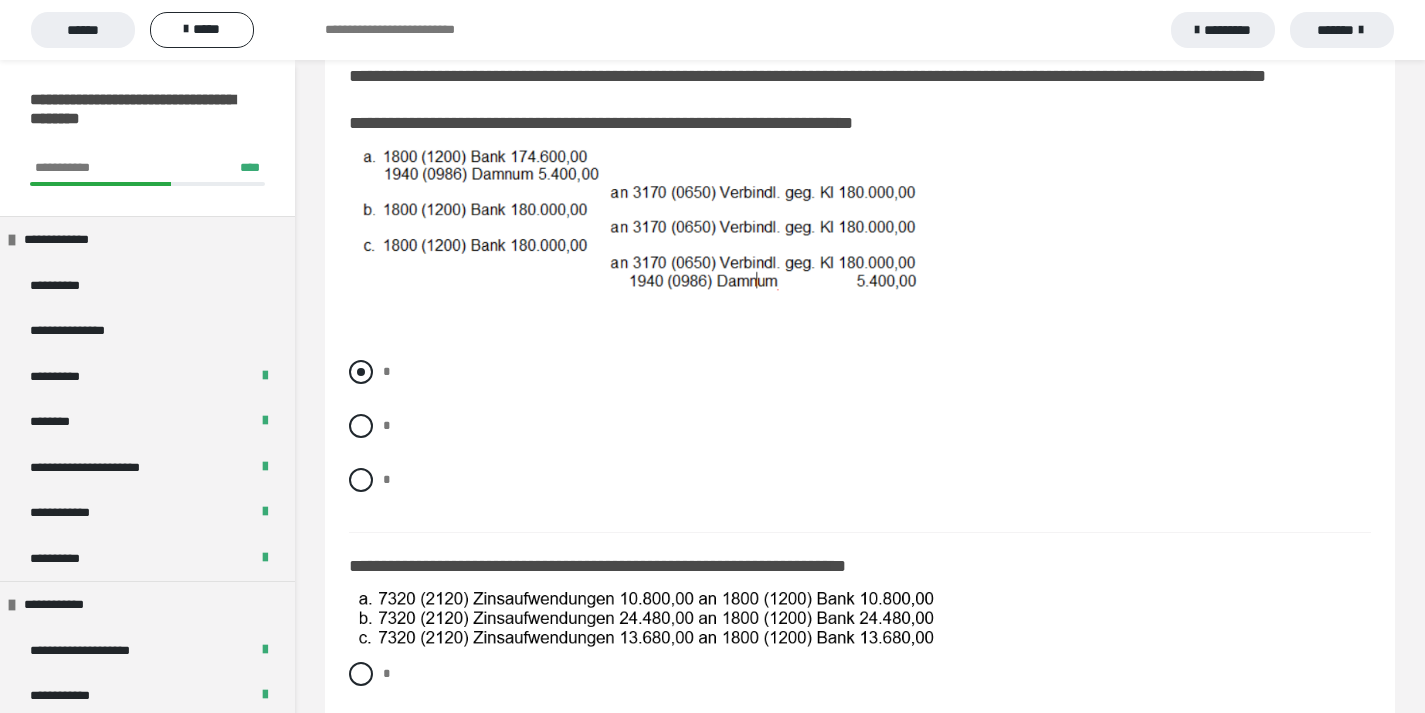 click at bounding box center (361, 372) 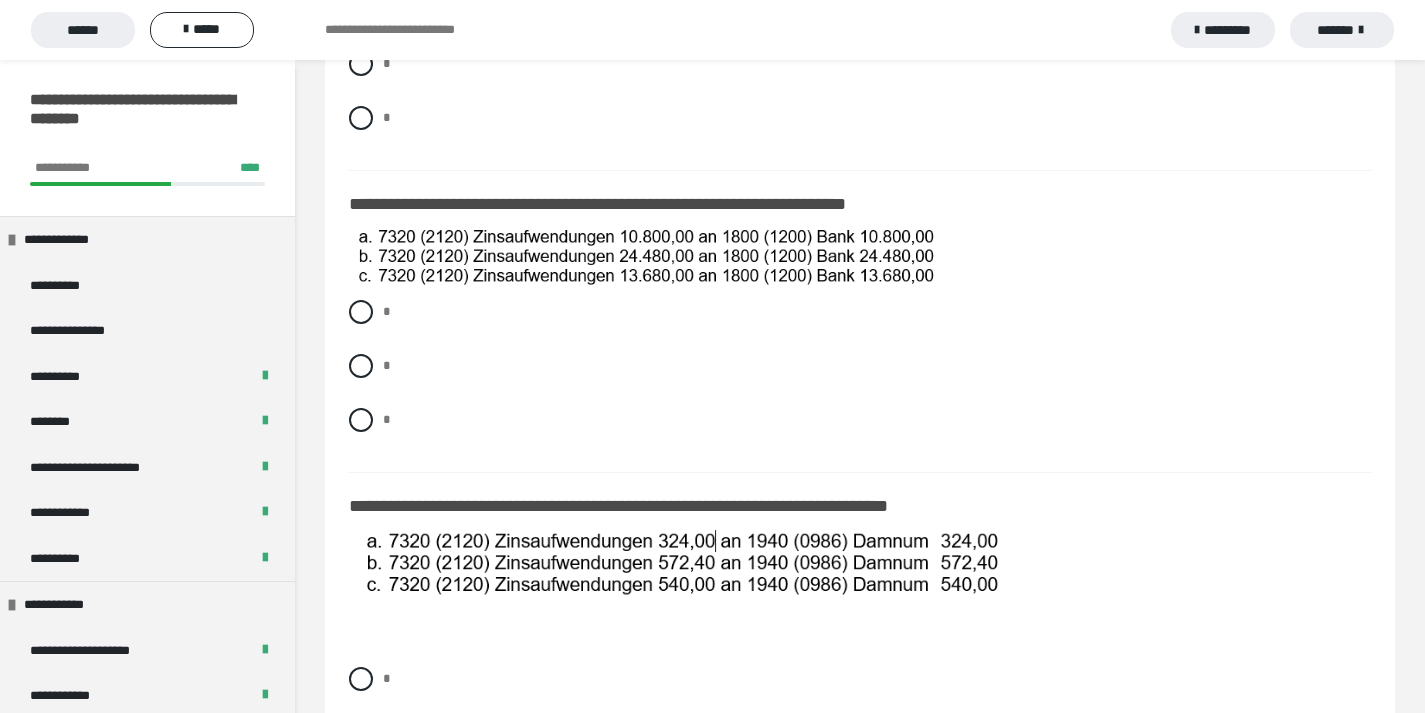 scroll, scrollTop: 712, scrollLeft: 0, axis: vertical 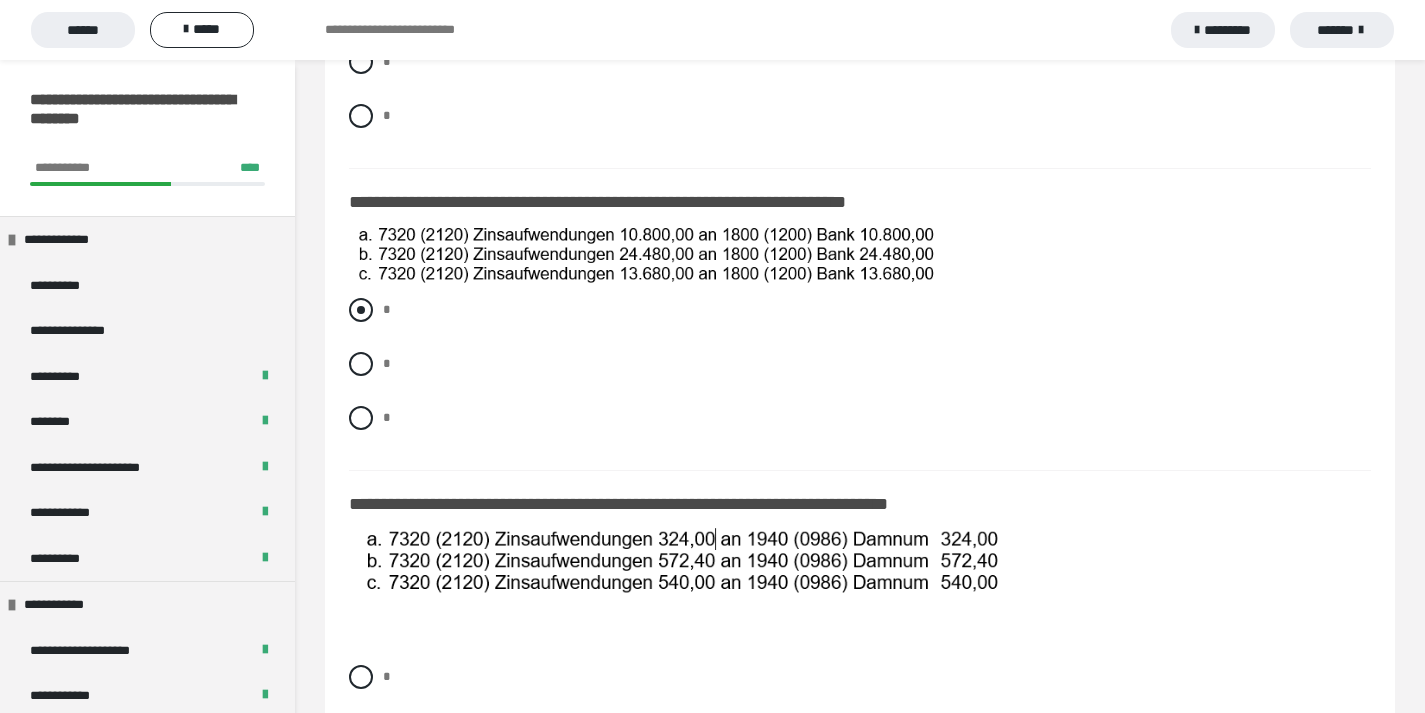 click at bounding box center [361, 310] 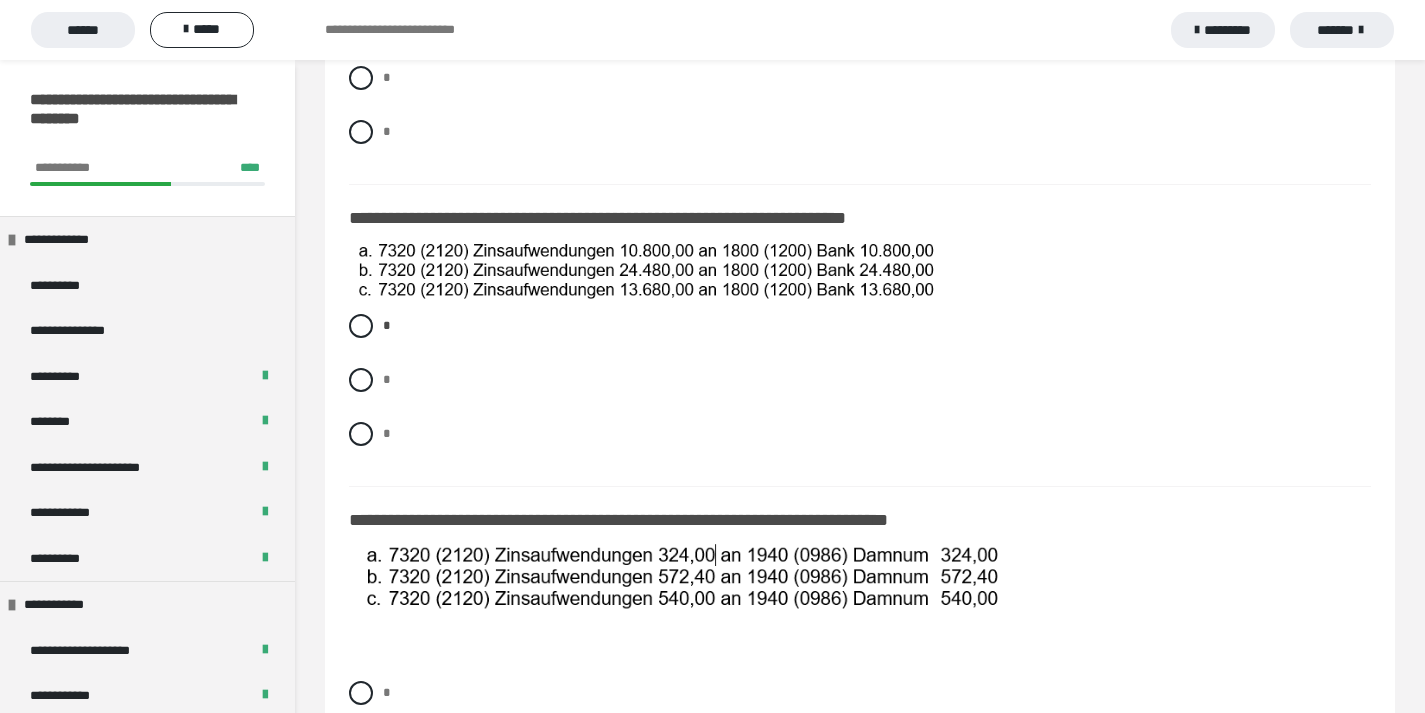 scroll, scrollTop: 695, scrollLeft: 0, axis: vertical 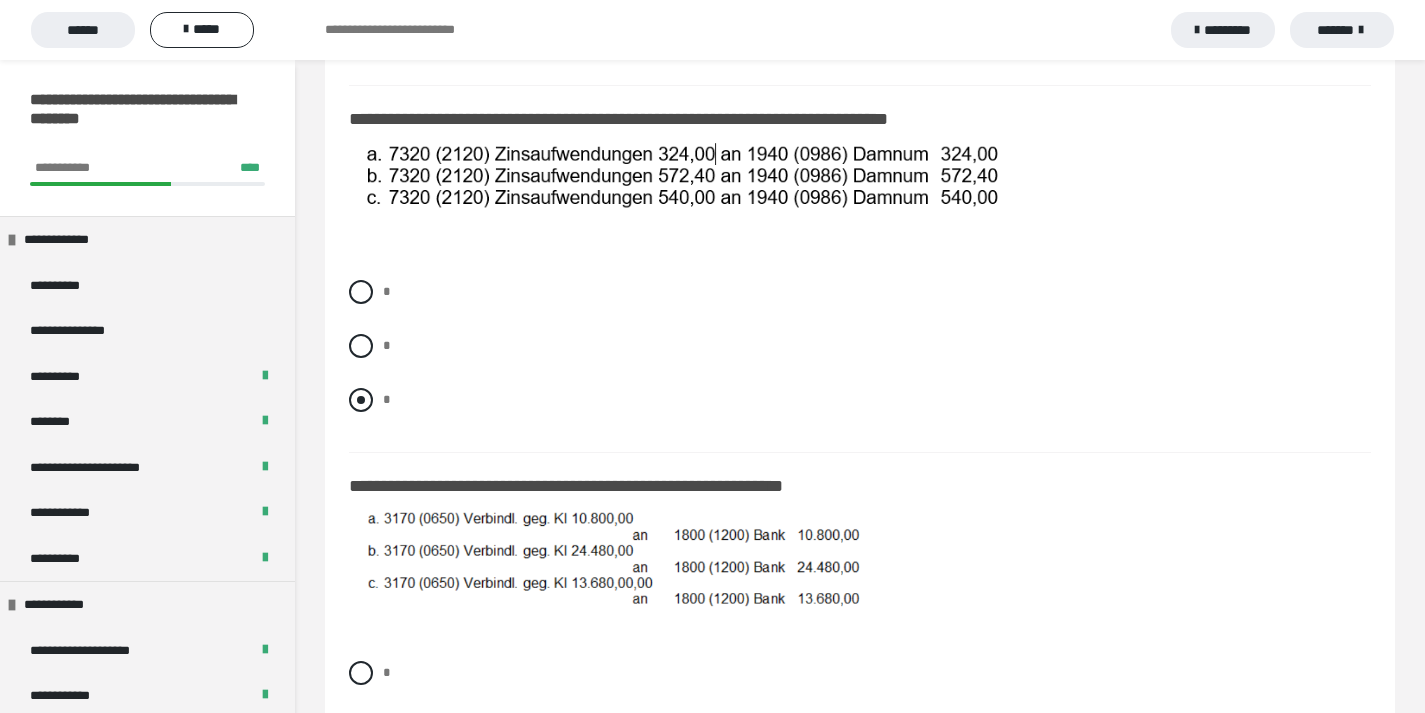 click at bounding box center [361, 400] 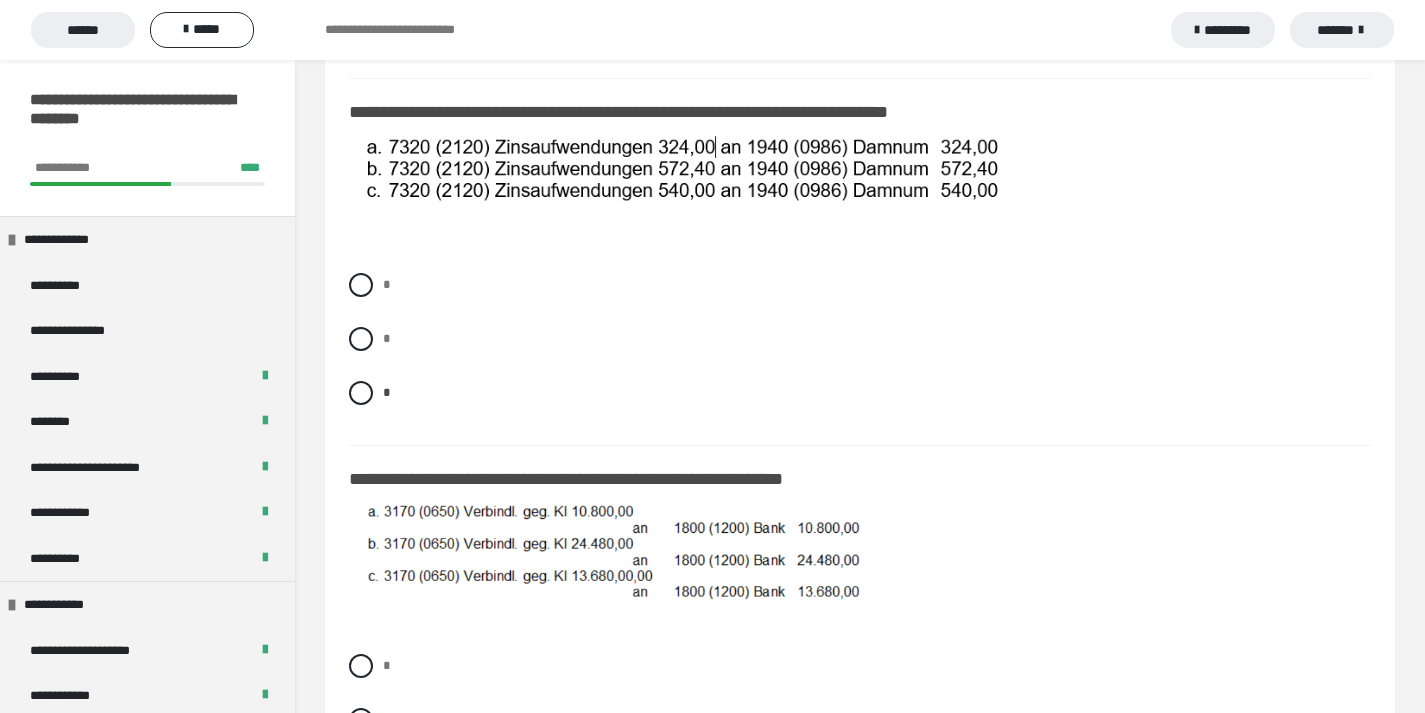 scroll, scrollTop: 1103, scrollLeft: 0, axis: vertical 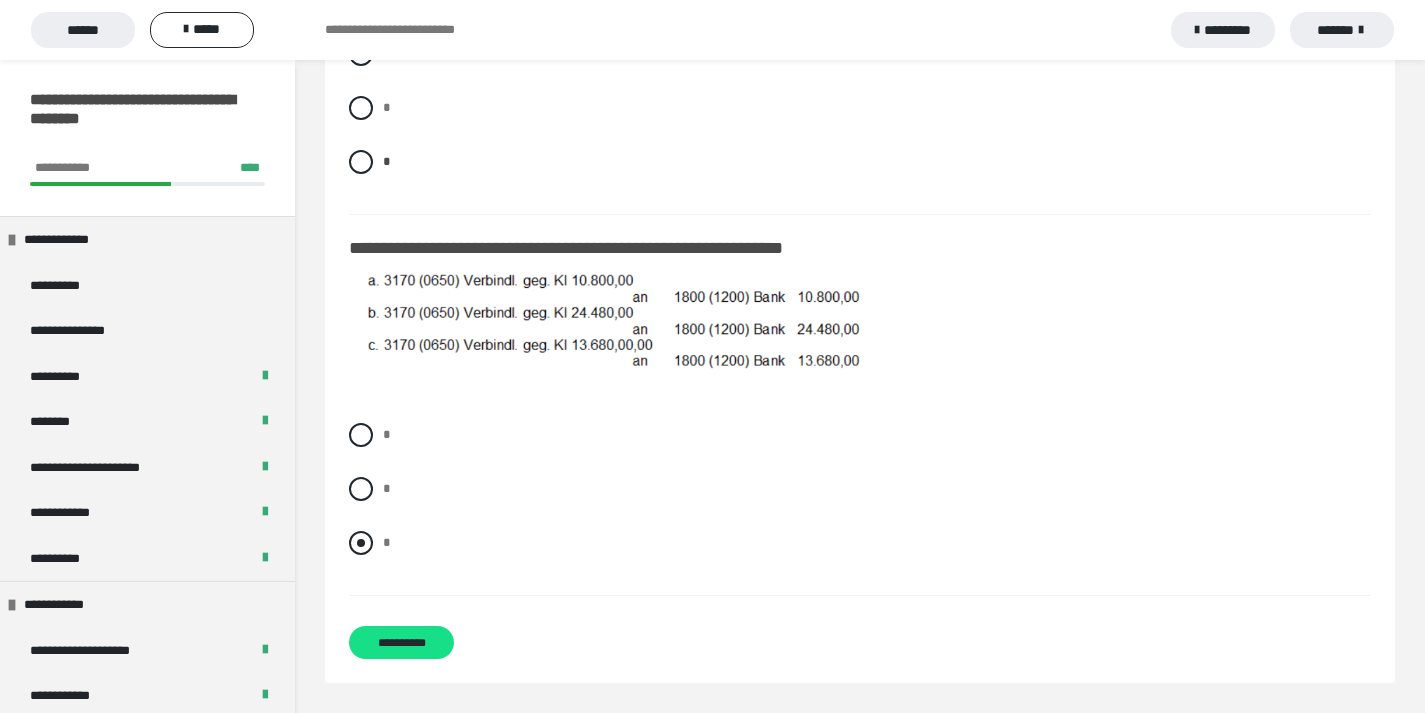 click at bounding box center [361, 543] 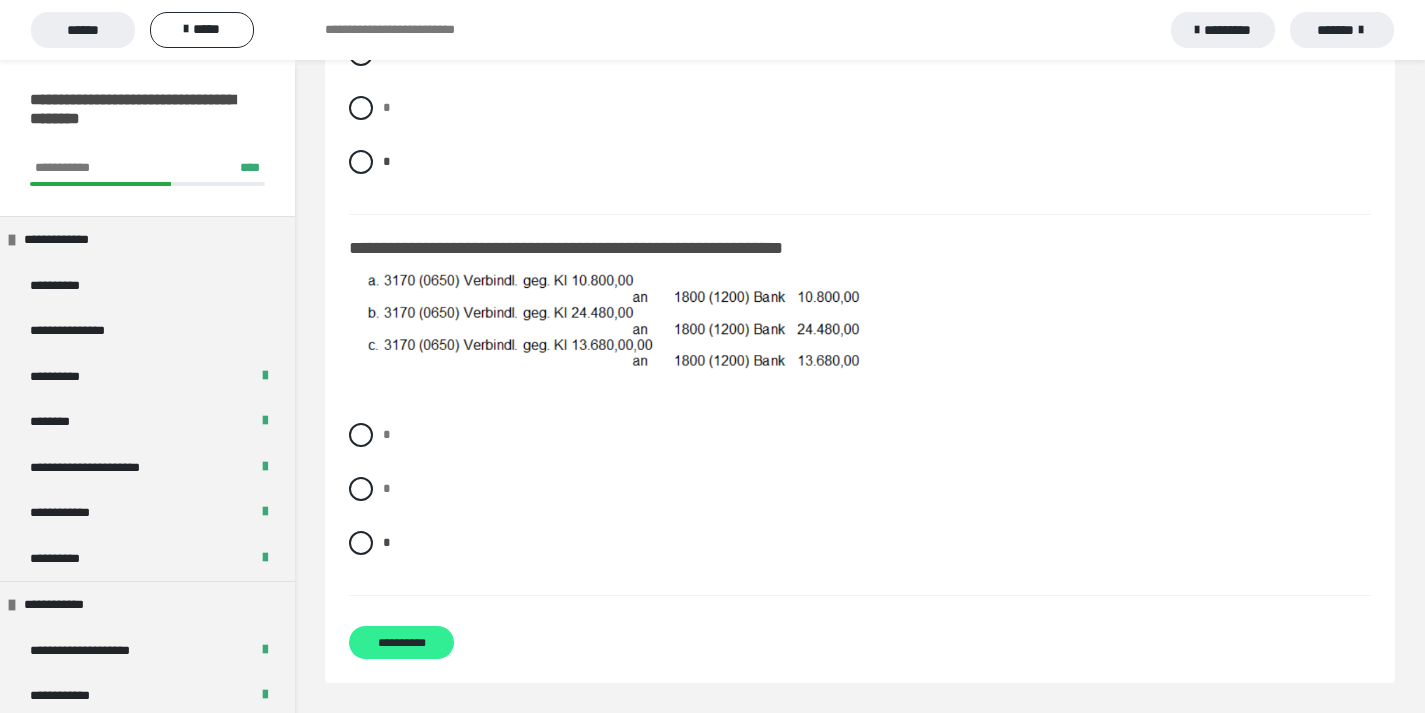 click on "**********" at bounding box center [401, 642] 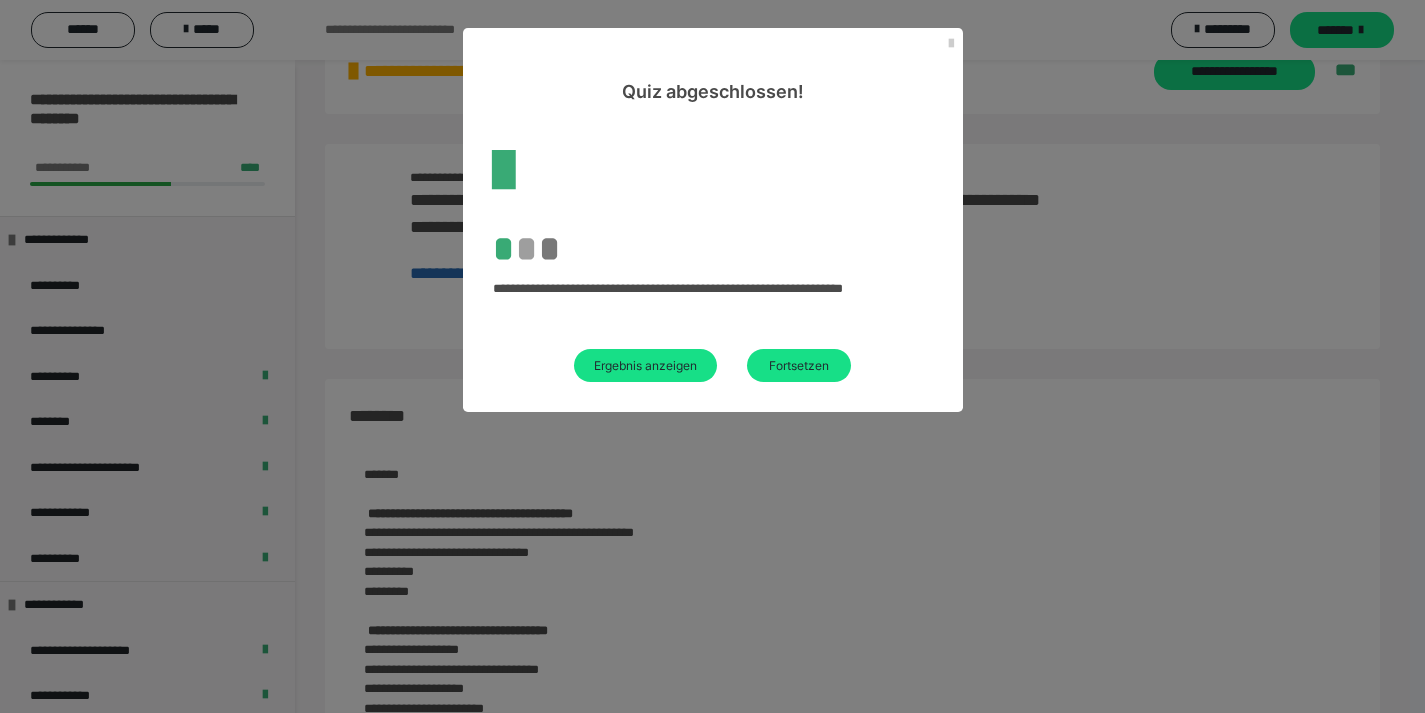 scroll, scrollTop: 1373, scrollLeft: 0, axis: vertical 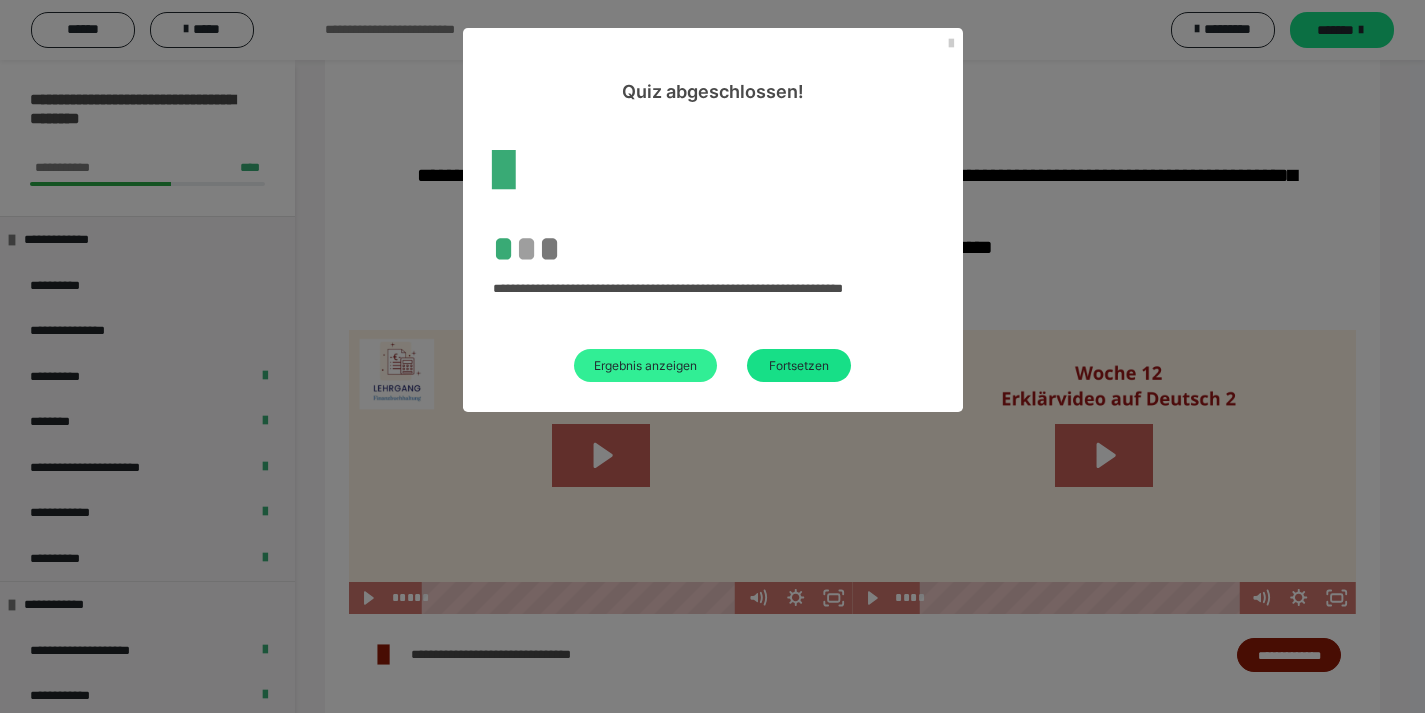 click on "Ergebnis anzeigen" at bounding box center [645, 365] 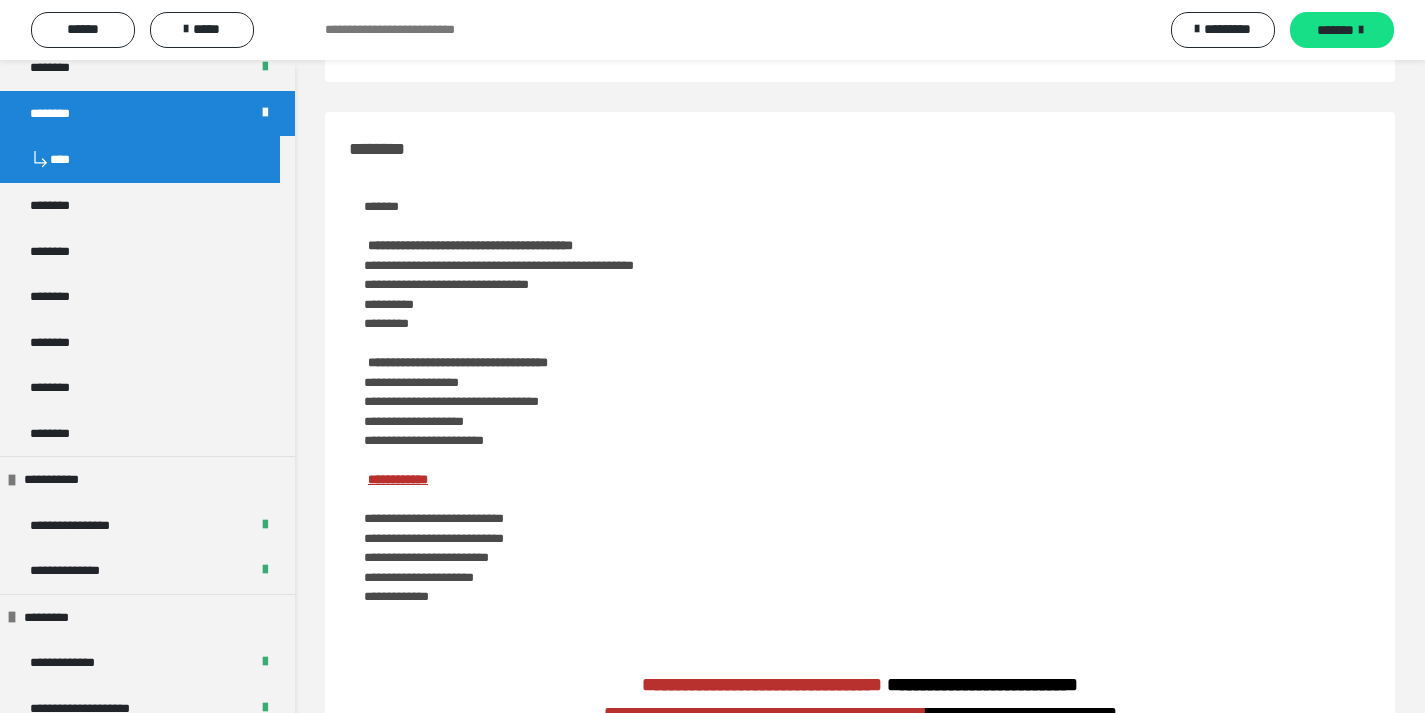 scroll, scrollTop: 1151, scrollLeft: 0, axis: vertical 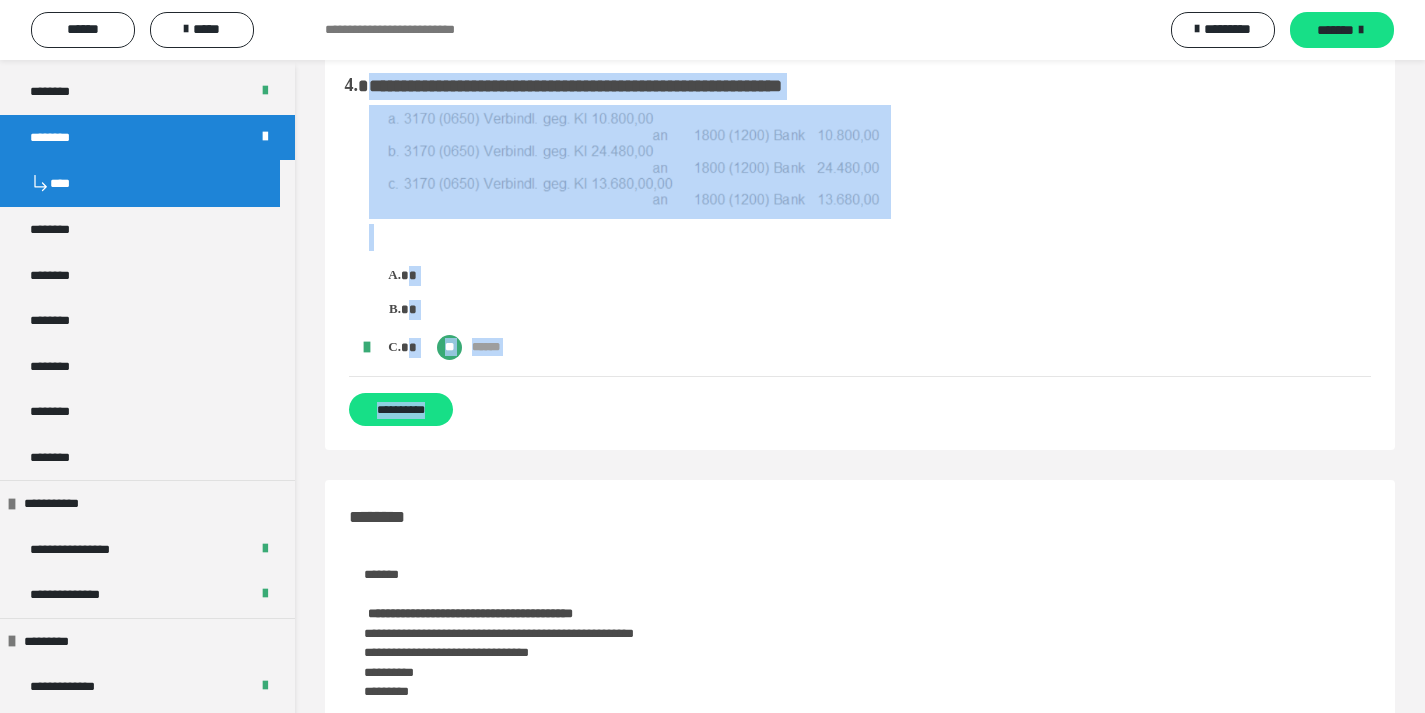 drag, startPoint x: 346, startPoint y: 120, endPoint x: 702, endPoint y: 399, distance: 452.30188 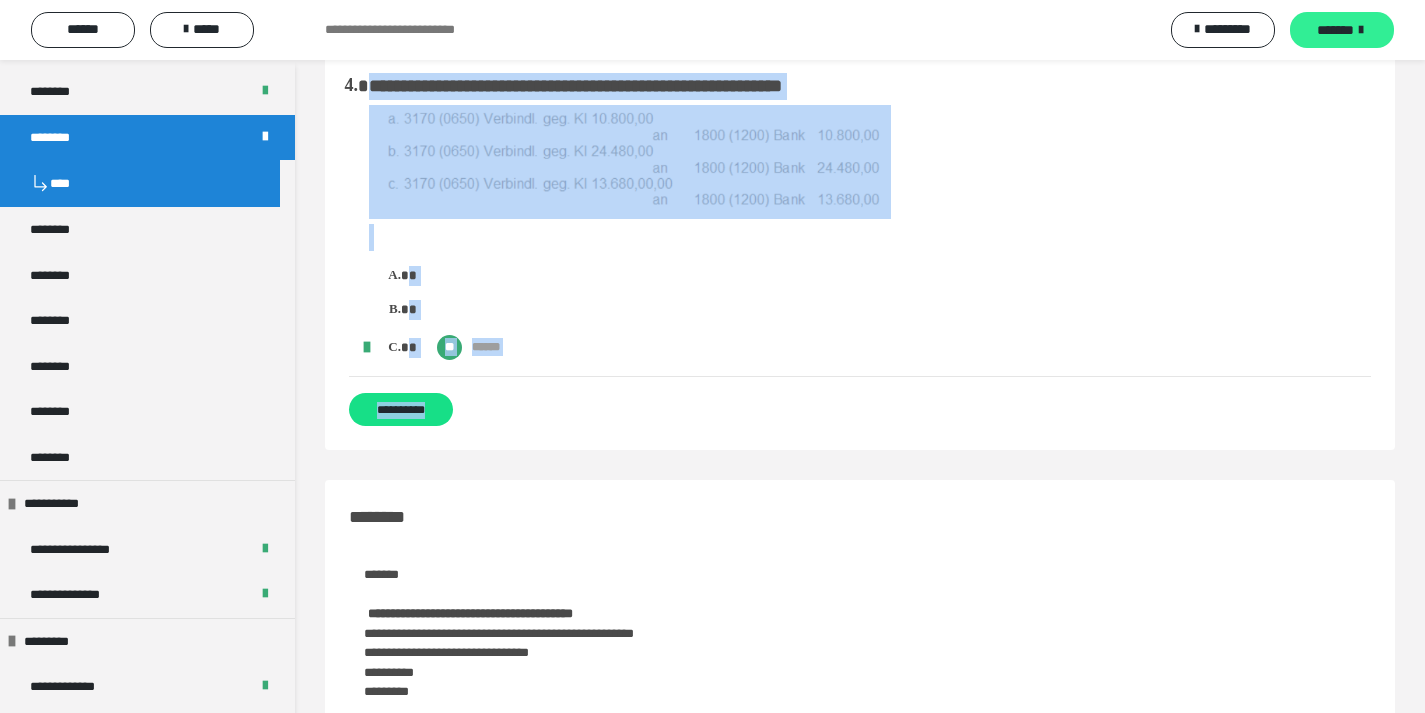 click on "*******" at bounding box center [1335, 30] 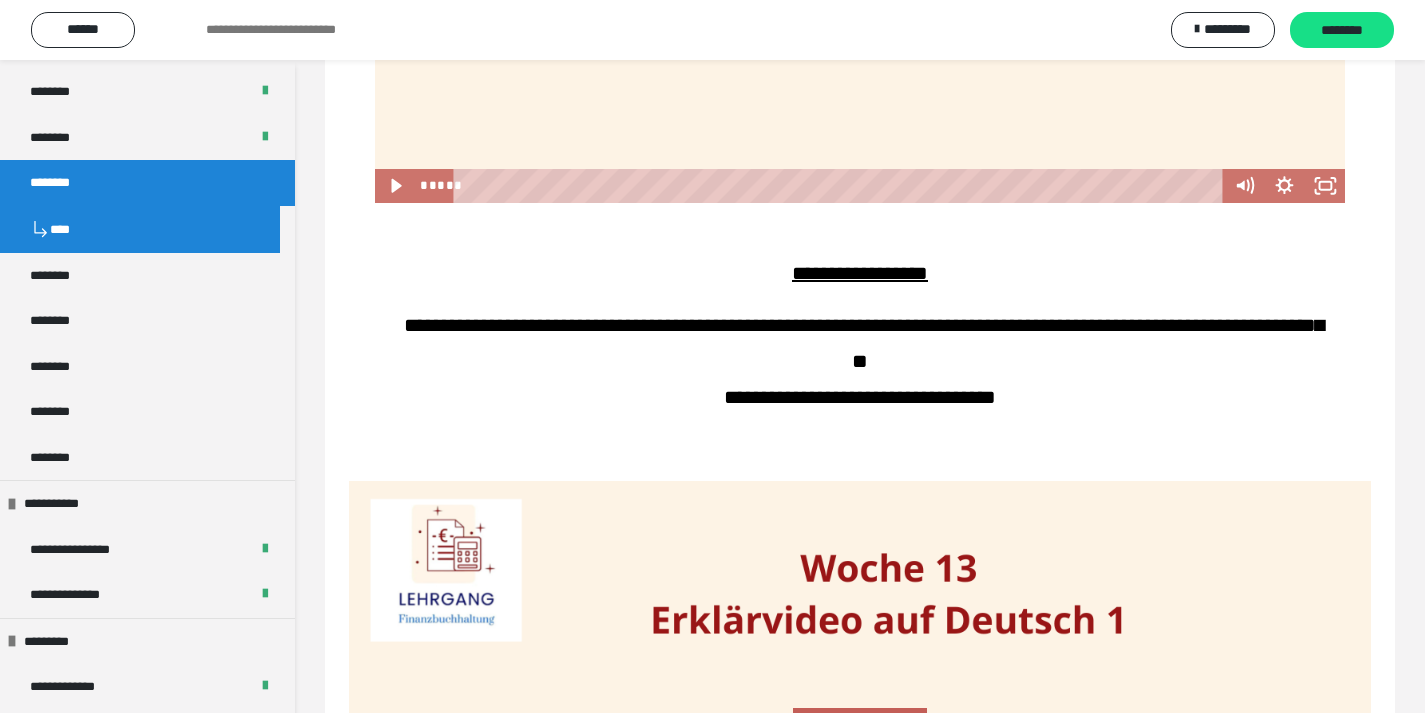 scroll, scrollTop: 0, scrollLeft: 0, axis: both 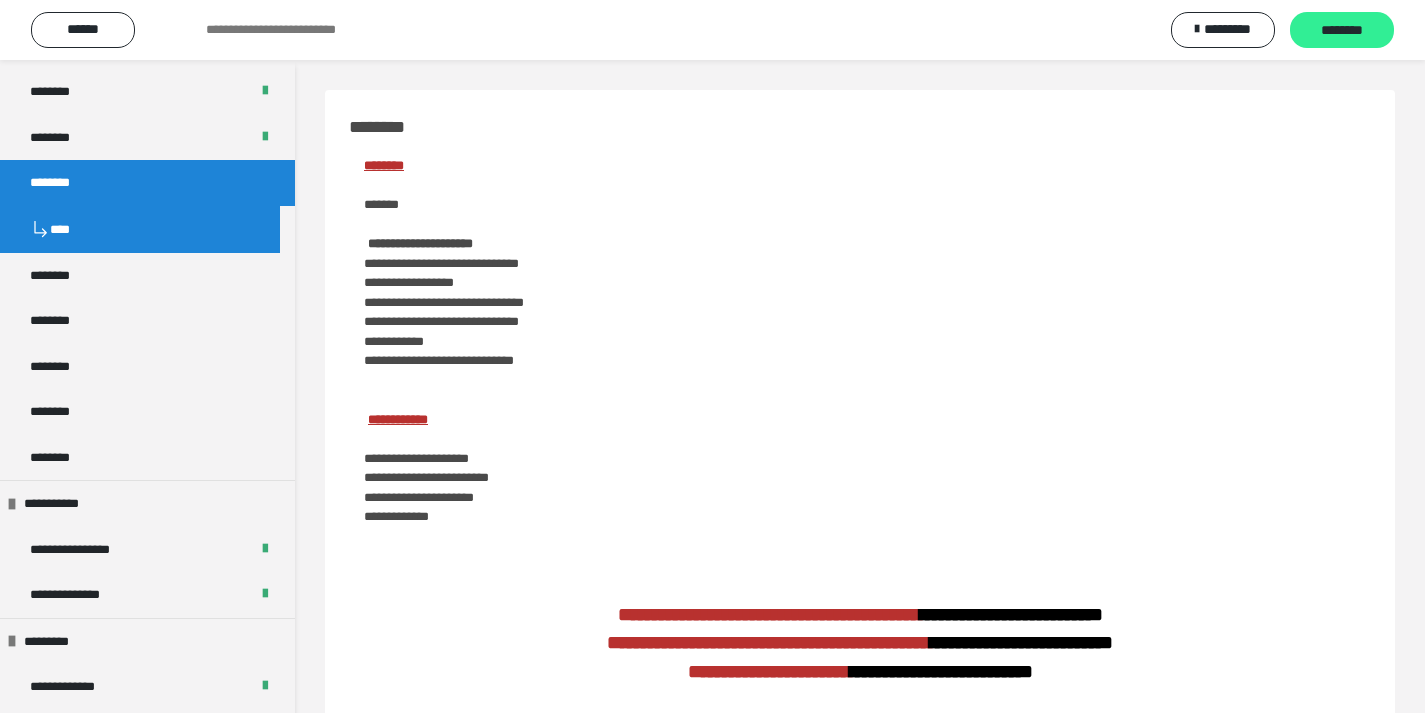 click on "********" at bounding box center (1342, 31) 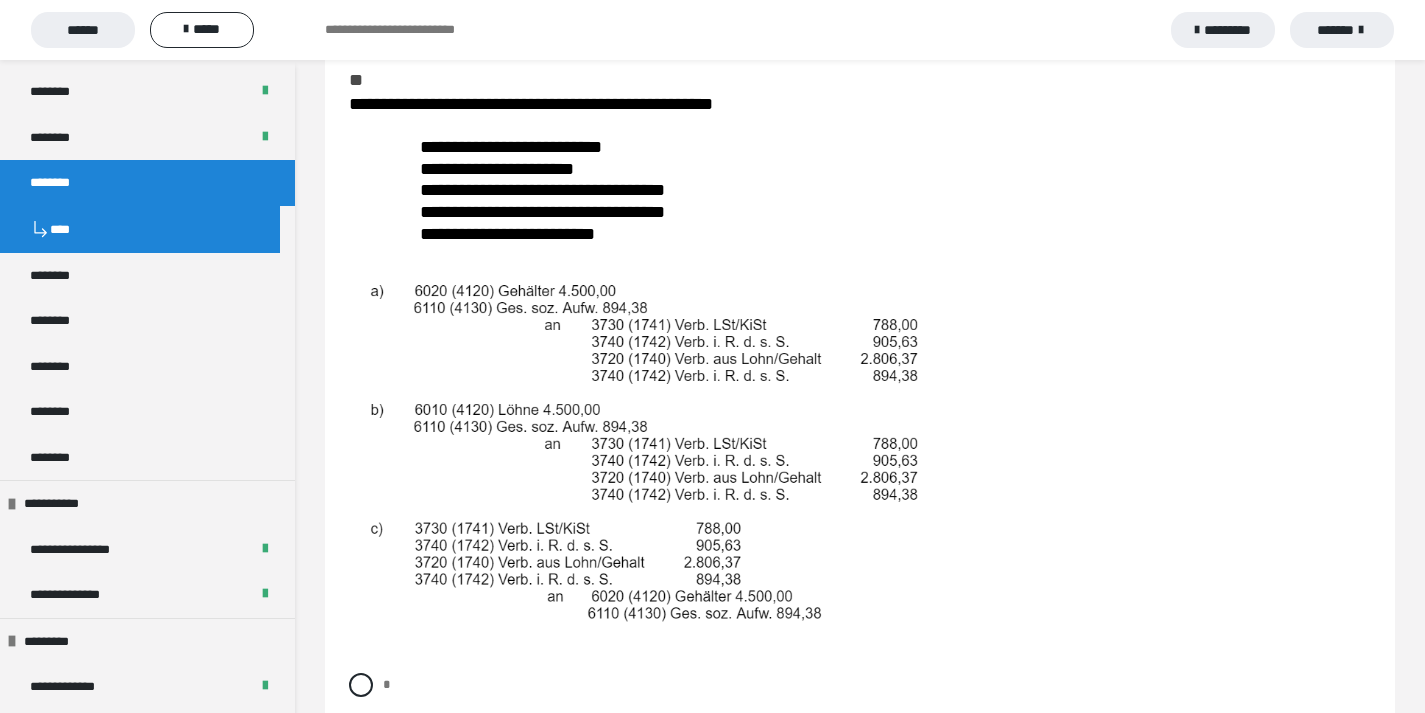 scroll, scrollTop: 224, scrollLeft: 0, axis: vertical 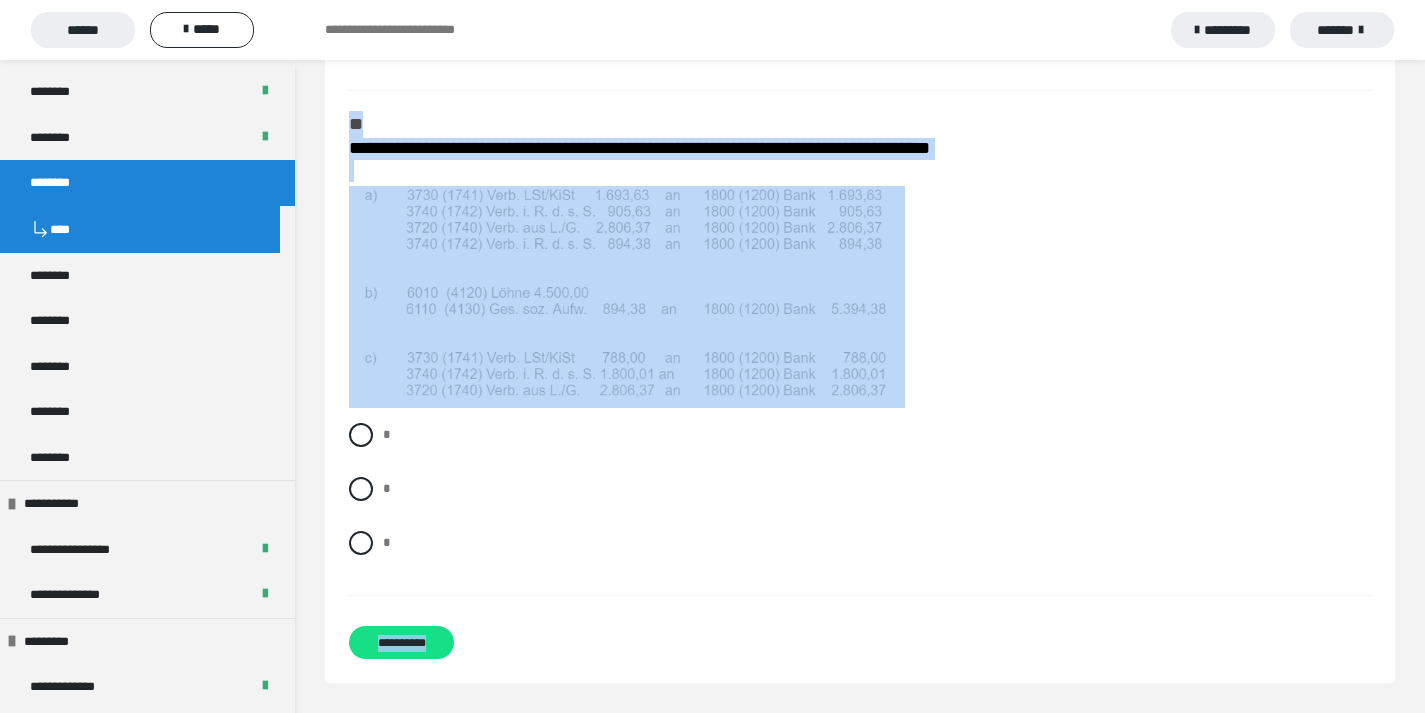 drag, startPoint x: 344, startPoint y: 127, endPoint x: 876, endPoint y: 760, distance: 826.8694 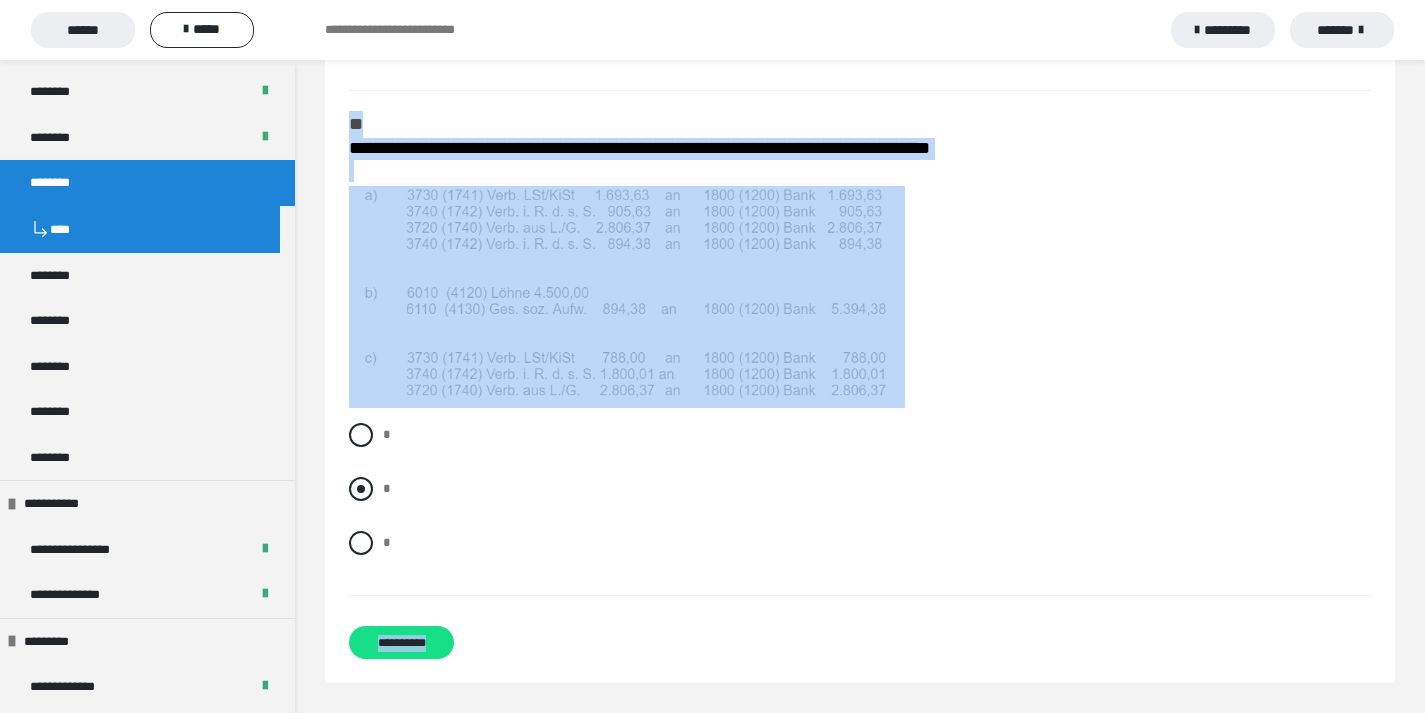 copy on "**********" 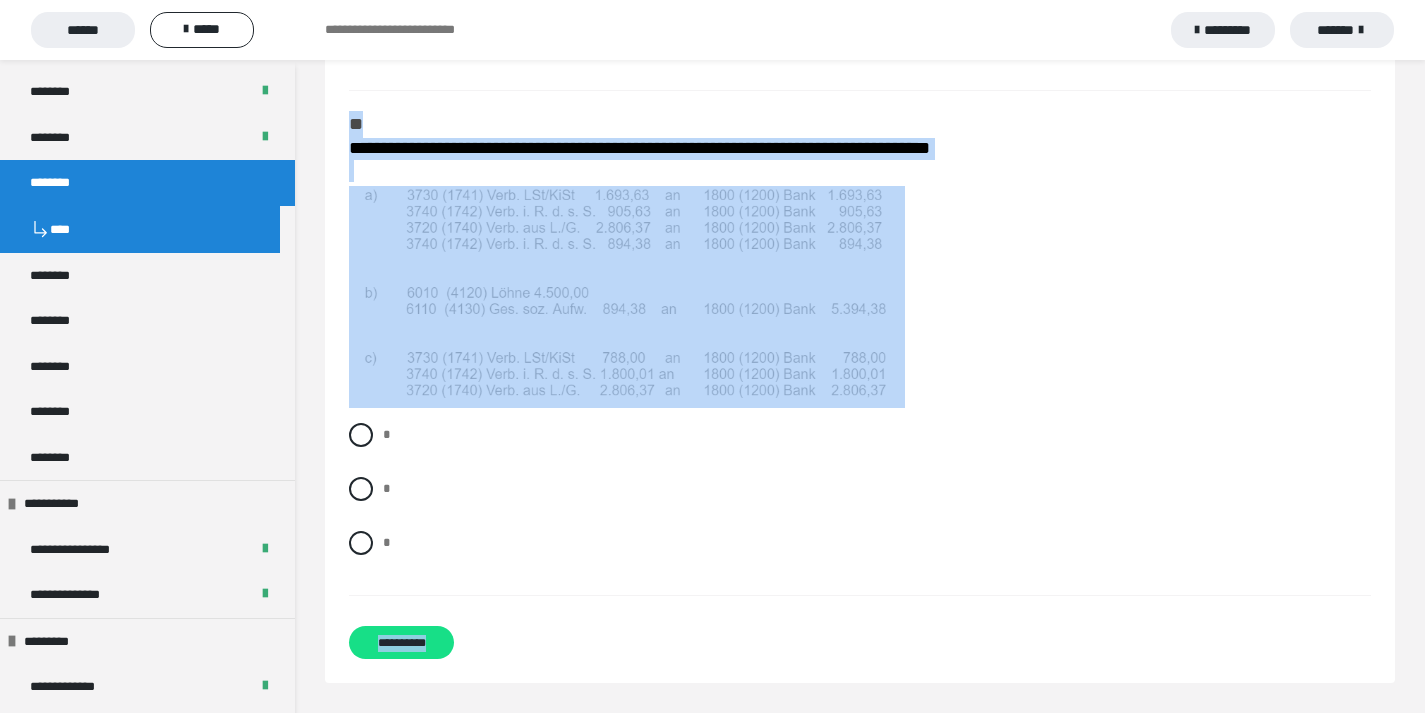 click on "* * *" at bounding box center (860, 504) 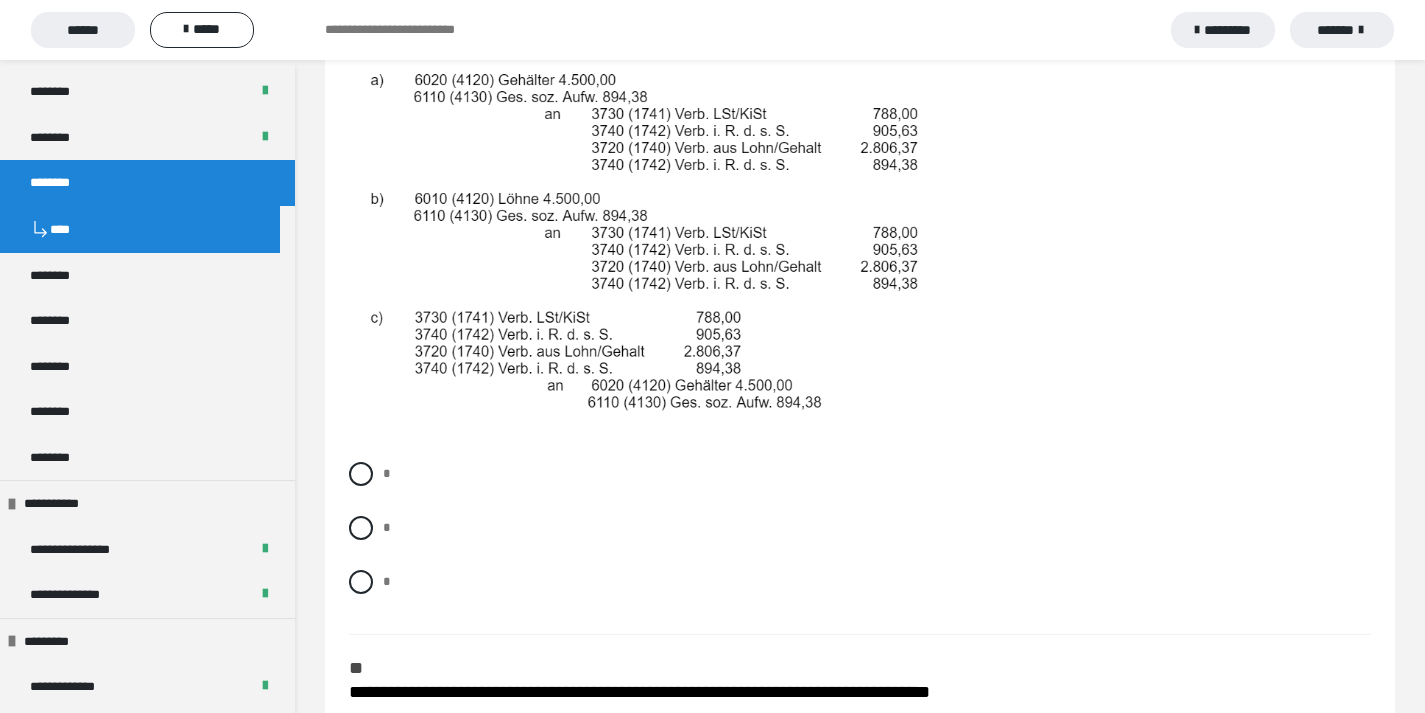 scroll, scrollTop: 439, scrollLeft: 0, axis: vertical 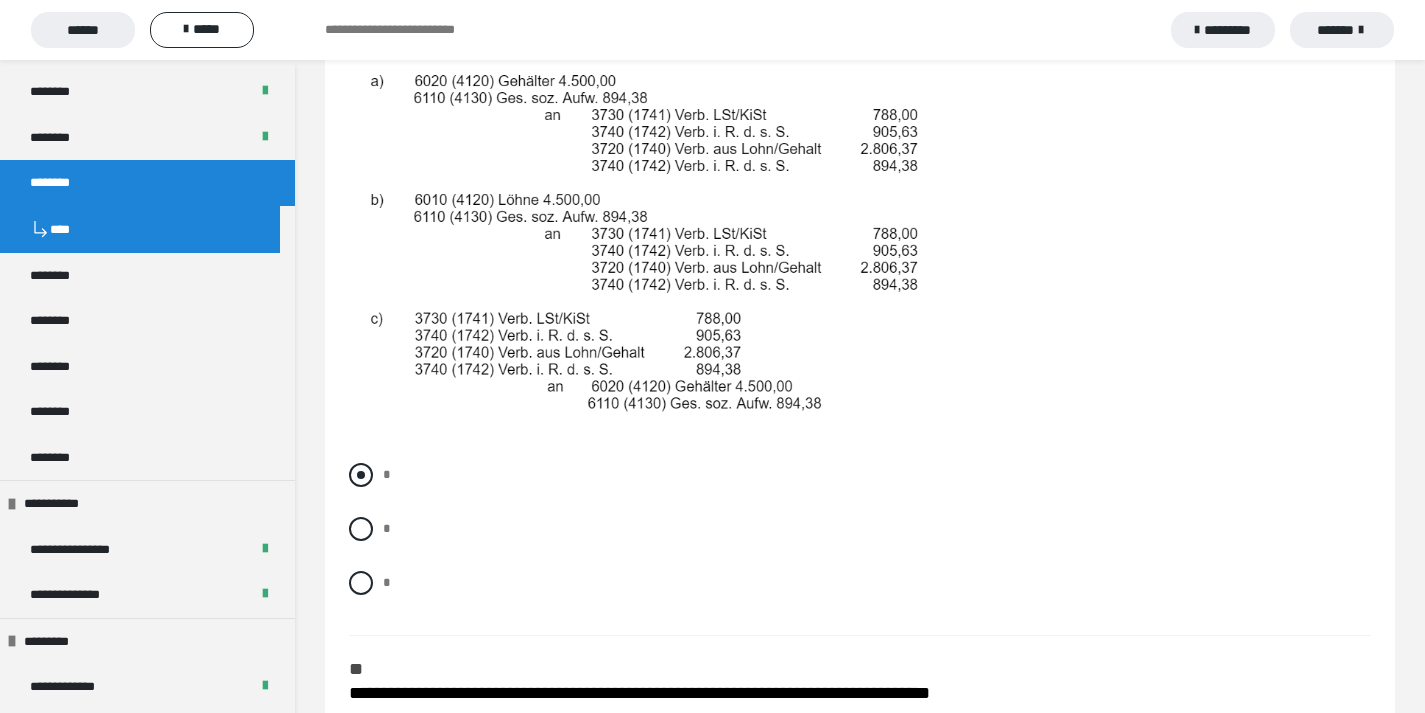 click at bounding box center (361, 475) 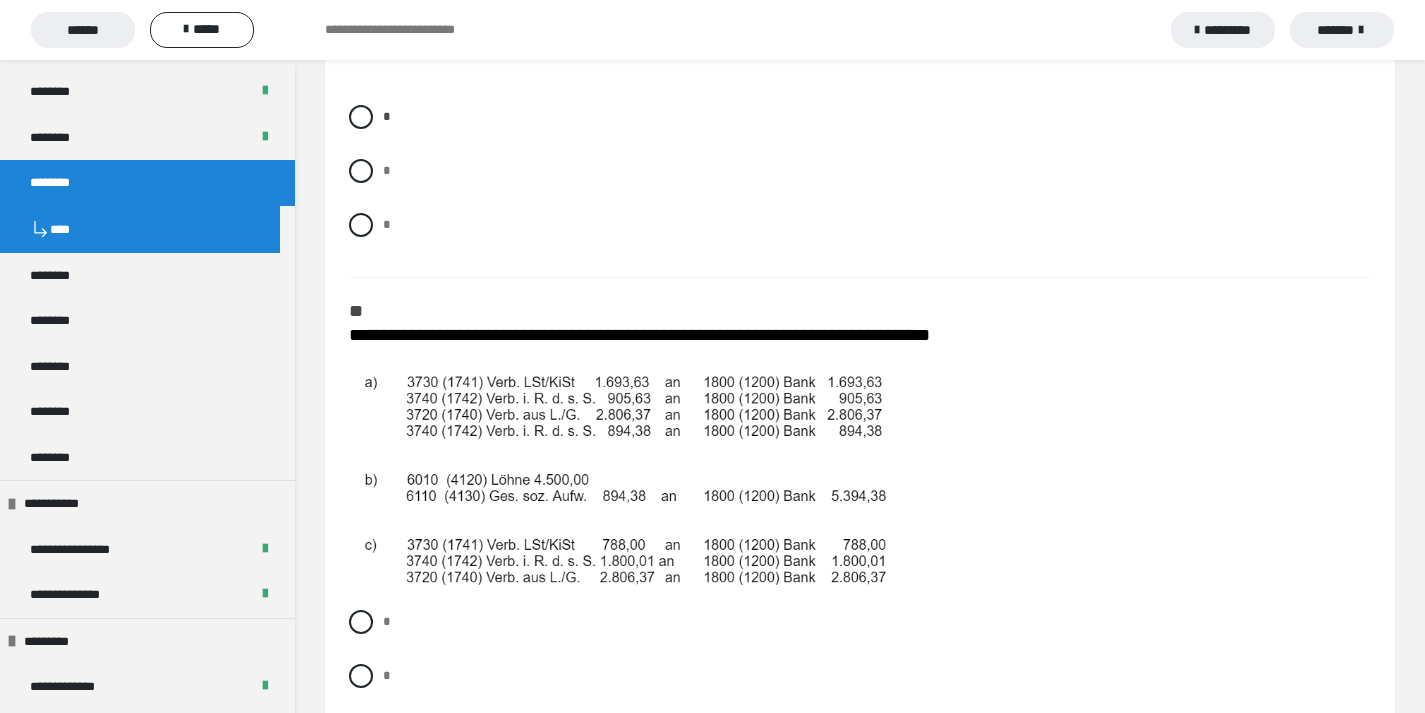 scroll, scrollTop: 872, scrollLeft: 0, axis: vertical 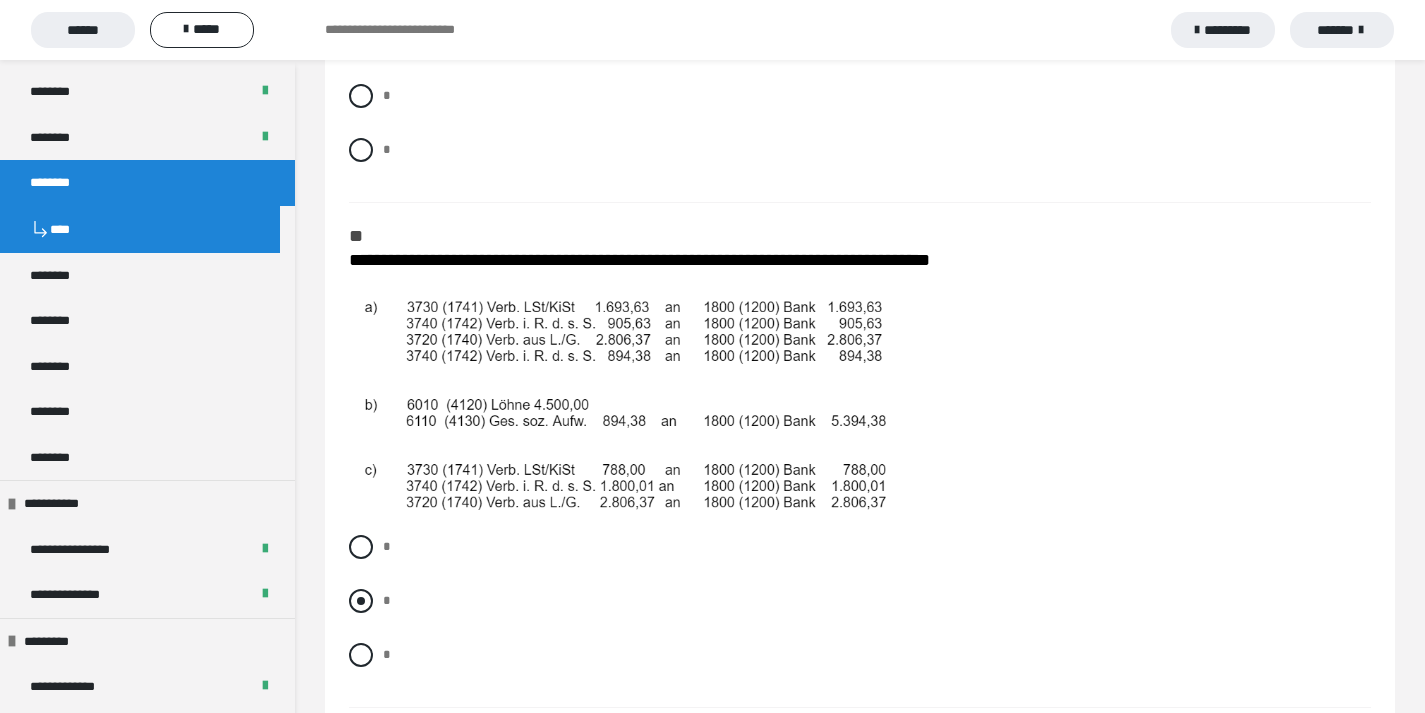click at bounding box center [361, 601] 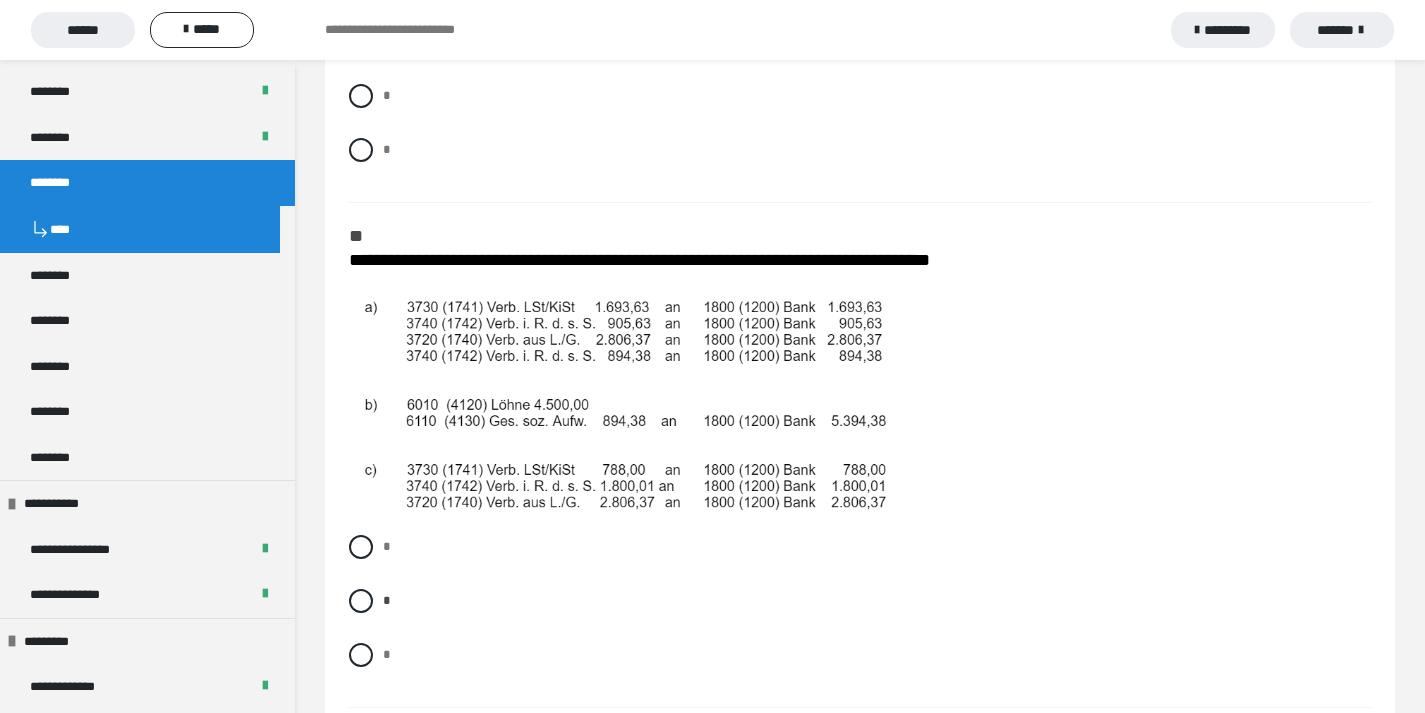 scroll, scrollTop: 986, scrollLeft: 0, axis: vertical 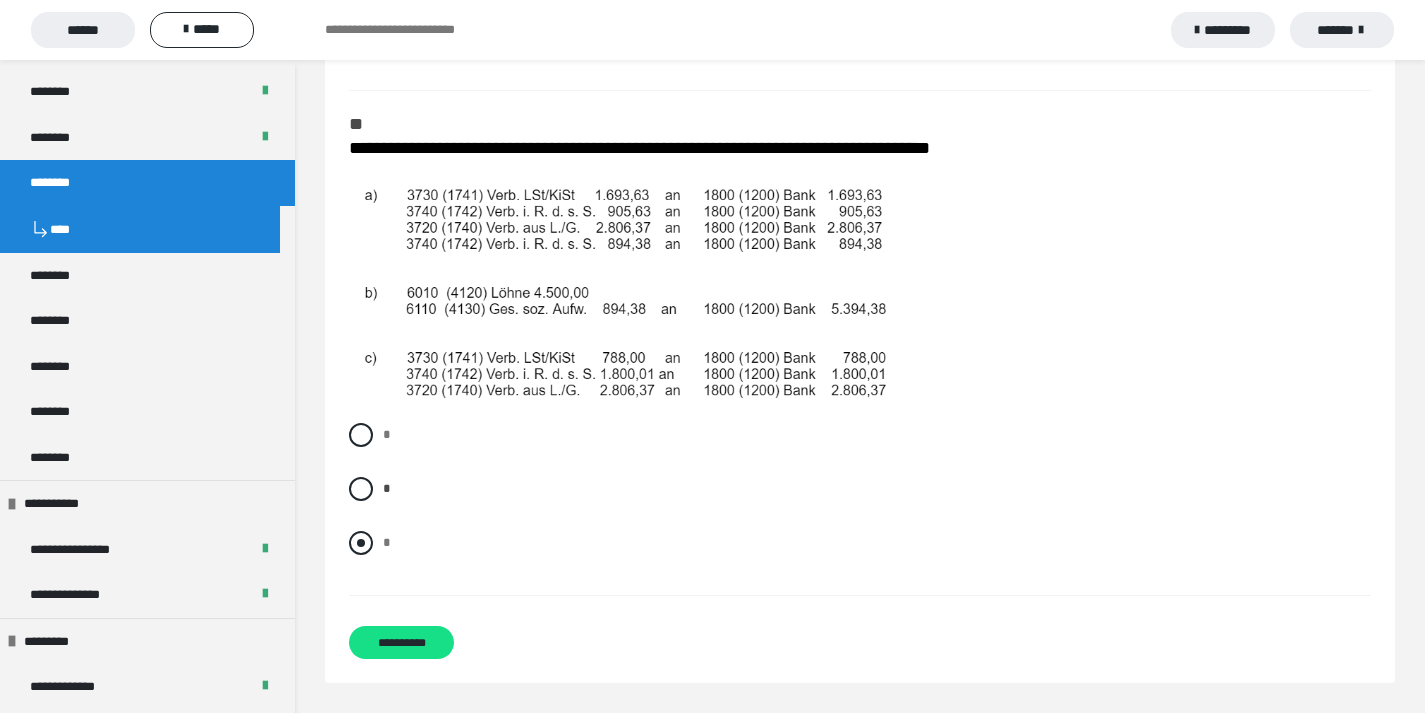 click at bounding box center (361, 543) 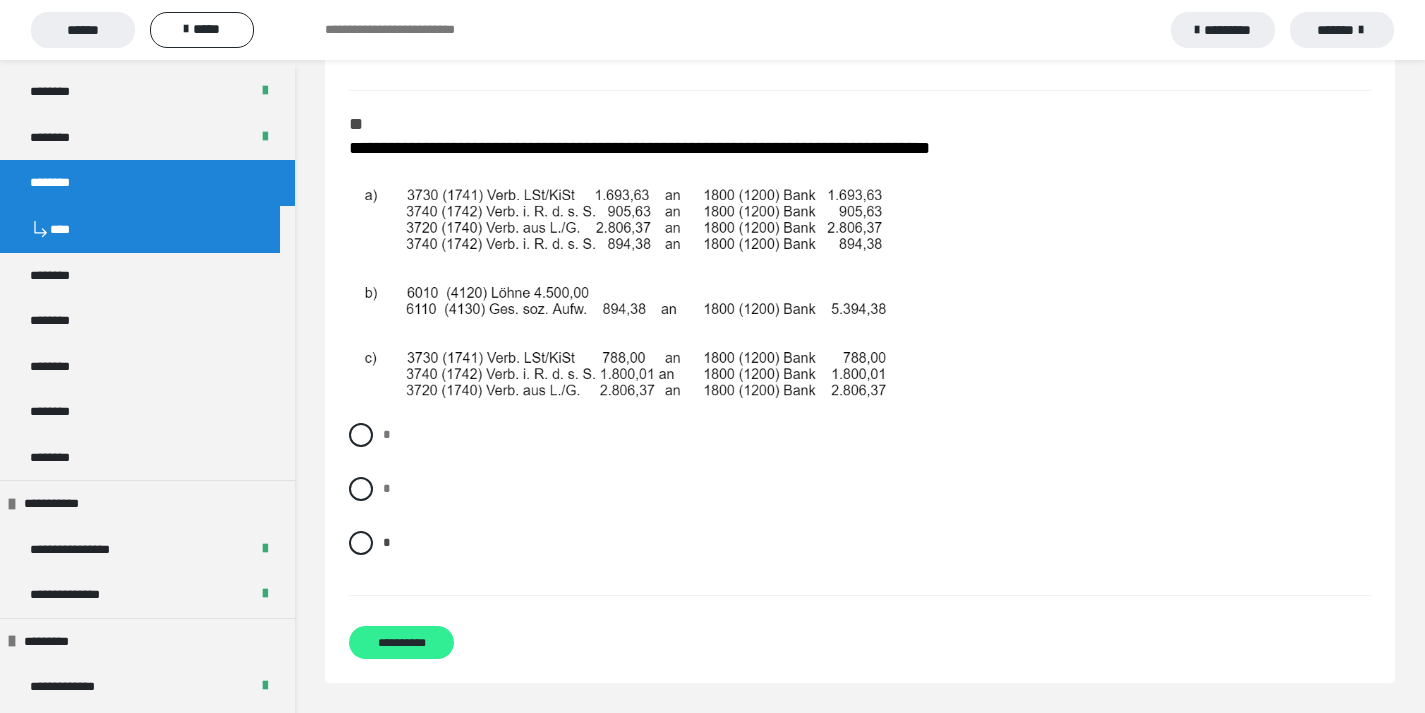 click on "**********" at bounding box center (401, 642) 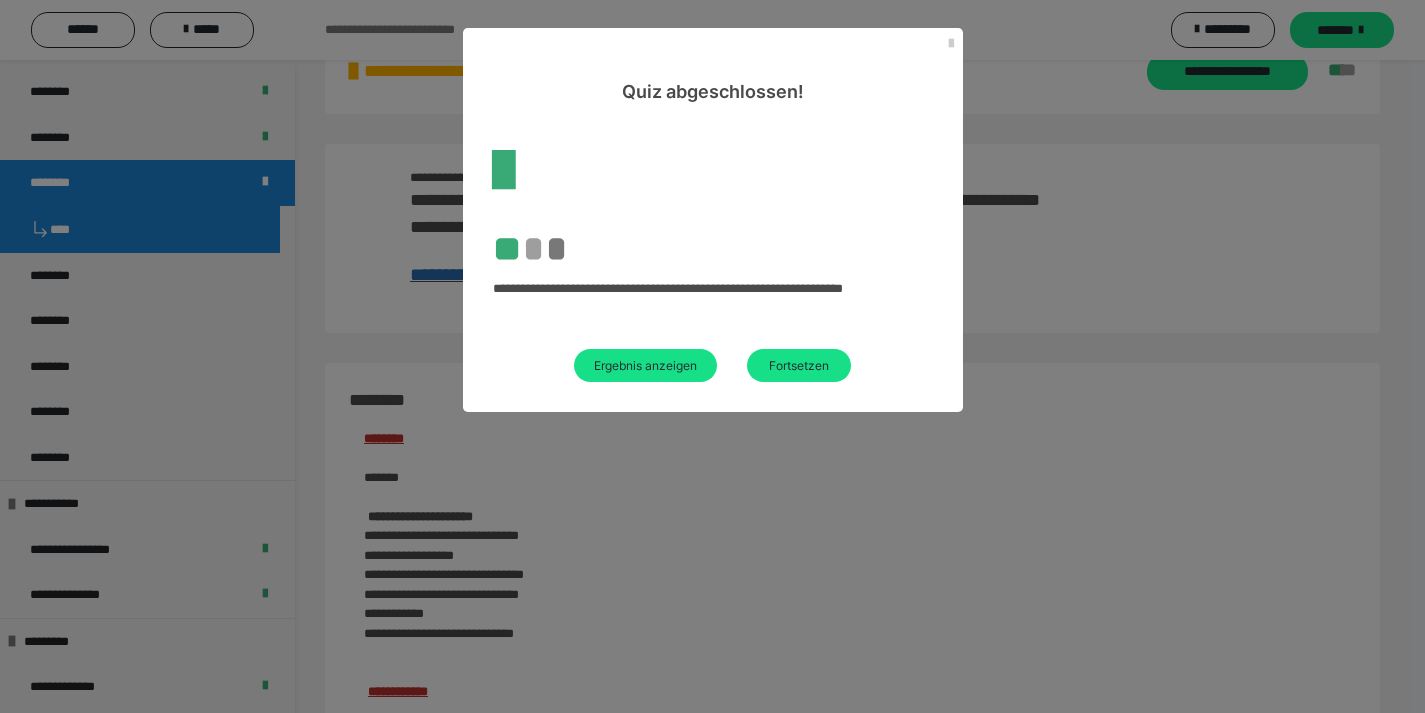 scroll, scrollTop: 986, scrollLeft: 0, axis: vertical 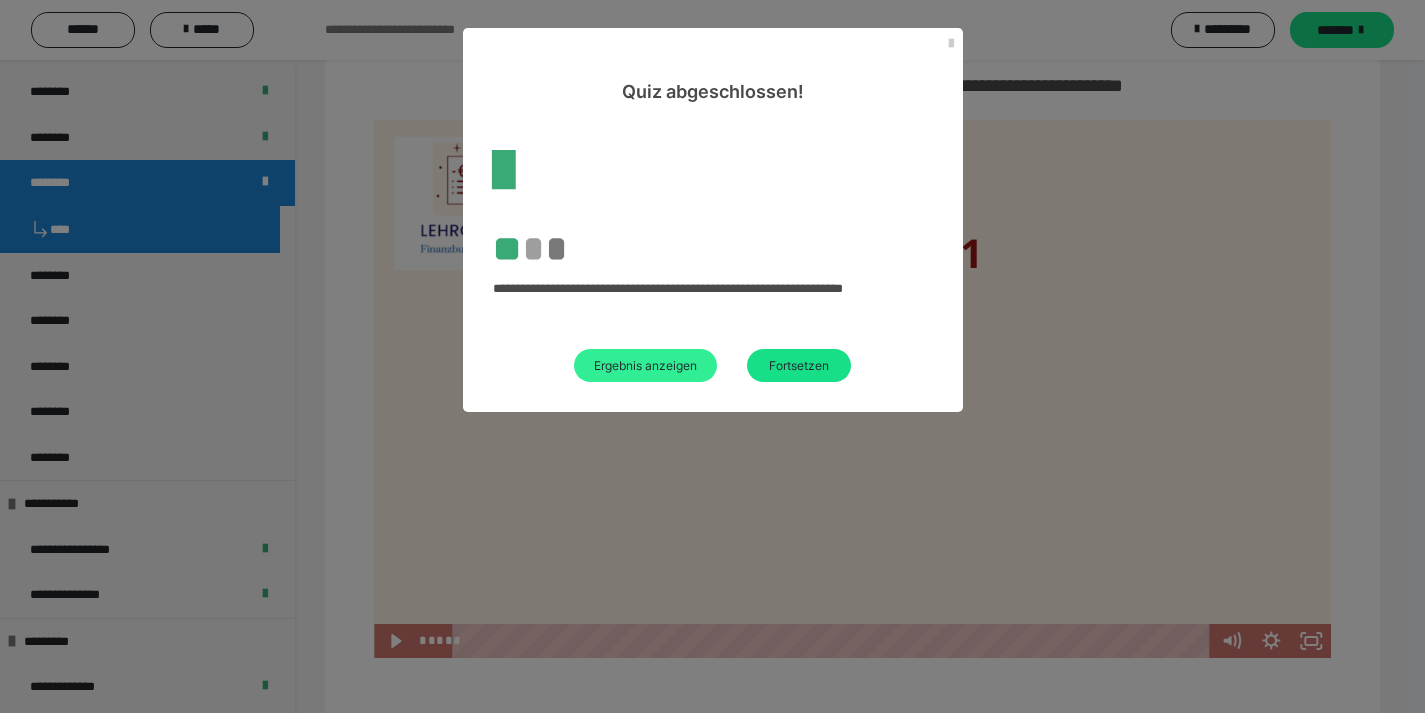 click on "Ergebnis anzeigen" at bounding box center (645, 365) 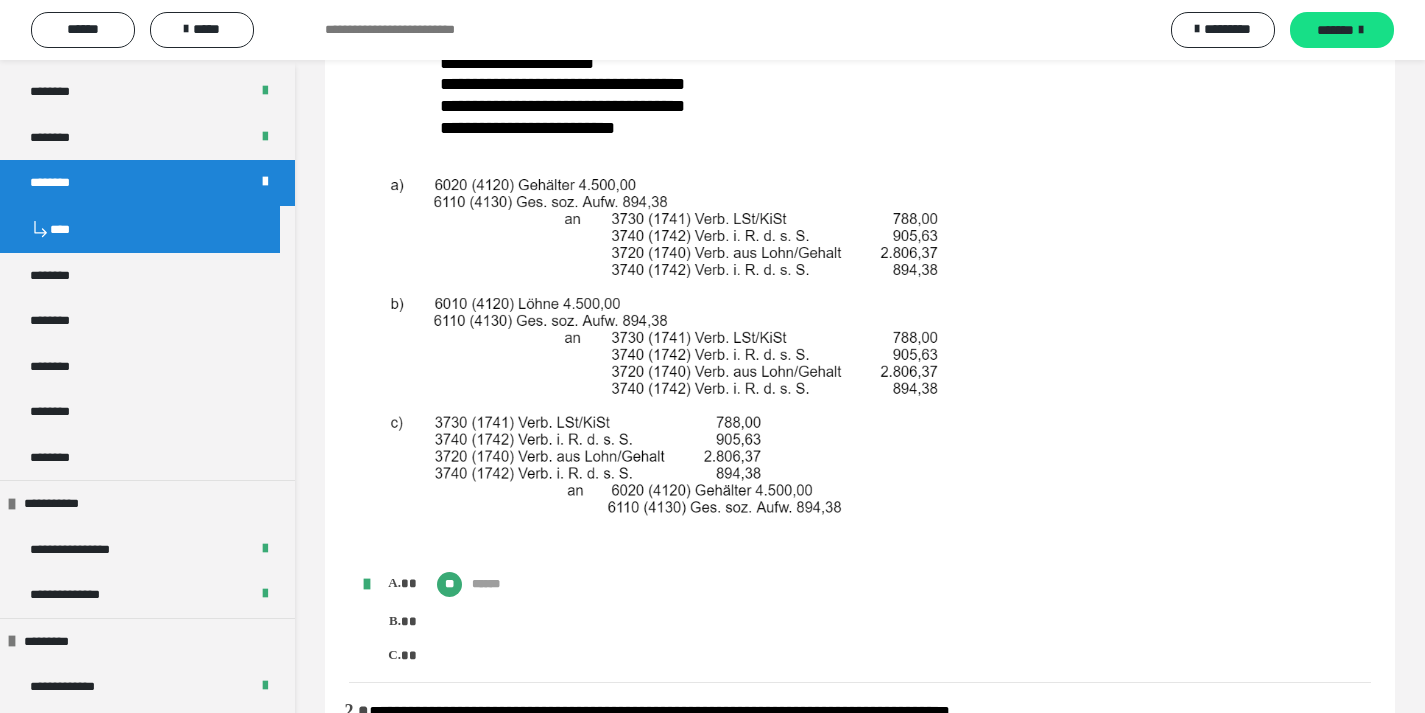 scroll, scrollTop: 0, scrollLeft: 0, axis: both 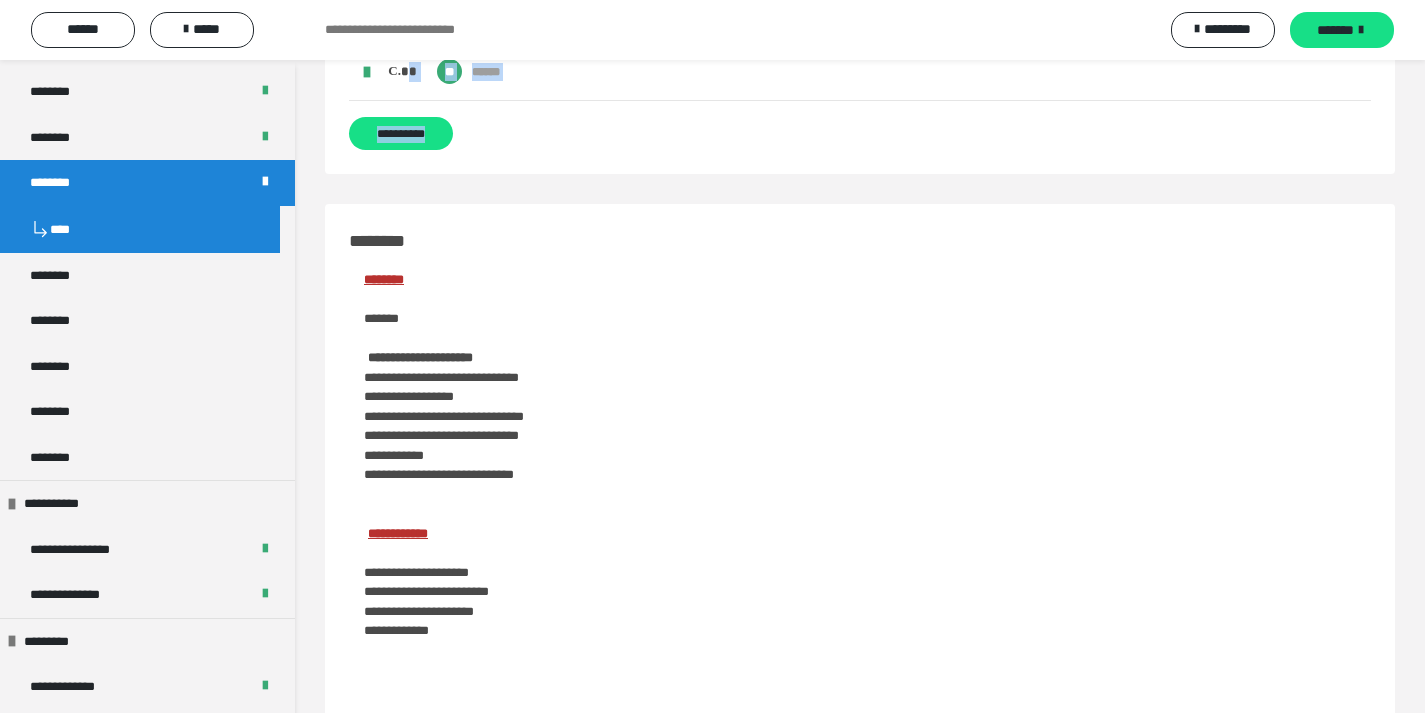 drag, startPoint x: 349, startPoint y: 121, endPoint x: 858, endPoint y: 160, distance: 510.4919 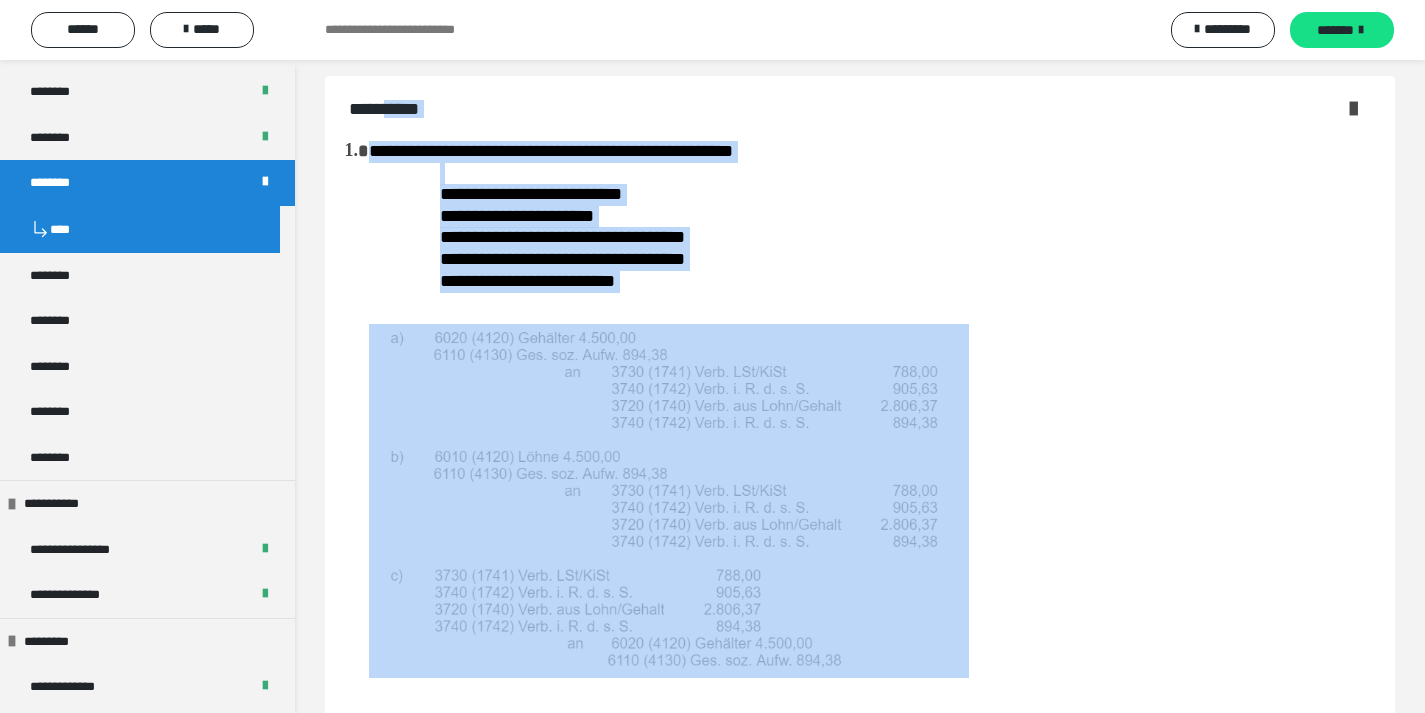 scroll, scrollTop: 0, scrollLeft: 0, axis: both 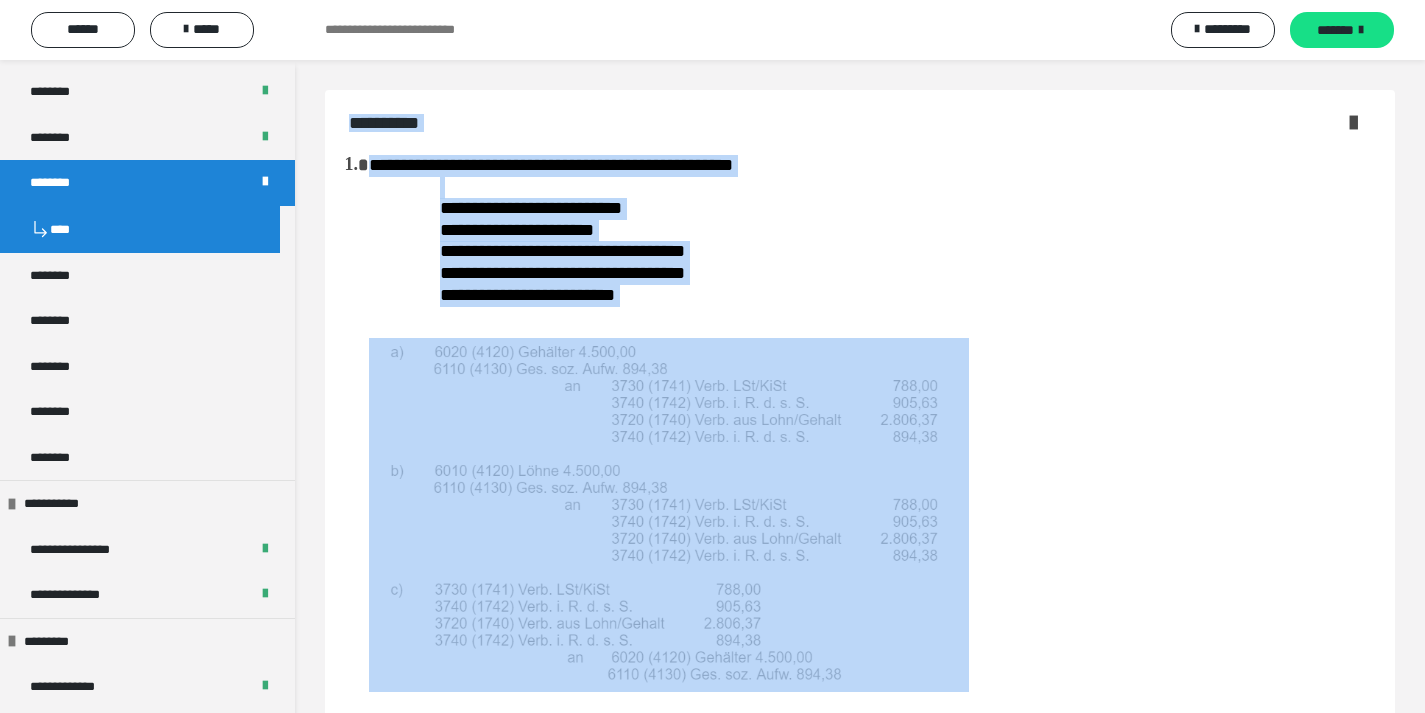 drag, startPoint x: 678, startPoint y: 119, endPoint x: 336, endPoint y: 127, distance: 342.09357 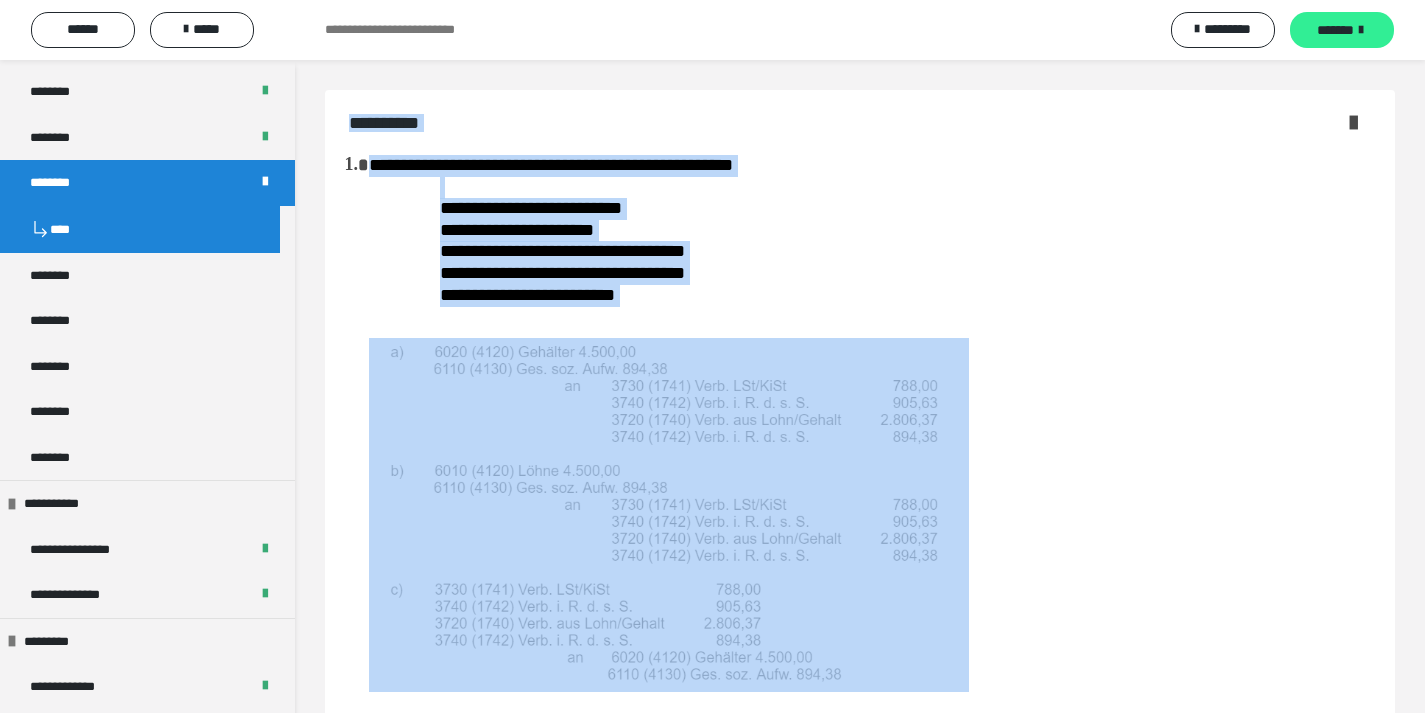 click on "*******" at bounding box center [1335, 30] 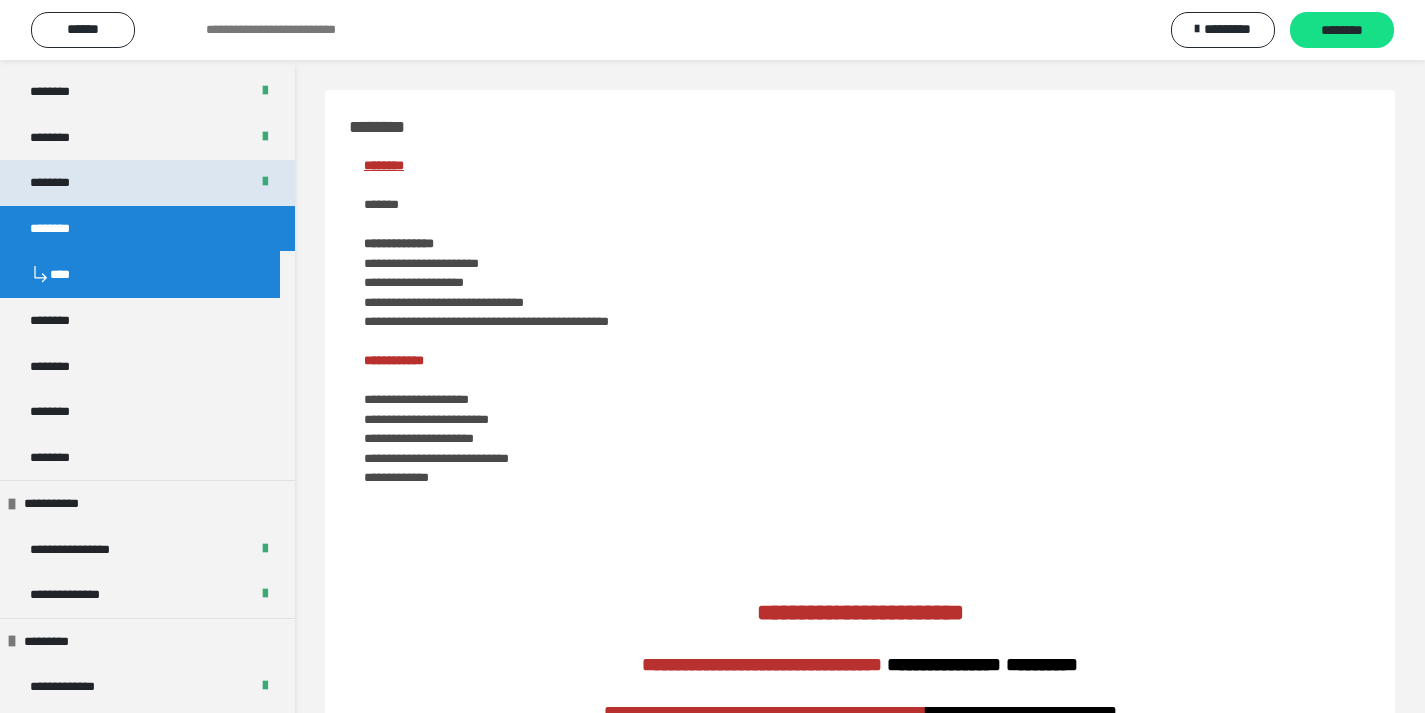 click on "********" at bounding box center (147, 183) 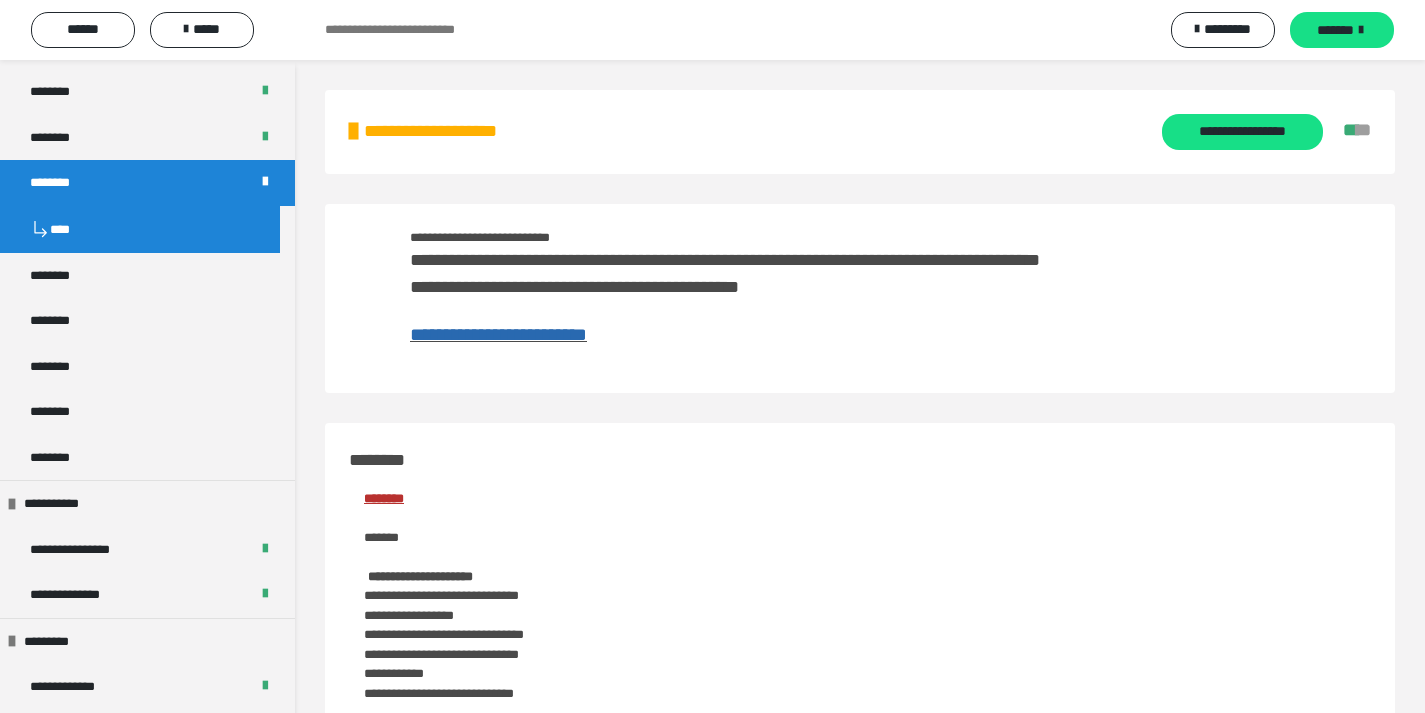 click on "**********" at bounding box center (498, 334) 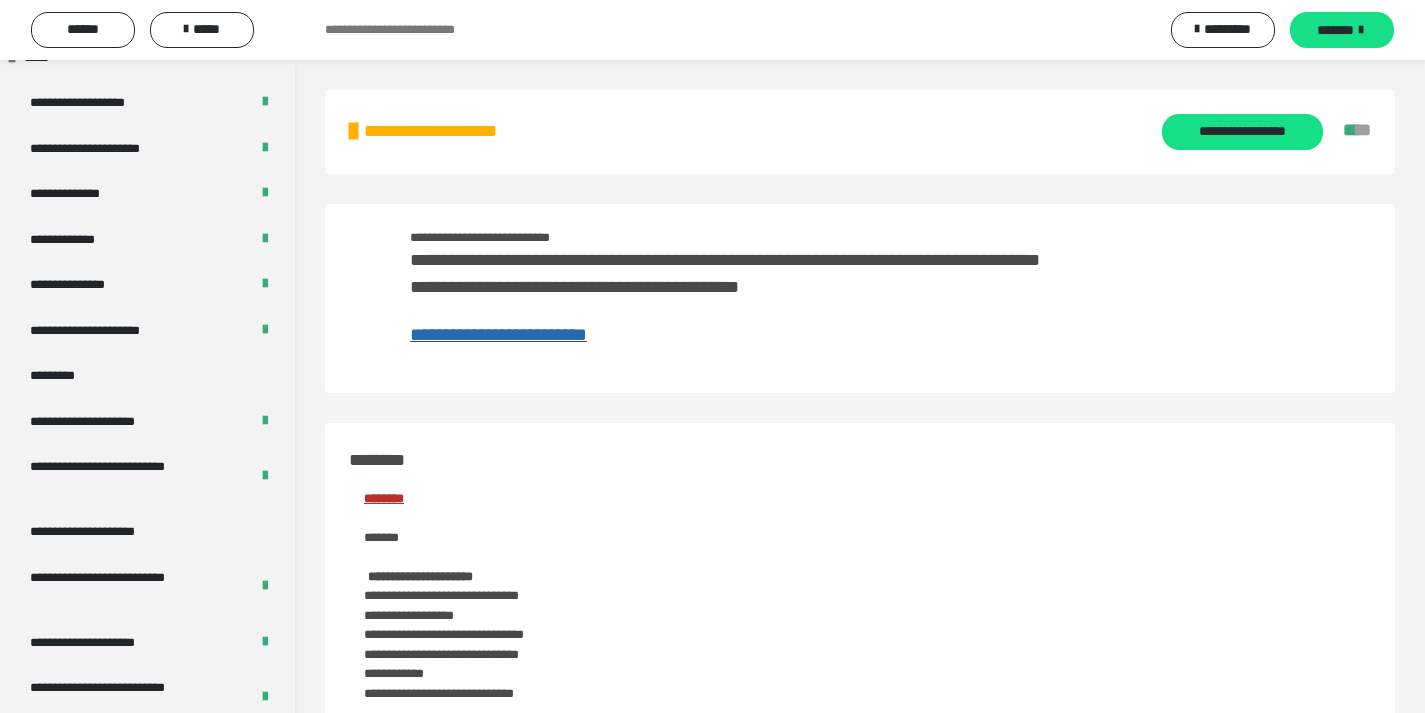 scroll, scrollTop: 2499, scrollLeft: 0, axis: vertical 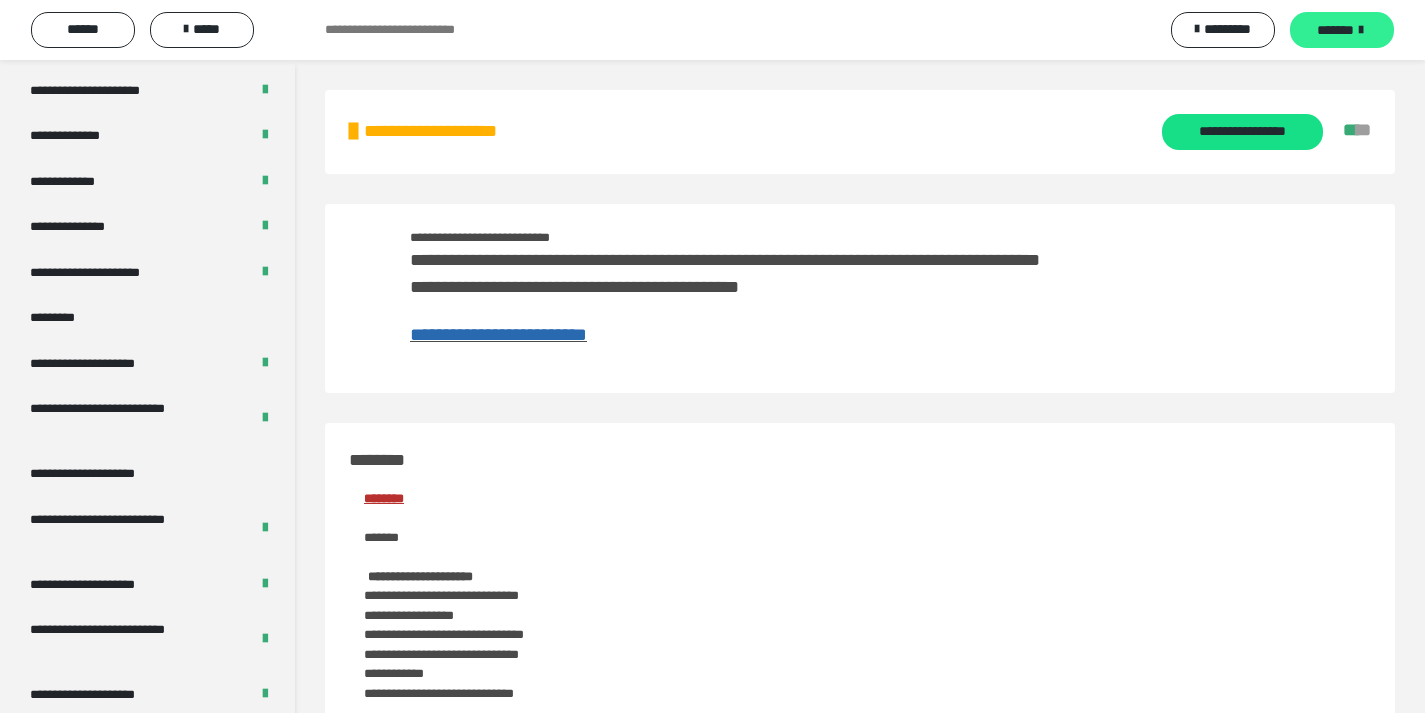 click on "*******" at bounding box center (1342, 30) 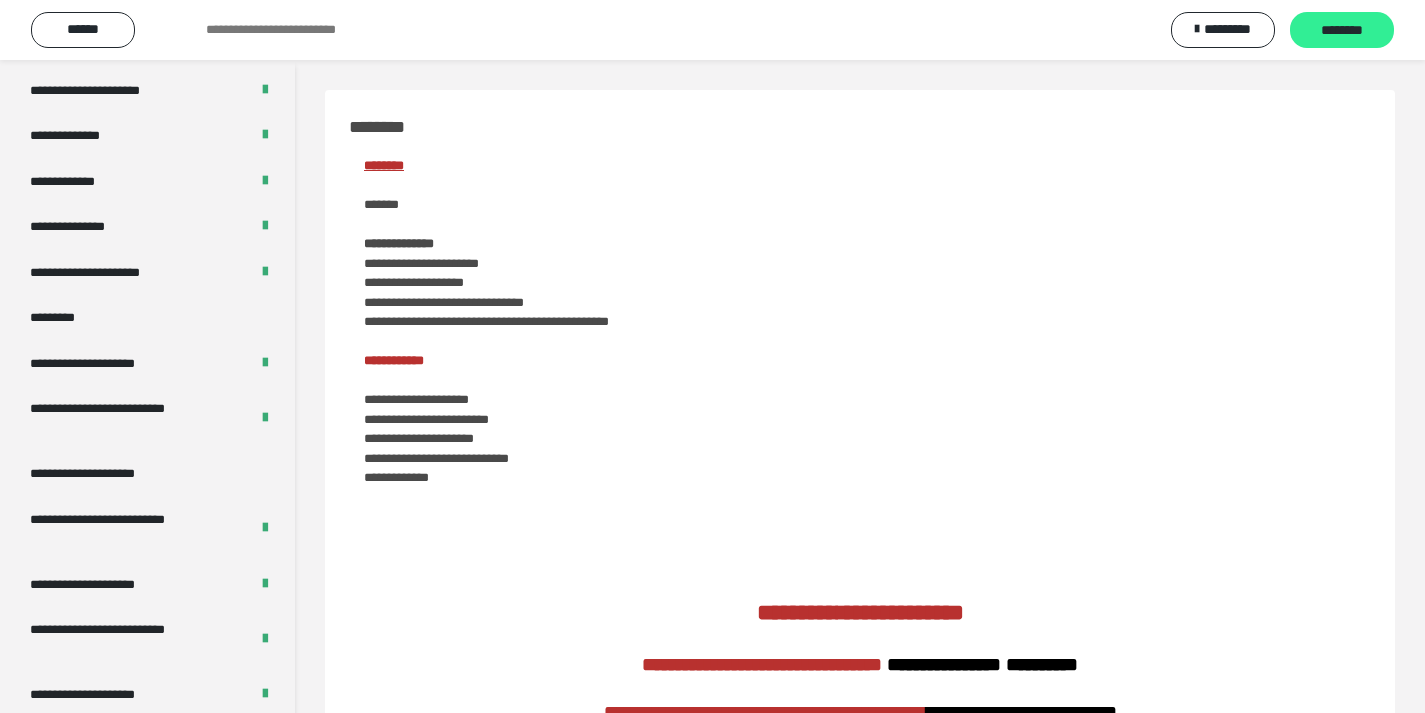 click on "********" at bounding box center (1342, 31) 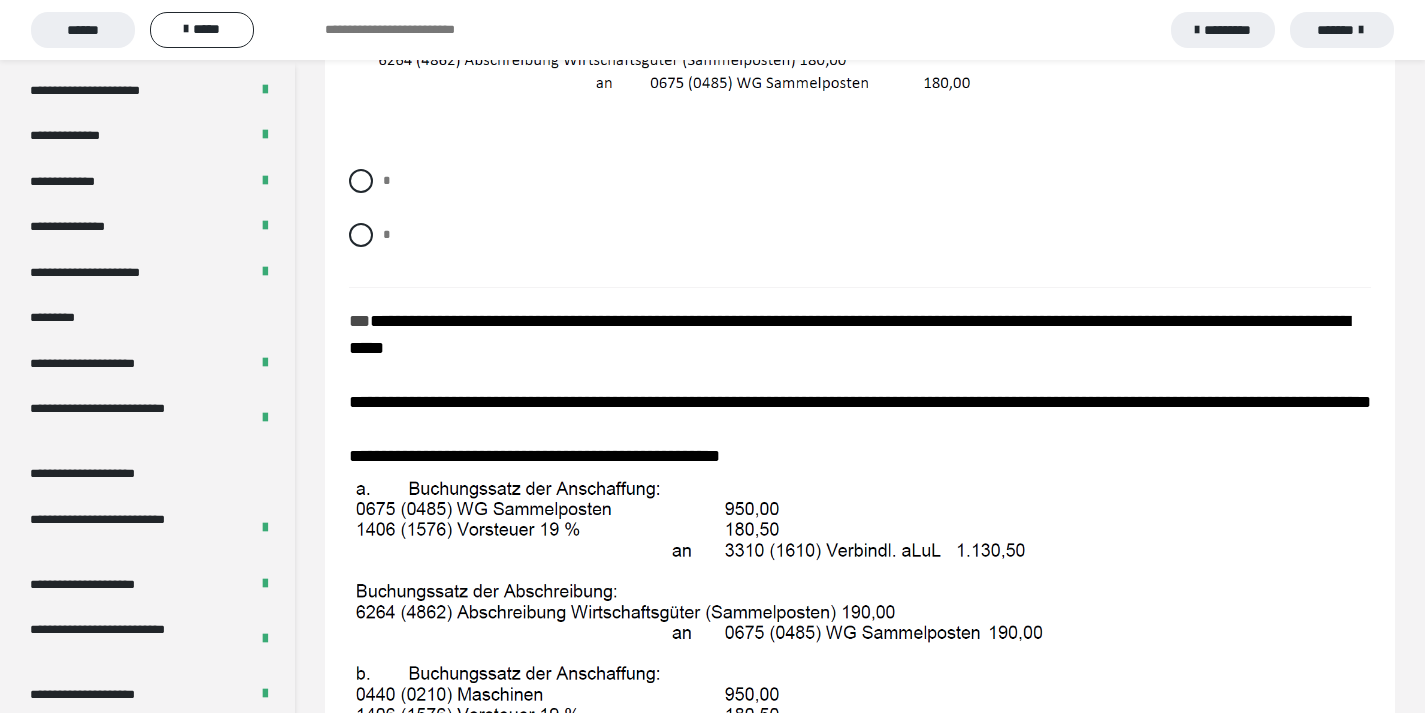 scroll, scrollTop: 3830, scrollLeft: 0, axis: vertical 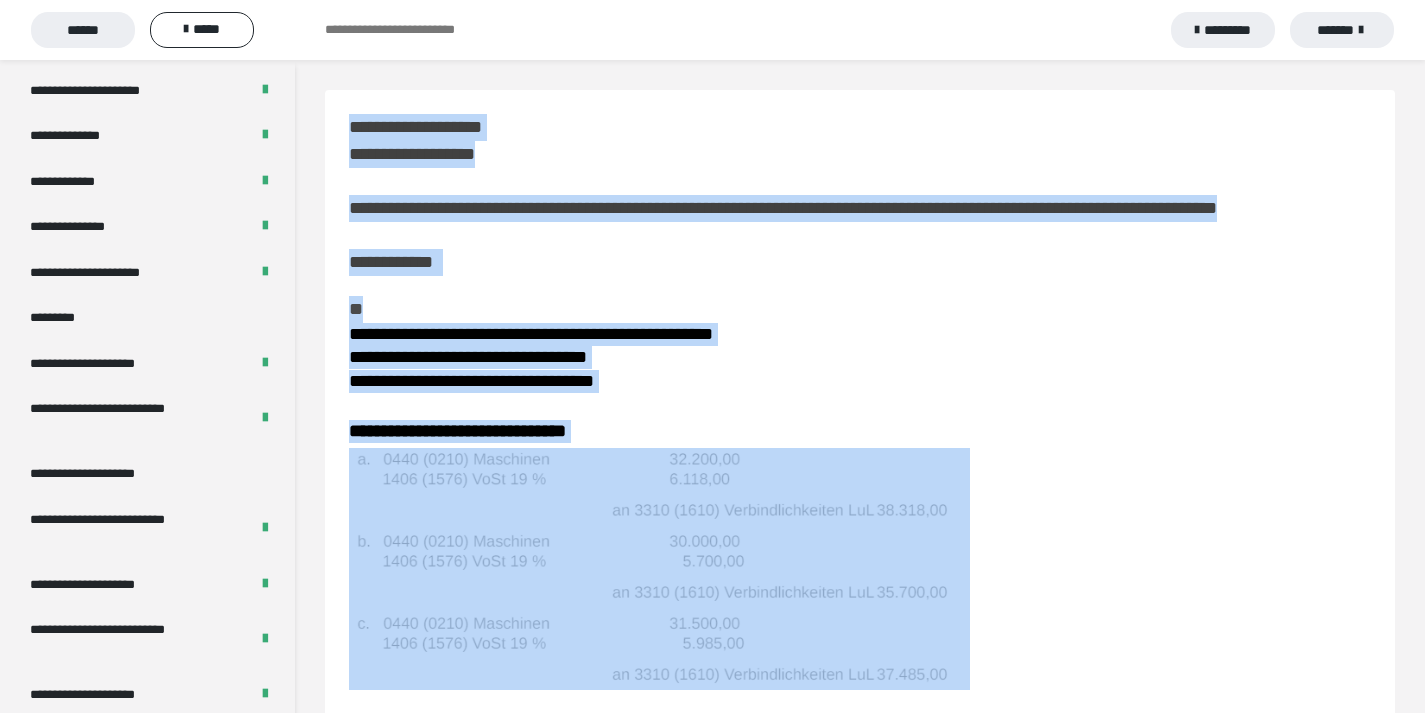 drag, startPoint x: 463, startPoint y: 647, endPoint x: 340, endPoint y: 138, distance: 523.65063 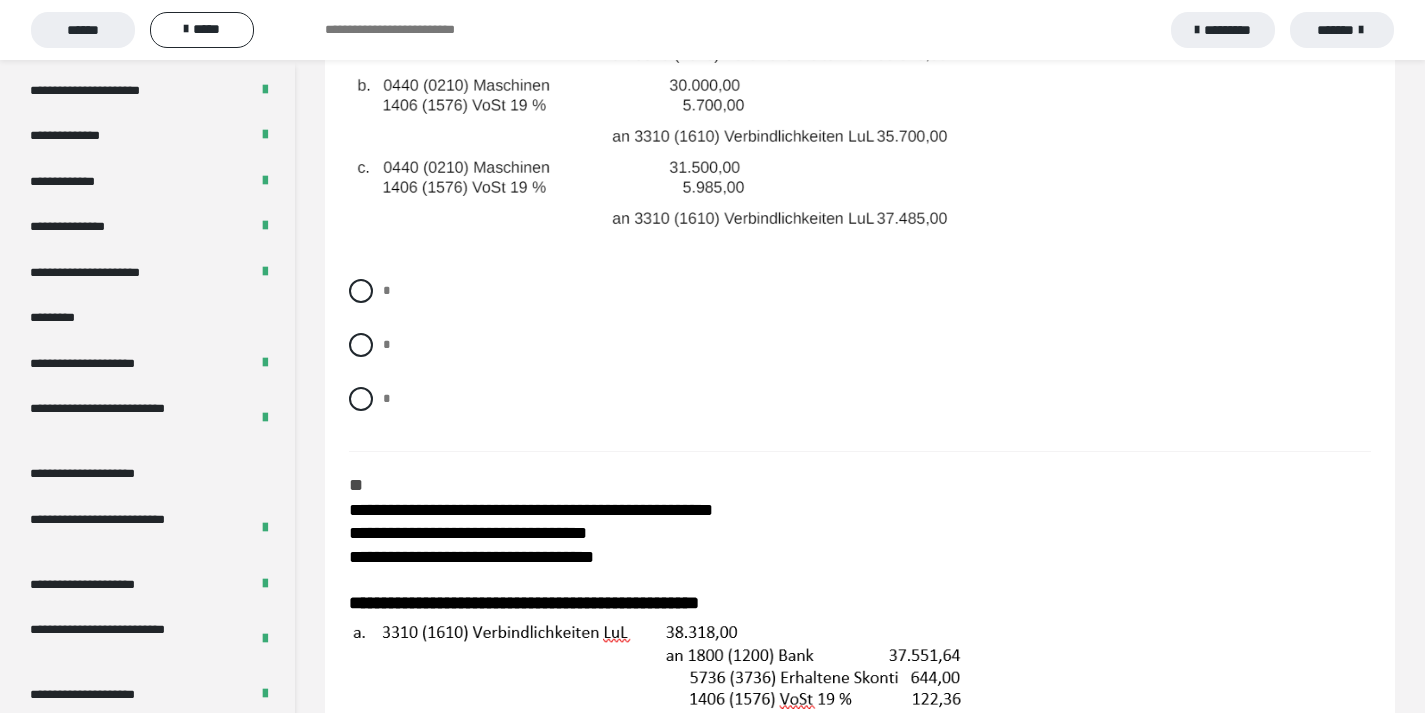 scroll, scrollTop: 443, scrollLeft: 0, axis: vertical 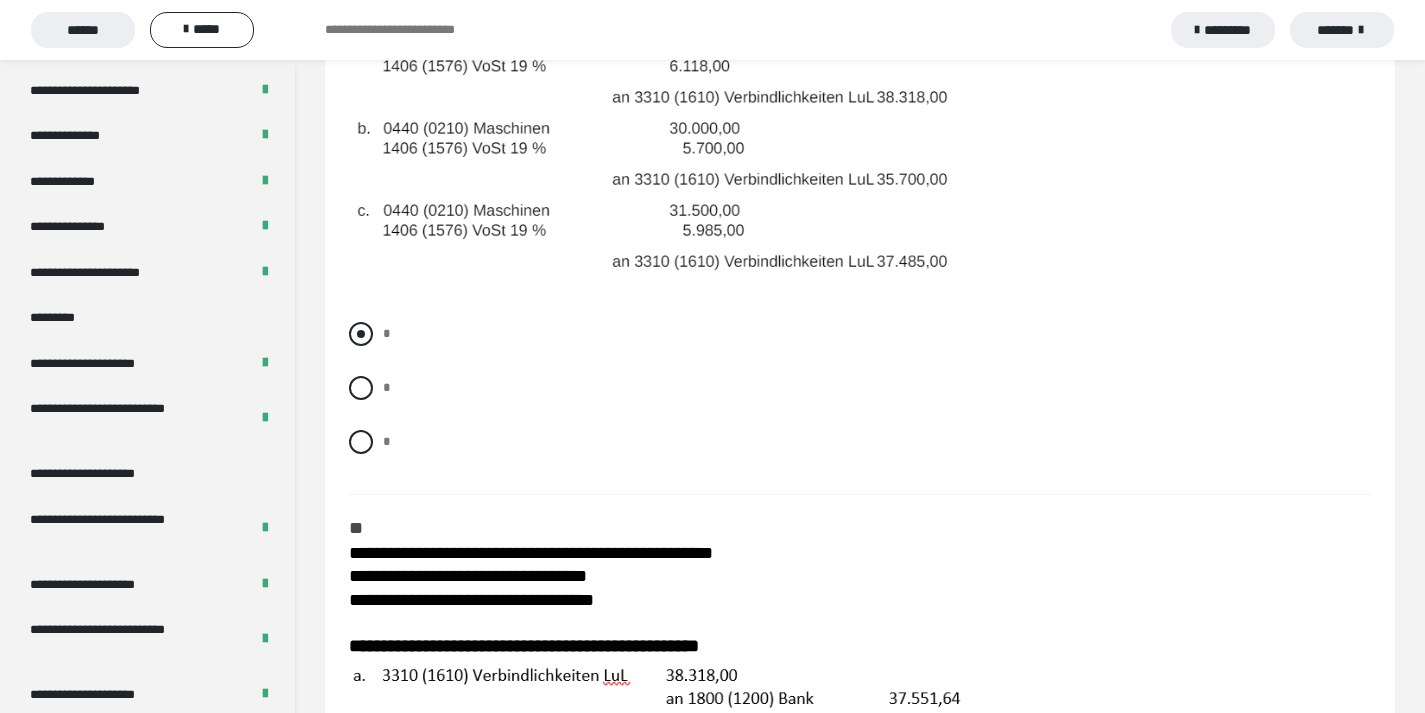 click at bounding box center [361, 334] 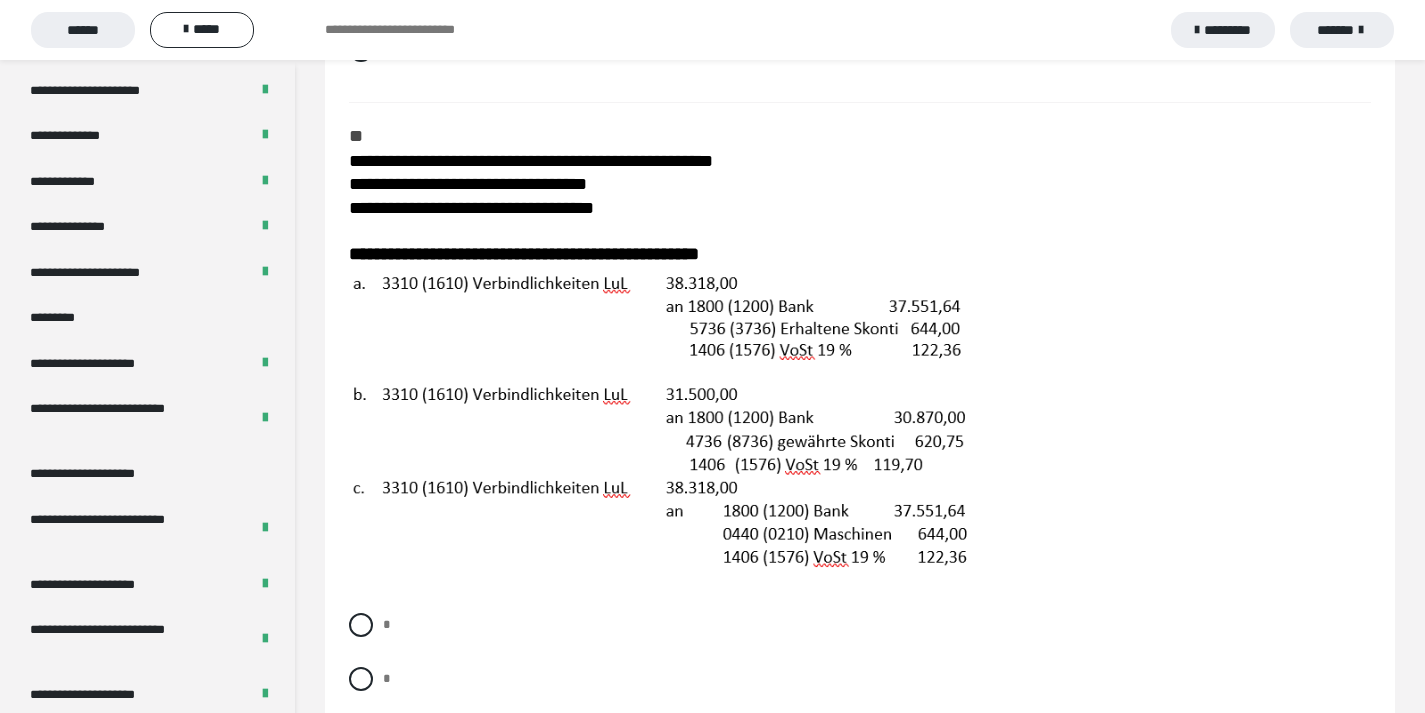 scroll, scrollTop: 802, scrollLeft: 0, axis: vertical 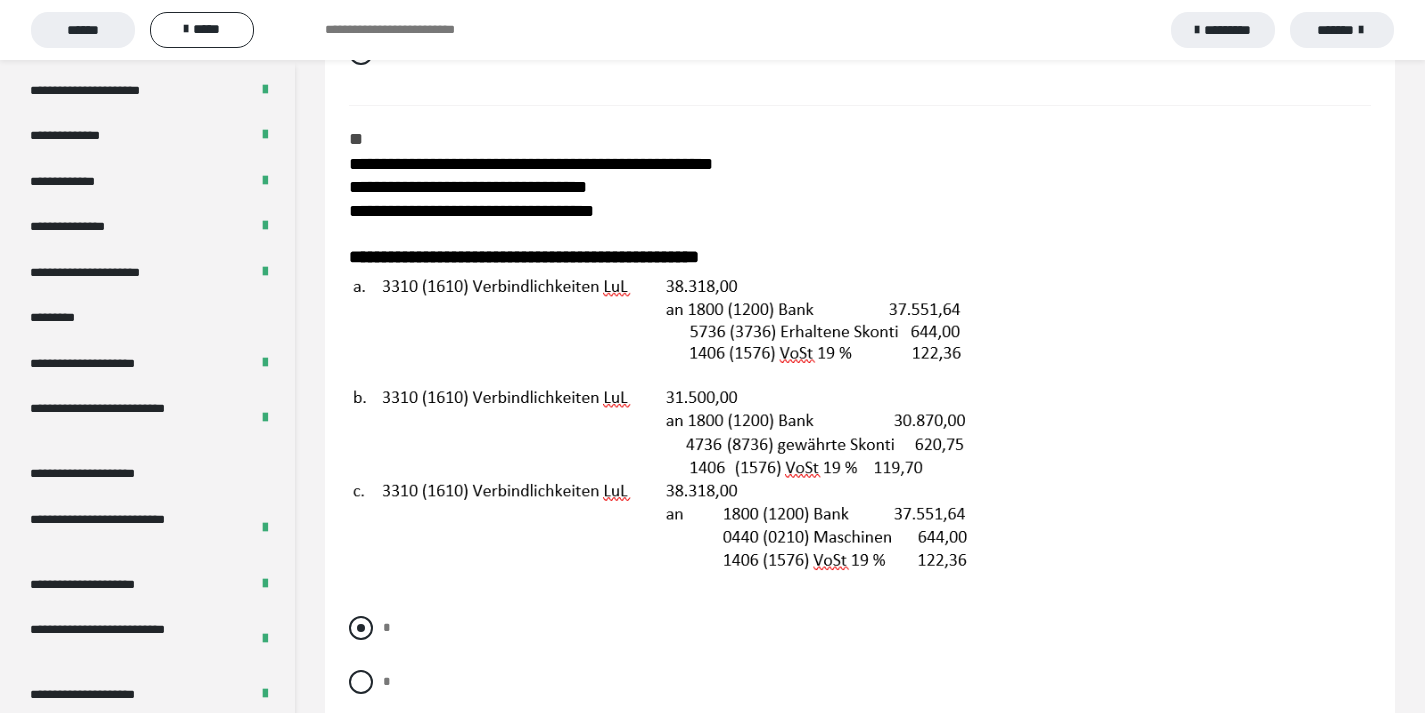 click at bounding box center (361, 628) 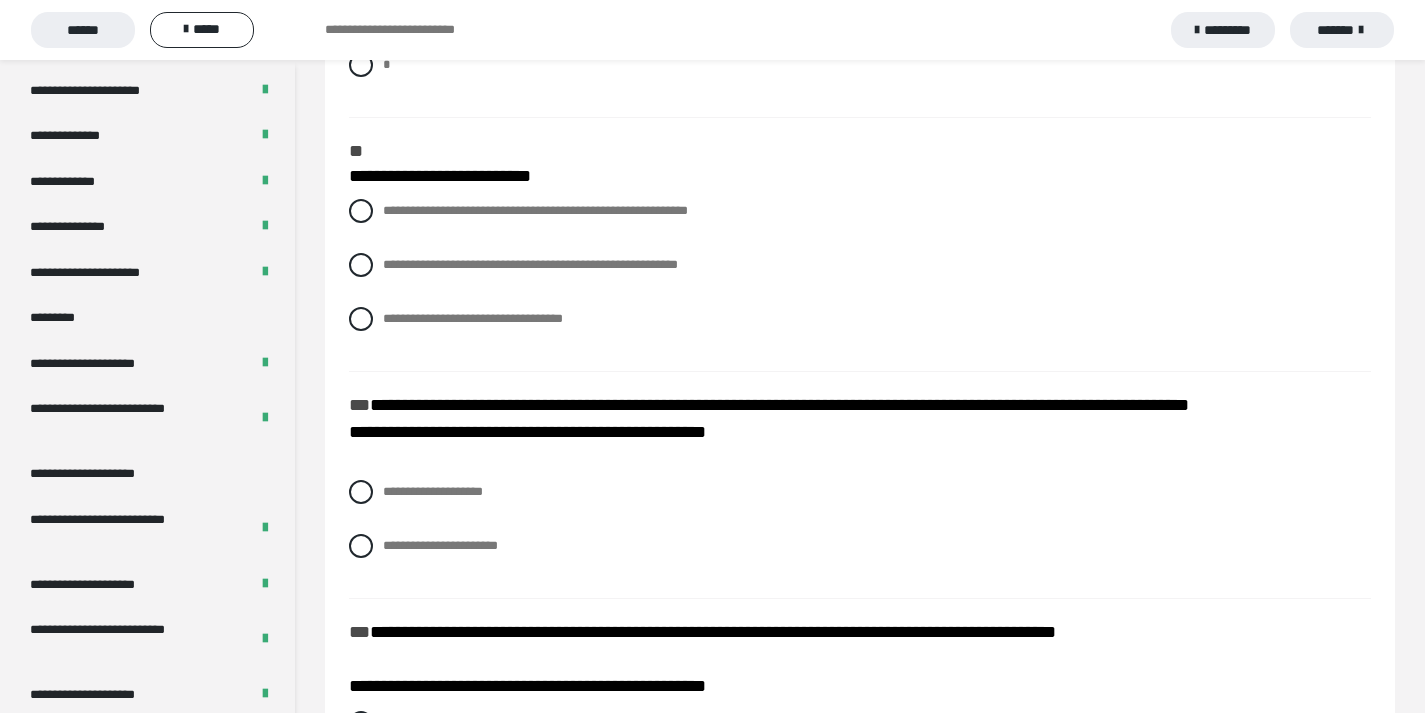 scroll, scrollTop: 1477, scrollLeft: 0, axis: vertical 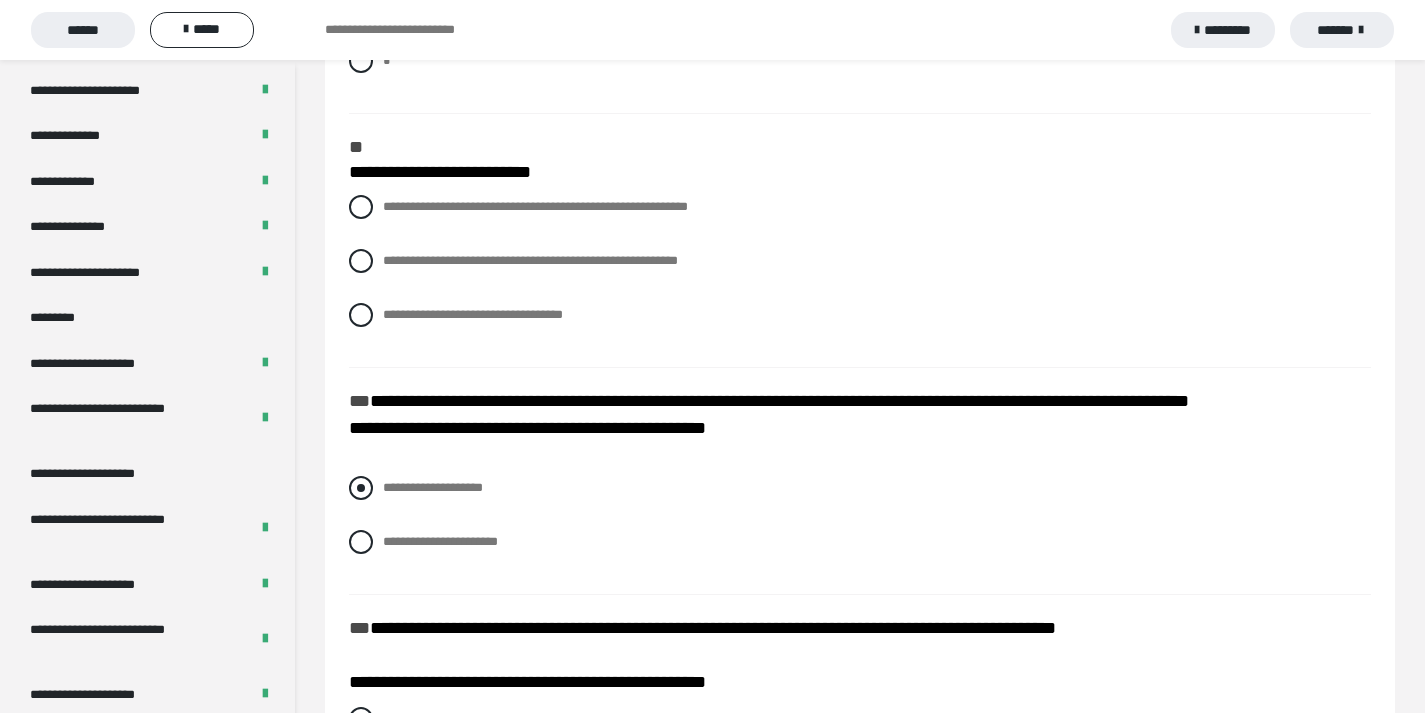 click on "**********" at bounding box center [860, 488] 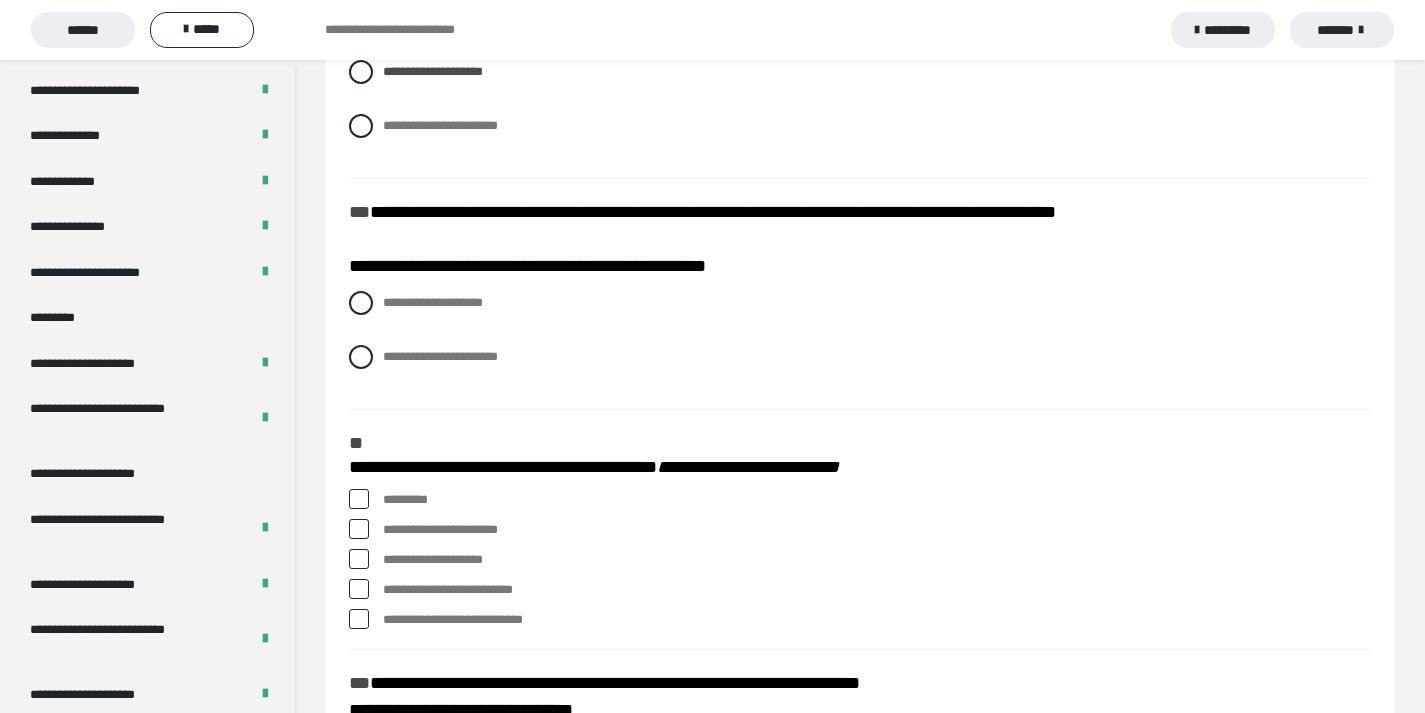 scroll, scrollTop: 1900, scrollLeft: 0, axis: vertical 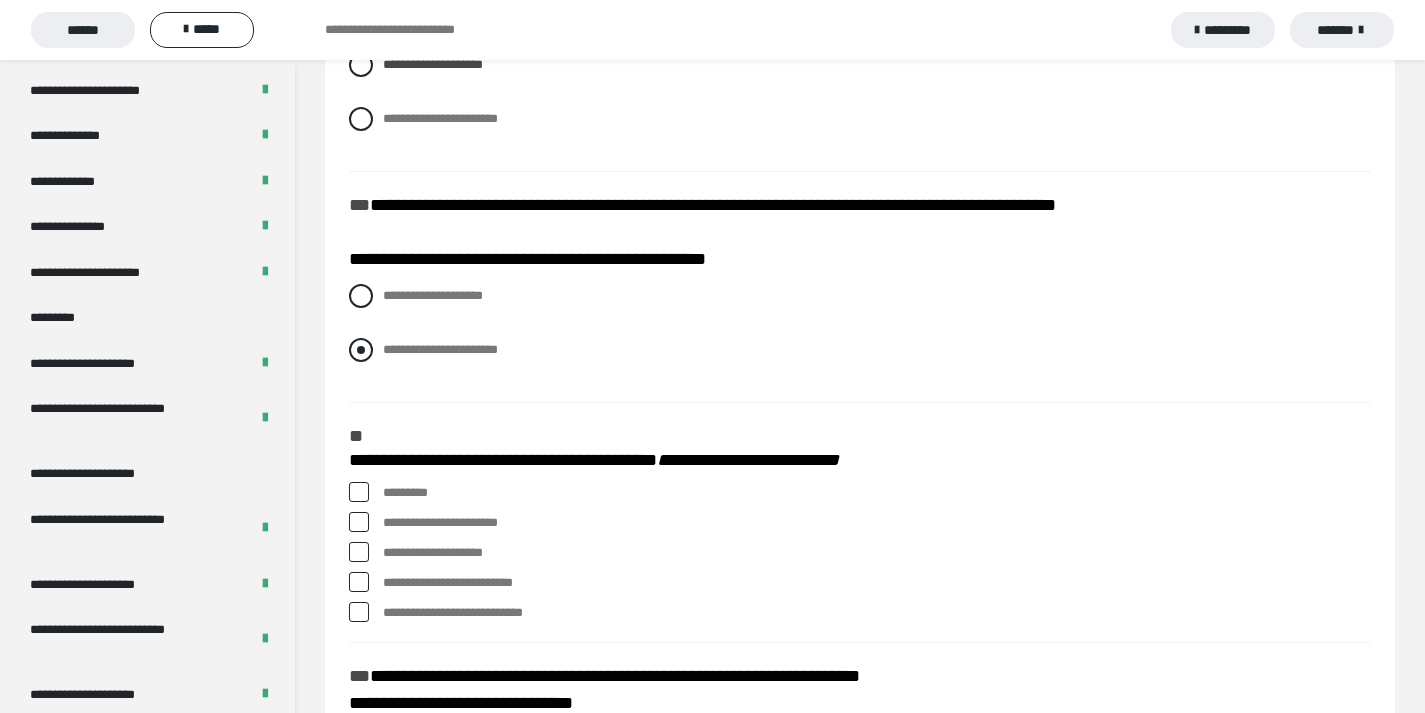 click on "**********" at bounding box center (440, 349) 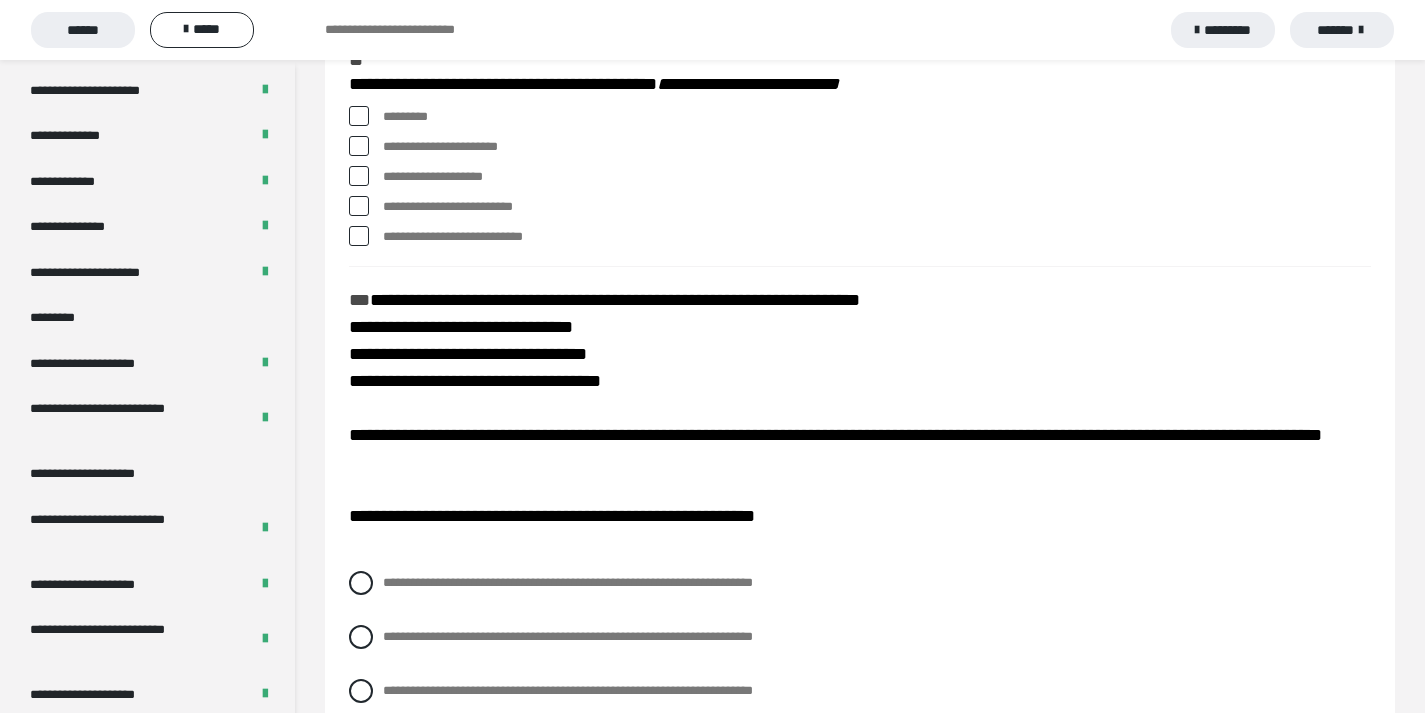 scroll, scrollTop: 2413, scrollLeft: 0, axis: vertical 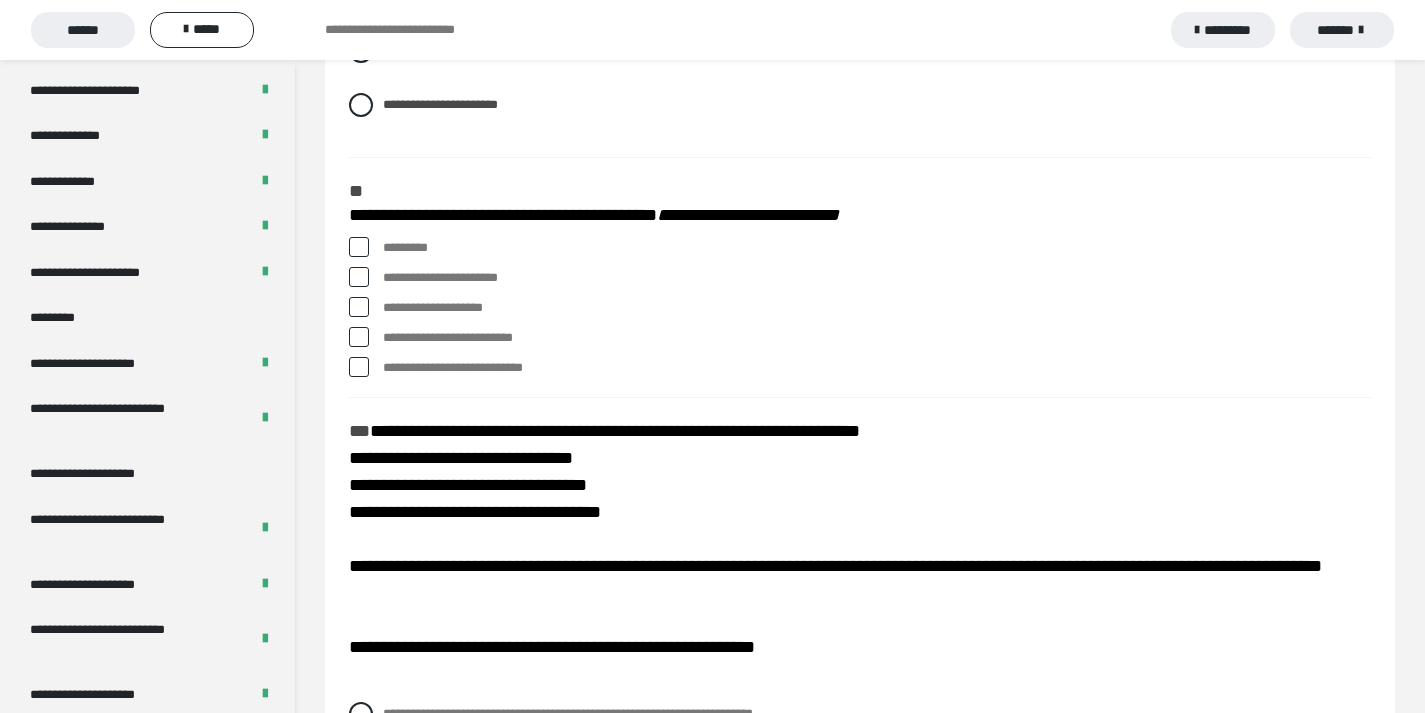 click on "*********" at bounding box center [877, 248] 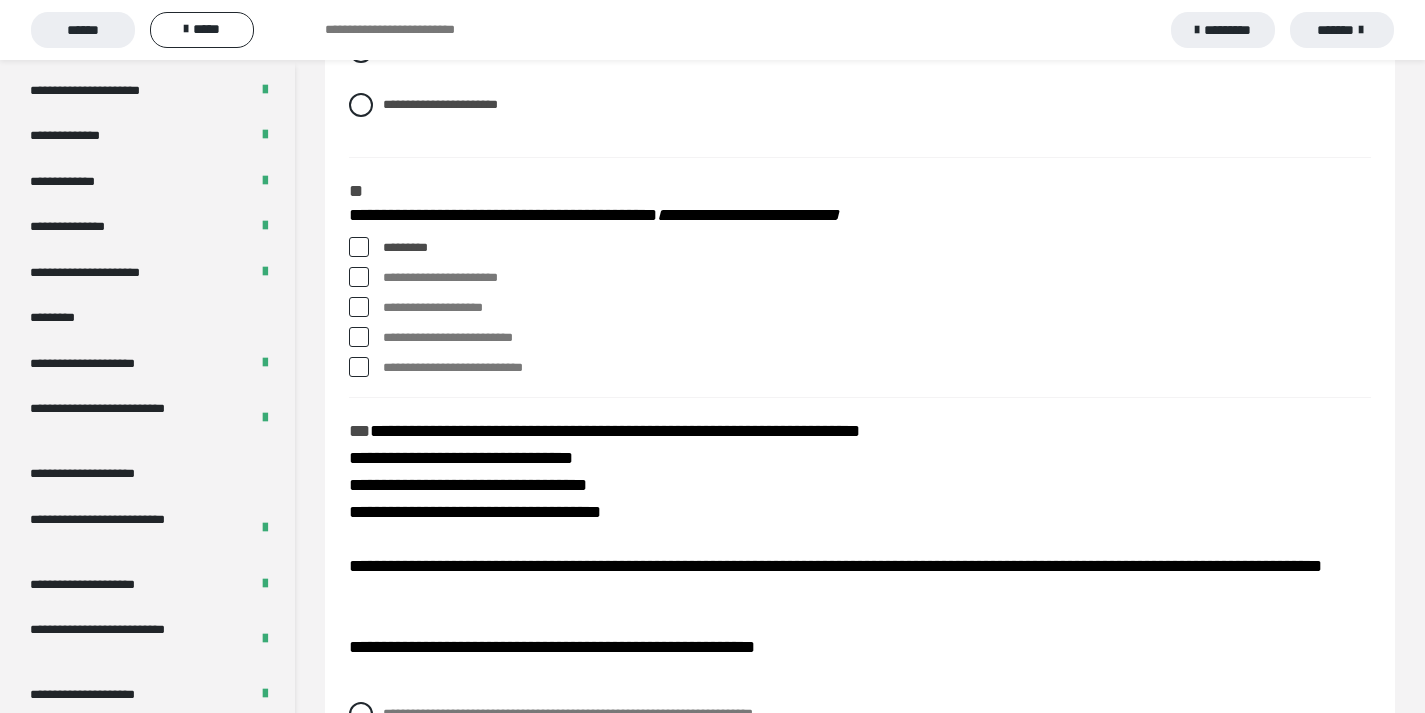 click at bounding box center (359, 277) 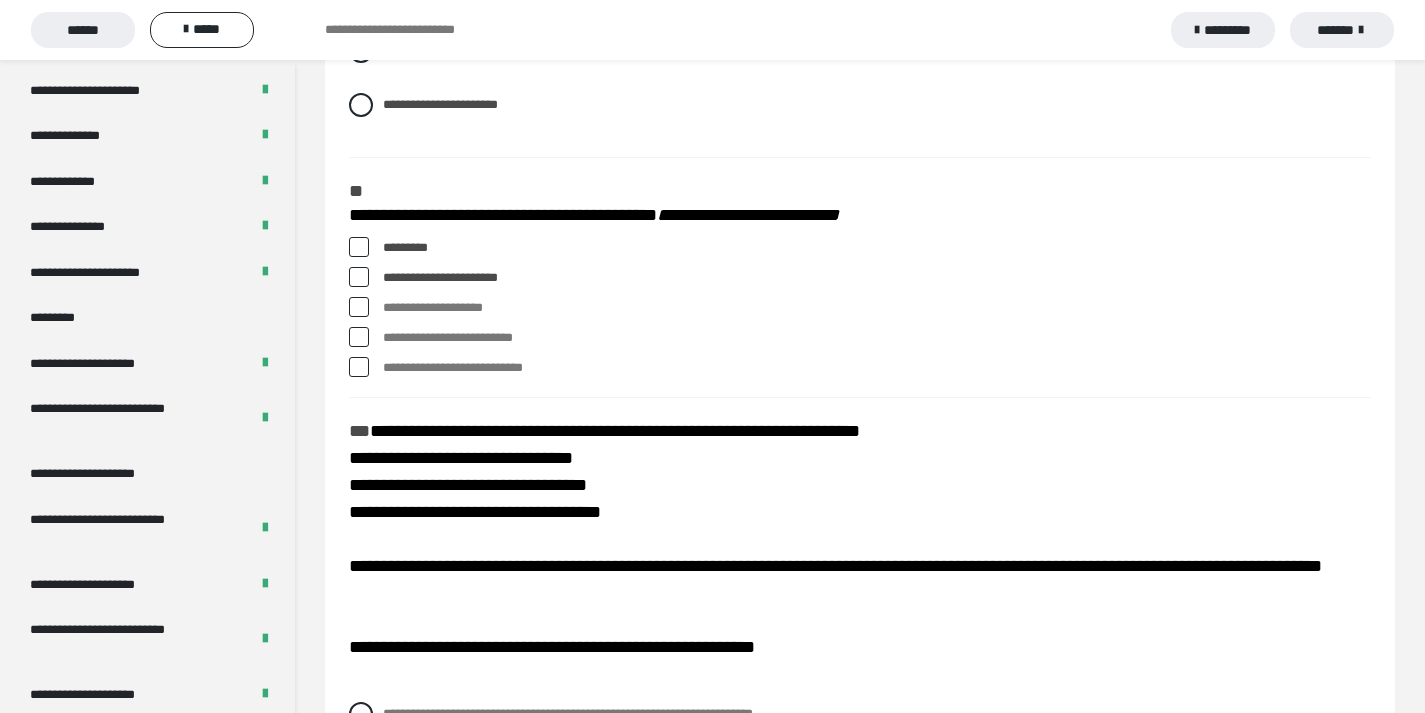 click at bounding box center [359, 337] 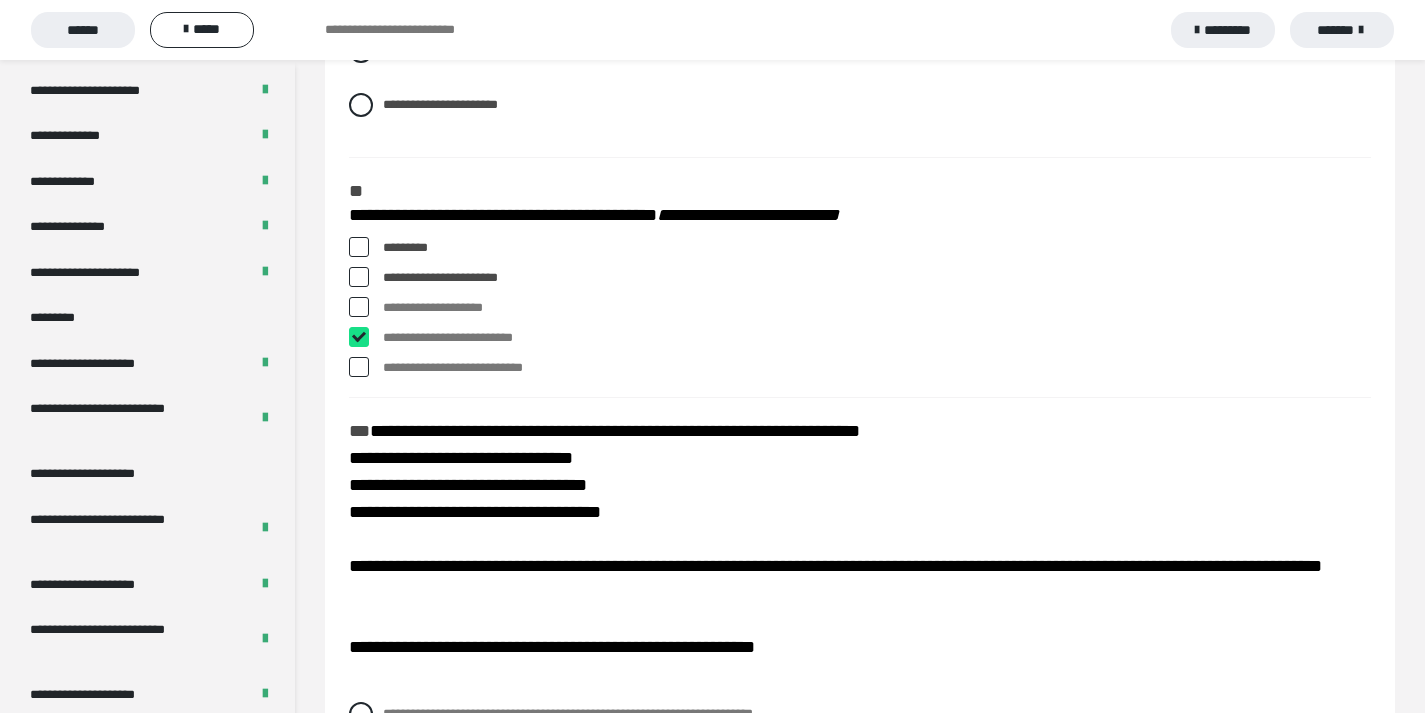 checkbox on "****" 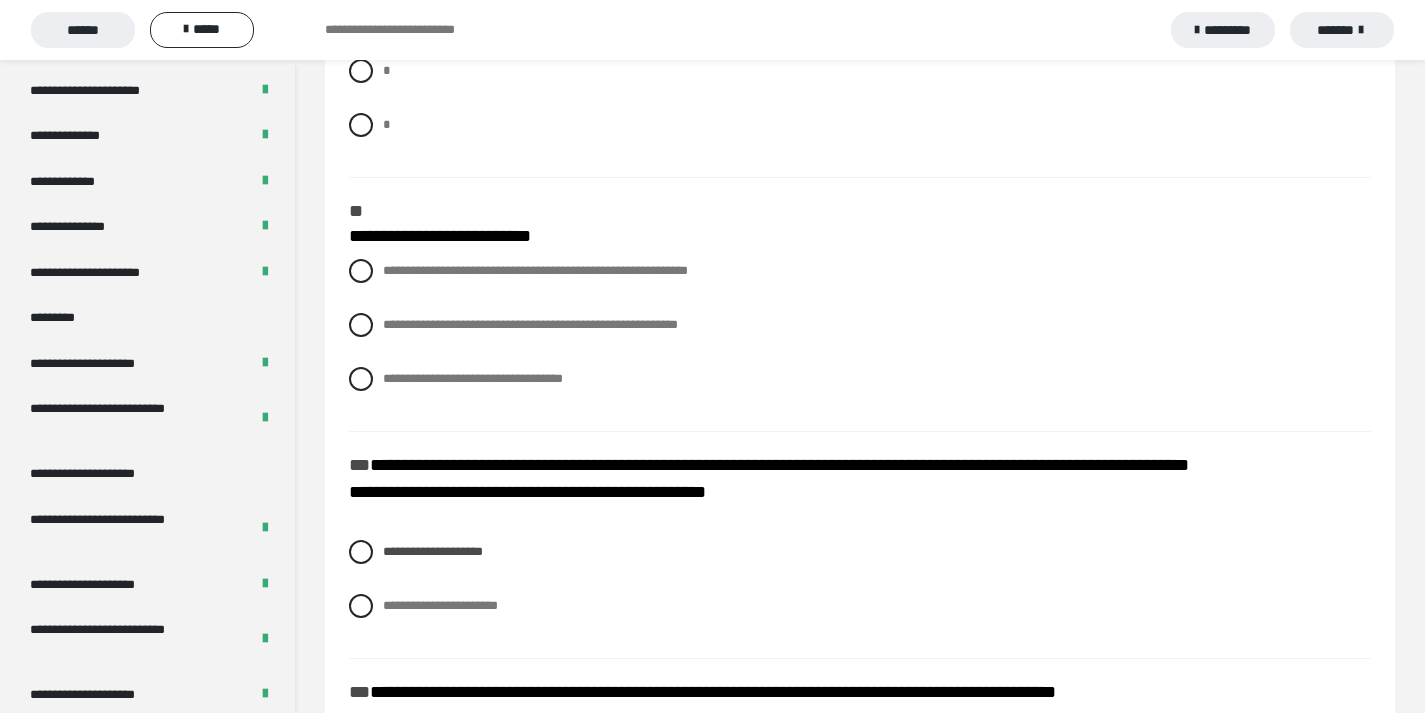 scroll, scrollTop: 1410, scrollLeft: 0, axis: vertical 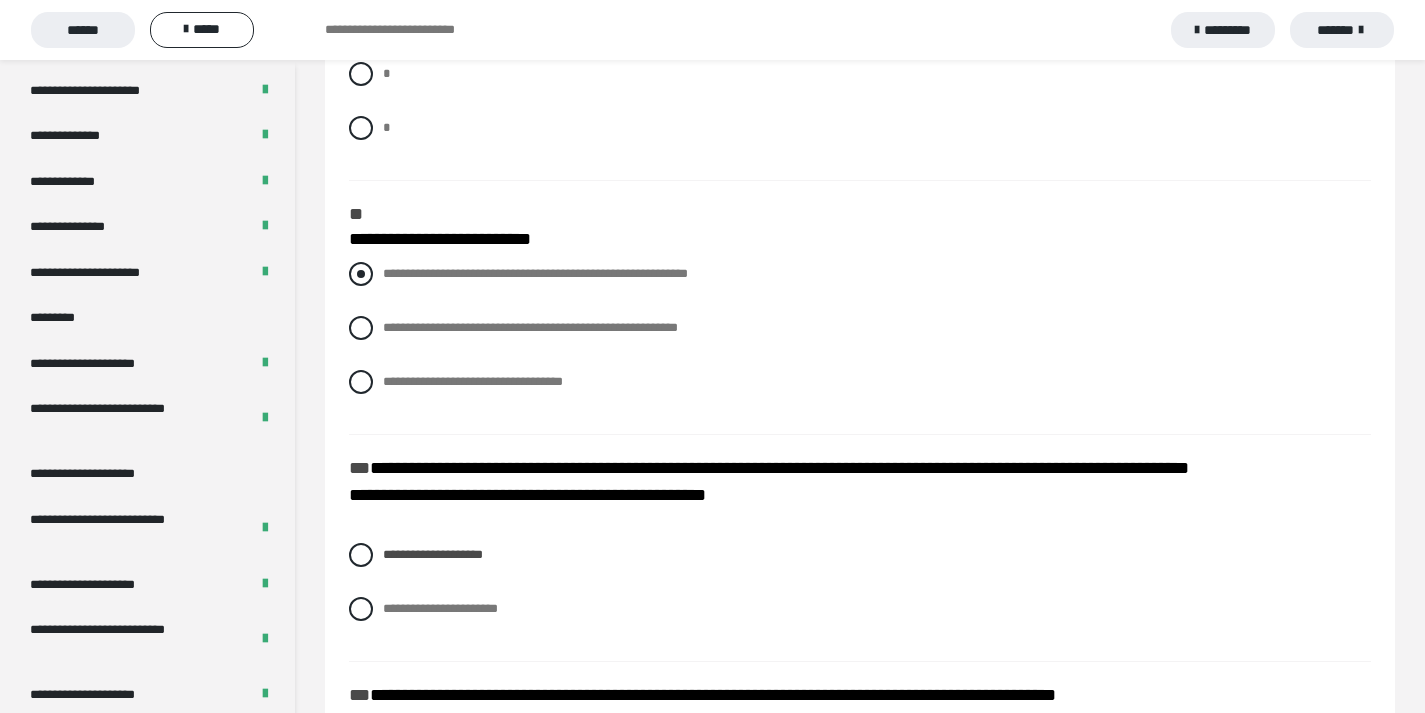 click at bounding box center [361, 274] 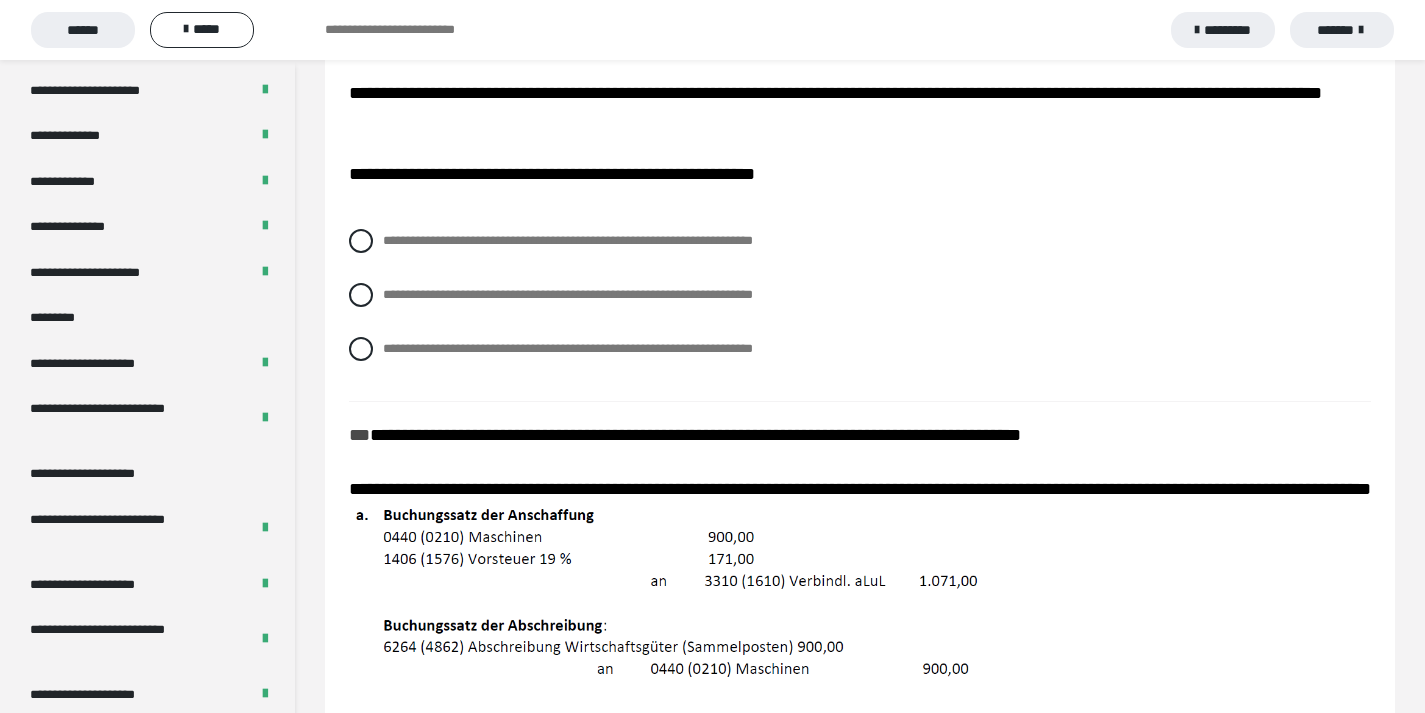 scroll, scrollTop: 2645, scrollLeft: 0, axis: vertical 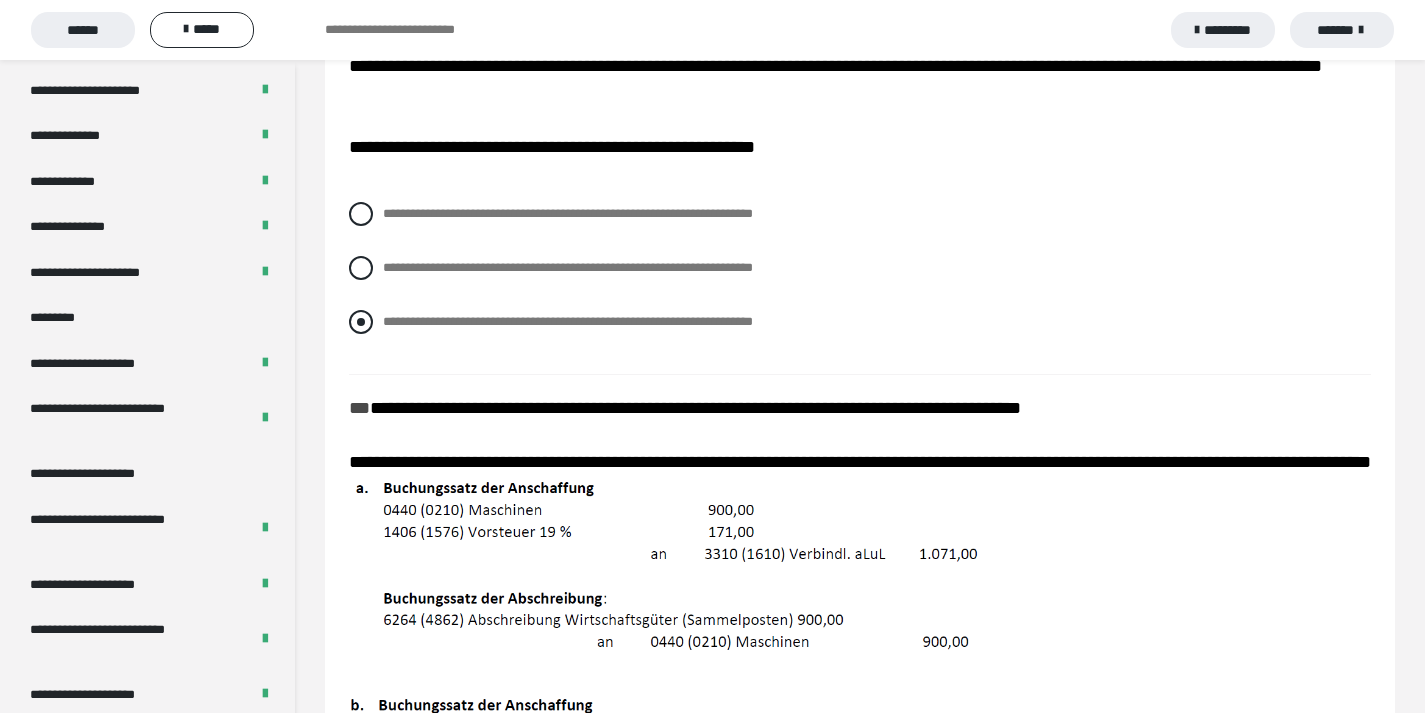 click at bounding box center [361, 322] 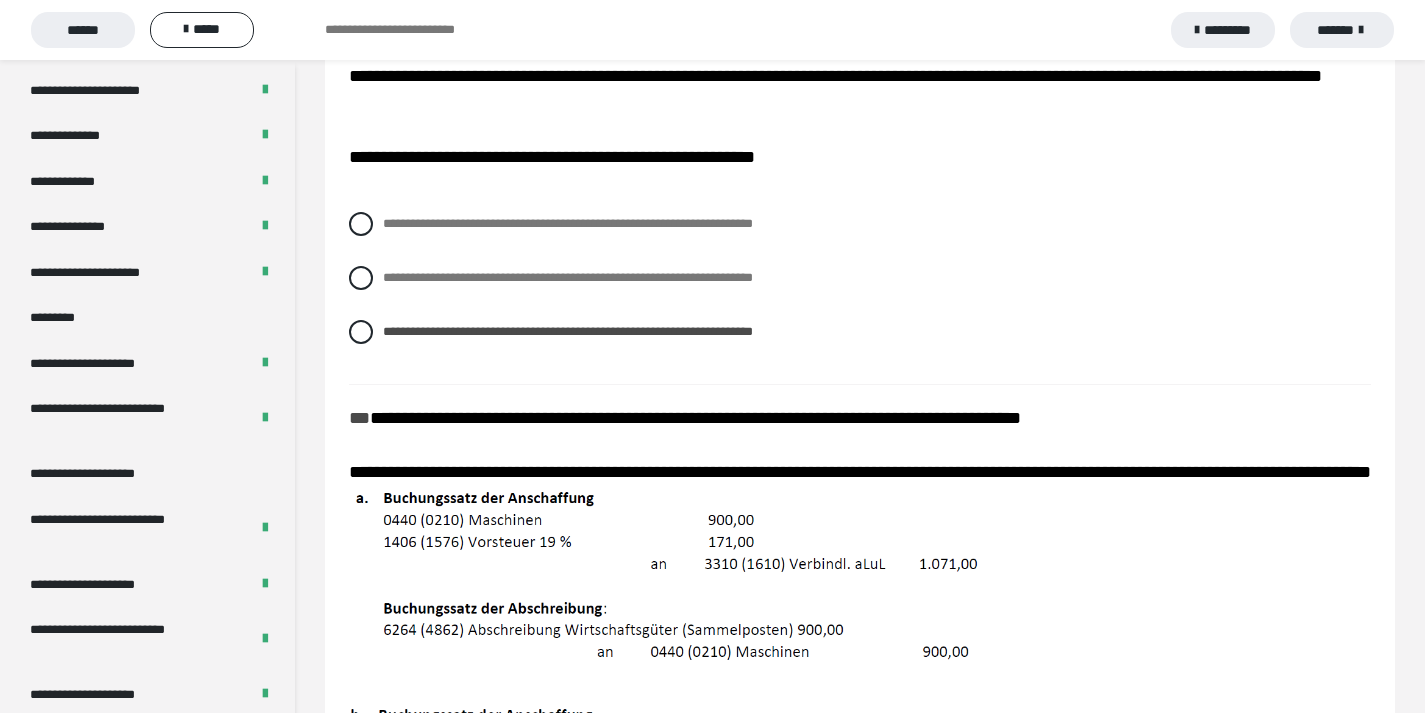 scroll, scrollTop: 2634, scrollLeft: 0, axis: vertical 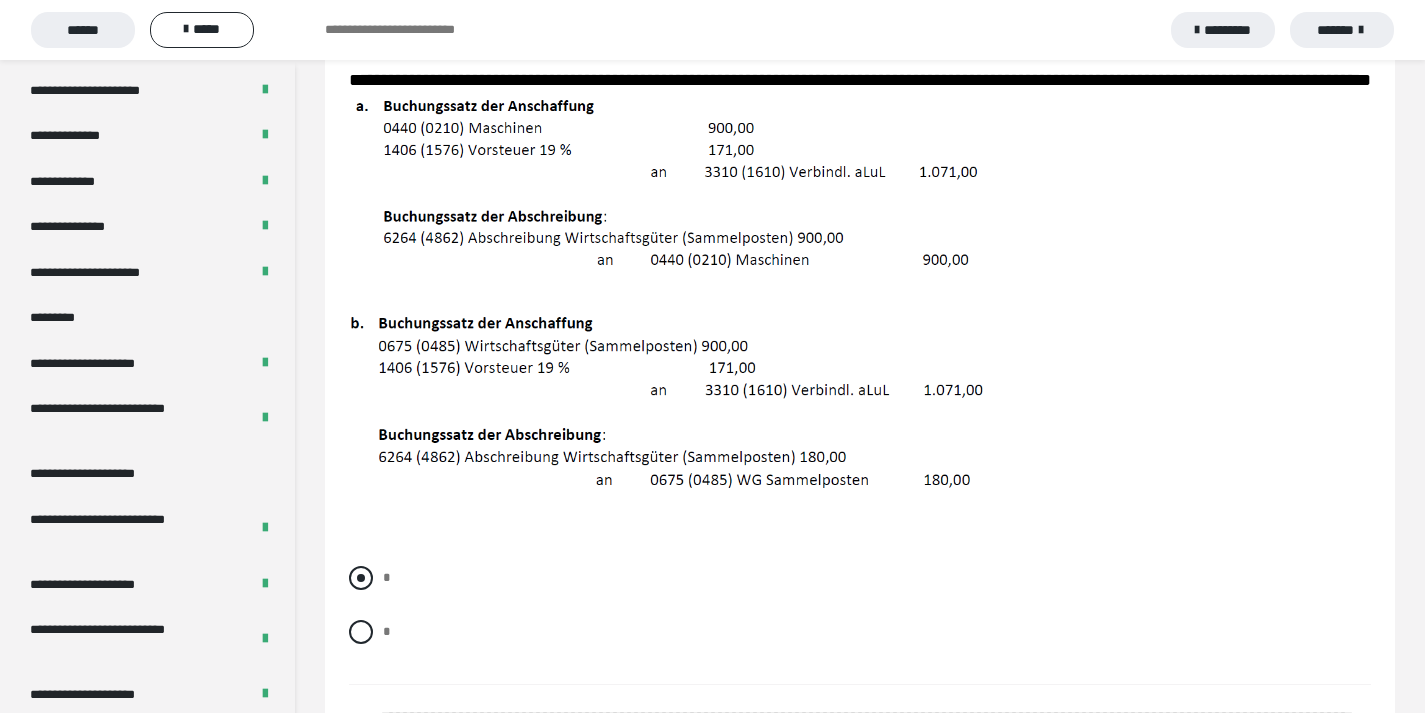 click at bounding box center [361, 578] 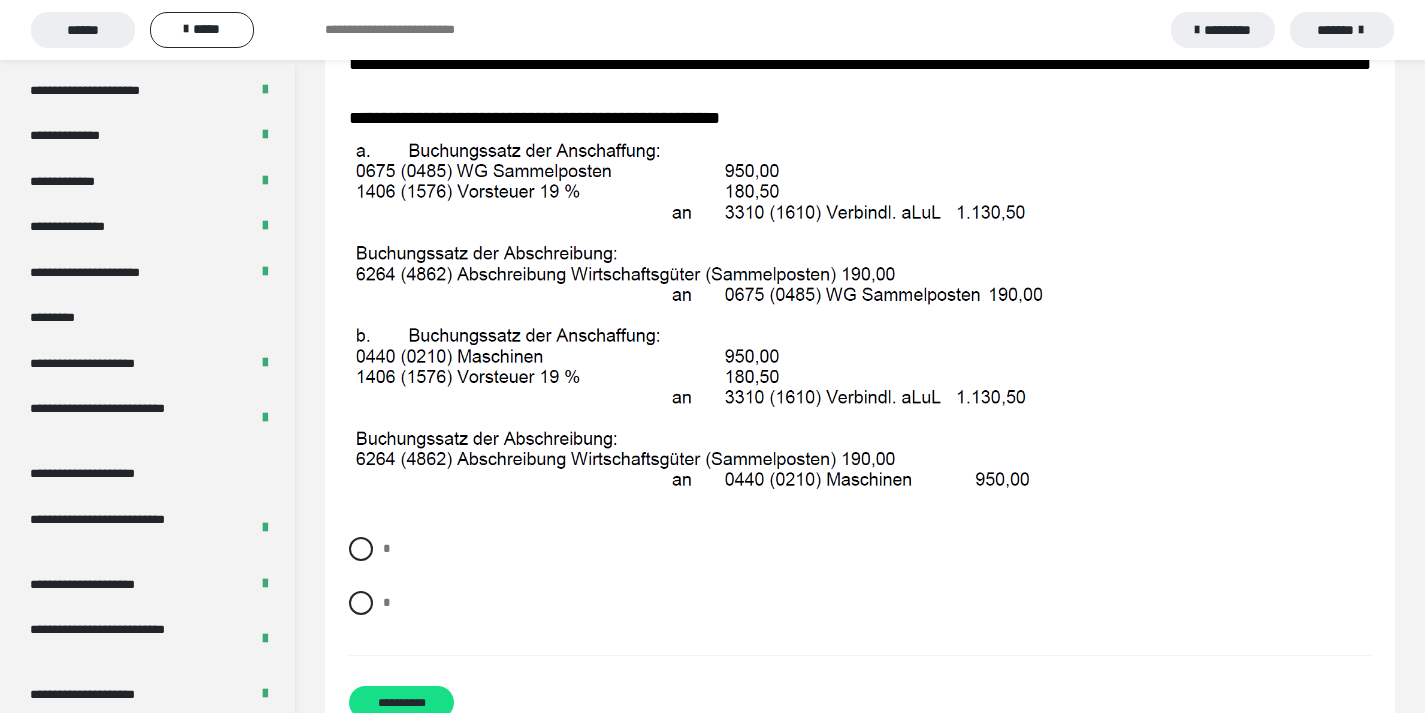 scroll, scrollTop: 3752, scrollLeft: 0, axis: vertical 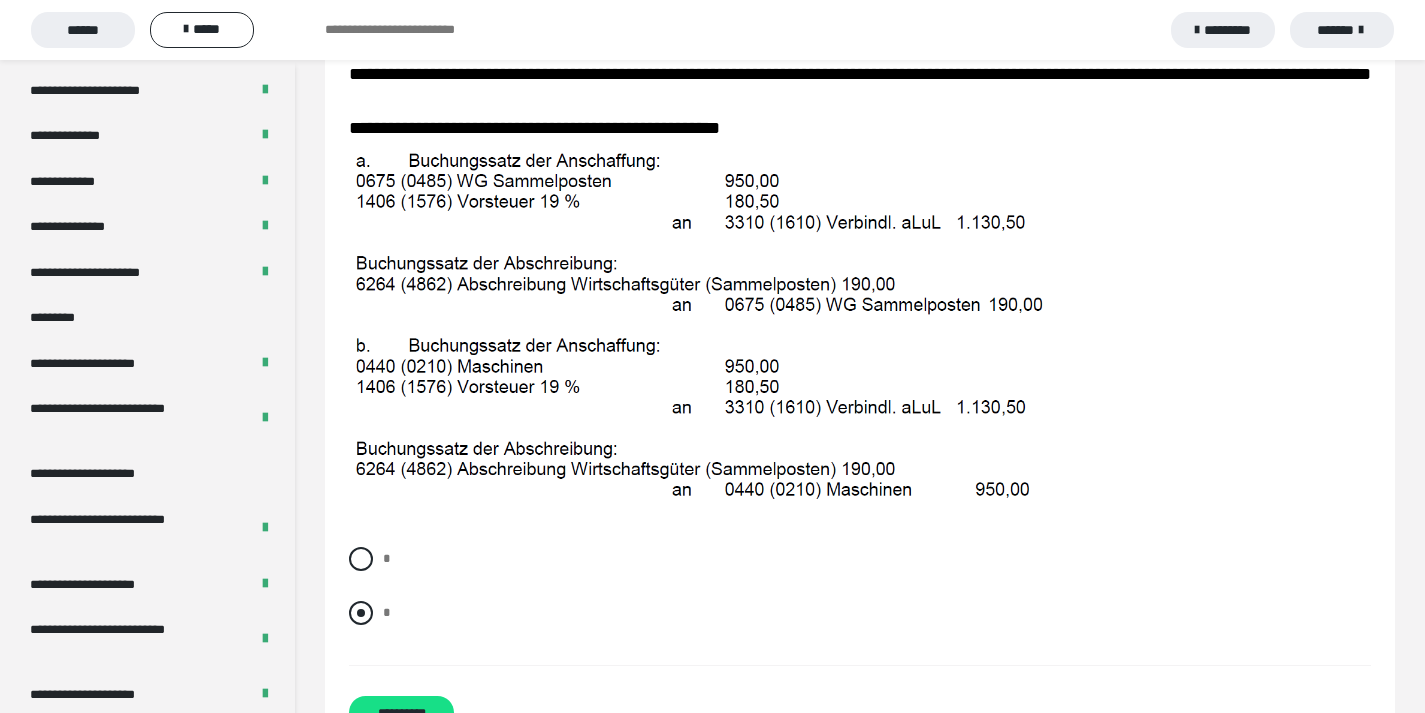 click at bounding box center [361, 613] 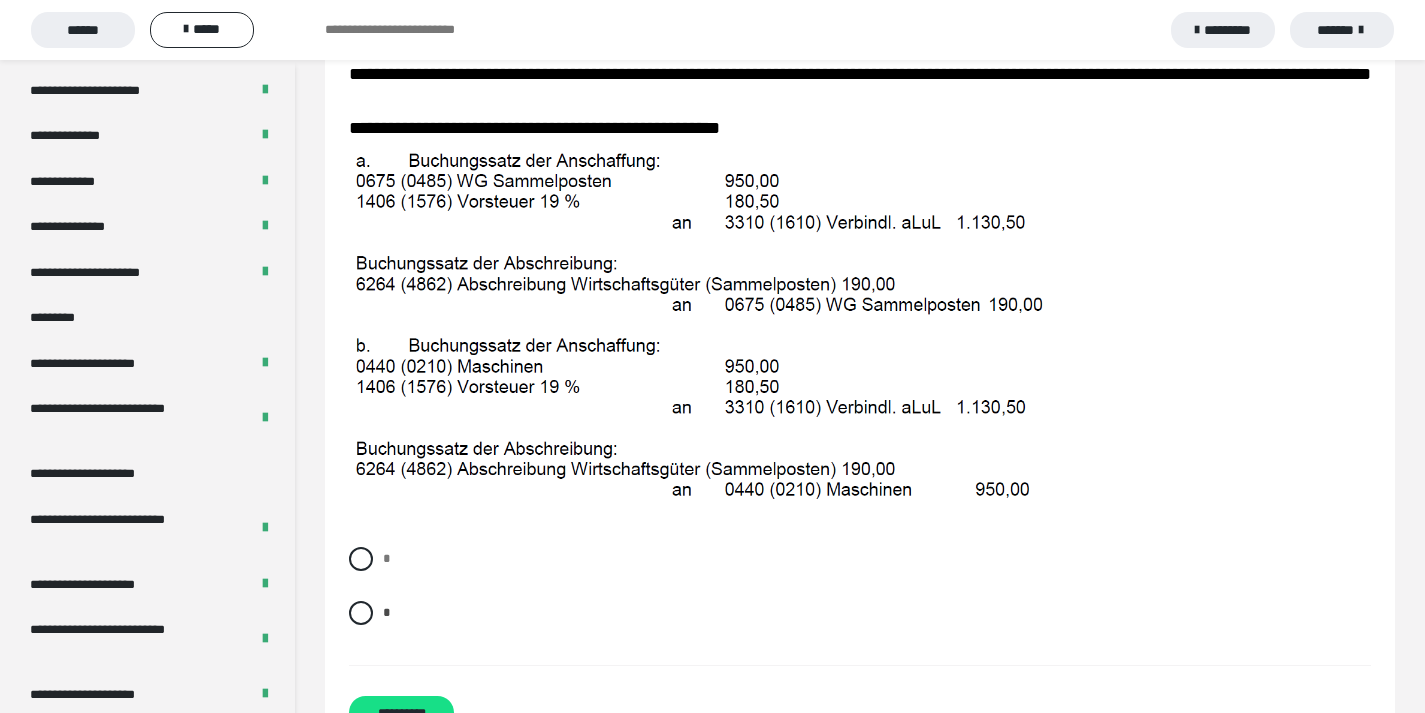 scroll, scrollTop: 3830, scrollLeft: 0, axis: vertical 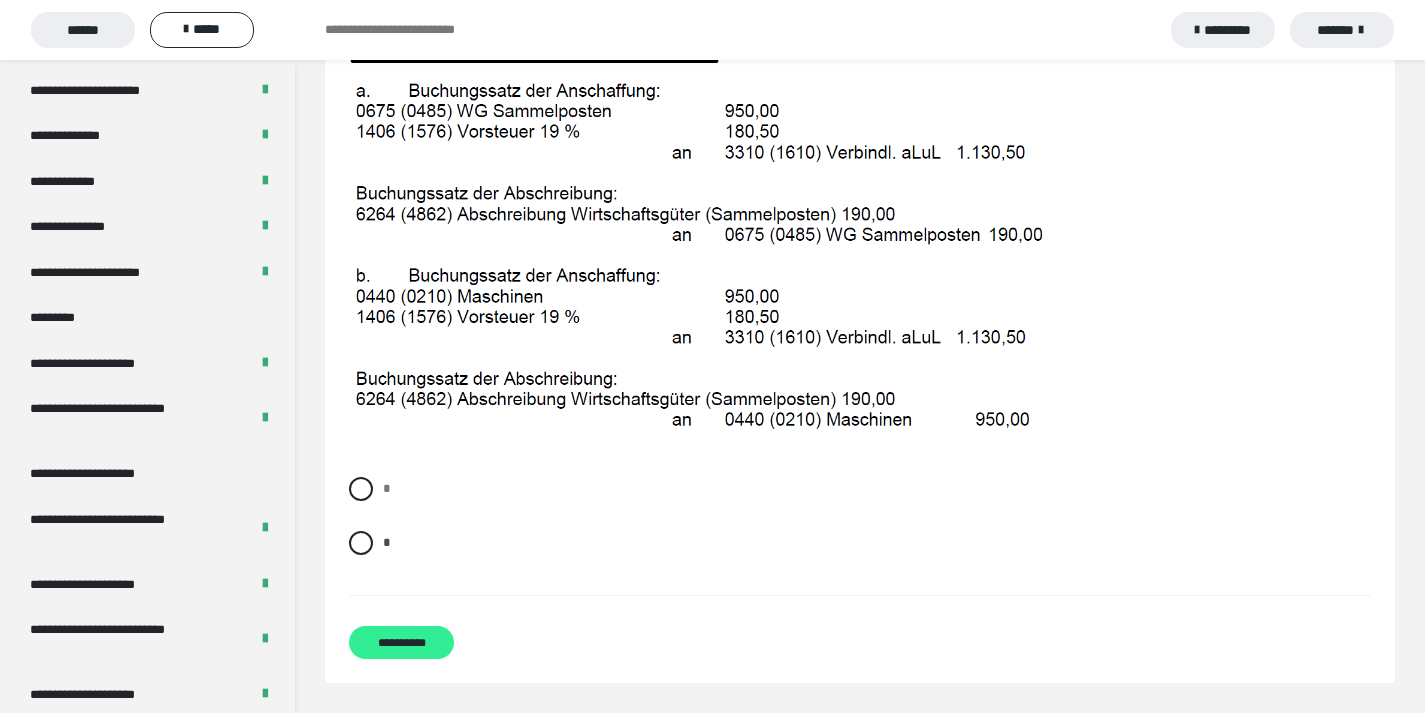 click on "**********" at bounding box center [401, 642] 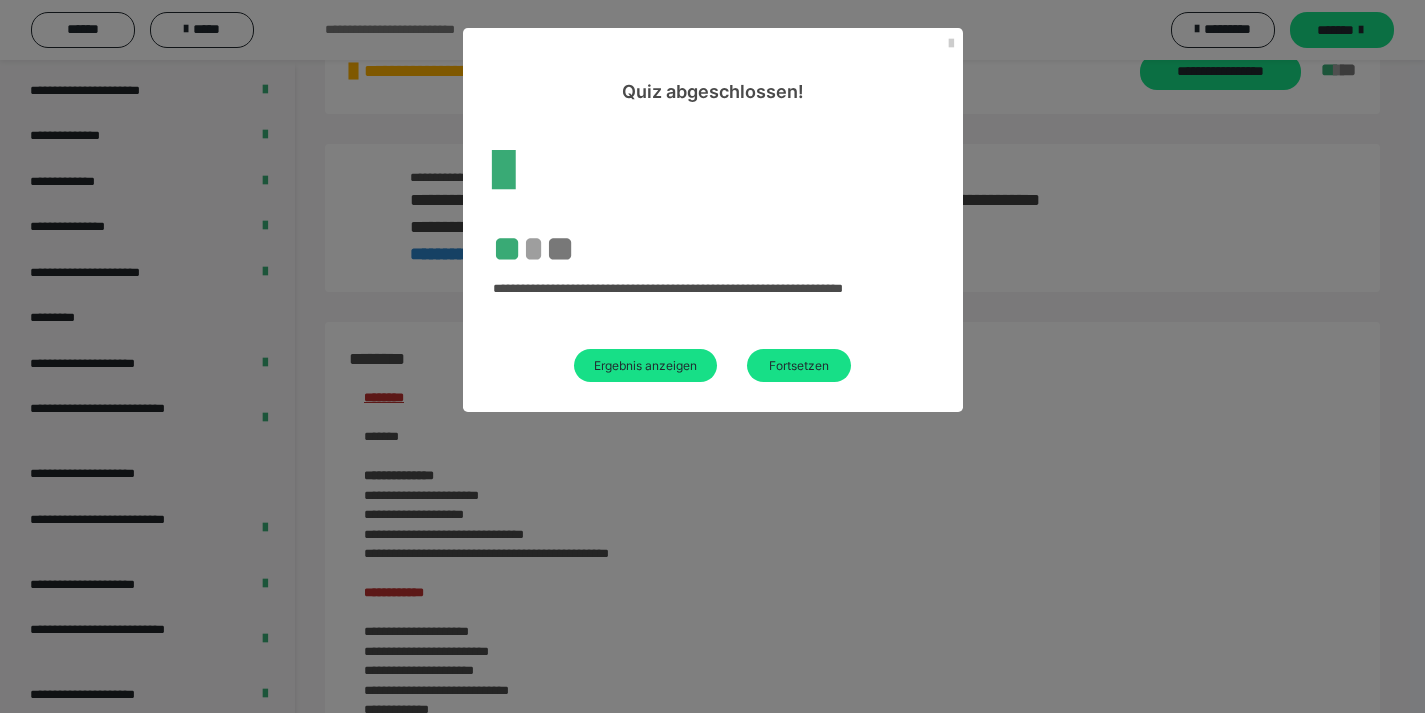 scroll, scrollTop: 2204, scrollLeft: 0, axis: vertical 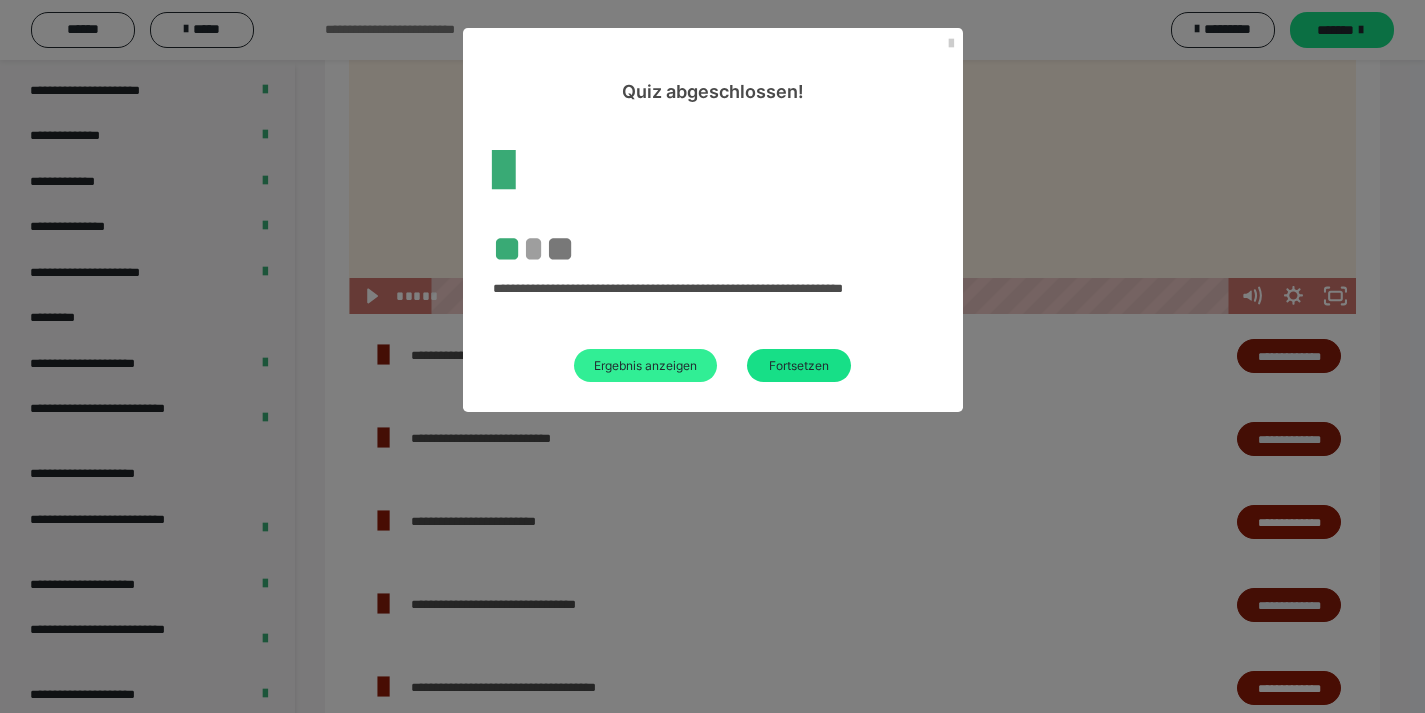 click on "Ergebnis anzeigen" at bounding box center [645, 365] 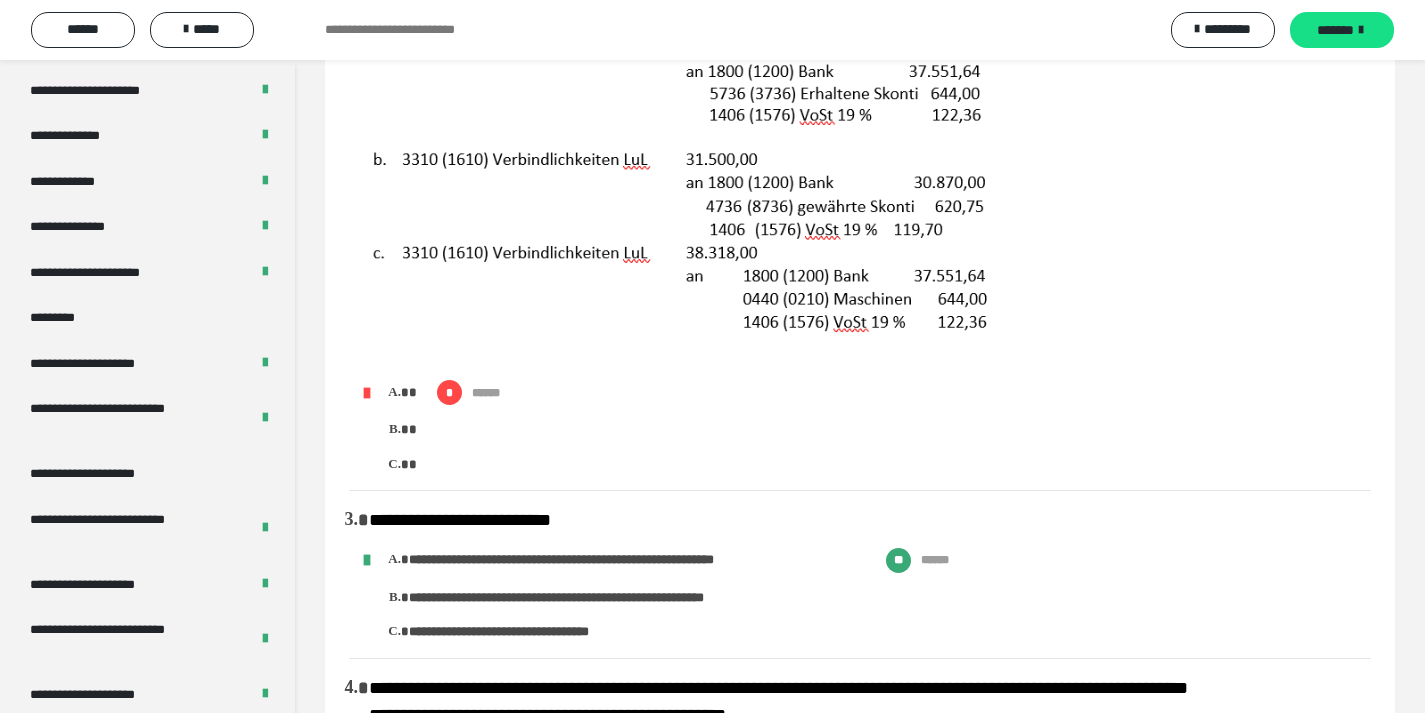scroll, scrollTop: 0, scrollLeft: 0, axis: both 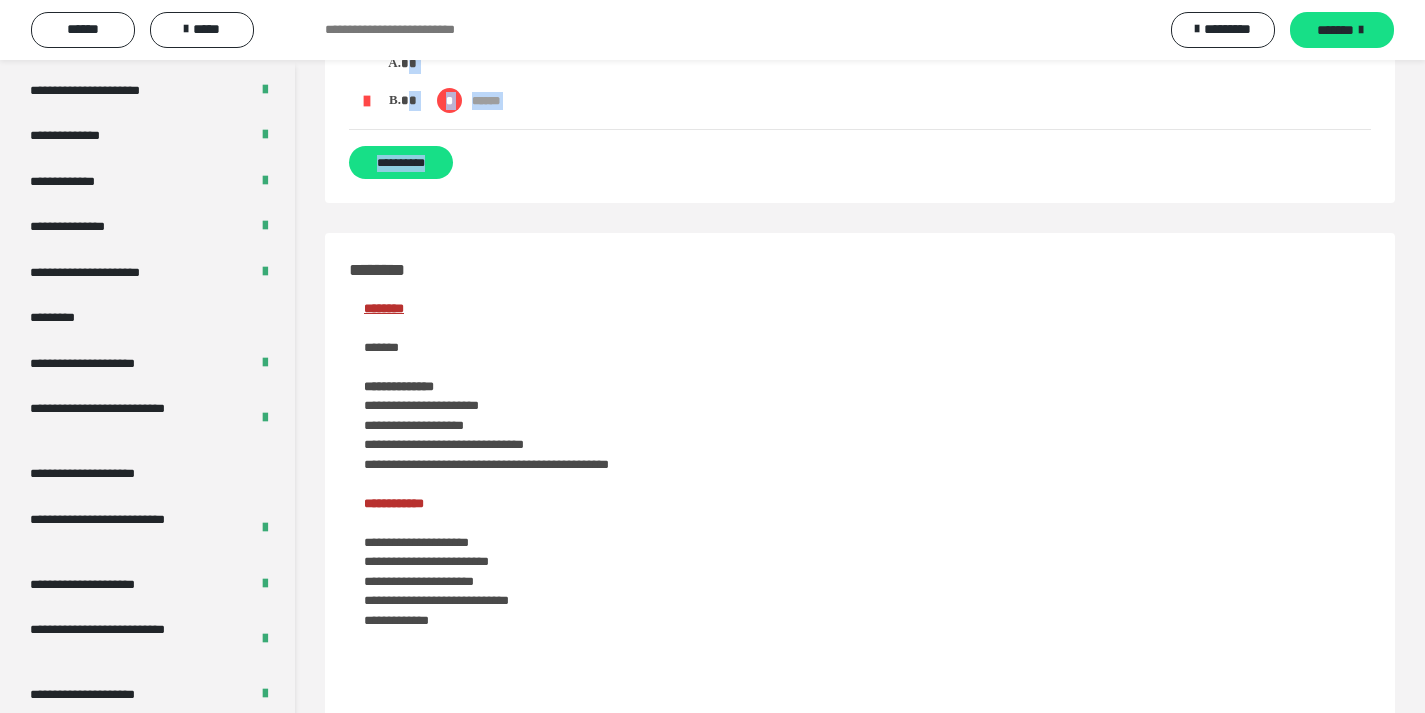 drag, startPoint x: 344, startPoint y: 114, endPoint x: 940, endPoint y: 184, distance: 600.0967 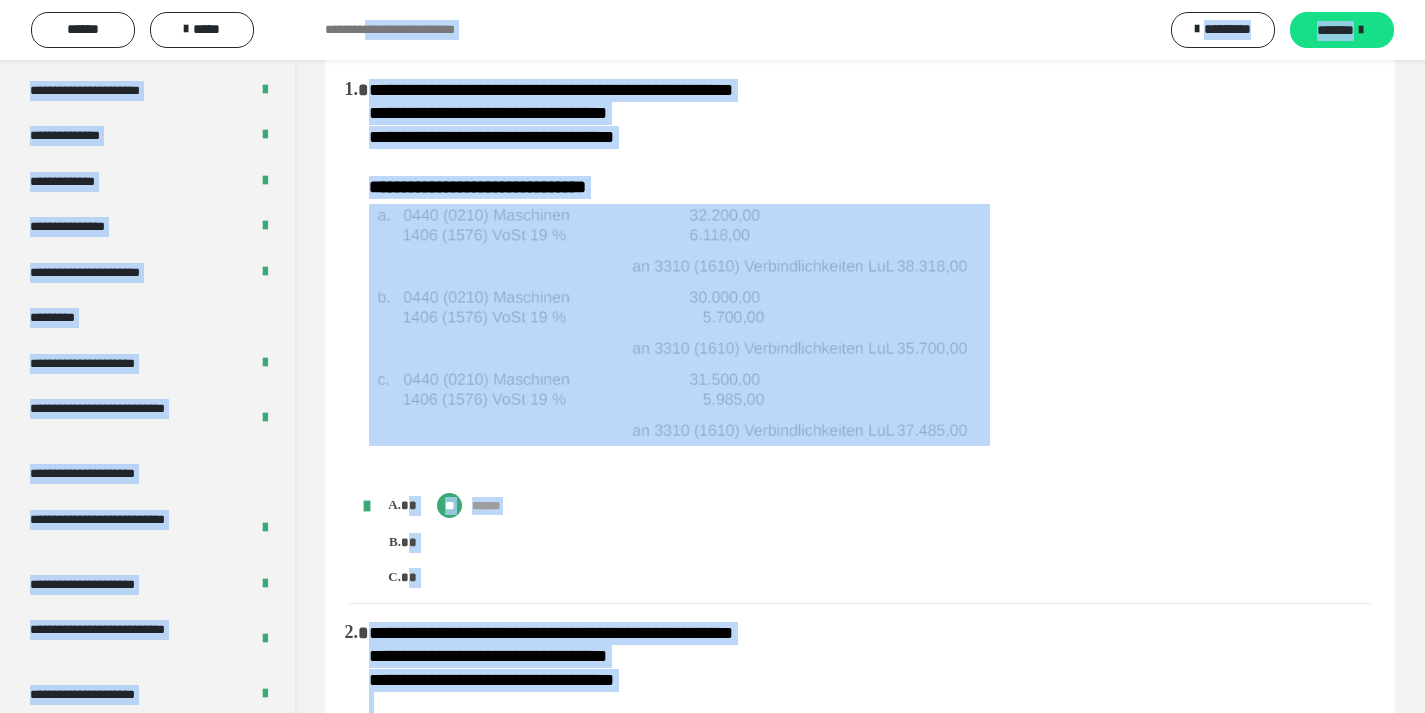 scroll, scrollTop: 0, scrollLeft: 0, axis: both 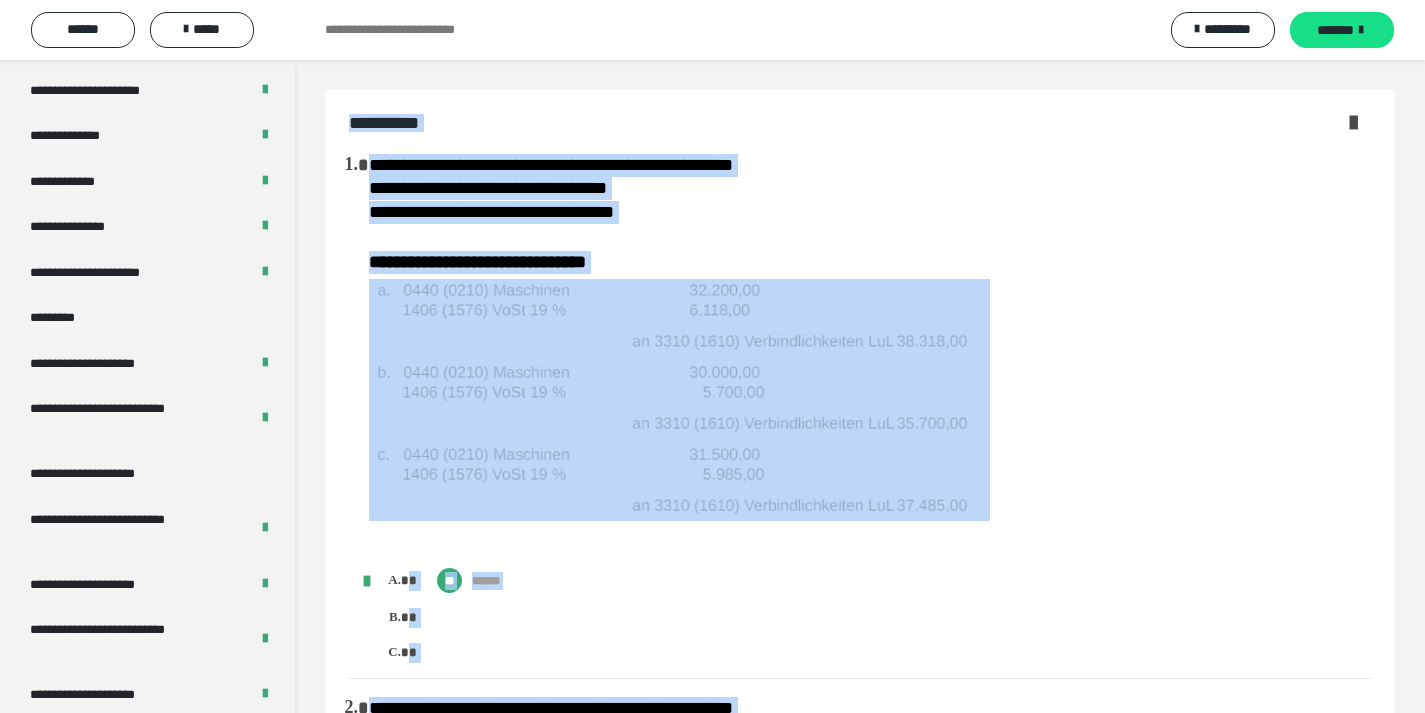 drag, startPoint x: 606, startPoint y: 201, endPoint x: 349, endPoint y: 115, distance: 271.0074 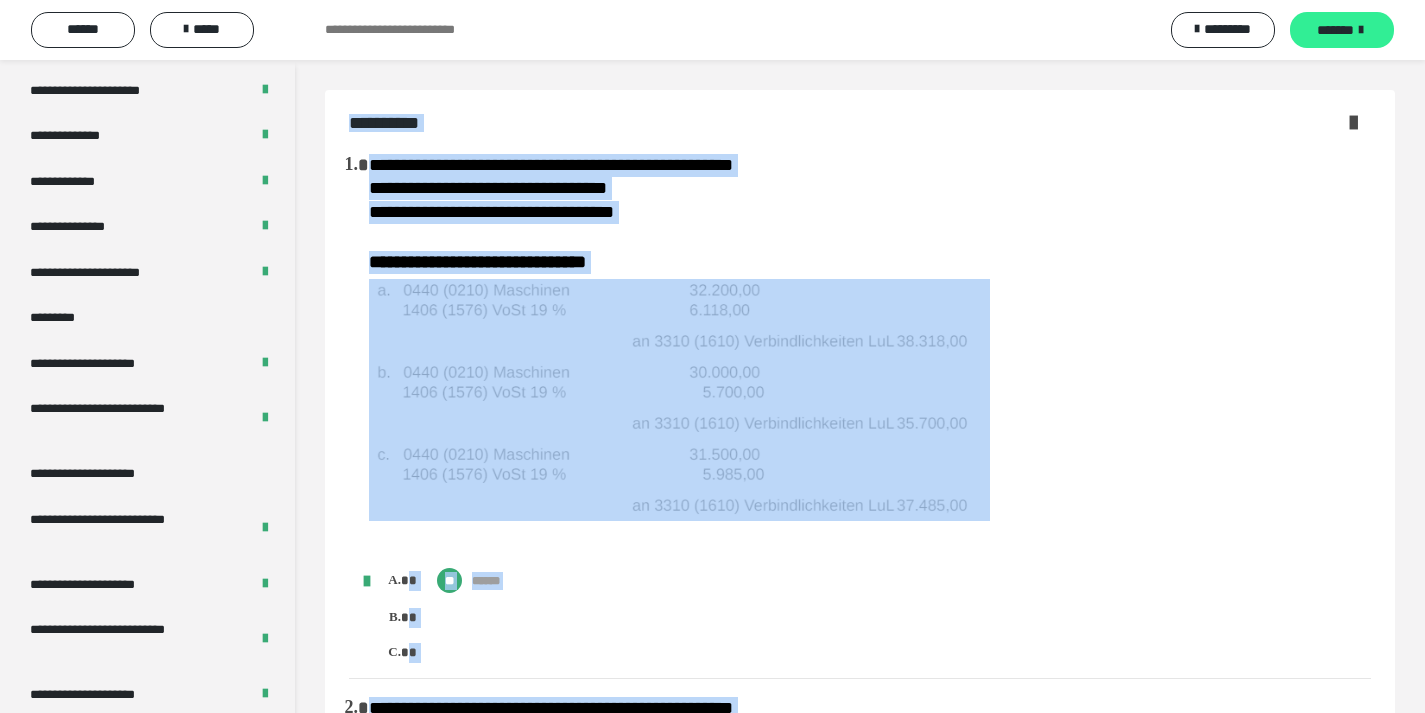 click on "*******" at bounding box center [1335, 30] 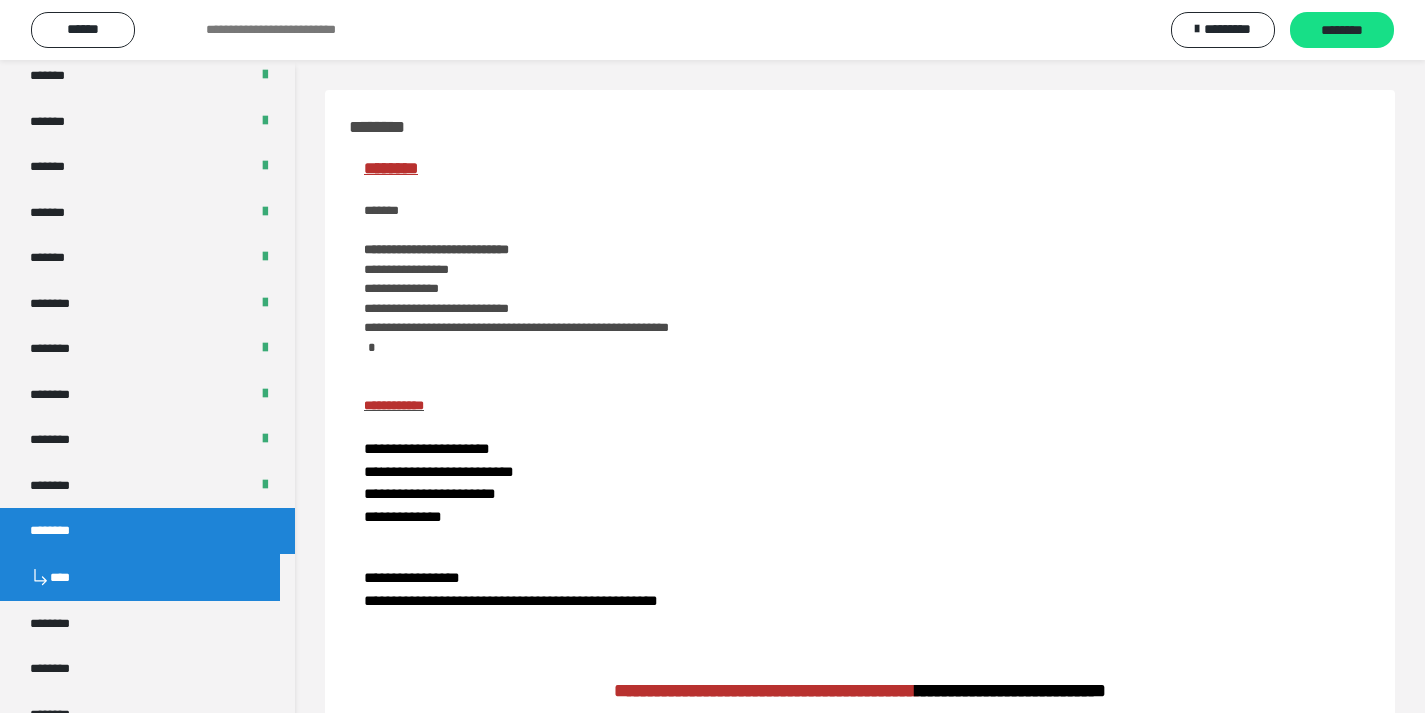 scroll, scrollTop: 897, scrollLeft: 0, axis: vertical 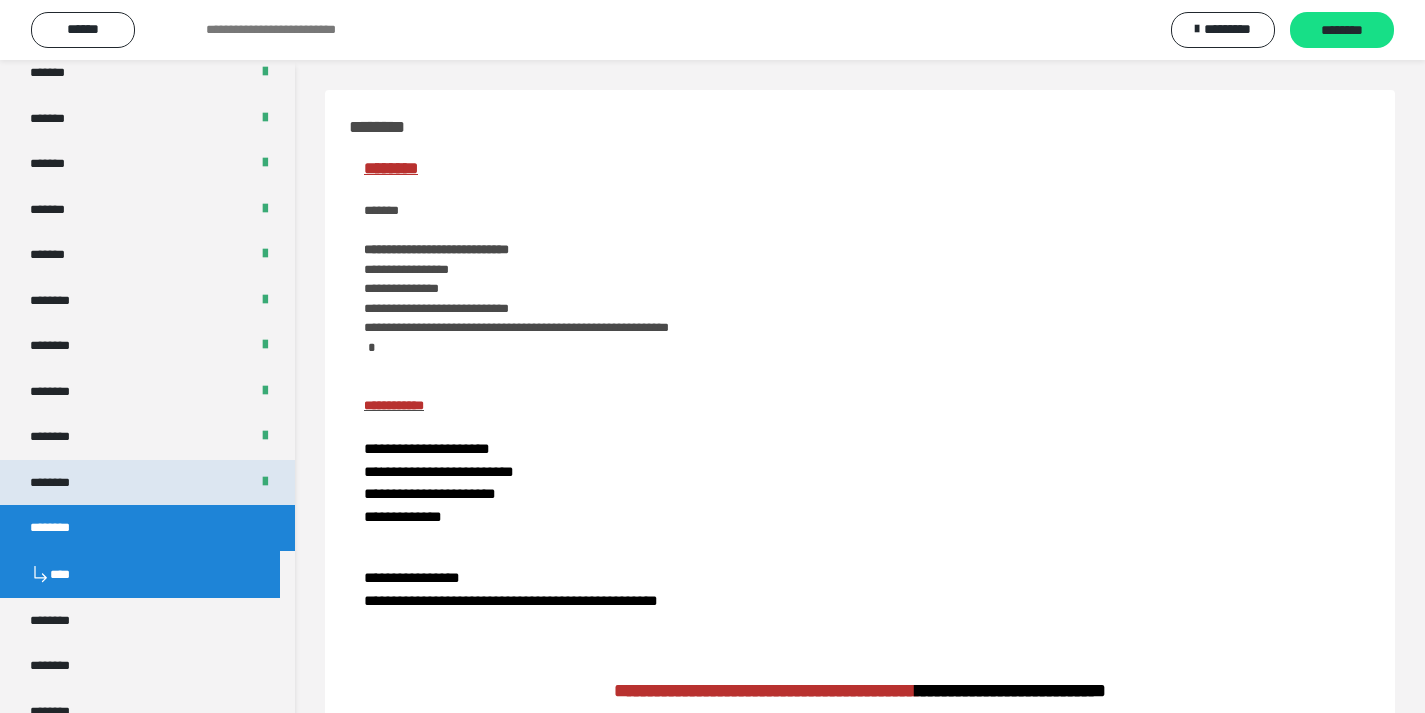 click on "********" at bounding box center (147, 483) 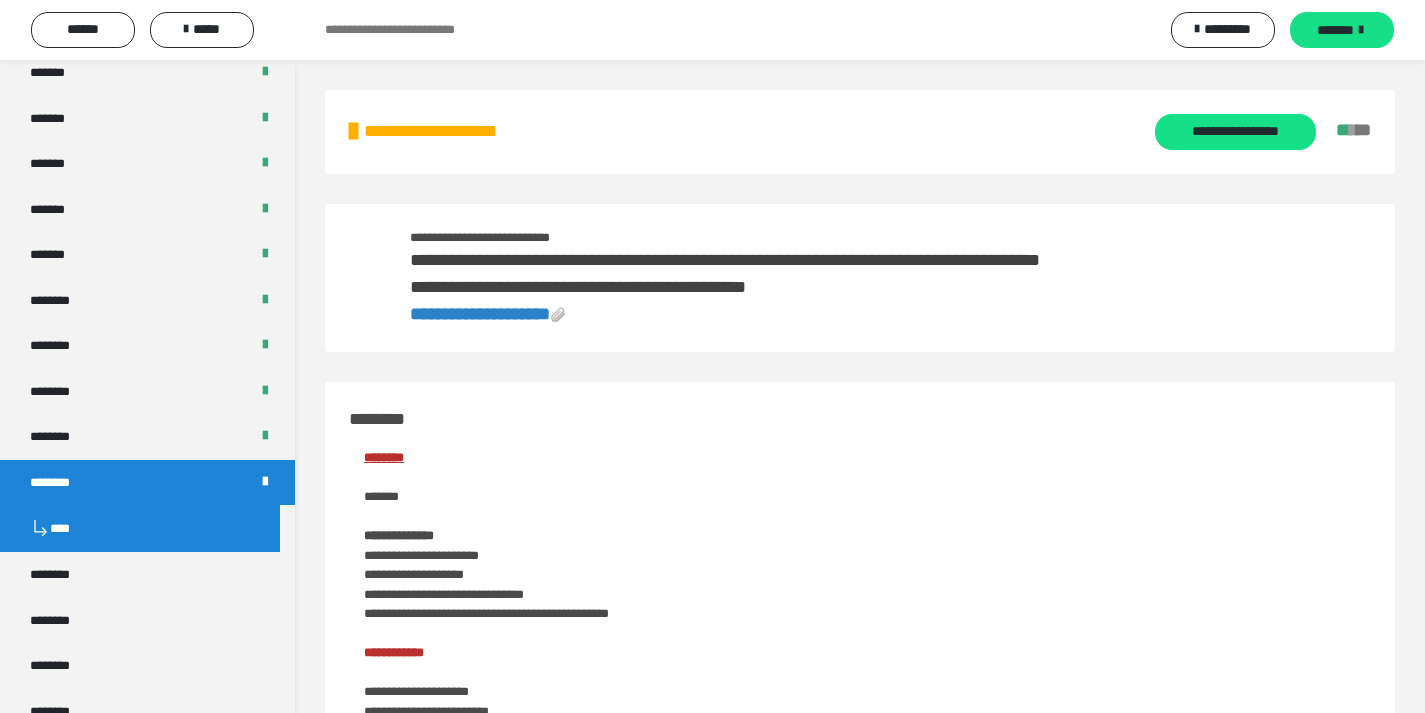 click on "**********" at bounding box center [480, 314] 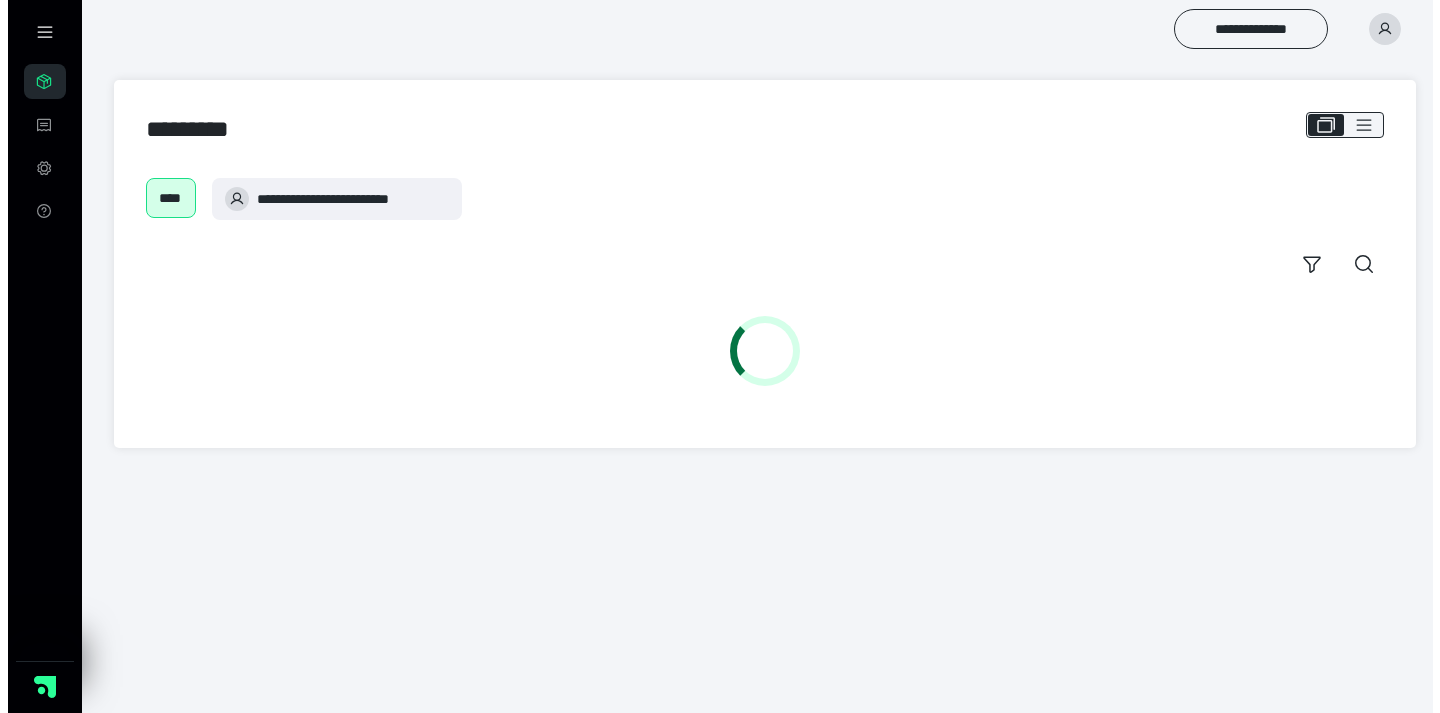 scroll, scrollTop: 0, scrollLeft: 0, axis: both 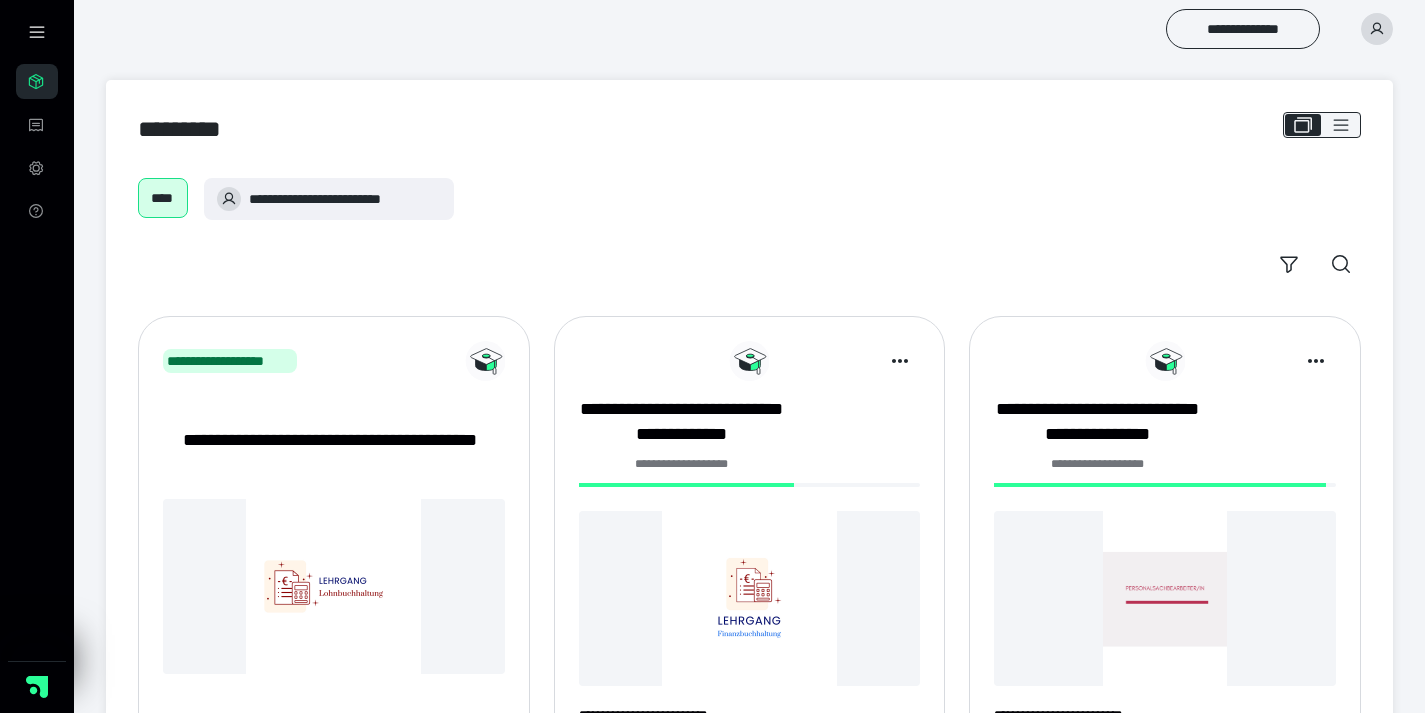 click at bounding box center (750, 598) 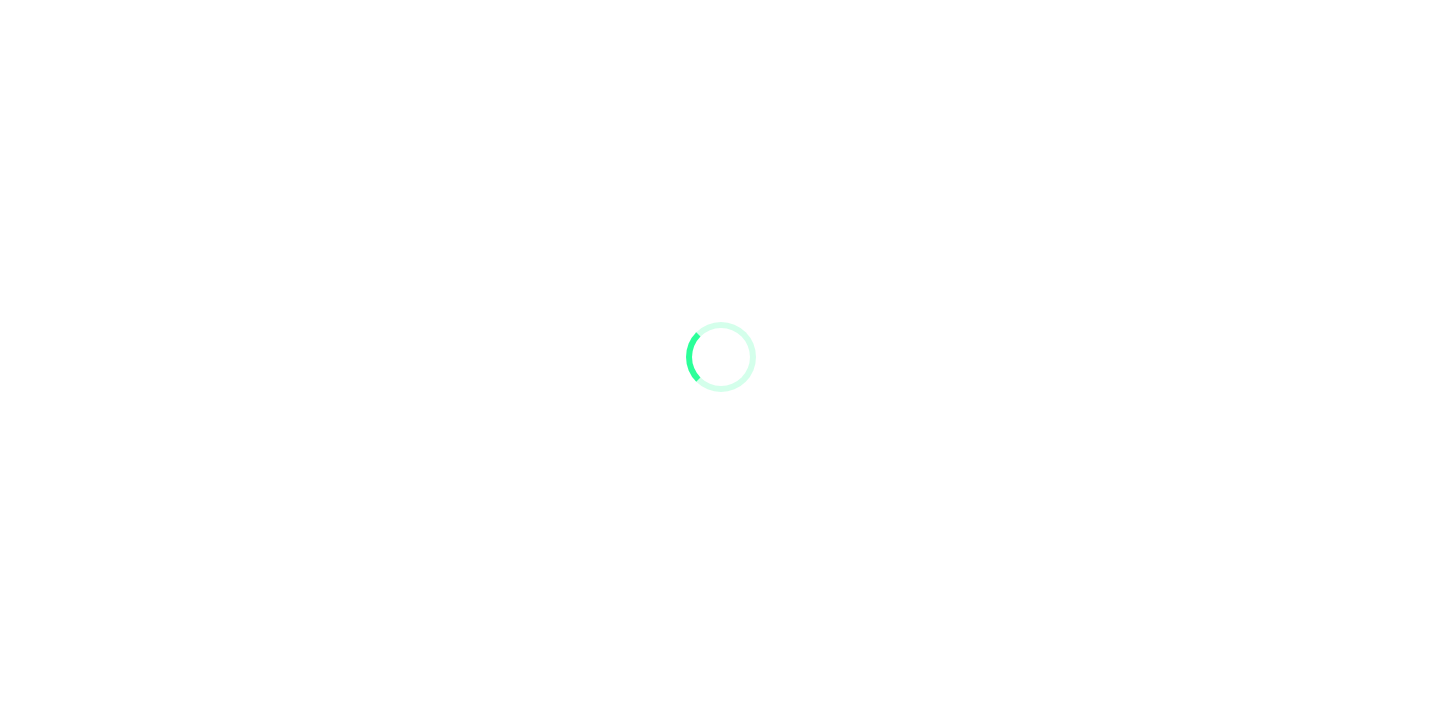 scroll, scrollTop: 0, scrollLeft: 0, axis: both 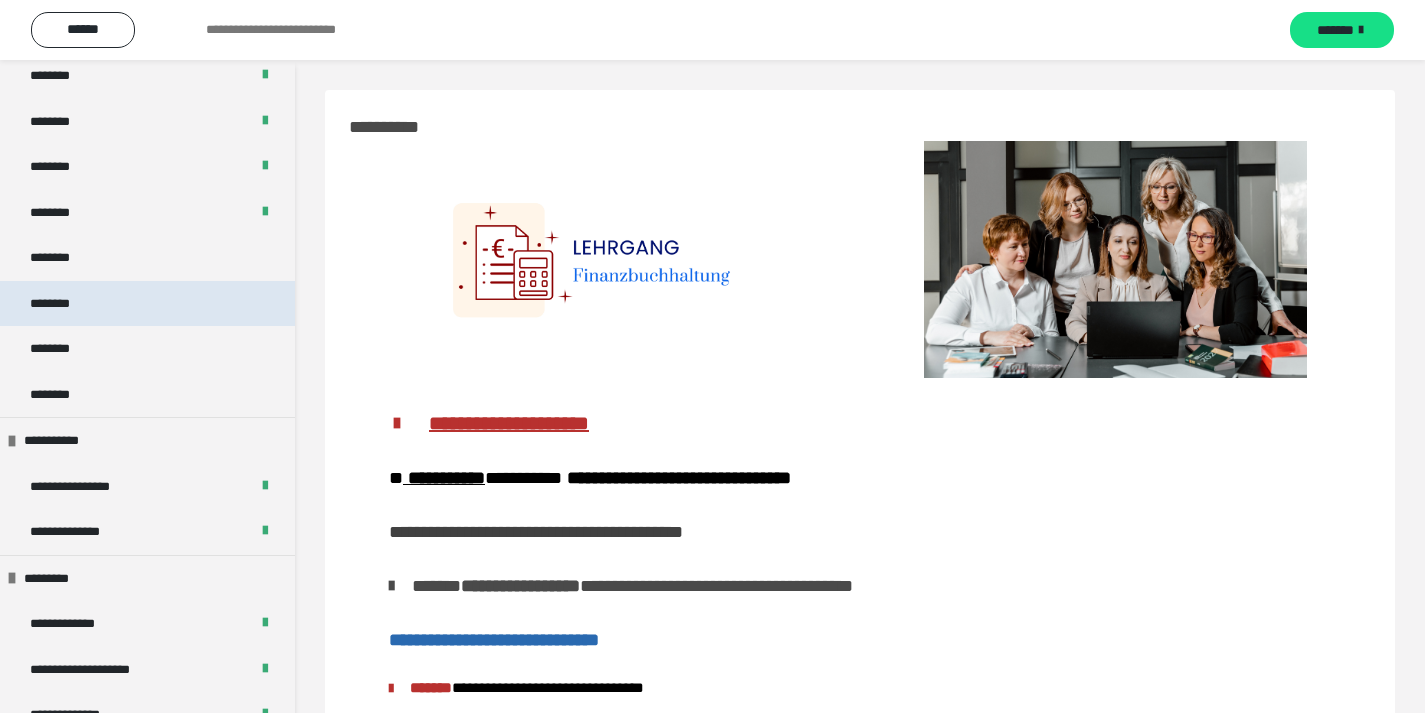 click on "********" at bounding box center (61, 304) 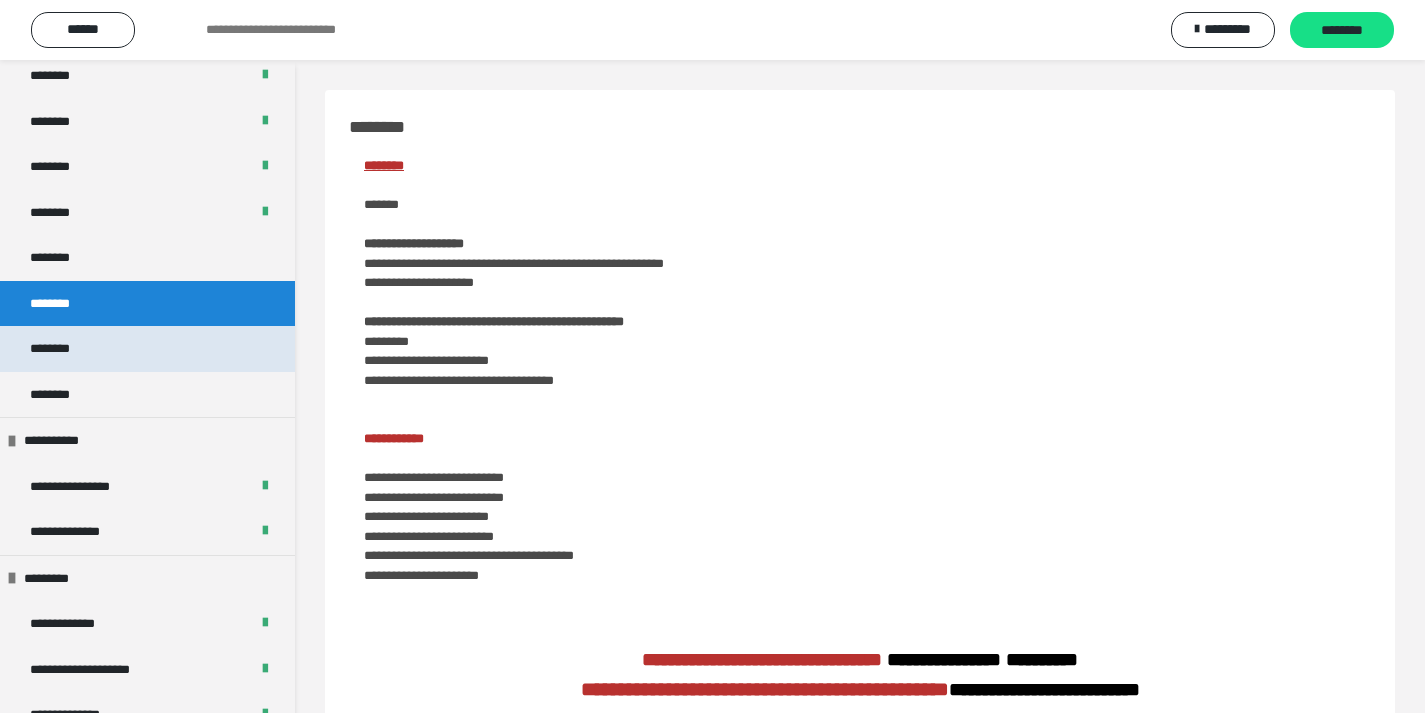 click on "********" at bounding box center (60, 349) 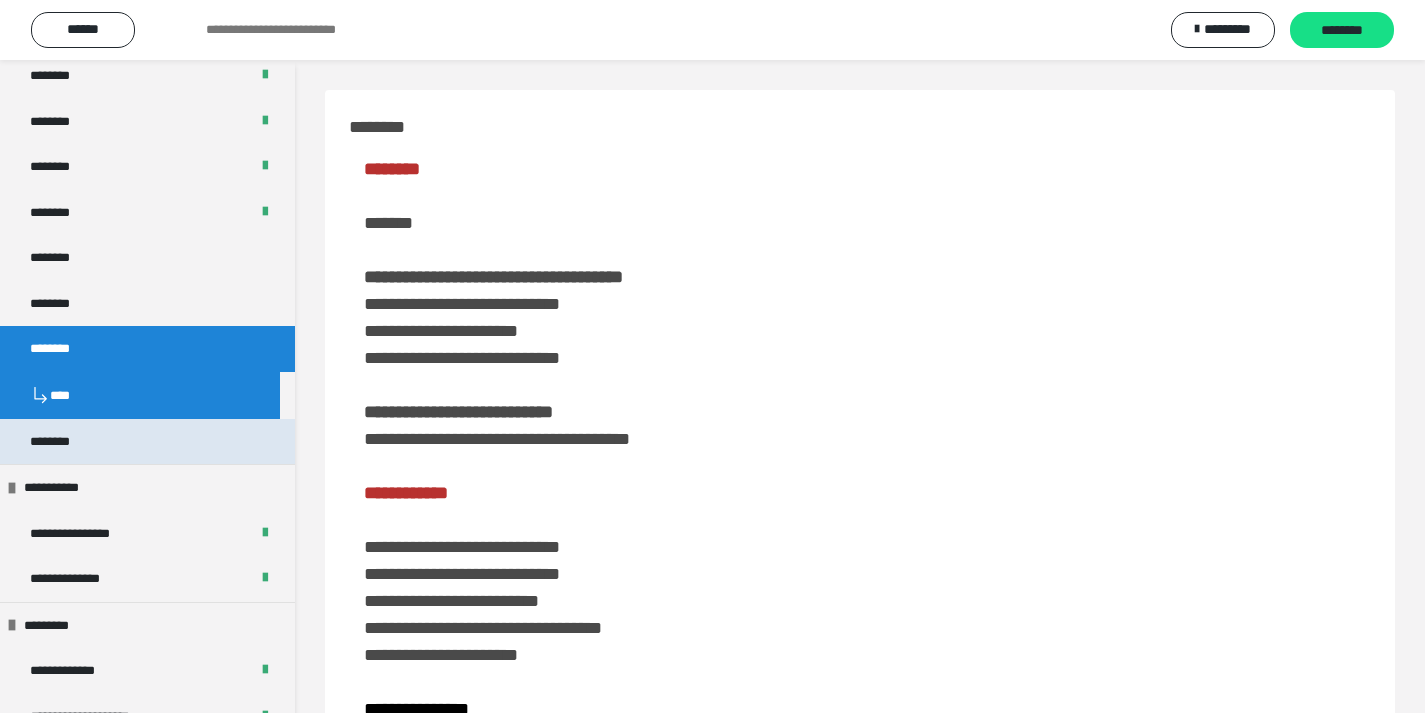 click on "********" at bounding box center [61, 442] 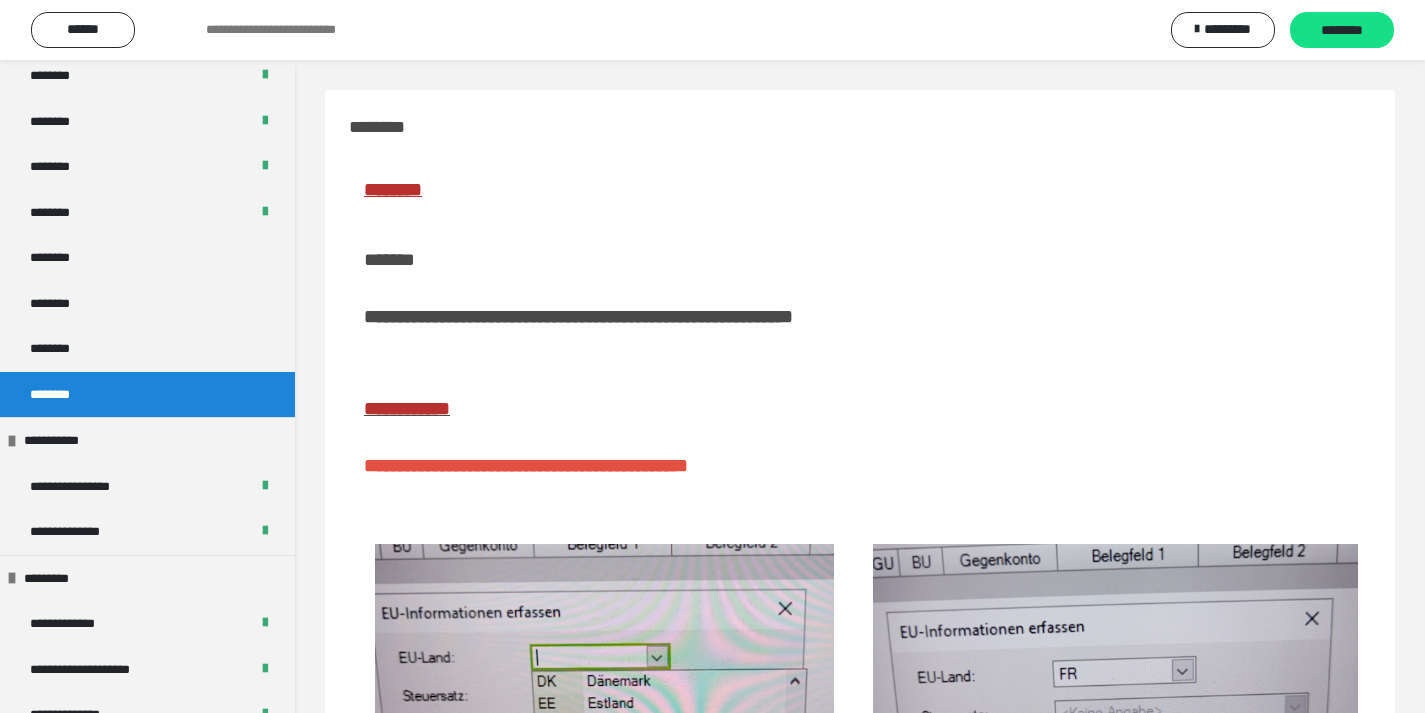 click on "**********" at bounding box center [67, 441] 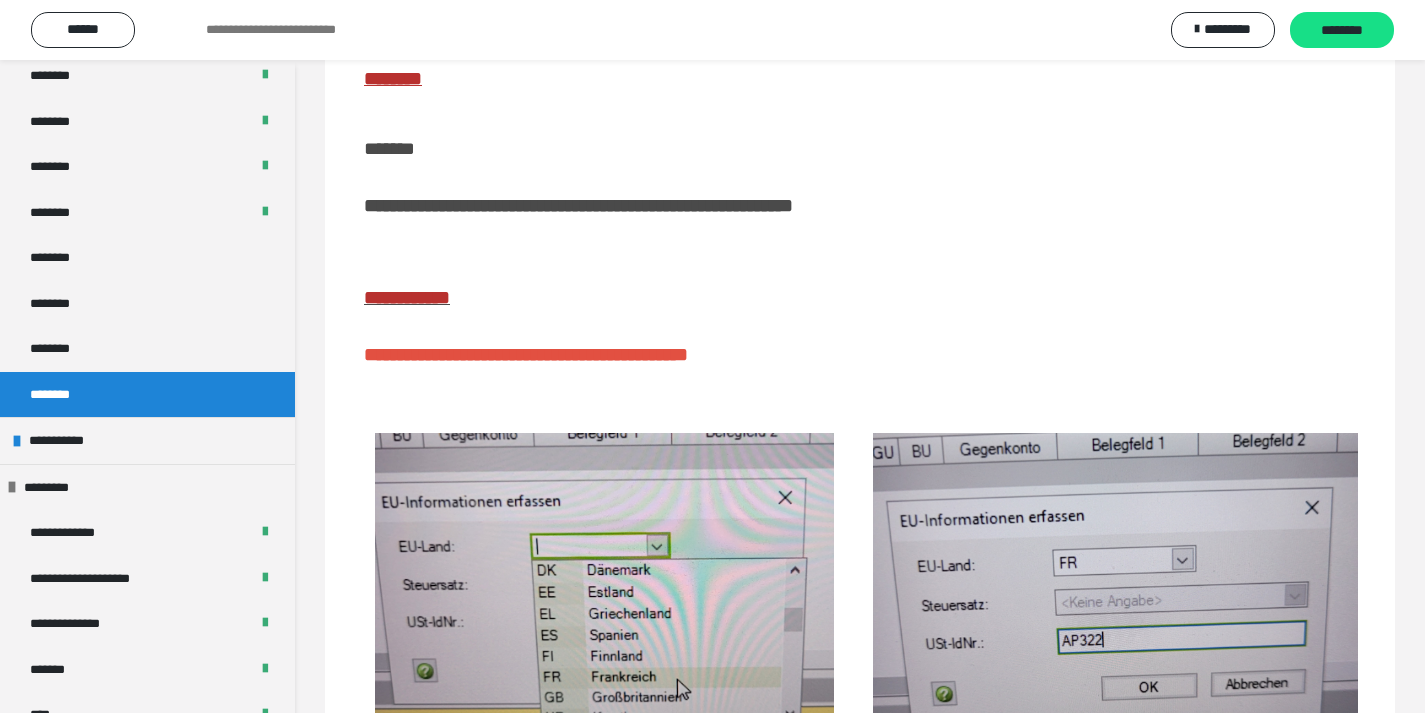 scroll, scrollTop: 76, scrollLeft: 0, axis: vertical 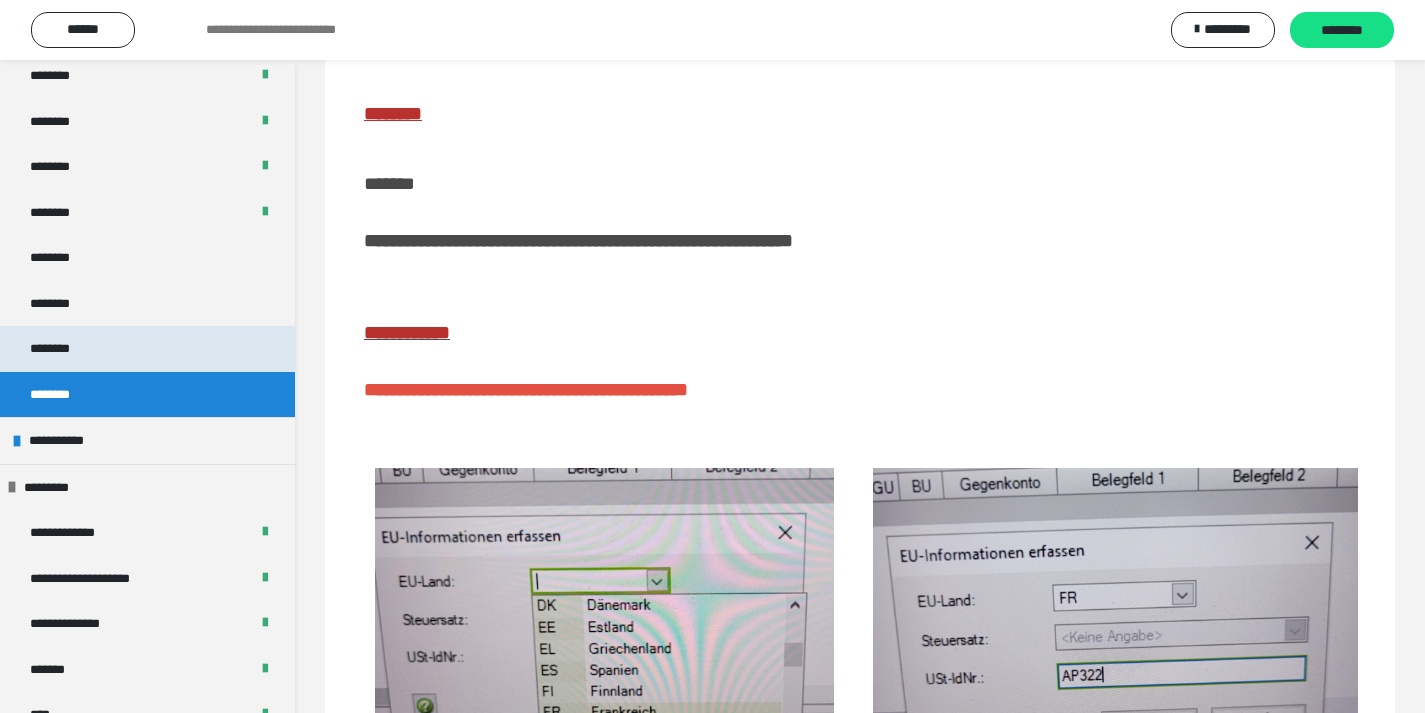 click on "********" at bounding box center (147, 349) 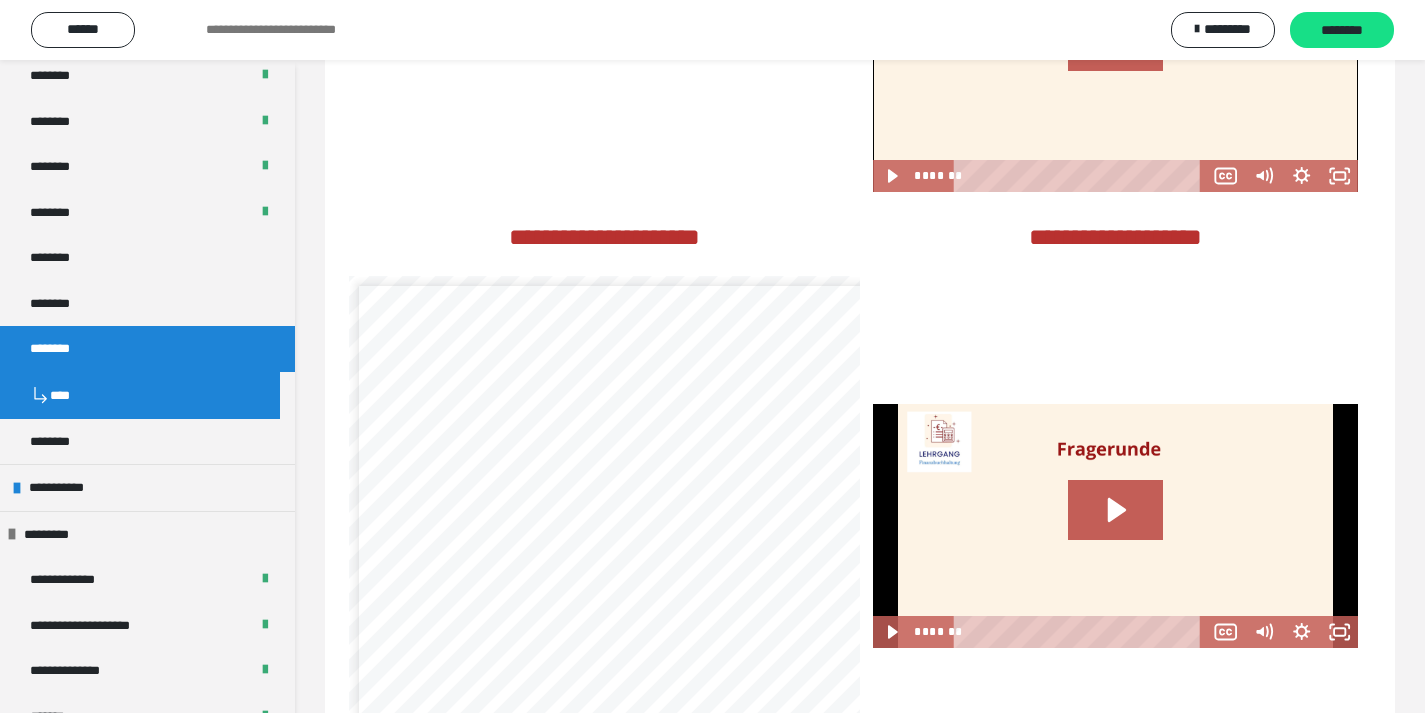 scroll, scrollTop: 3491, scrollLeft: 0, axis: vertical 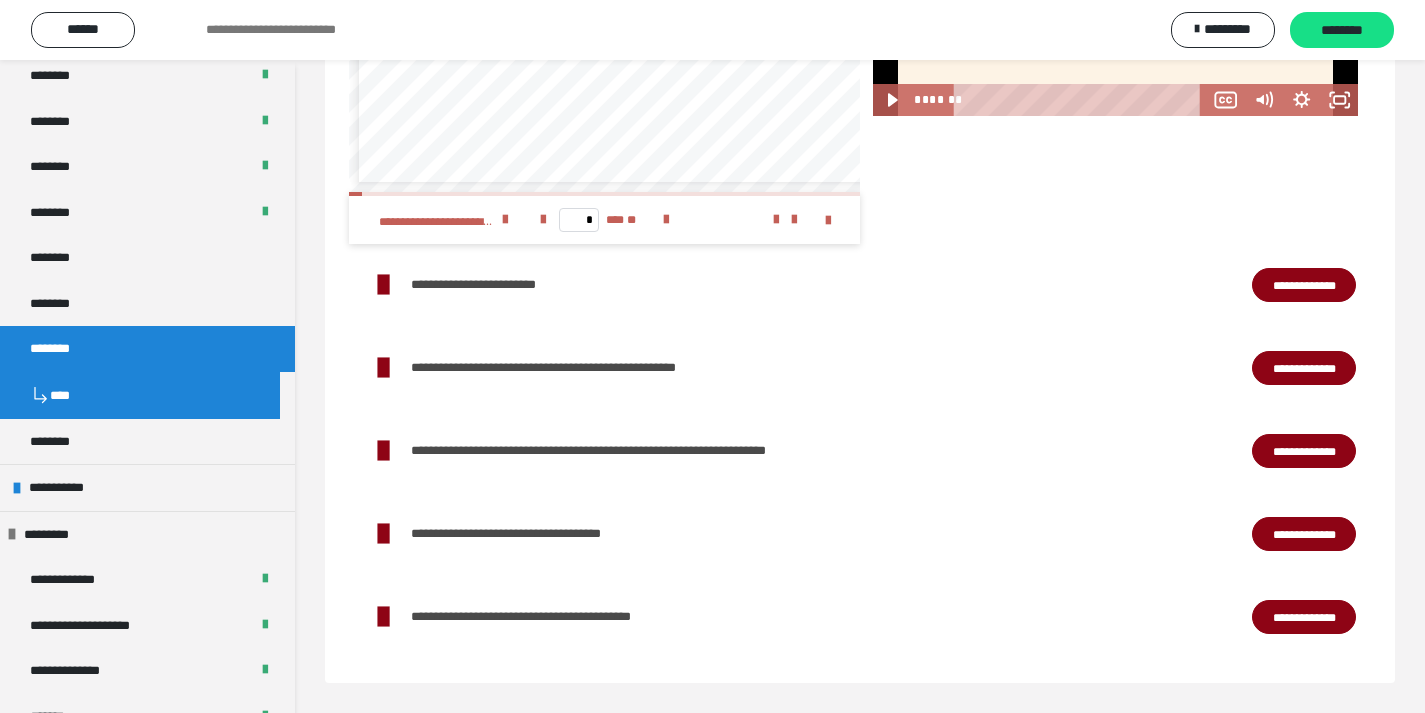 click on "**********" at bounding box center [1304, 534] 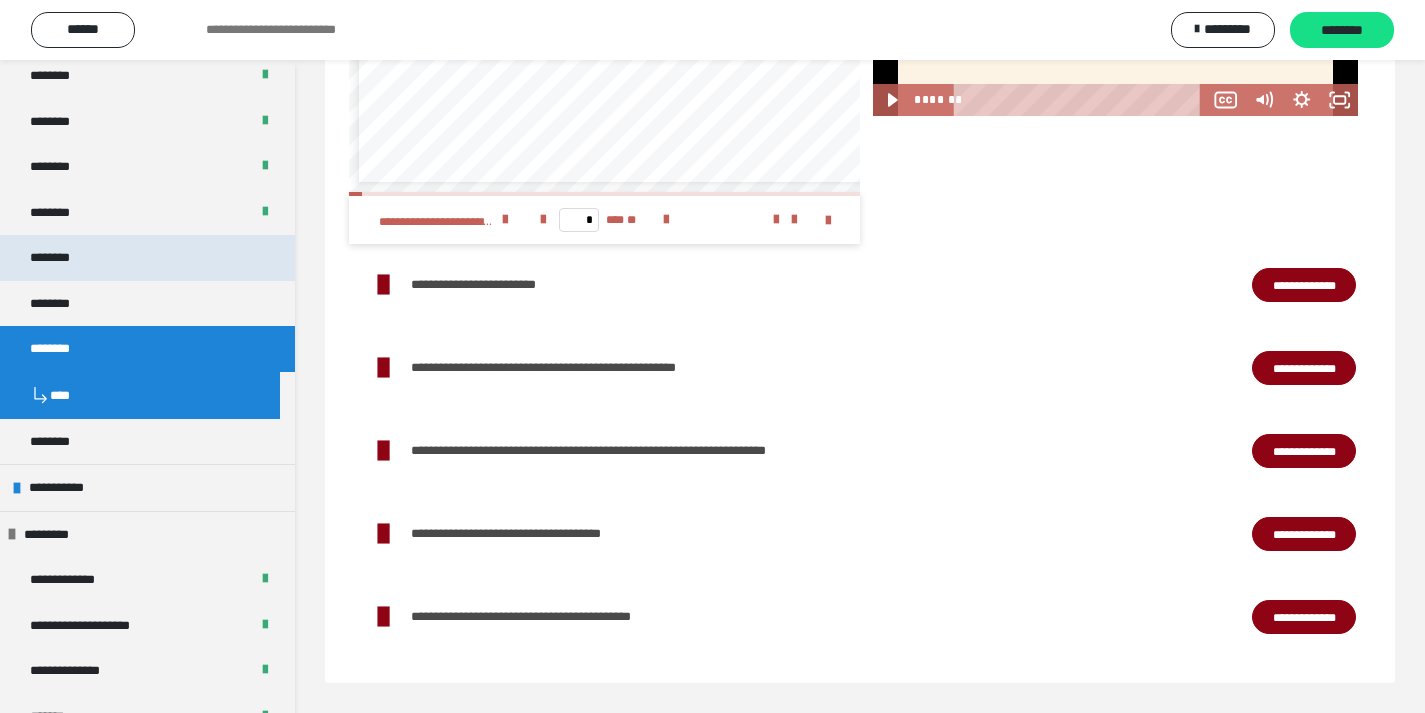click on "********" at bounding box center [147, 258] 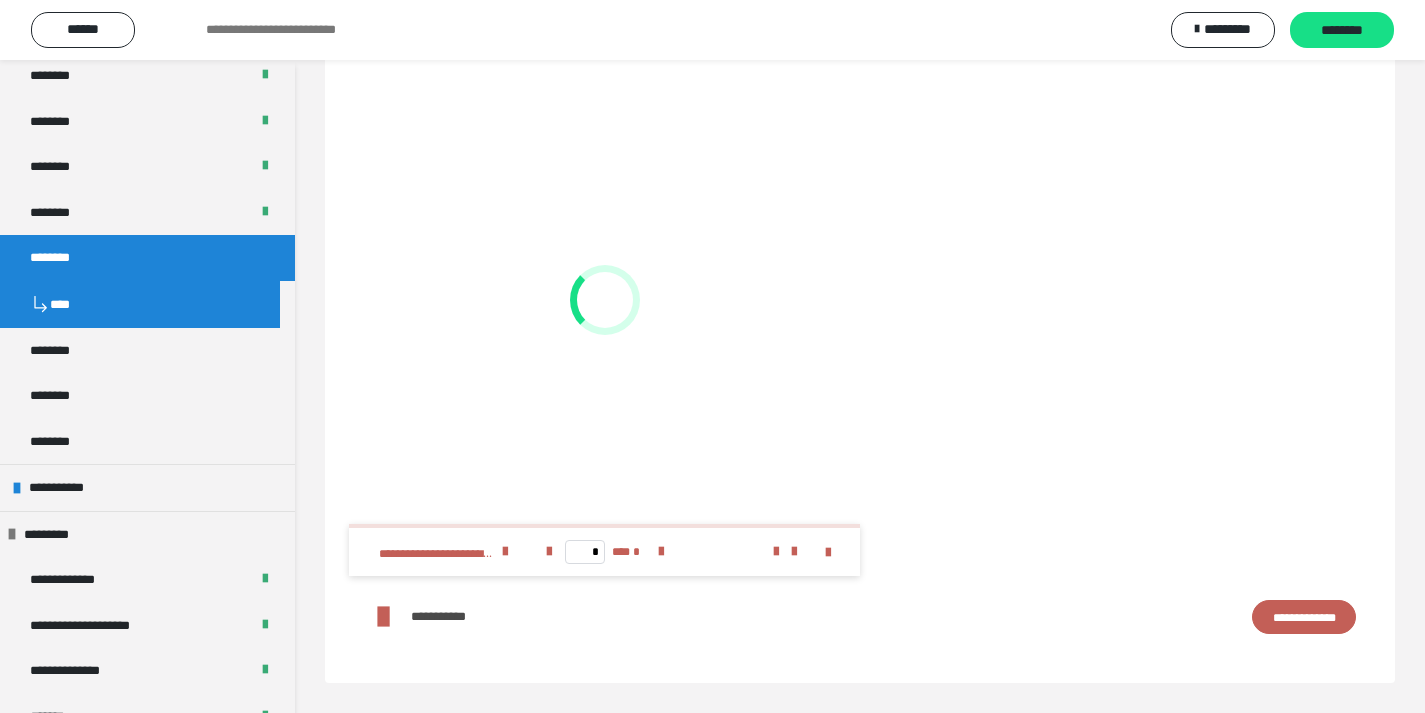 scroll, scrollTop: 1850, scrollLeft: 0, axis: vertical 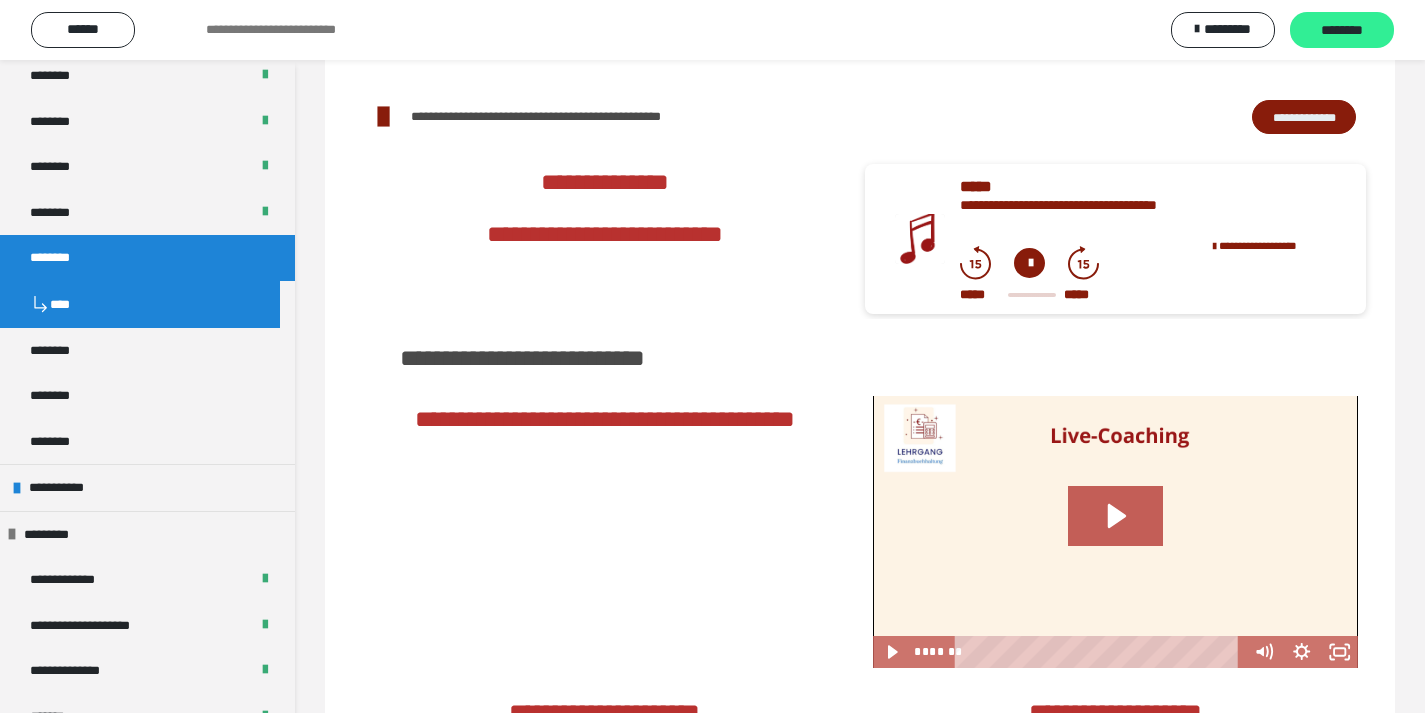 click on "********" at bounding box center [1342, 31] 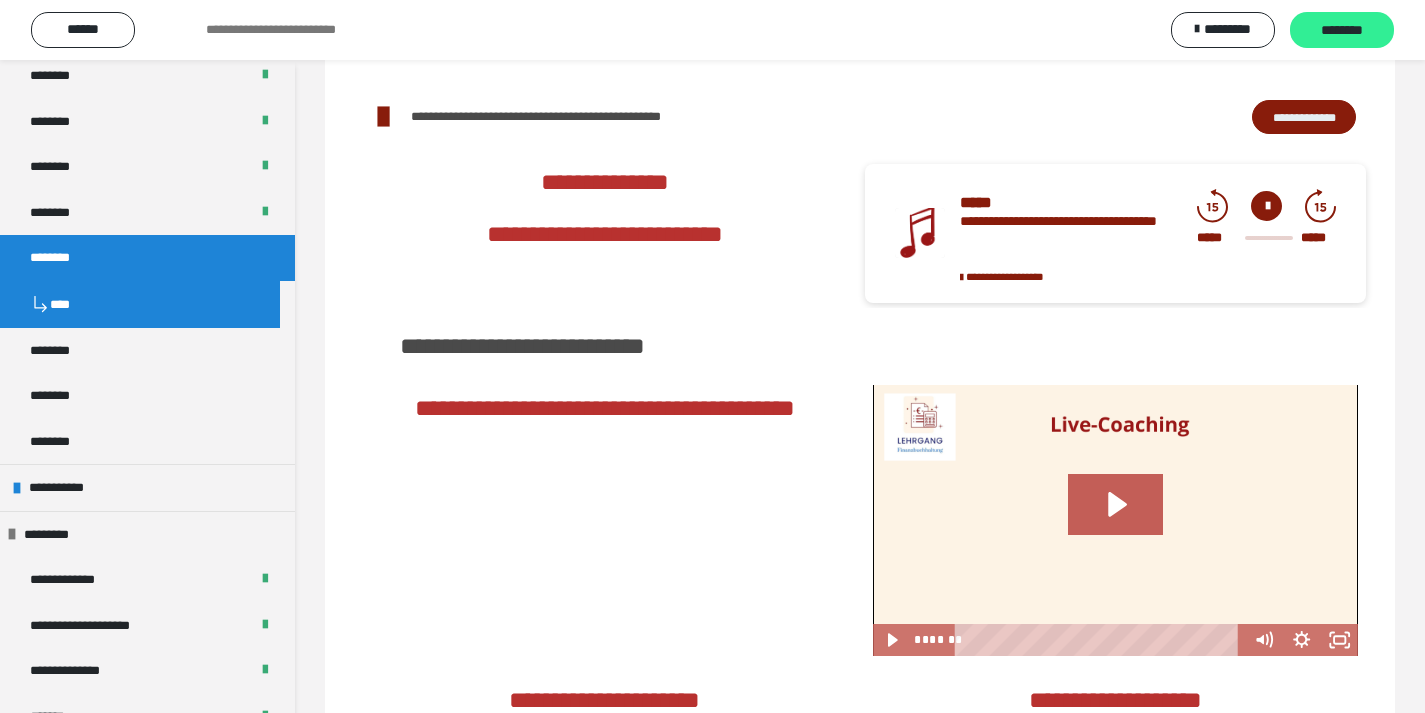 scroll, scrollTop: 0, scrollLeft: 0, axis: both 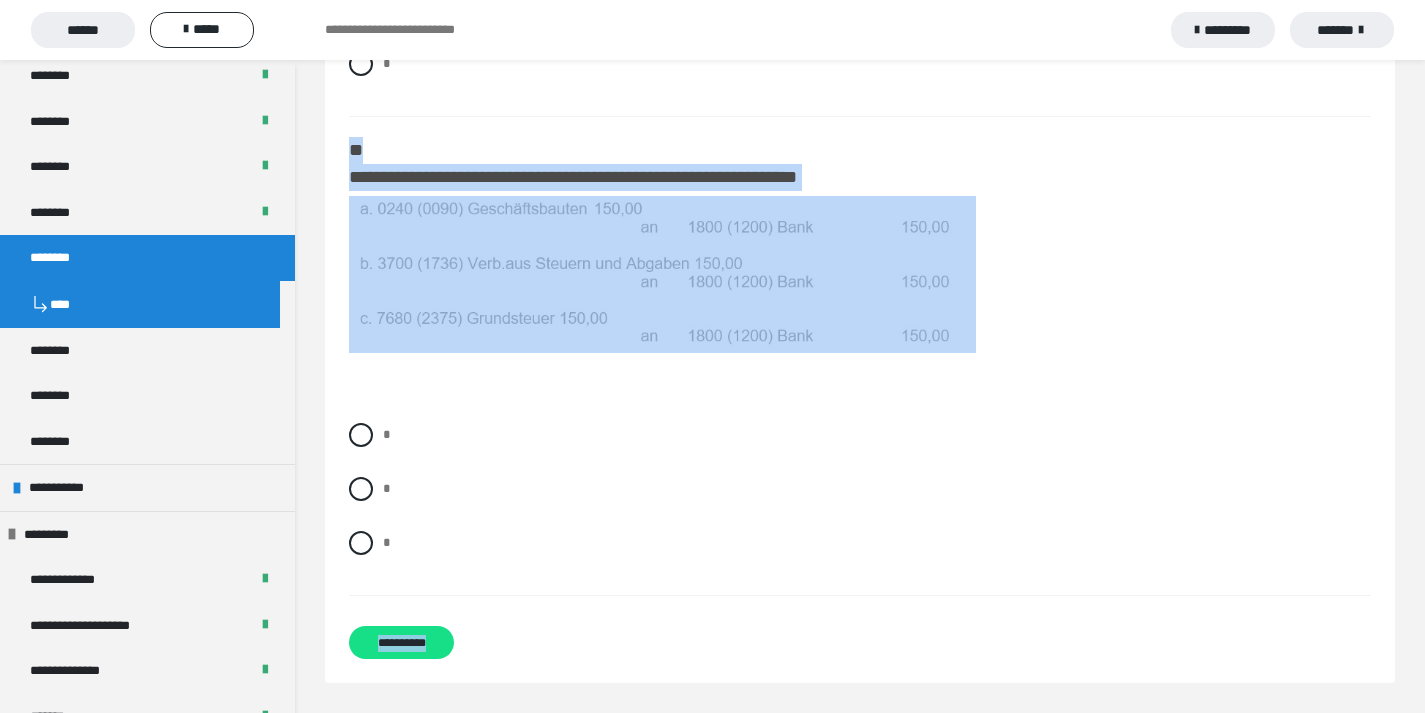 drag, startPoint x: 344, startPoint y: 129, endPoint x: 882, endPoint y: 758, distance: 827.6986 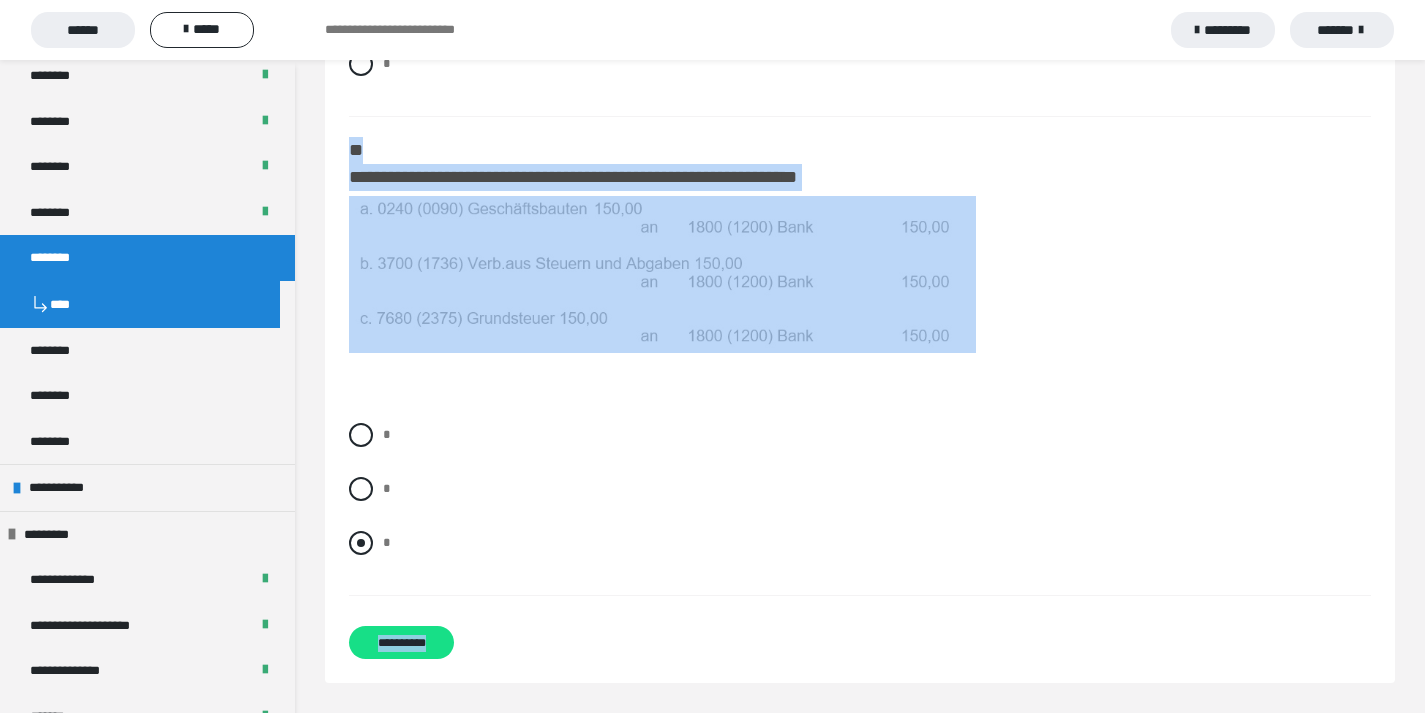 copy on "**********" 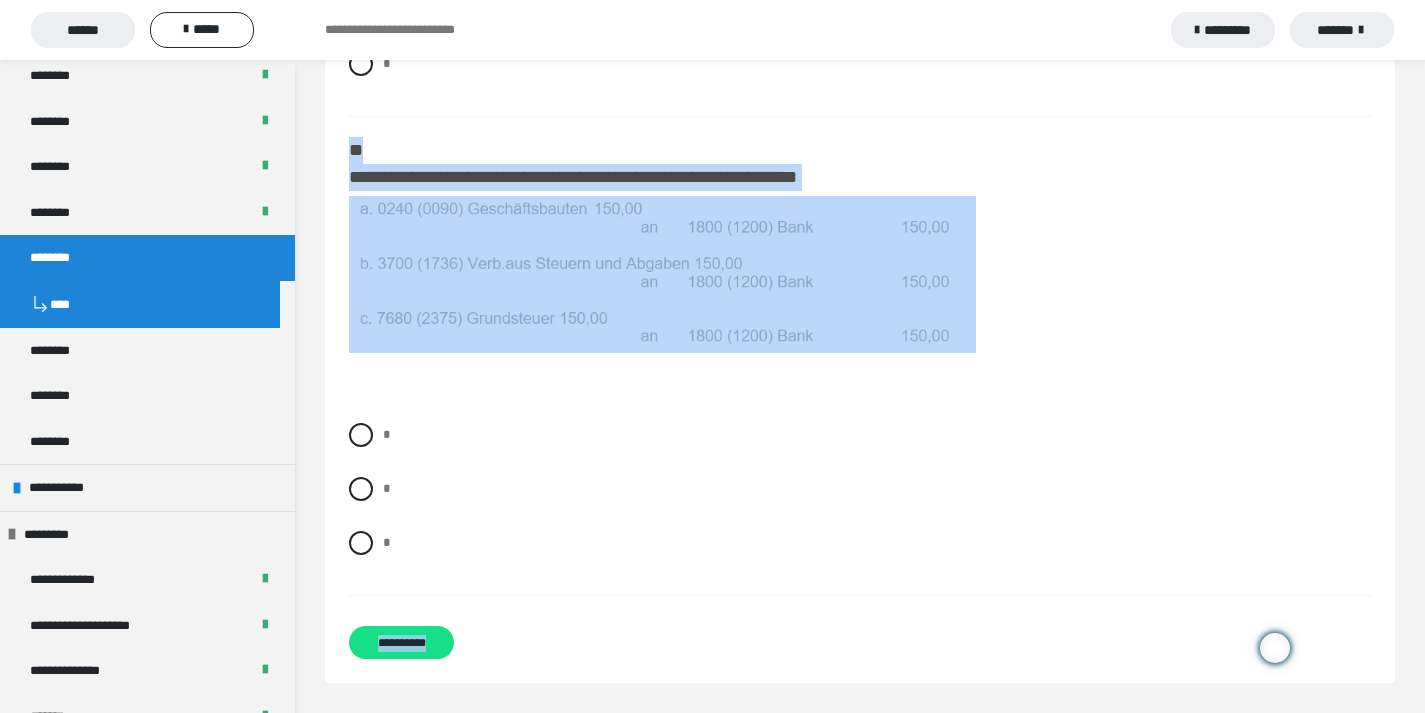 click on "**********" at bounding box center [860, 275] 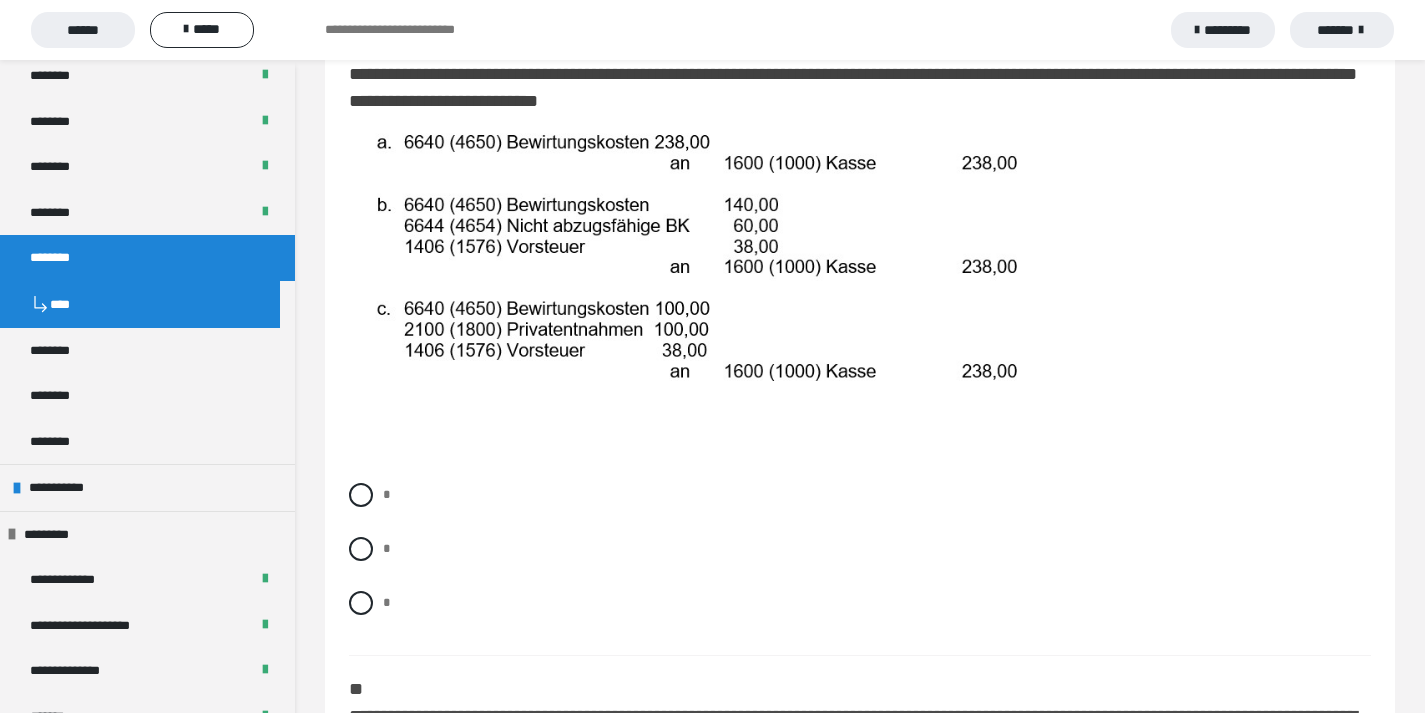 scroll, scrollTop: 341, scrollLeft: 0, axis: vertical 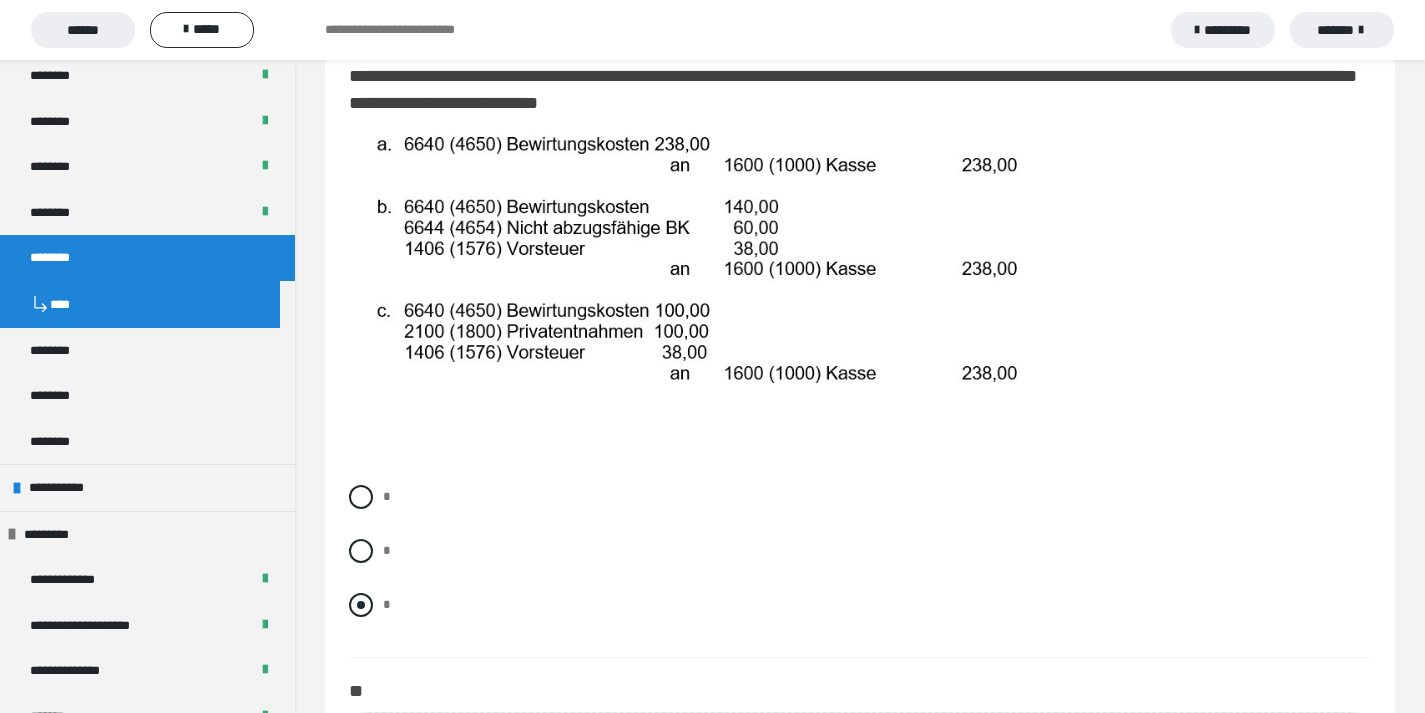 click at bounding box center (361, 605) 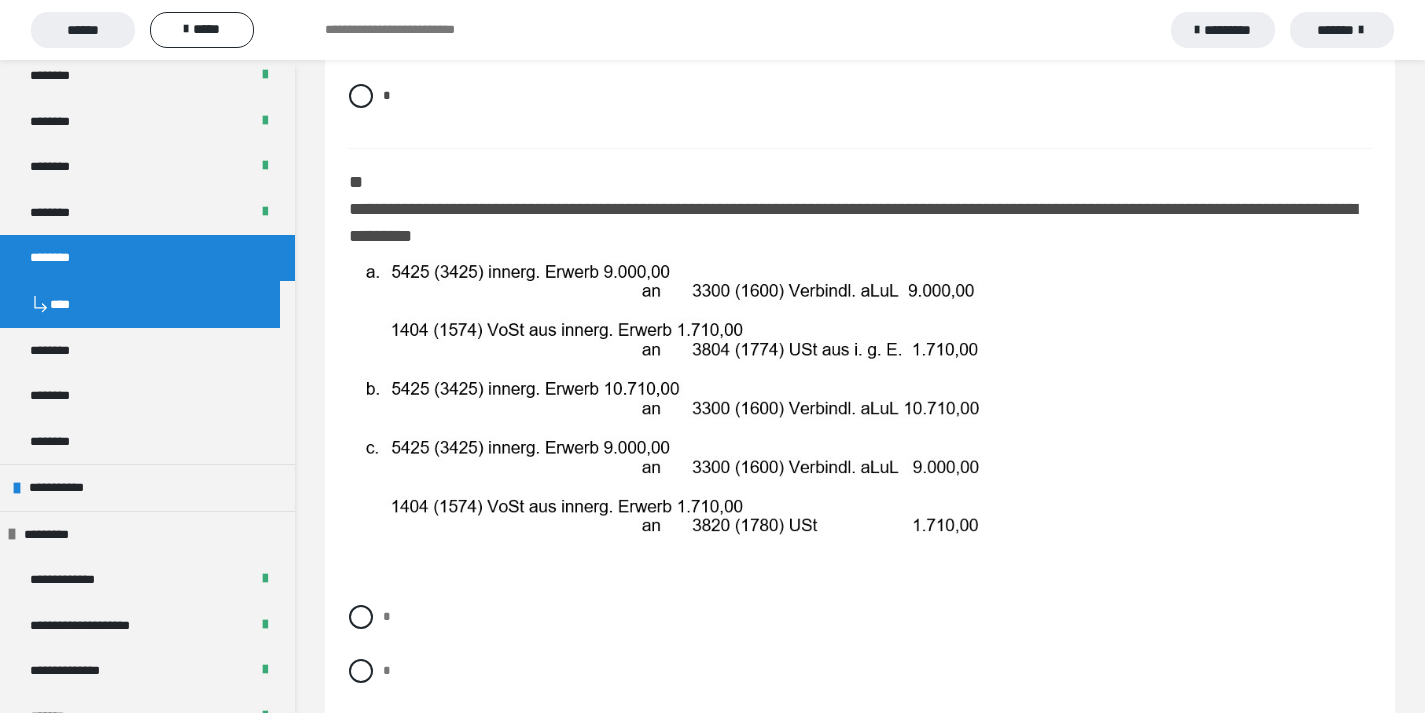 scroll, scrollTop: 975, scrollLeft: 0, axis: vertical 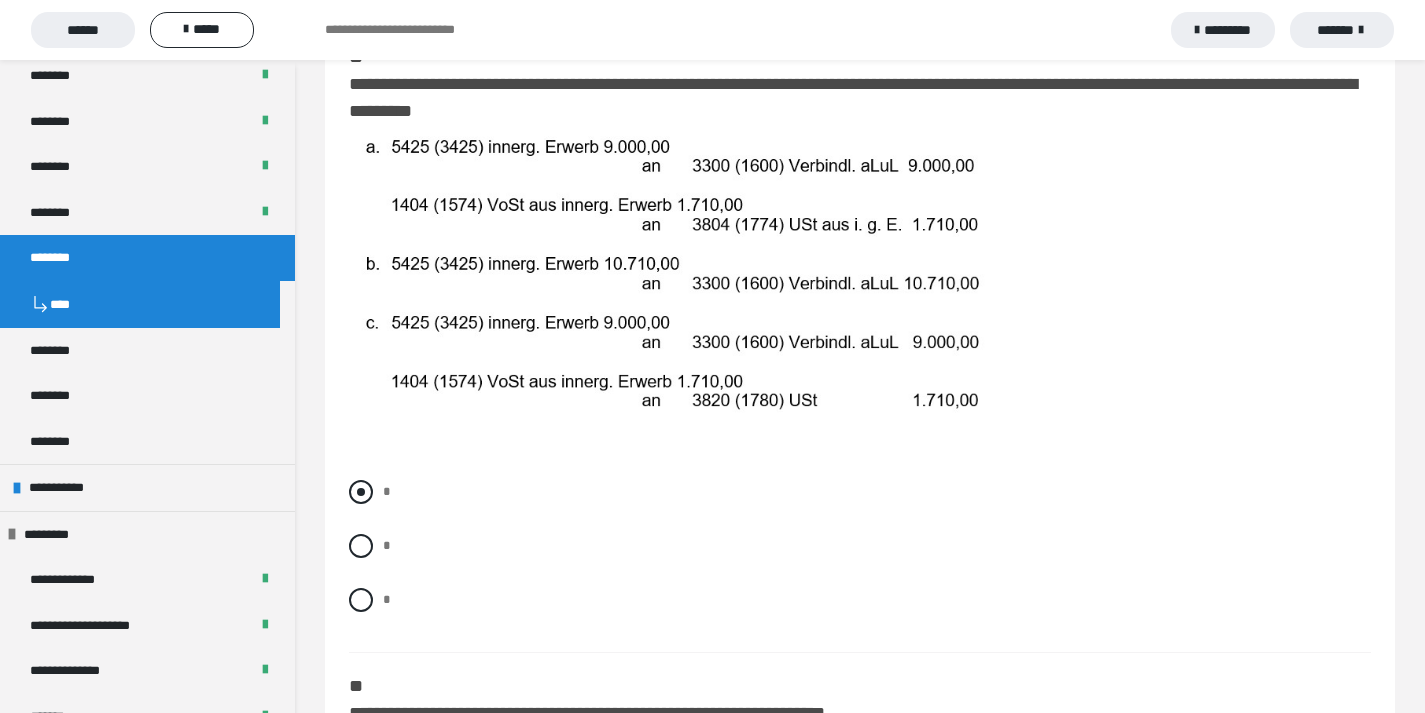 click at bounding box center [361, 492] 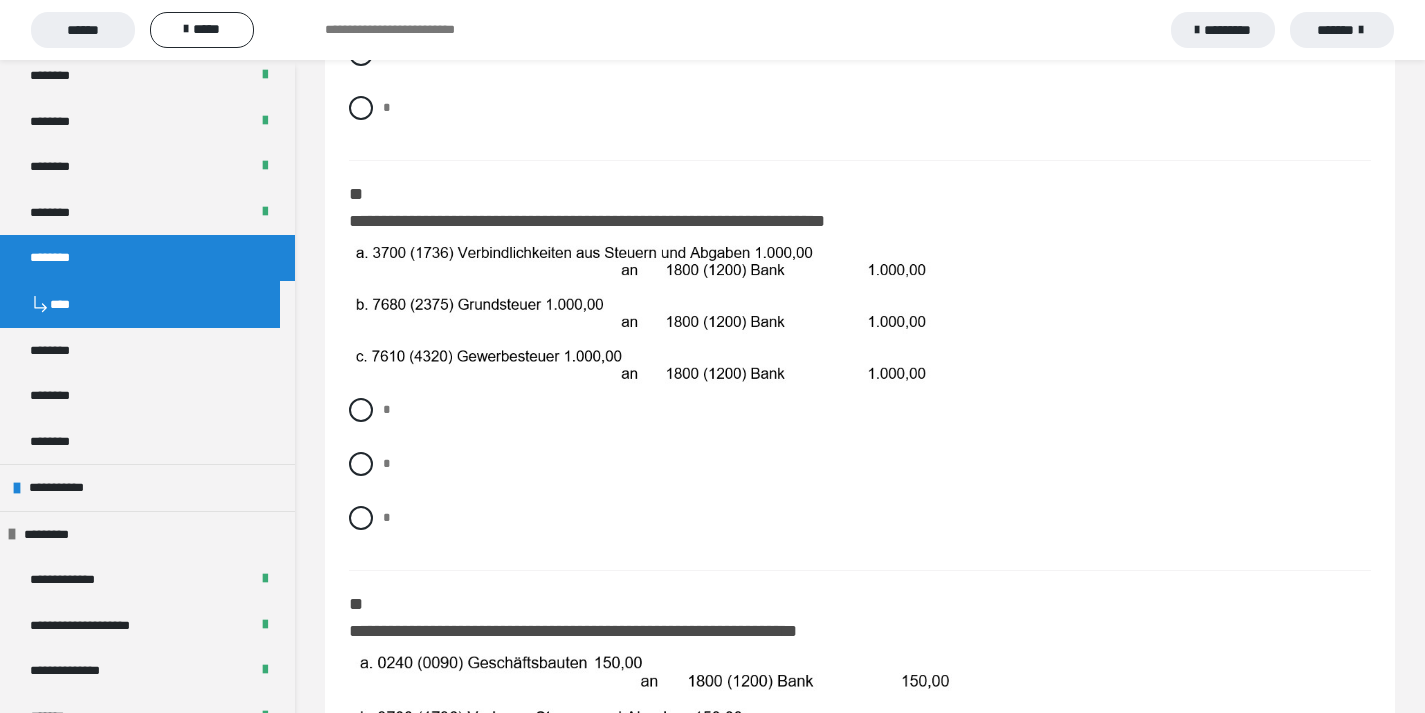 scroll, scrollTop: 1481, scrollLeft: 0, axis: vertical 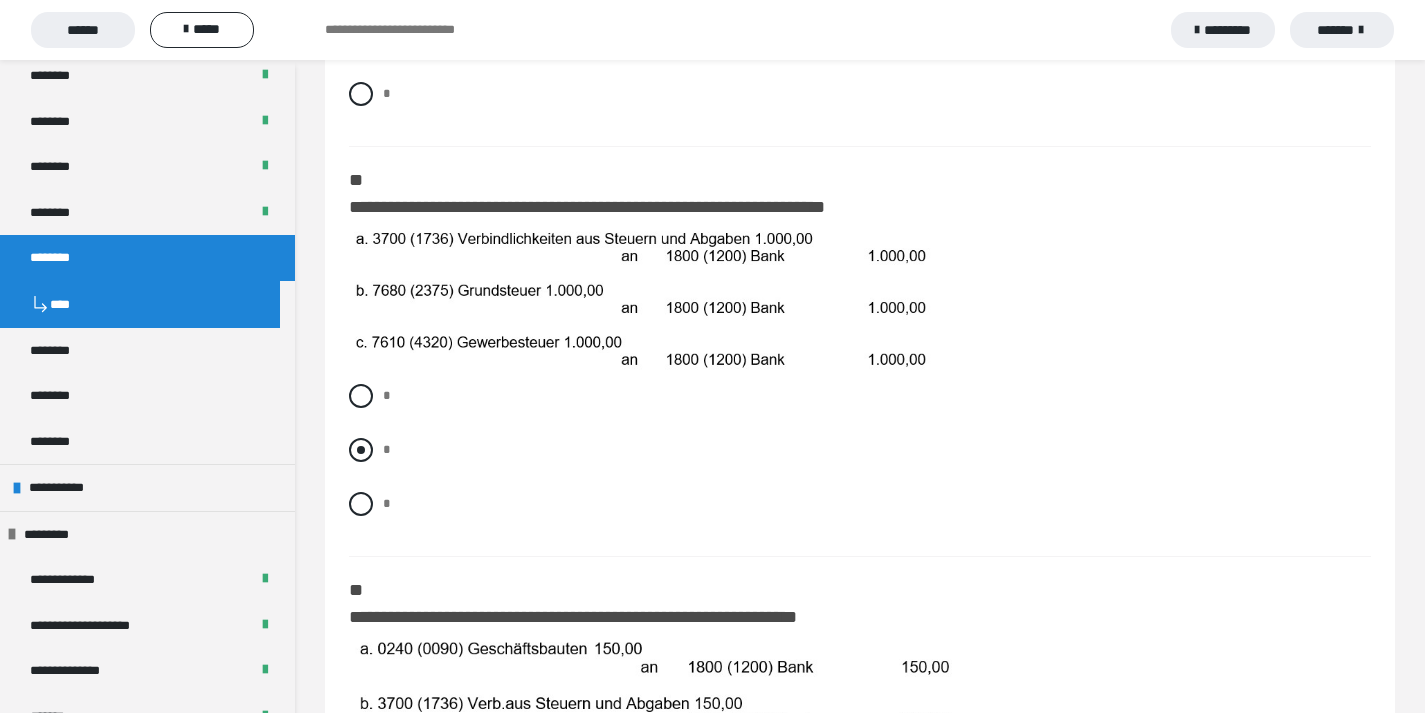 click at bounding box center (361, 450) 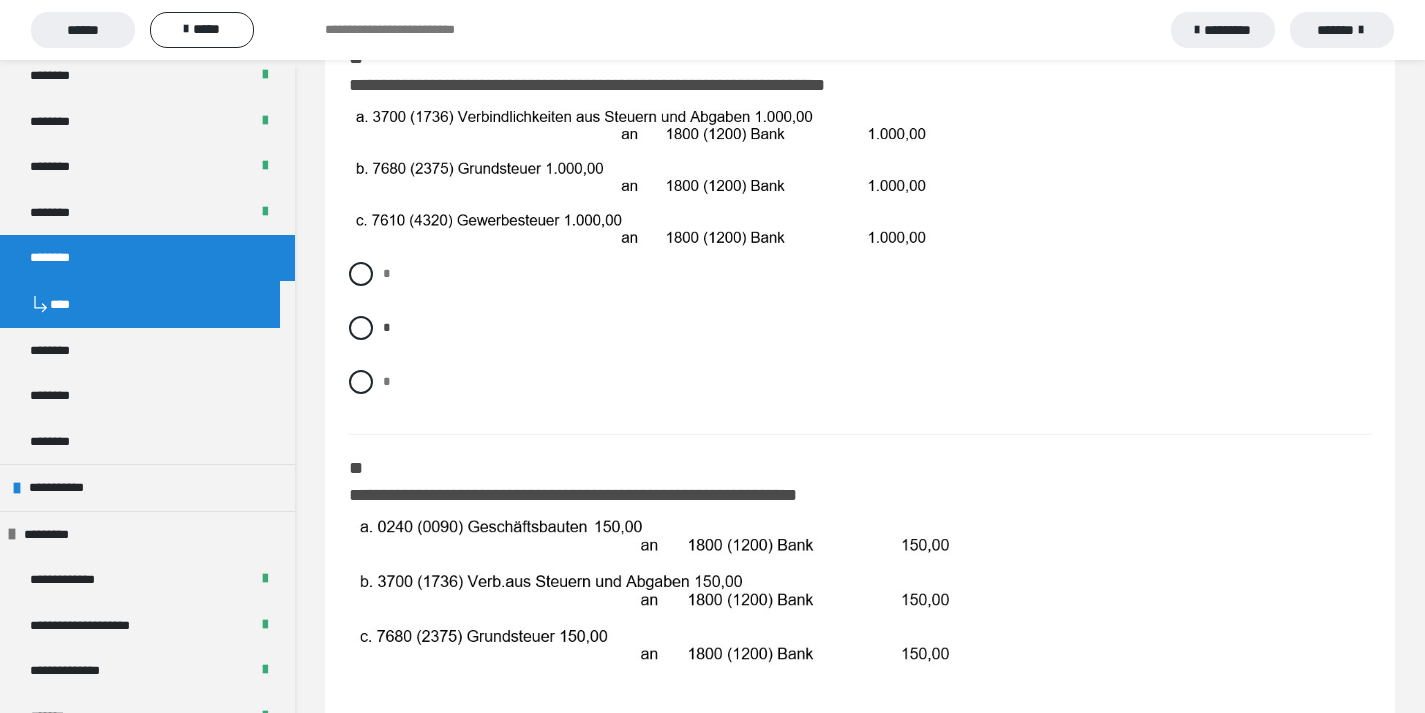 scroll, scrollTop: 1734, scrollLeft: 0, axis: vertical 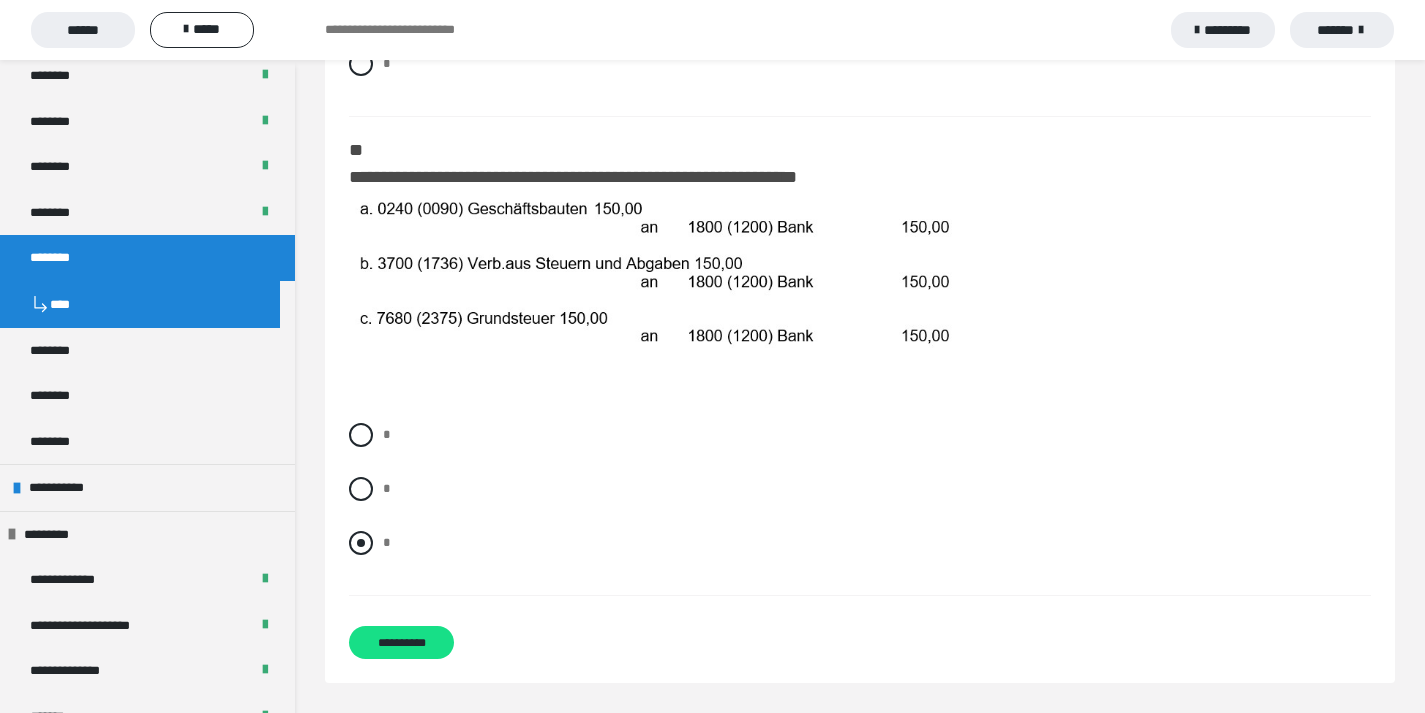 click at bounding box center [361, 543] 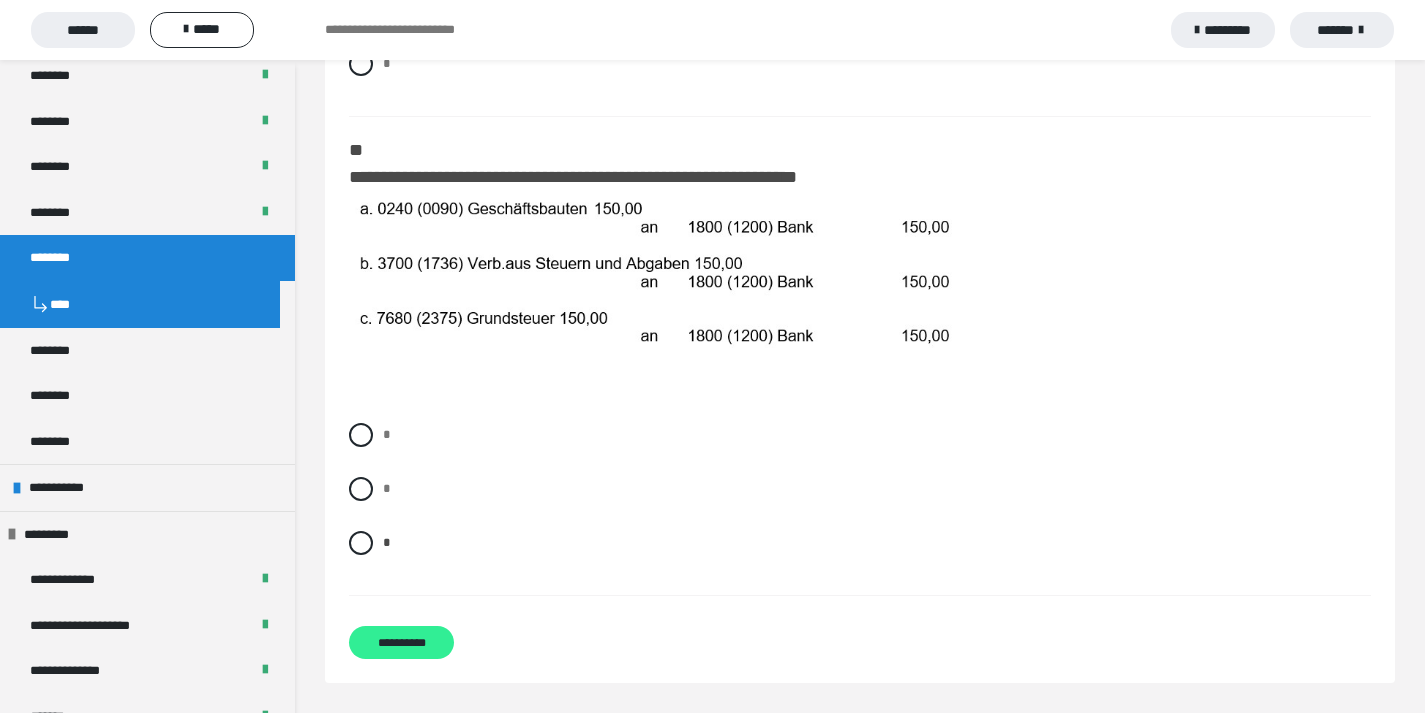 click on "**********" at bounding box center (401, 642) 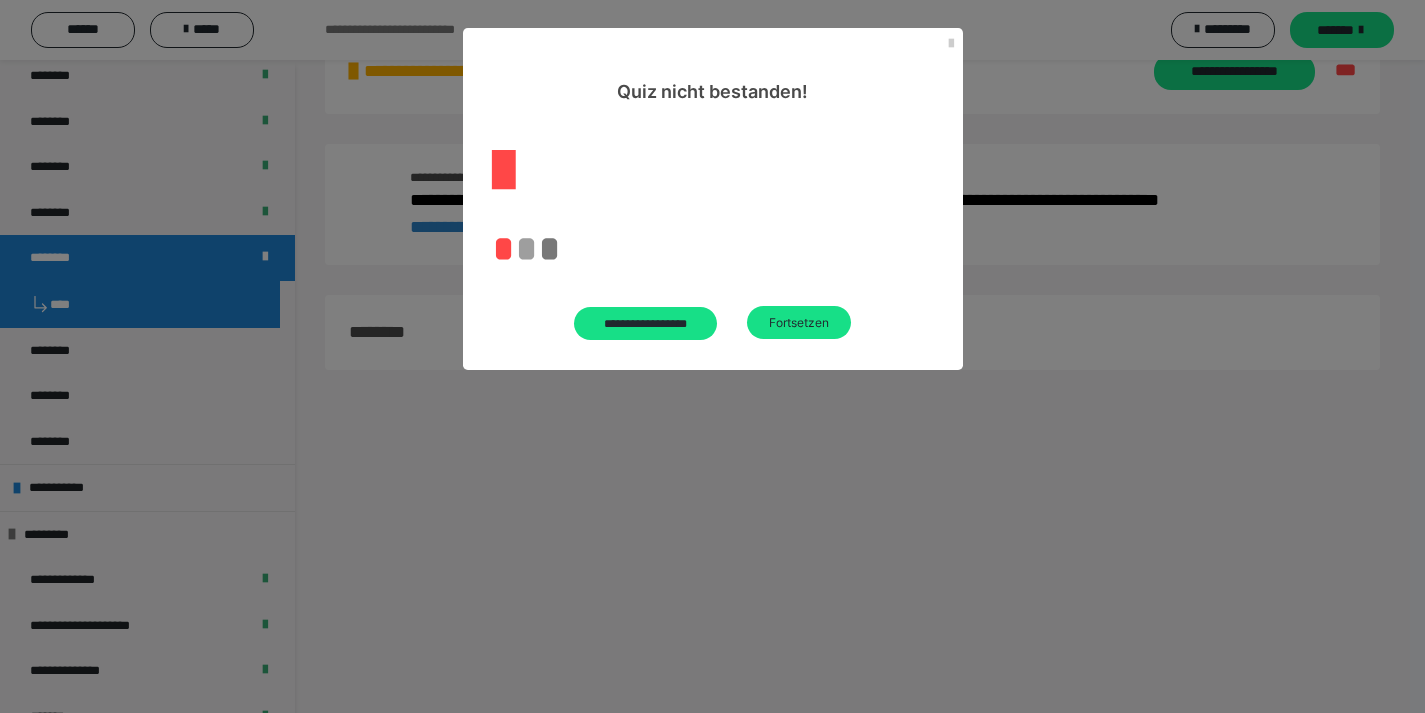 scroll, scrollTop: 1929, scrollLeft: 0, axis: vertical 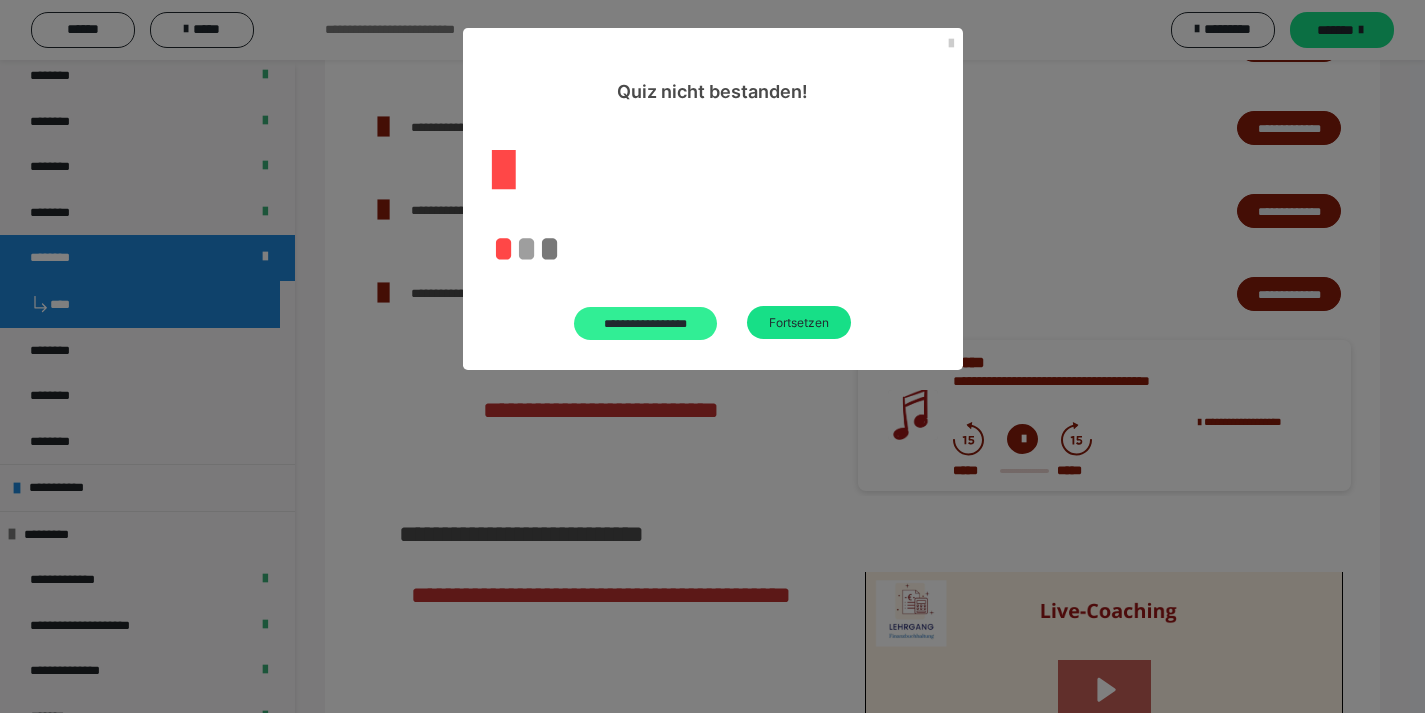 click on "**********" at bounding box center (646, 323) 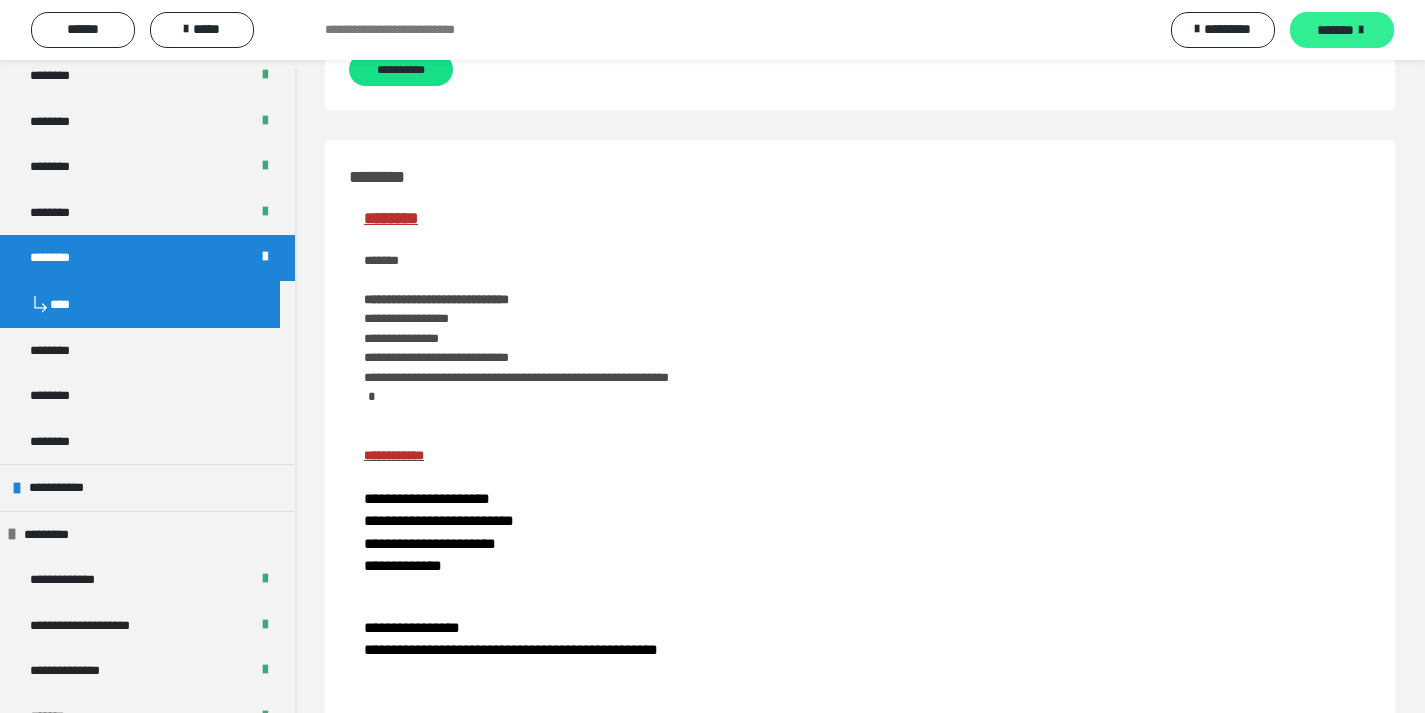 click on "*******" at bounding box center (1335, 30) 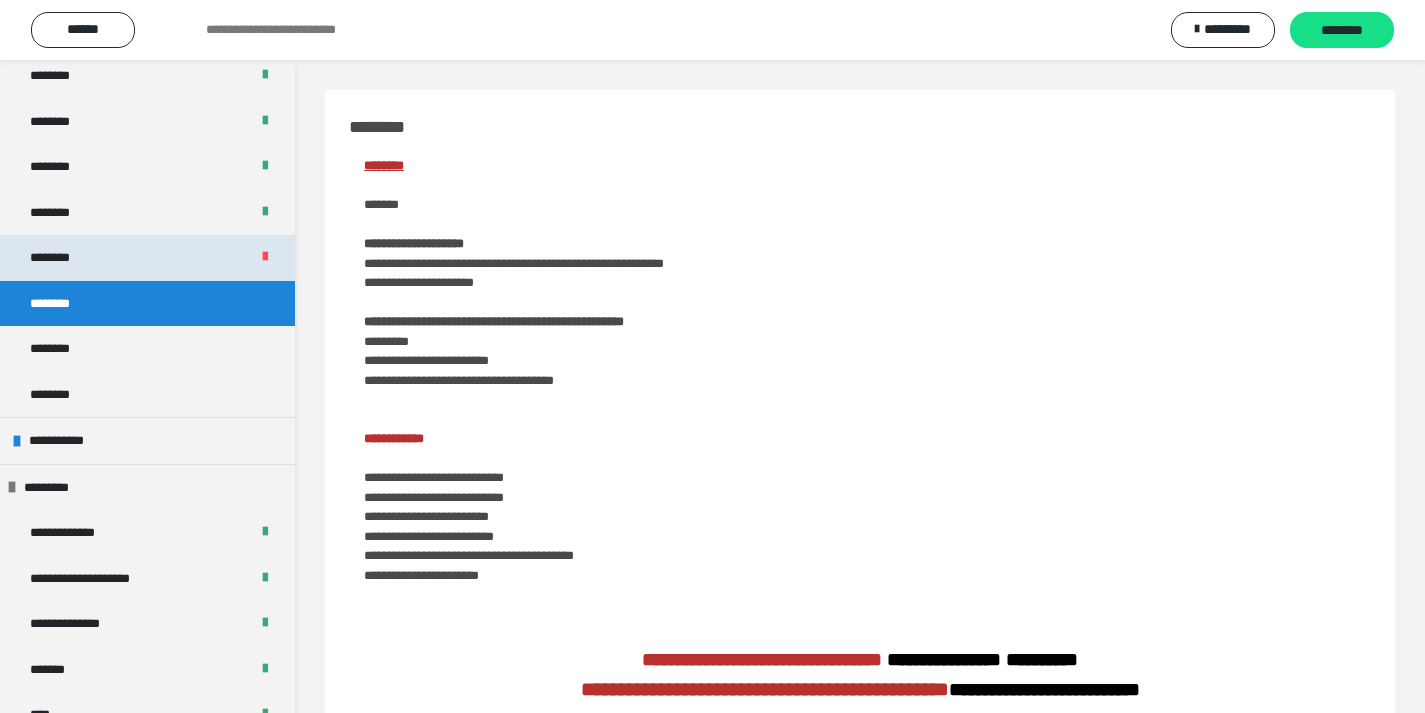 click on "********" at bounding box center (147, 258) 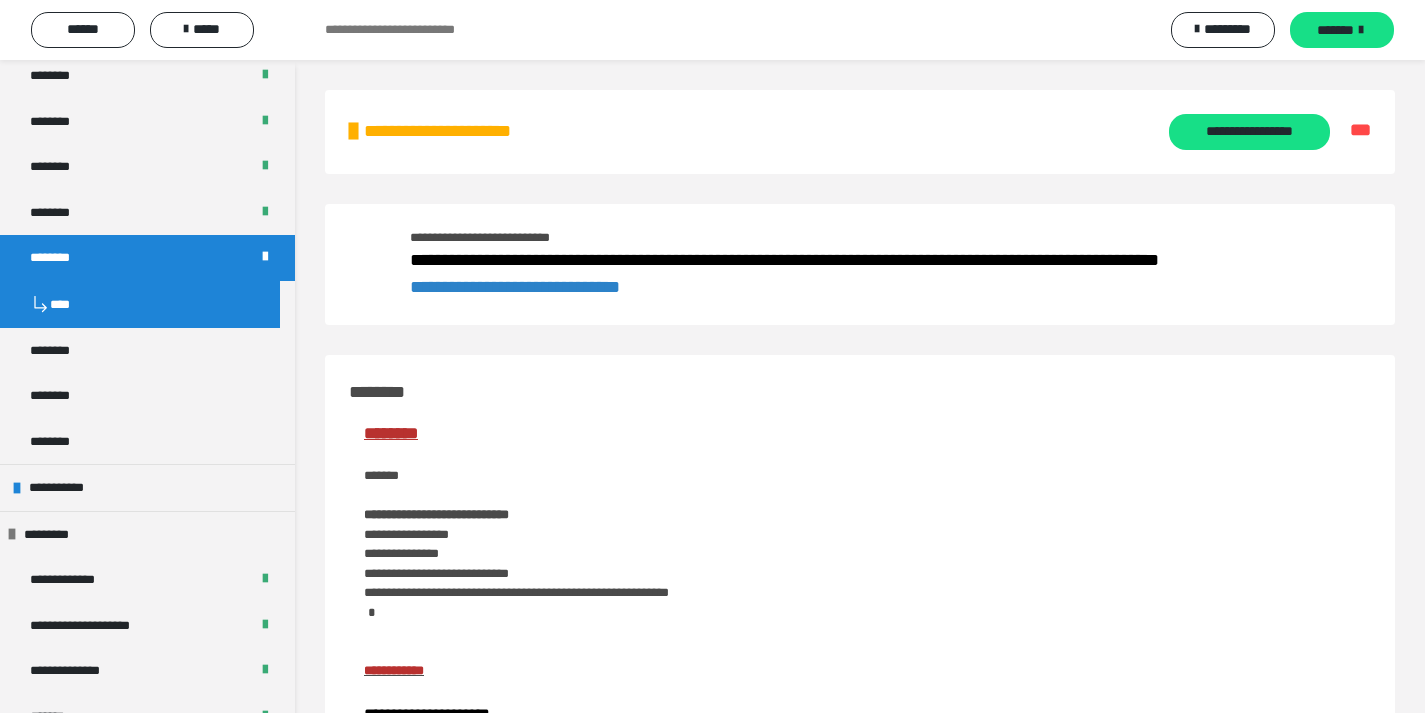 click on "**********" at bounding box center (515, 287) 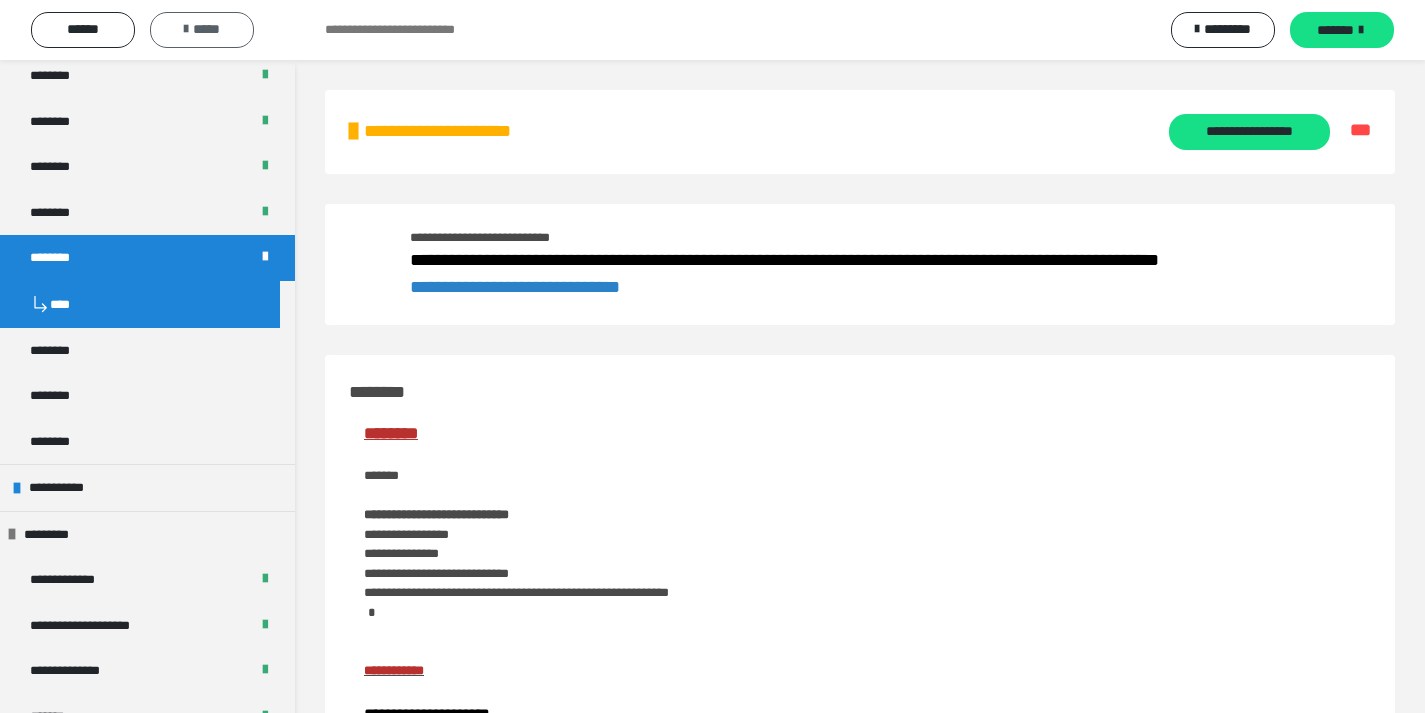 click on "*****" at bounding box center (202, 30) 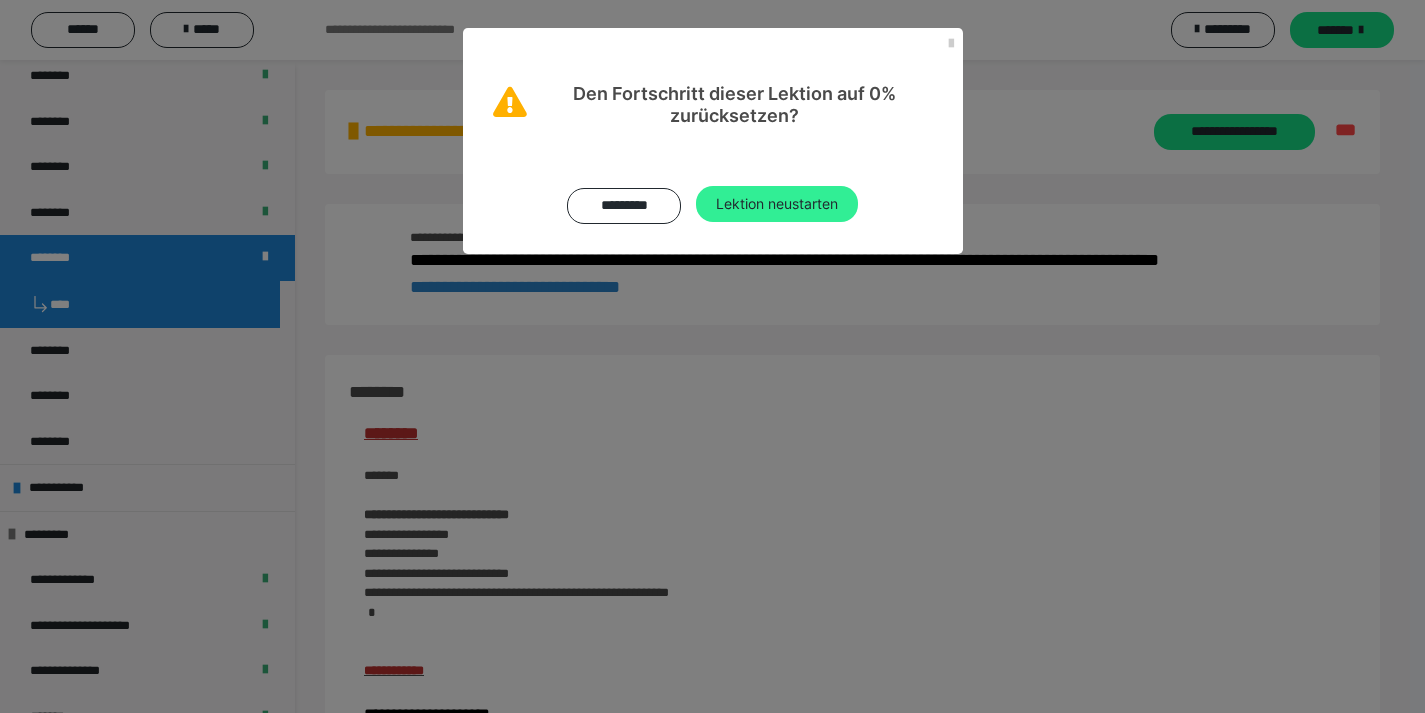 click on "Lektion neustarten" at bounding box center (777, 204) 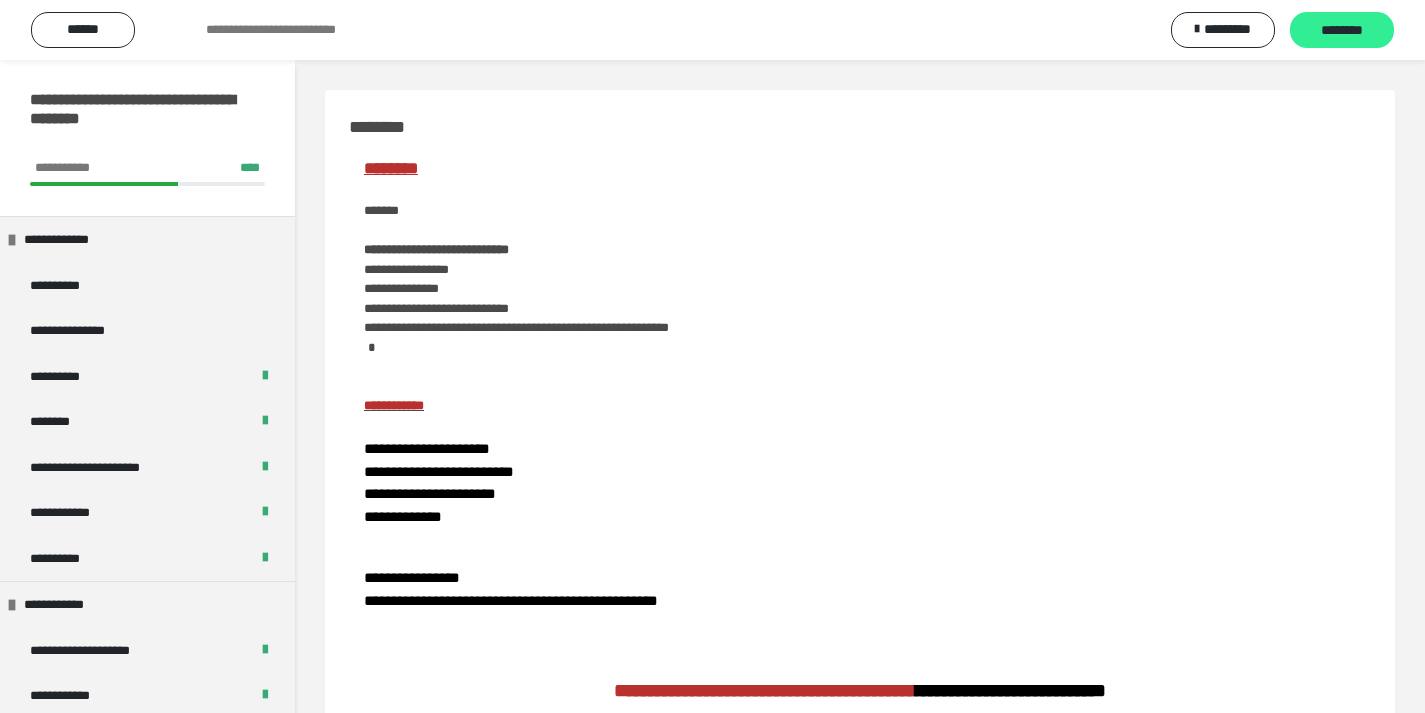click on "********" at bounding box center [1342, 31] 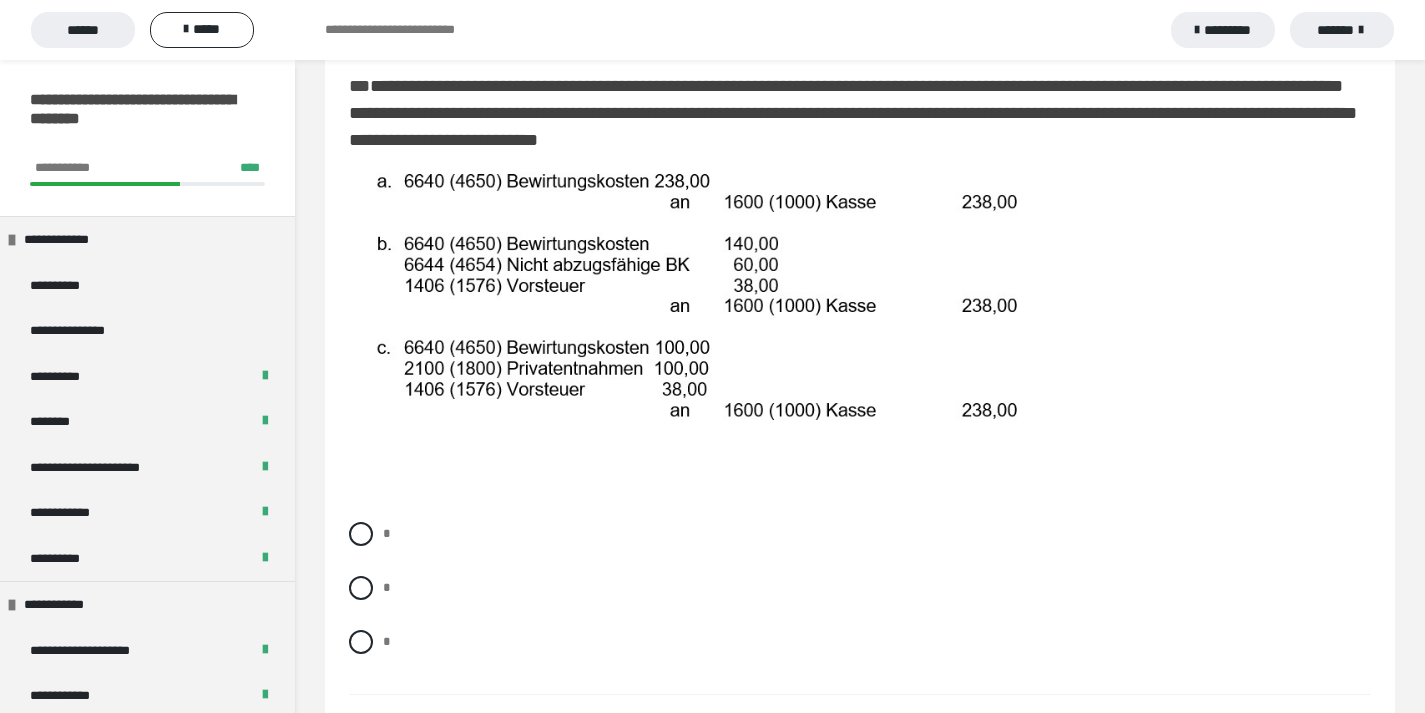 scroll, scrollTop: 333, scrollLeft: 0, axis: vertical 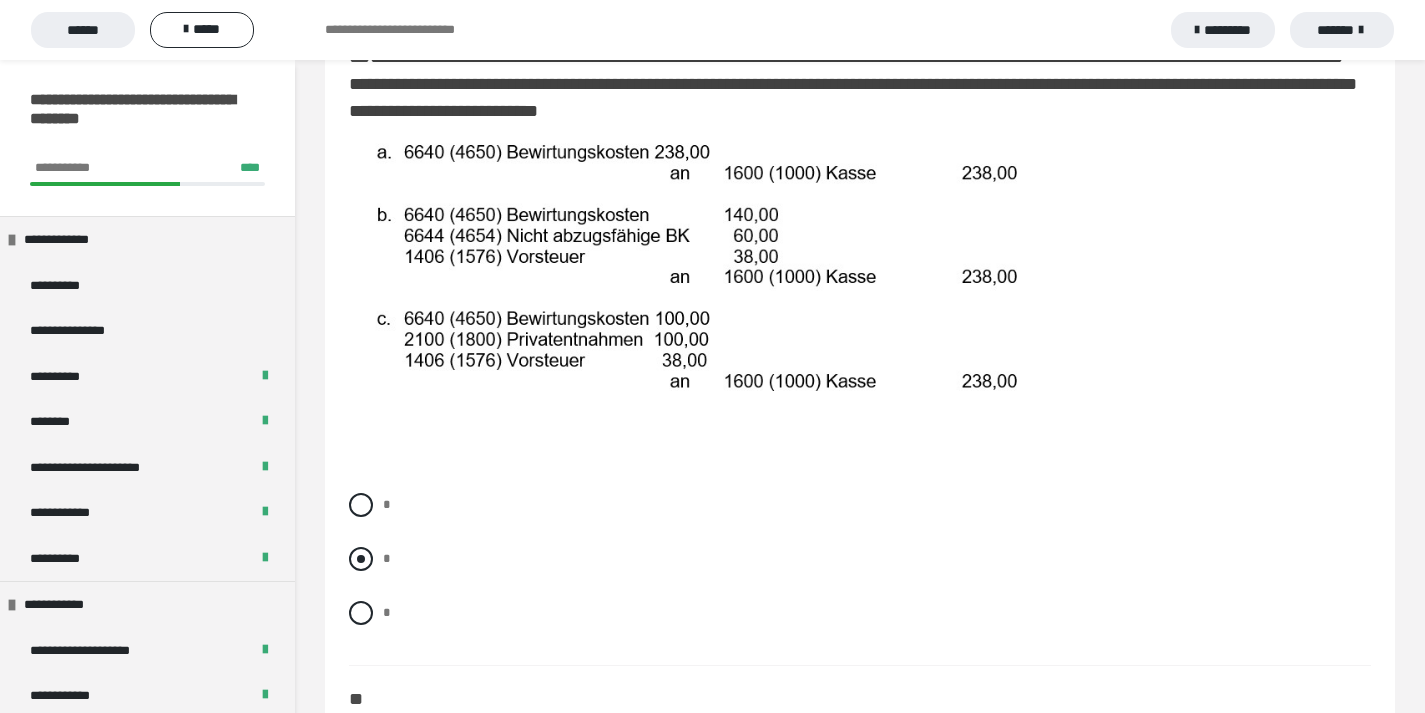 click at bounding box center [361, 559] 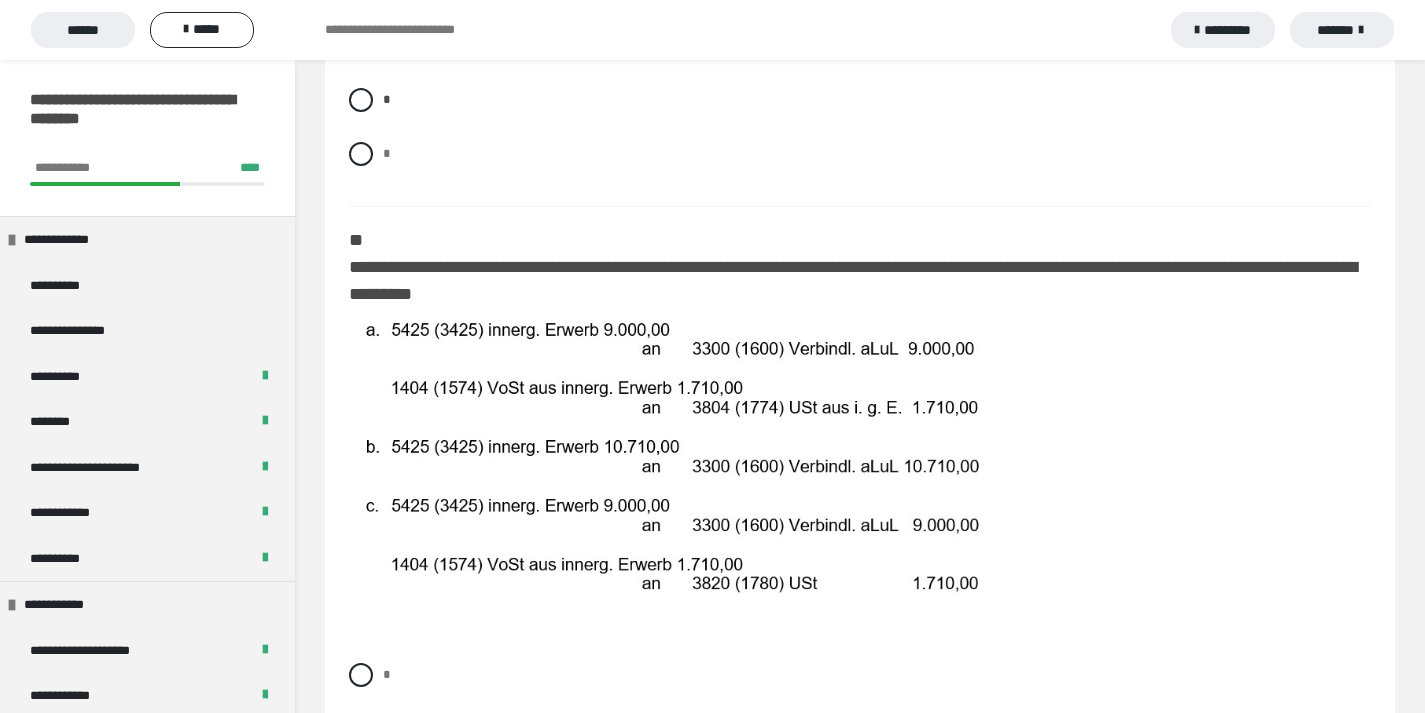 scroll, scrollTop: 798, scrollLeft: 0, axis: vertical 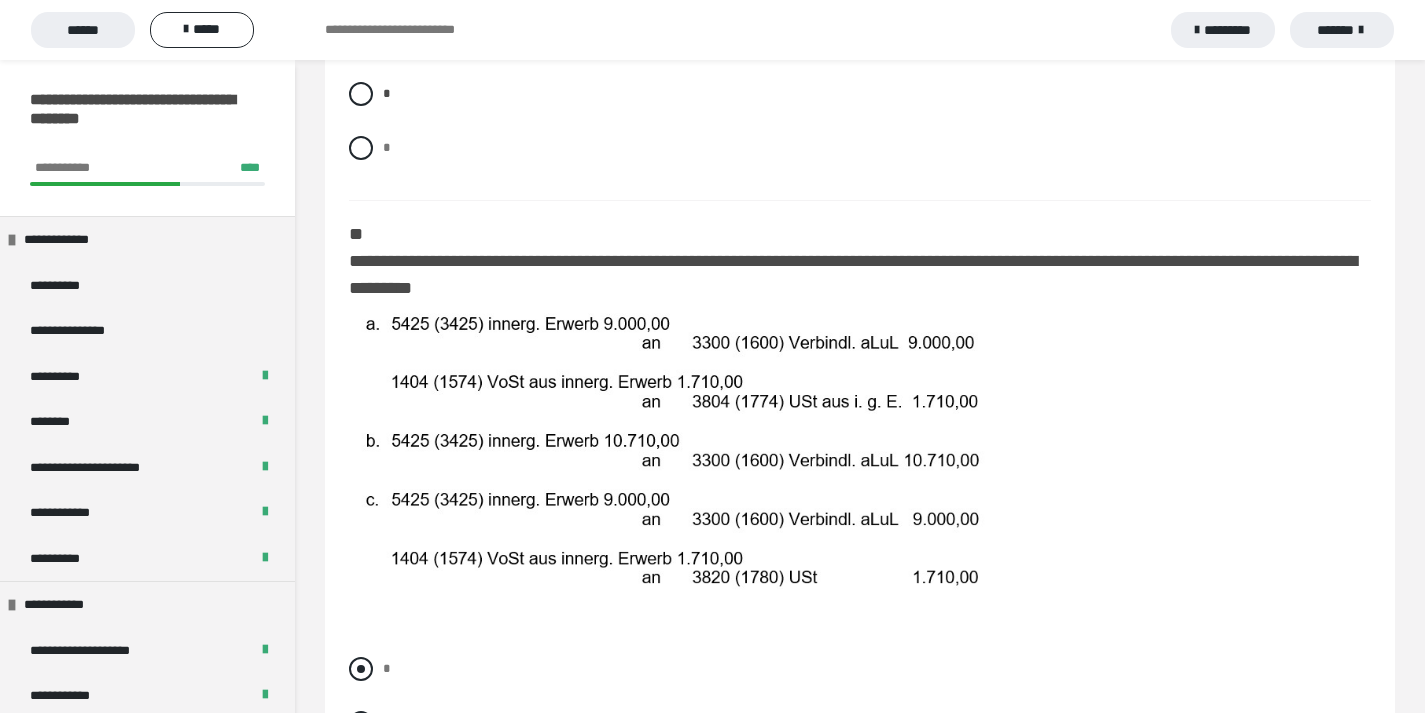 click at bounding box center [361, 669] 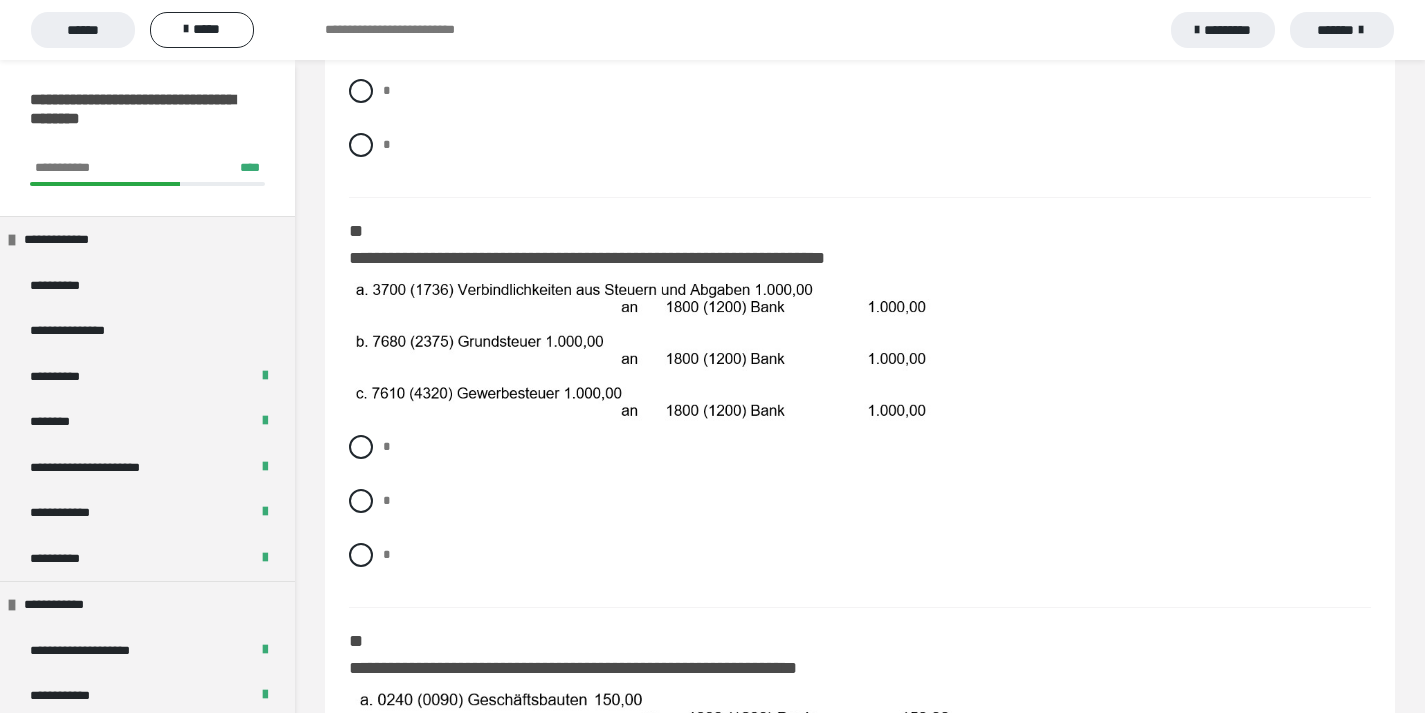 scroll, scrollTop: 1455, scrollLeft: 0, axis: vertical 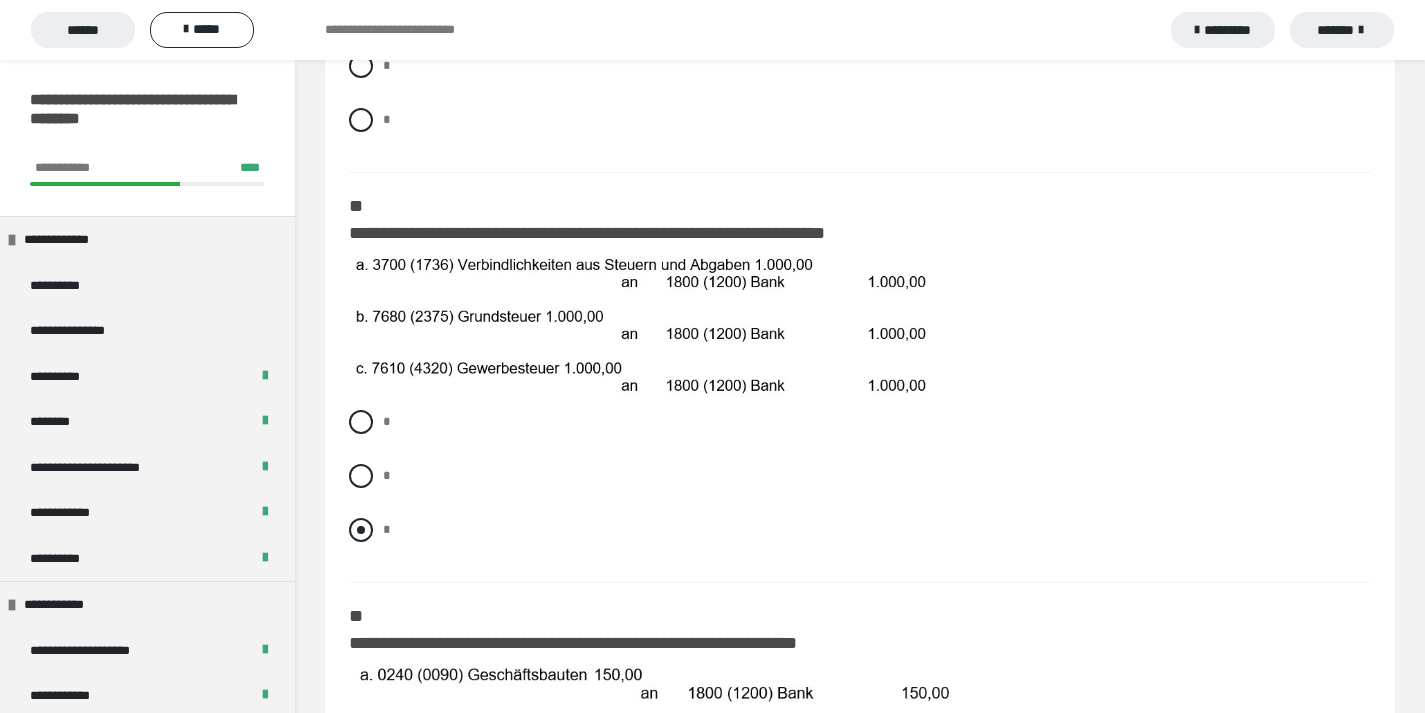 click at bounding box center [361, 530] 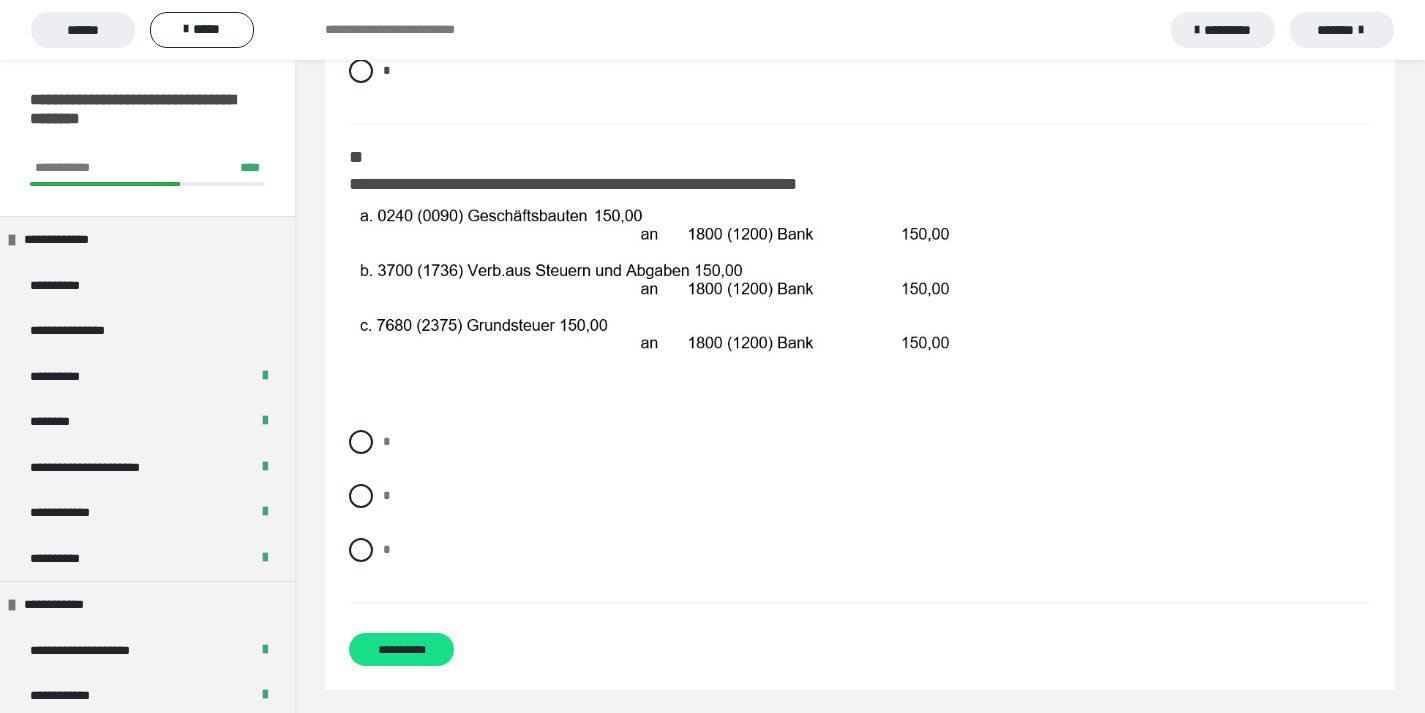 scroll, scrollTop: 1929, scrollLeft: 0, axis: vertical 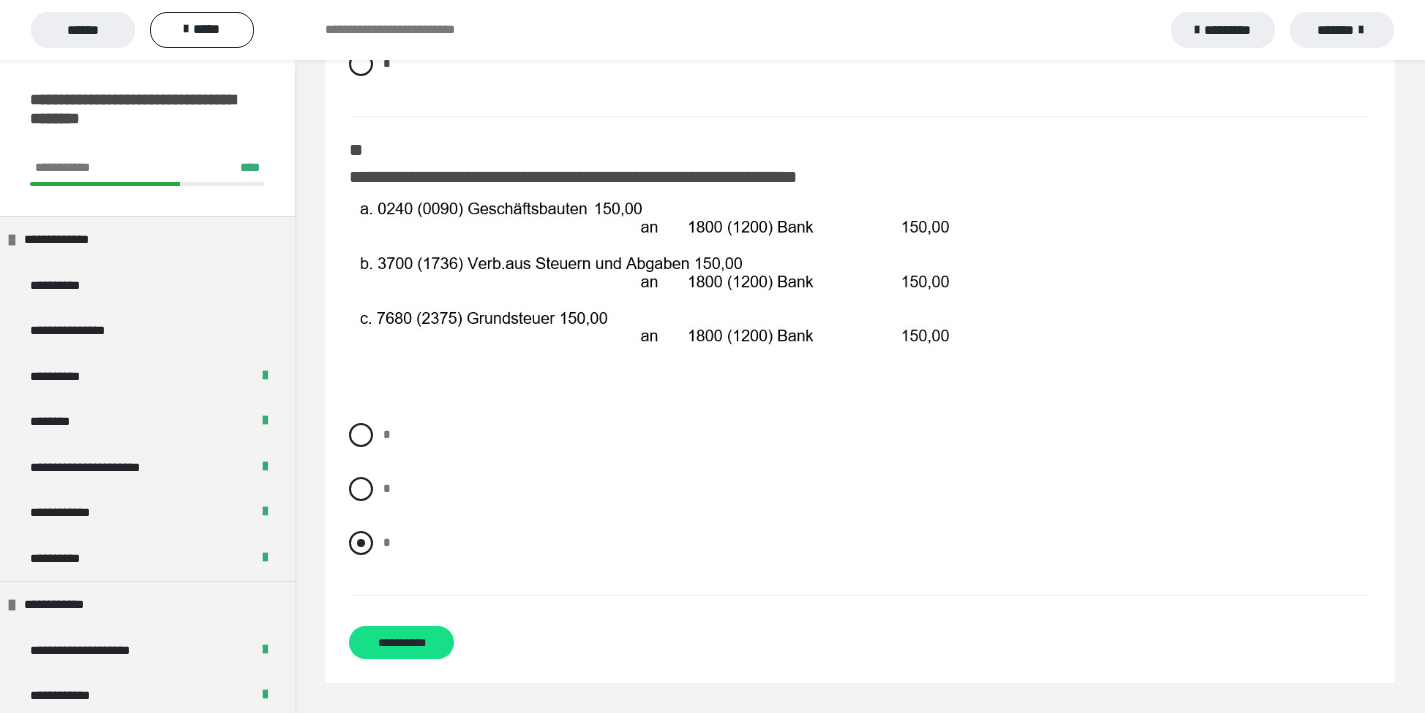 click at bounding box center [361, 543] 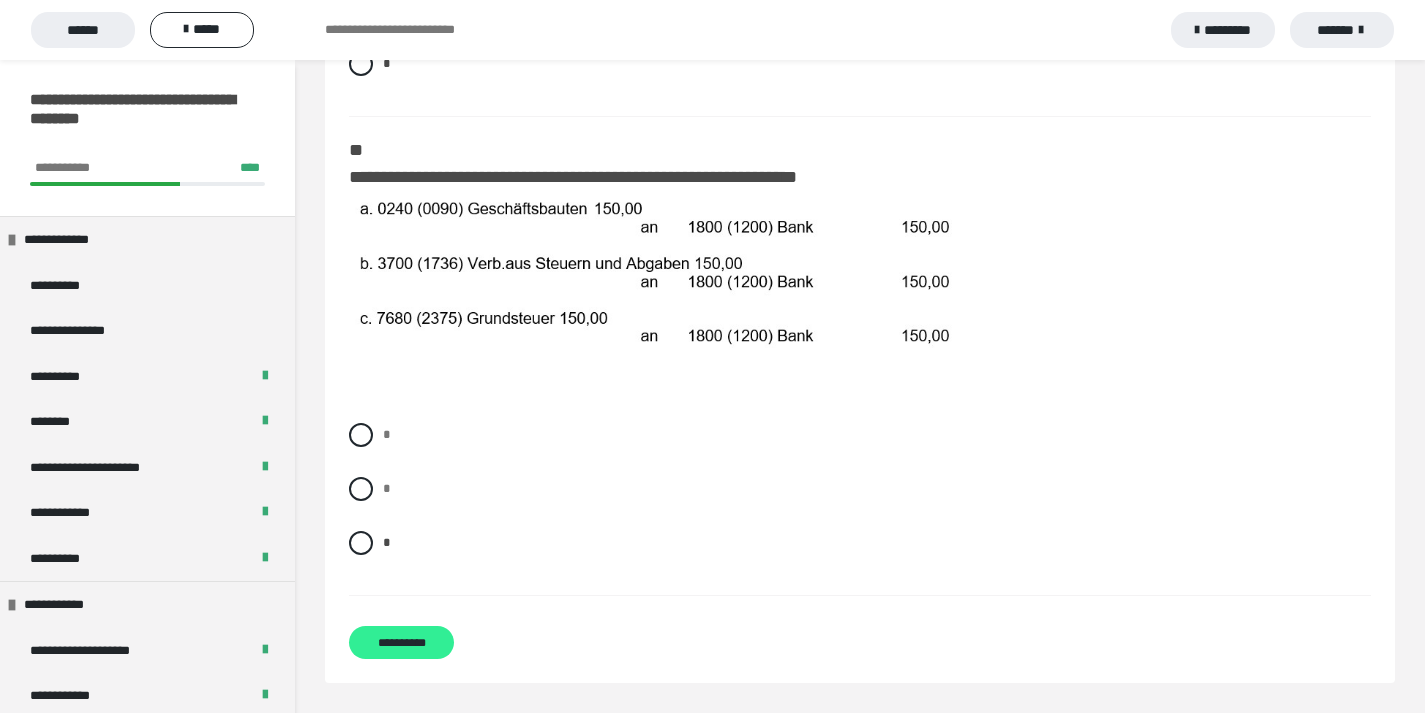 click on "**********" at bounding box center (401, 642) 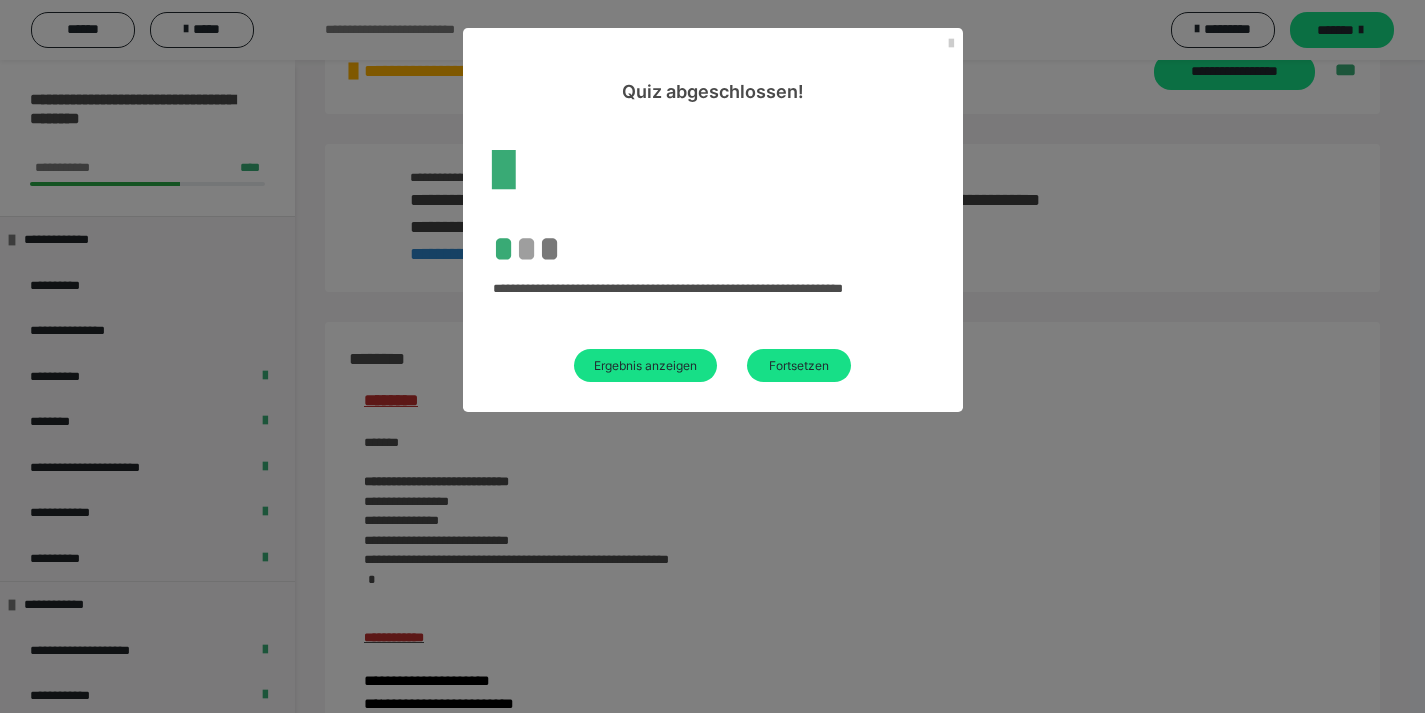 scroll, scrollTop: 1929, scrollLeft: 0, axis: vertical 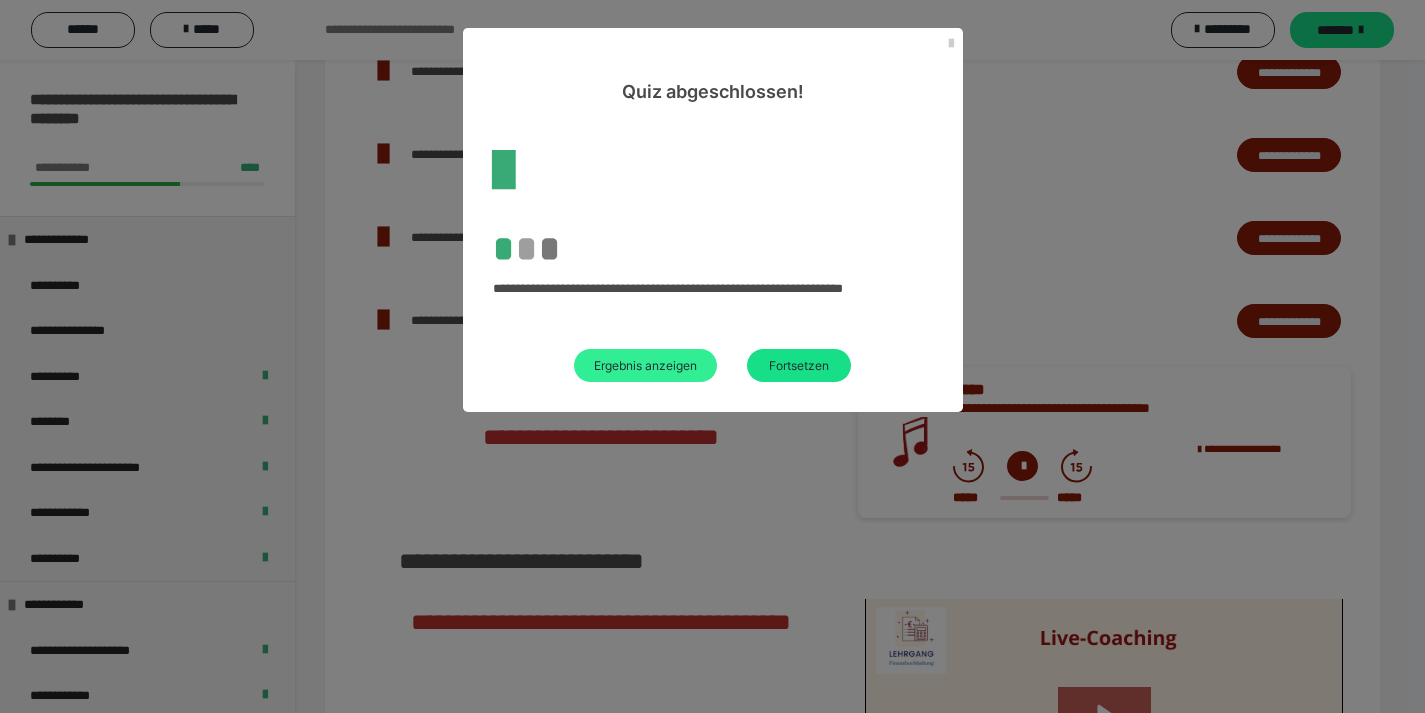 click on "Ergebnis anzeigen" at bounding box center (645, 365) 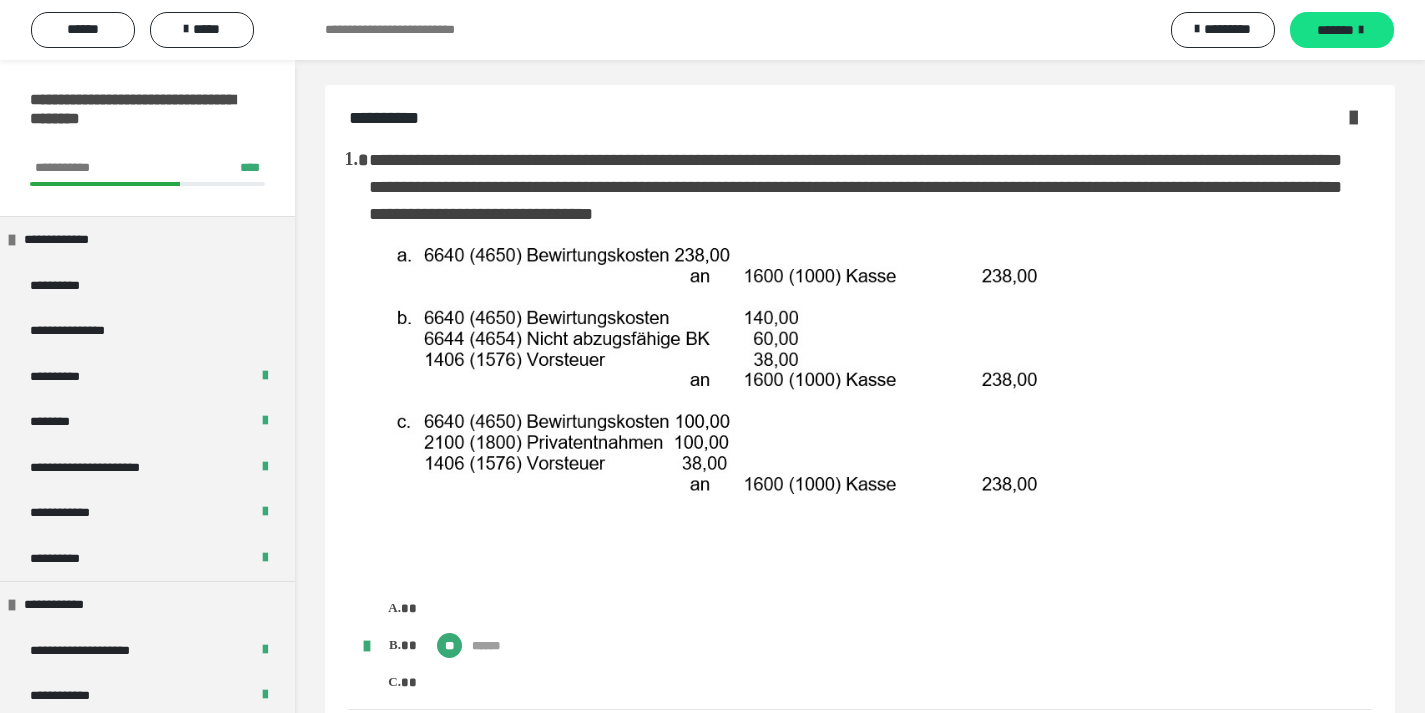 scroll, scrollTop: 0, scrollLeft: 0, axis: both 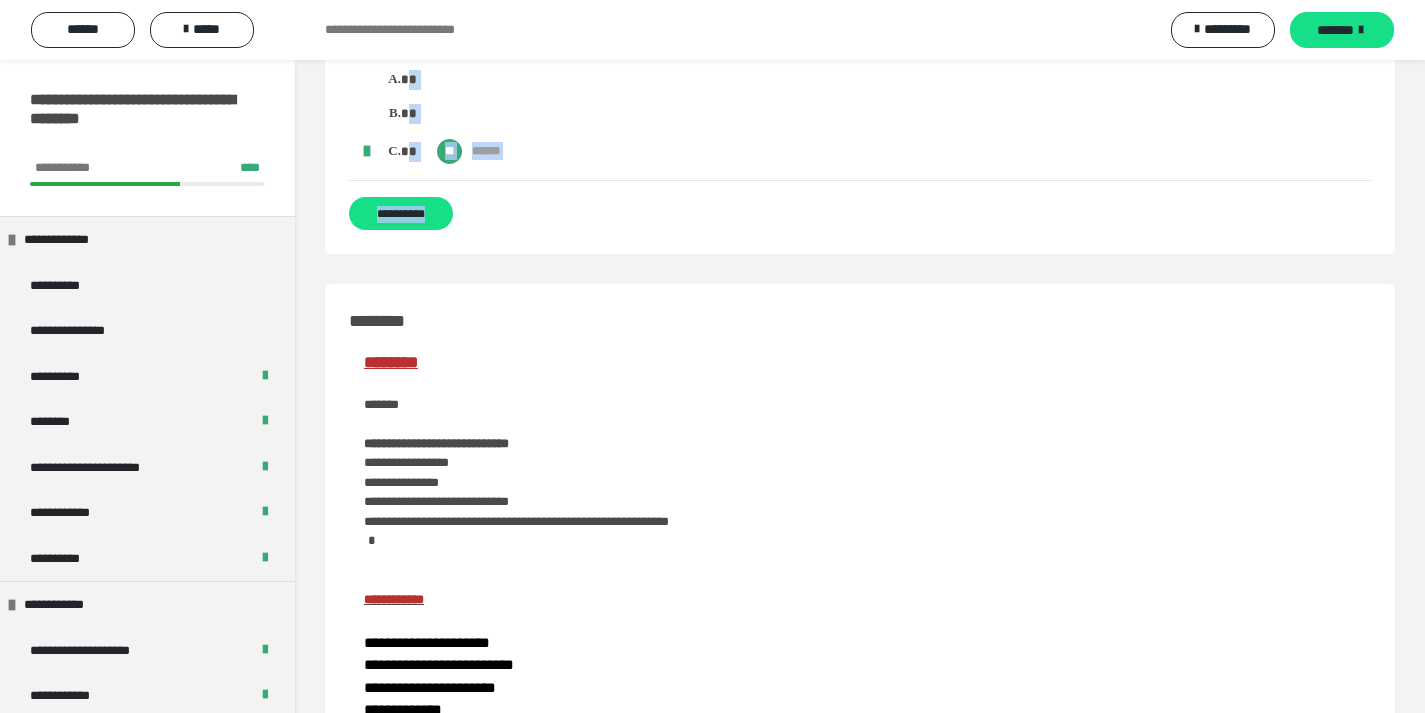 drag, startPoint x: 348, startPoint y: 122, endPoint x: 512, endPoint y: 223, distance: 192.60582 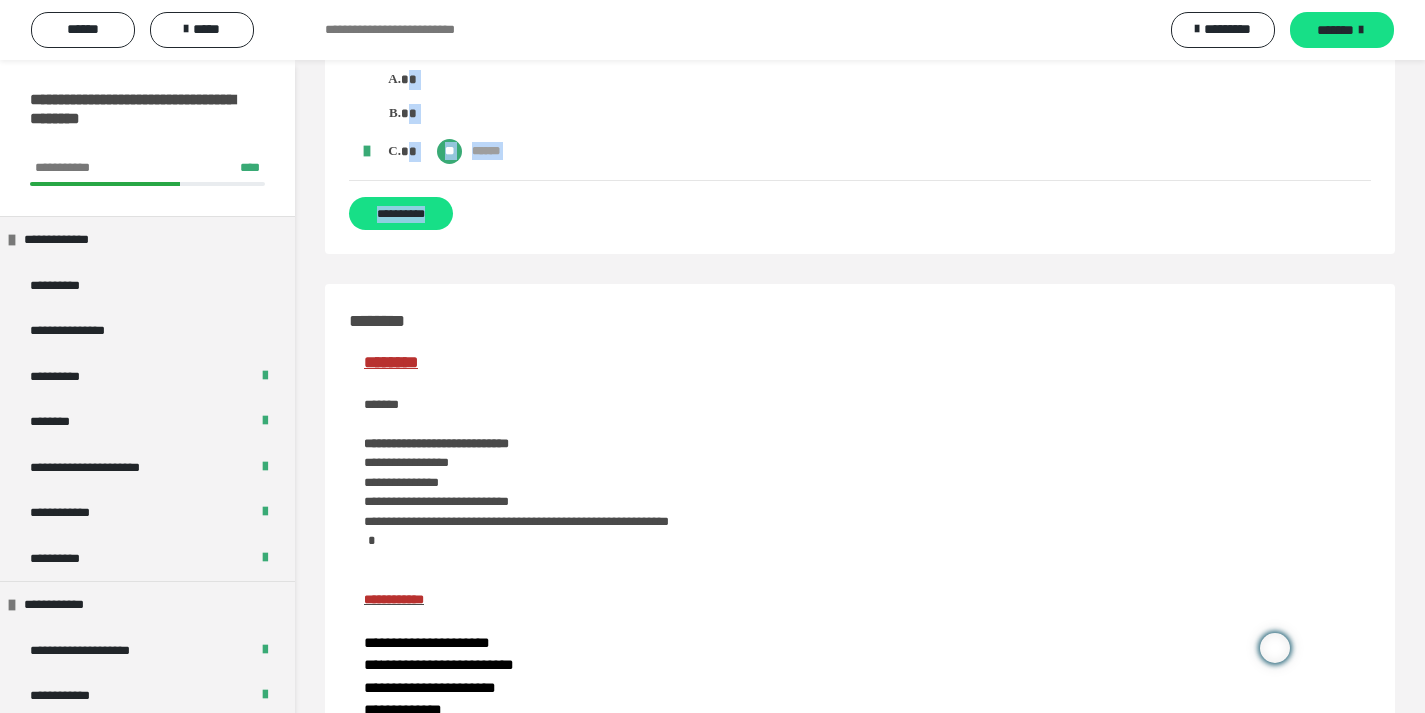 copy on "**********" 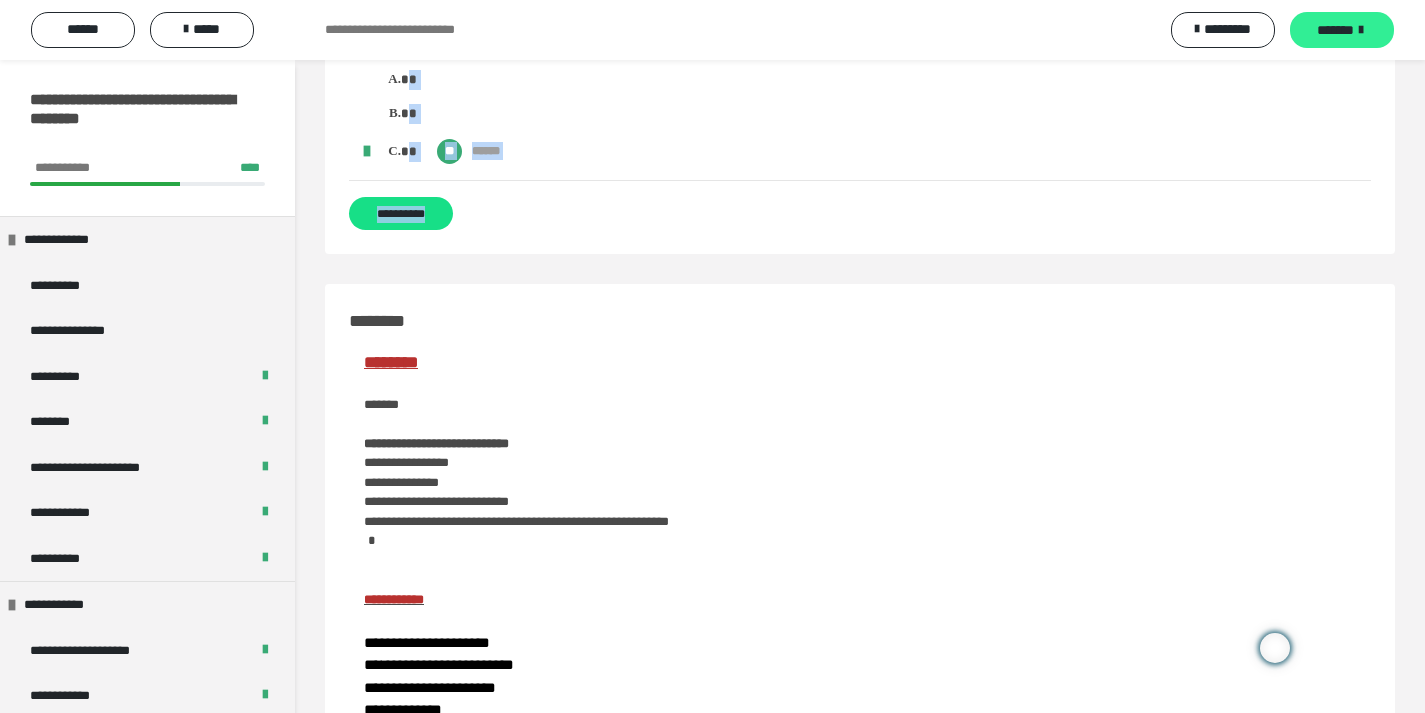 click on "*******" at bounding box center [1335, 30] 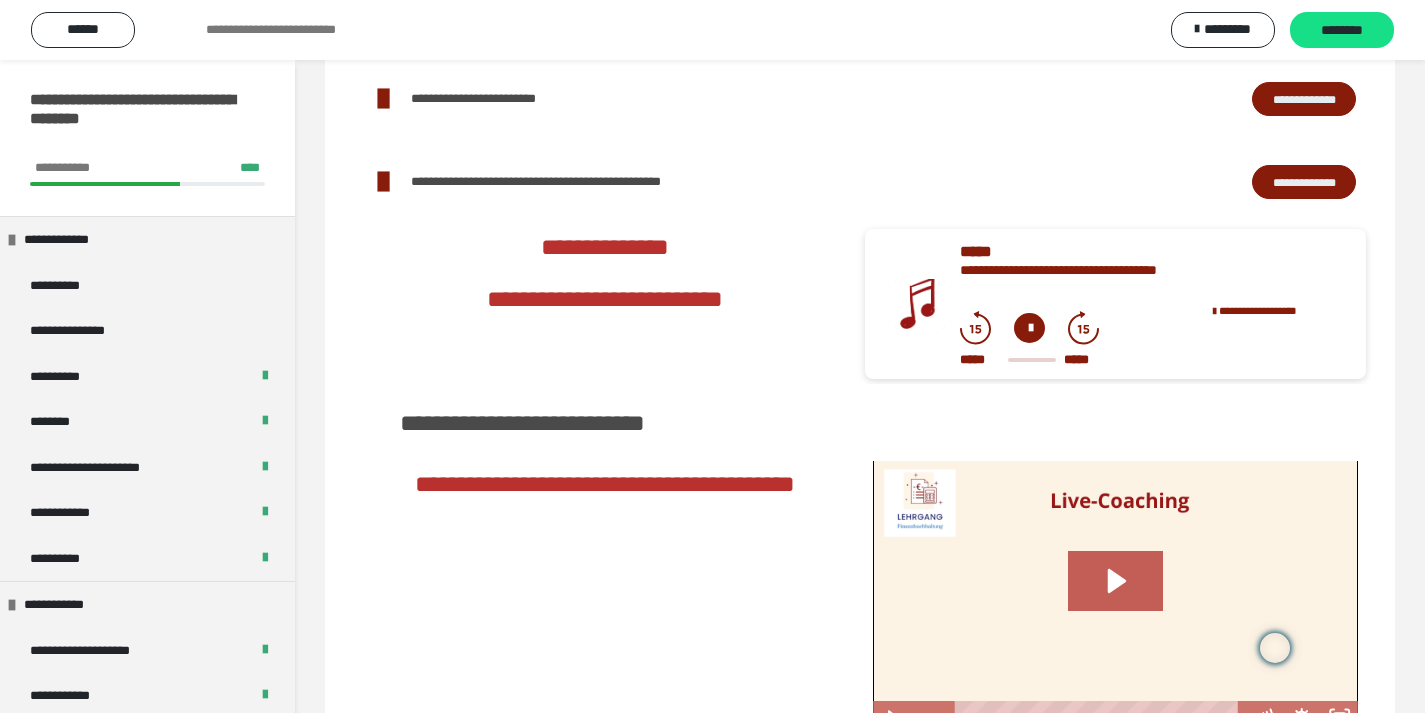 scroll, scrollTop: 0, scrollLeft: 0, axis: both 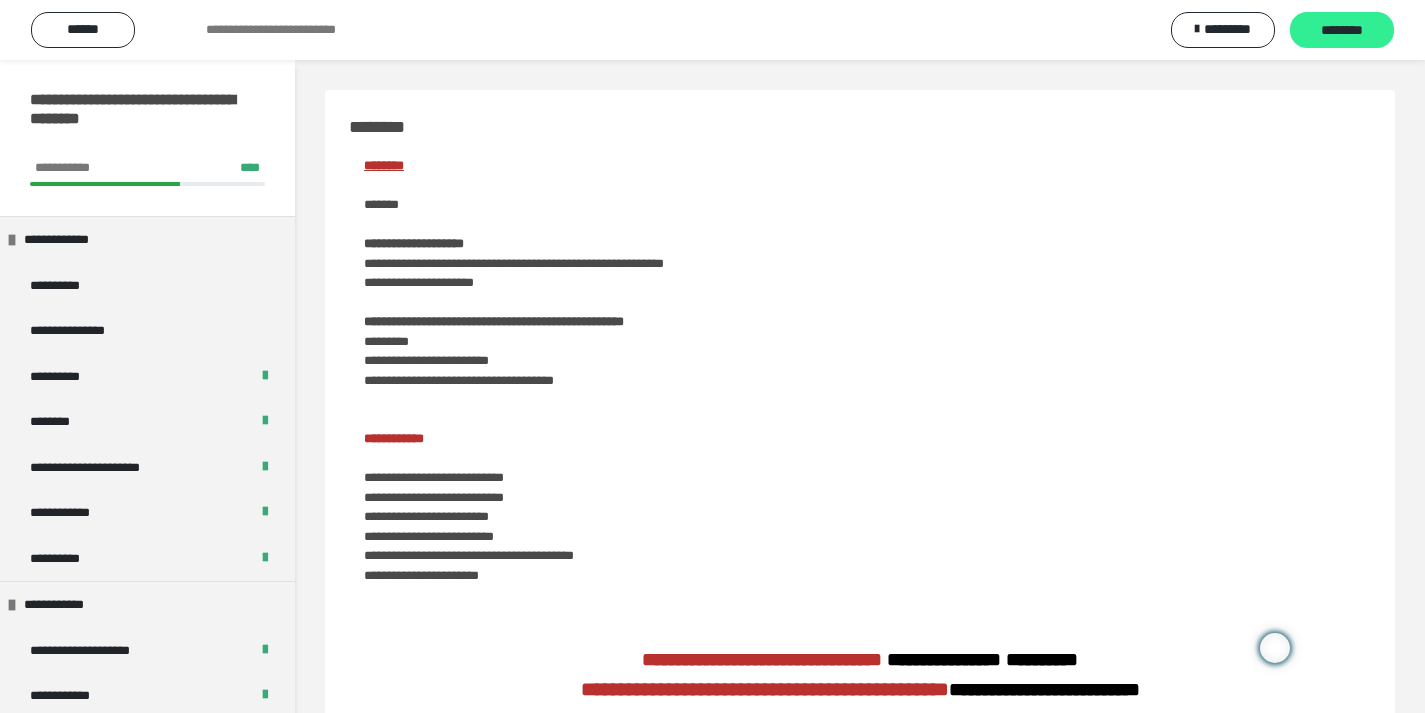 click on "********" at bounding box center [1342, 31] 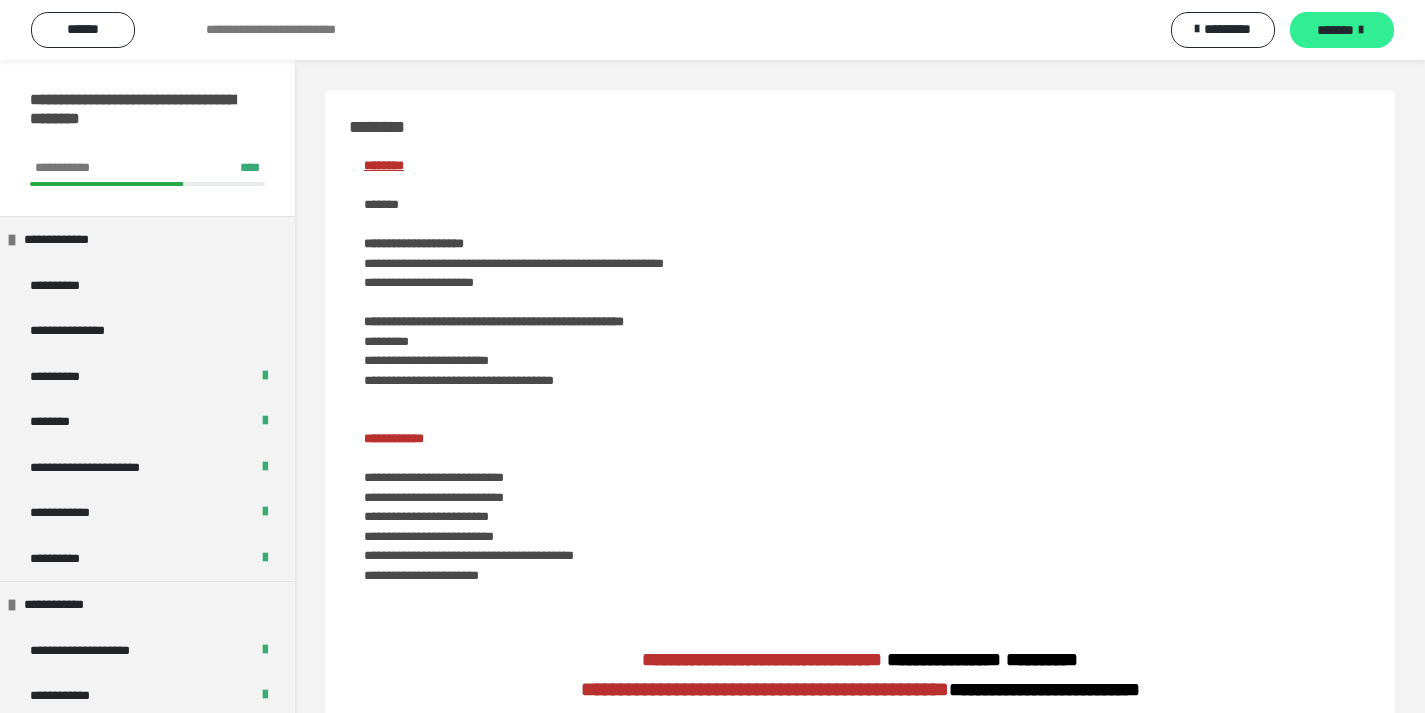 click on "*******" at bounding box center (1342, 30) 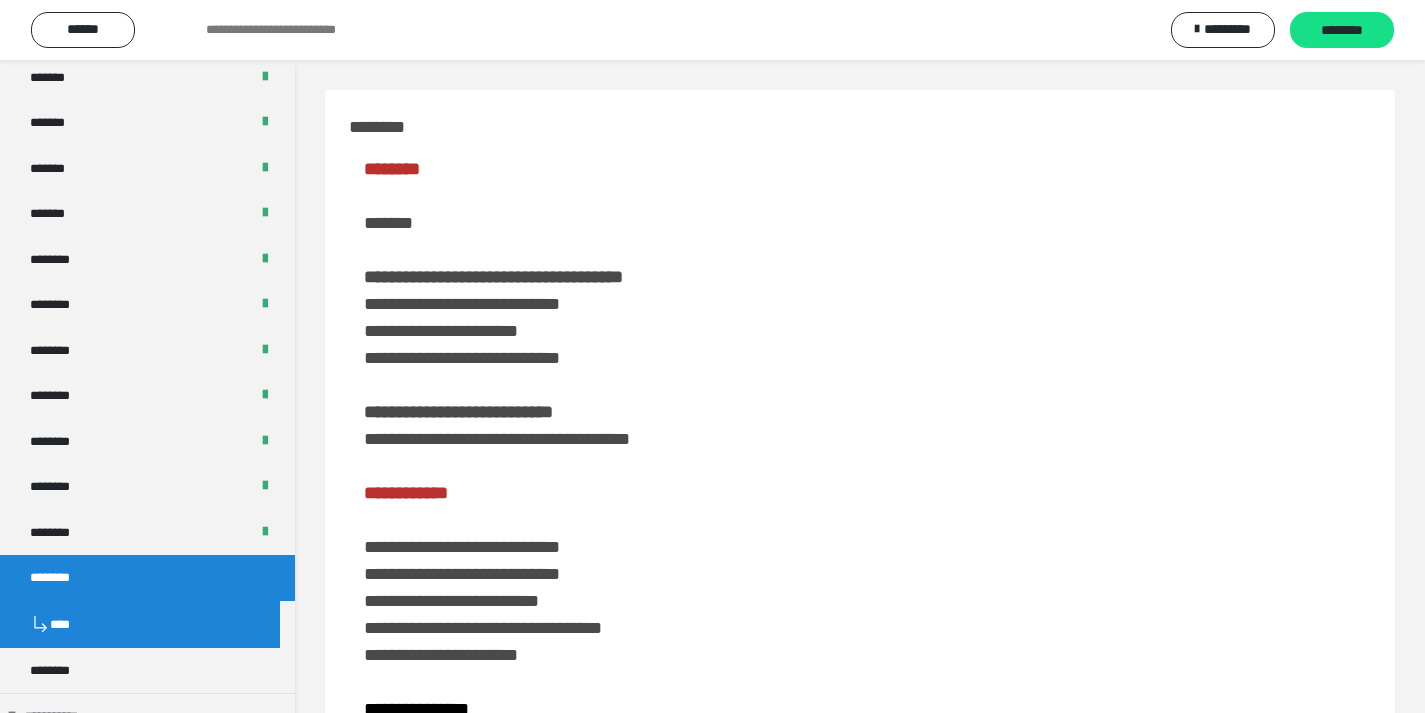 scroll, scrollTop: 927, scrollLeft: 0, axis: vertical 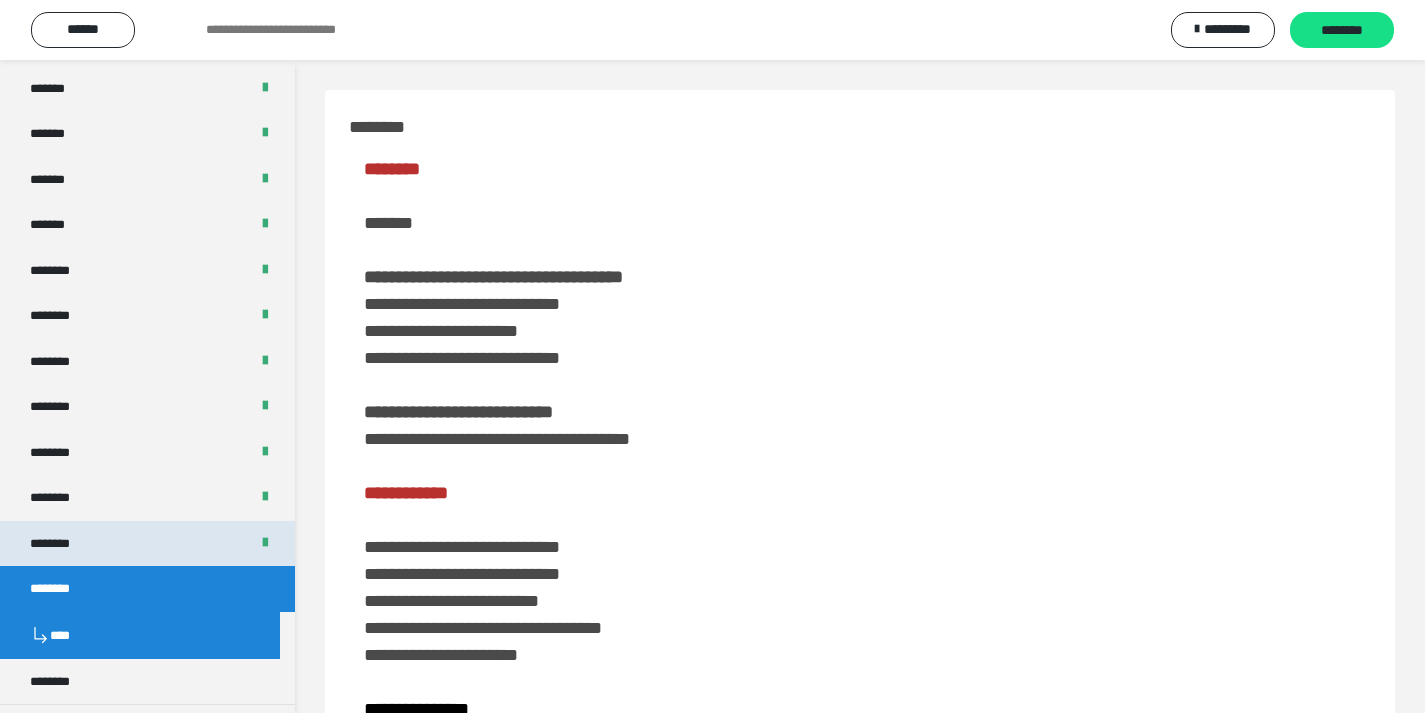 click on "********" at bounding box center [147, 544] 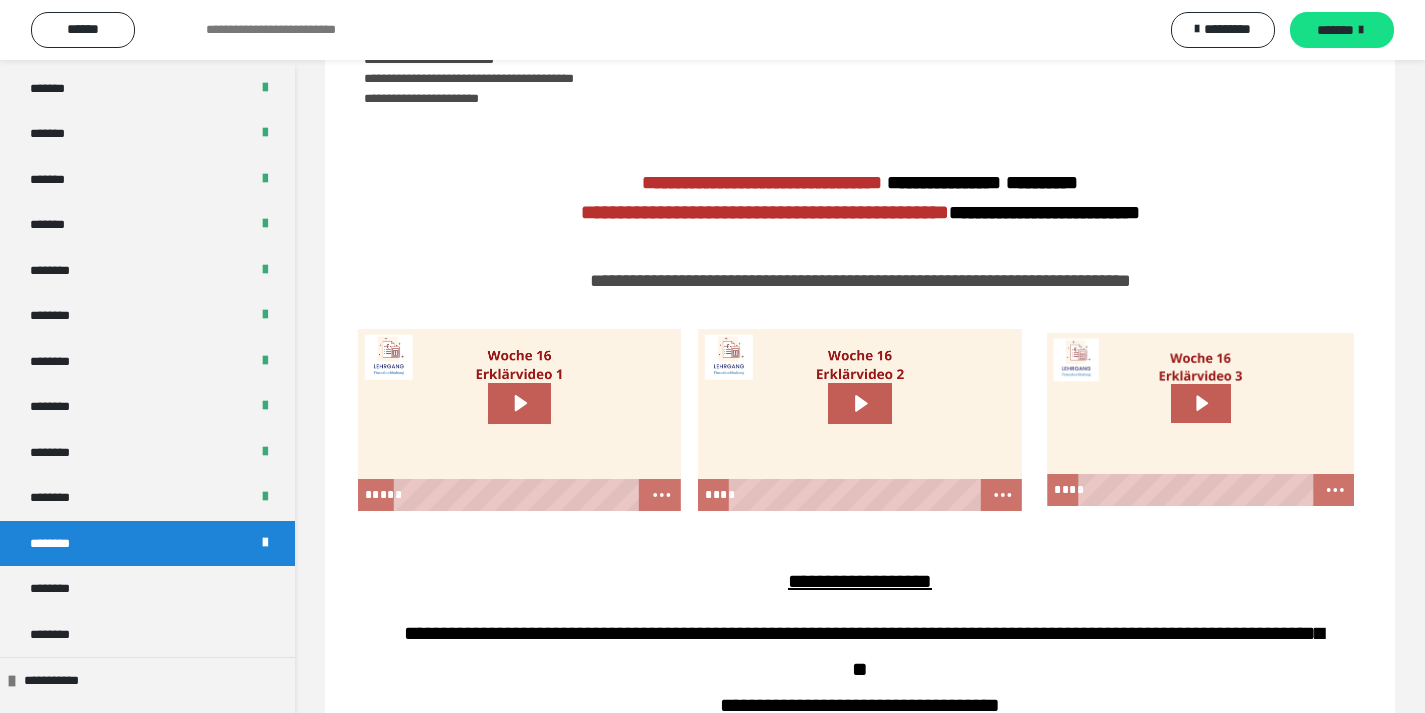 scroll, scrollTop: 600, scrollLeft: 0, axis: vertical 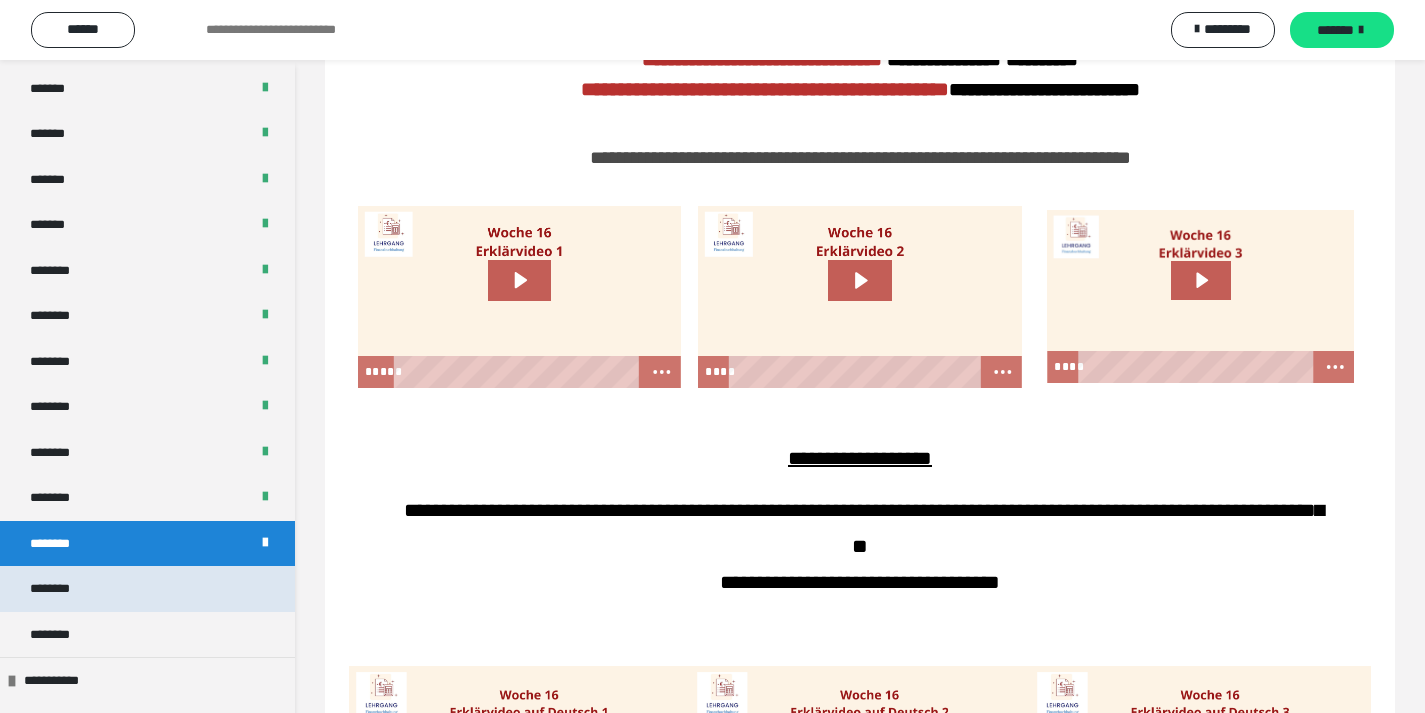 click on "********" at bounding box center (60, 589) 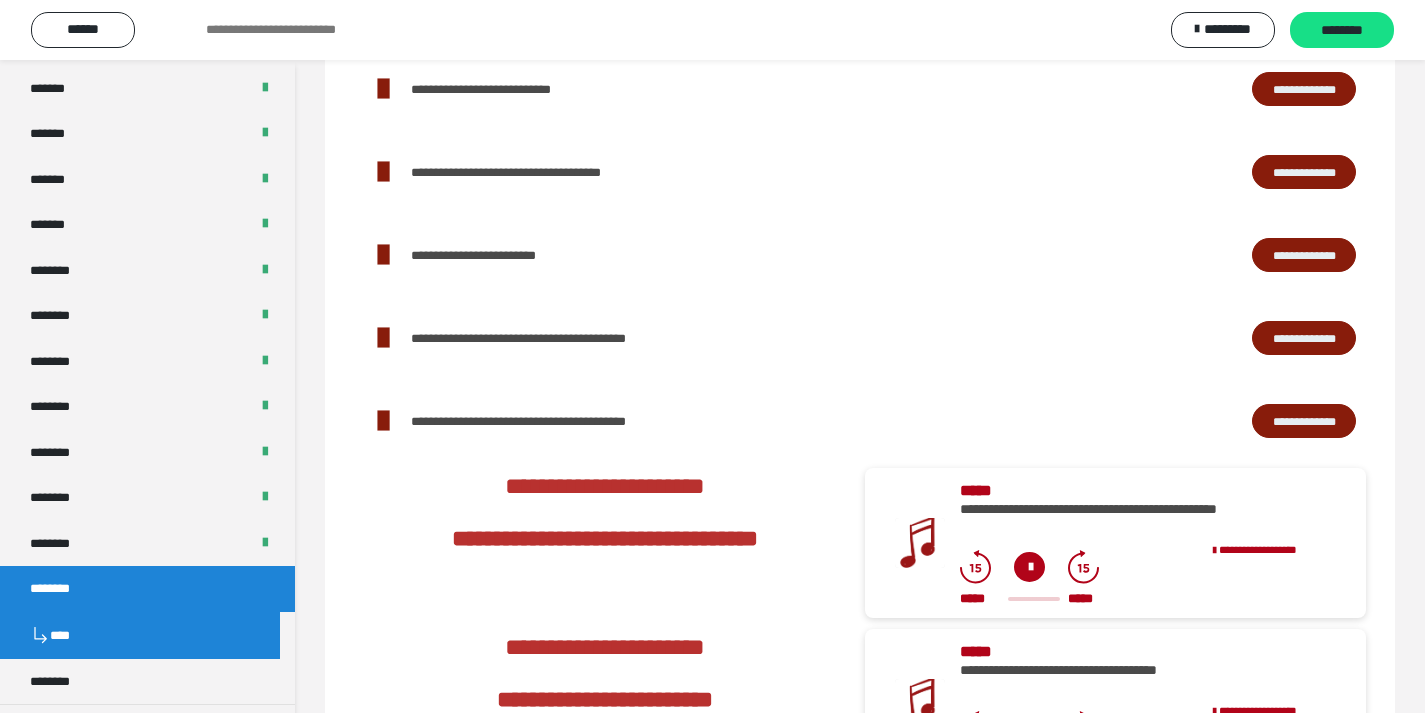 scroll, scrollTop: 1958, scrollLeft: 0, axis: vertical 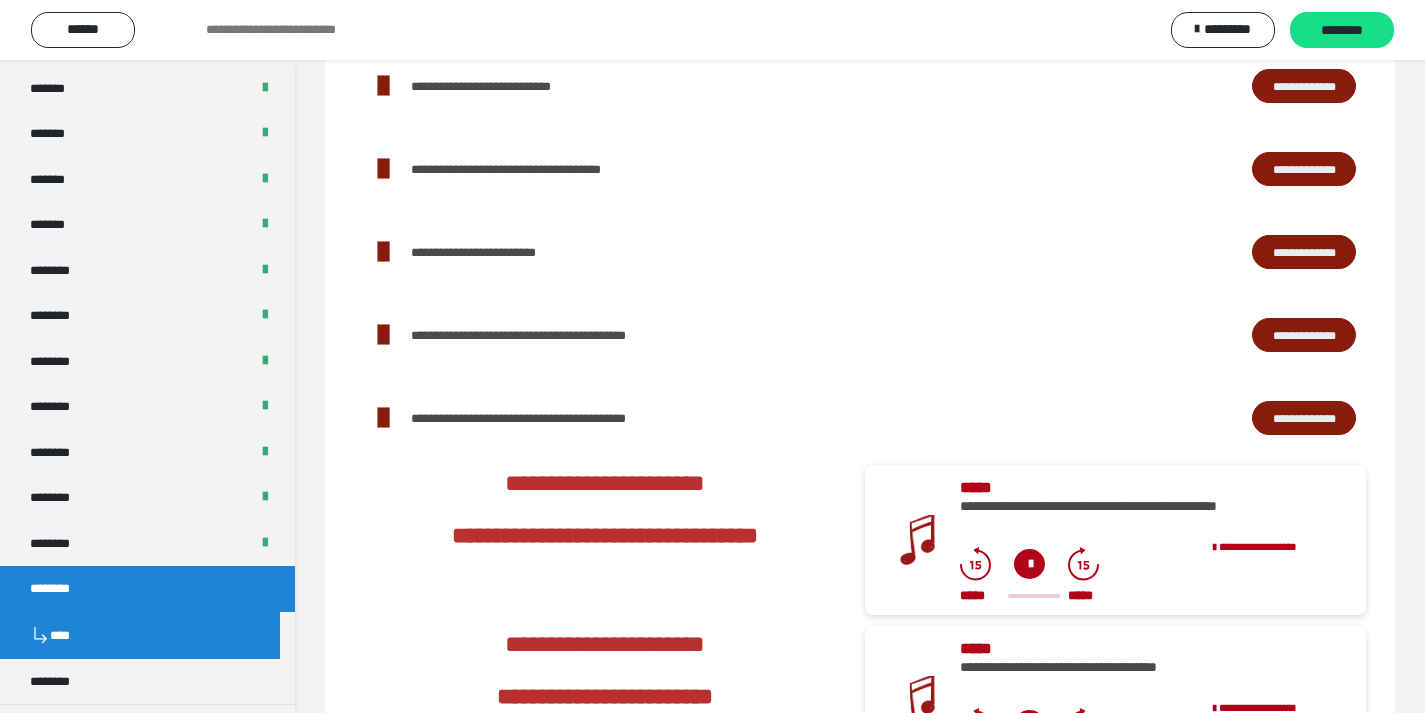 click on "**********" at bounding box center (1304, 252) 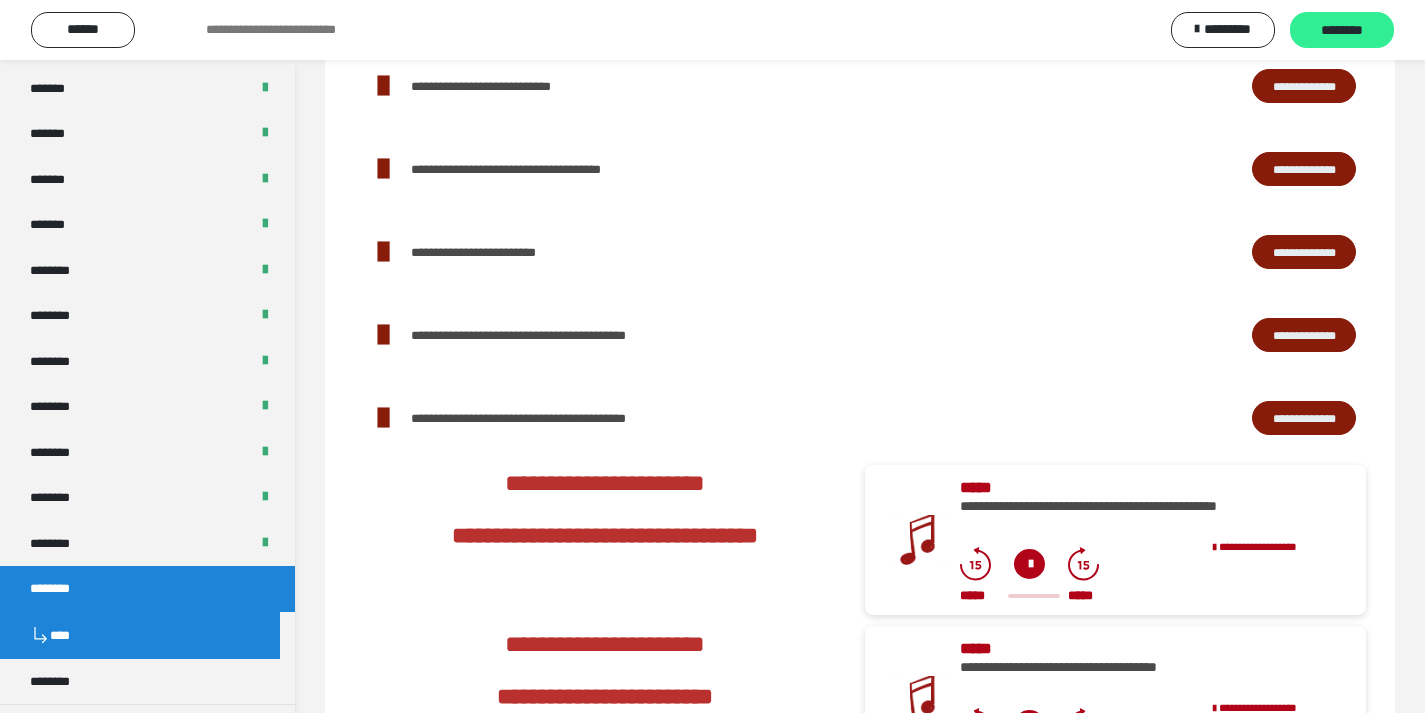 click on "********" at bounding box center (1342, 31) 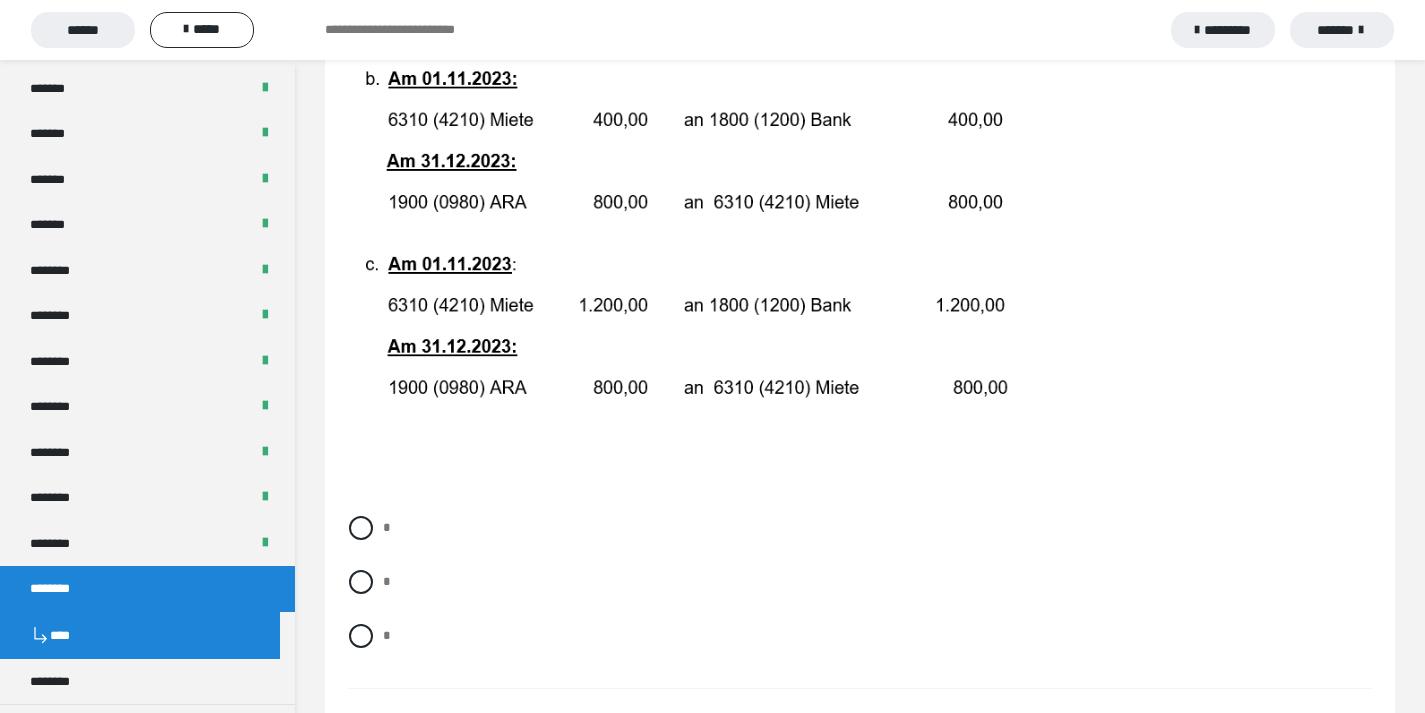 scroll, scrollTop: 486, scrollLeft: 0, axis: vertical 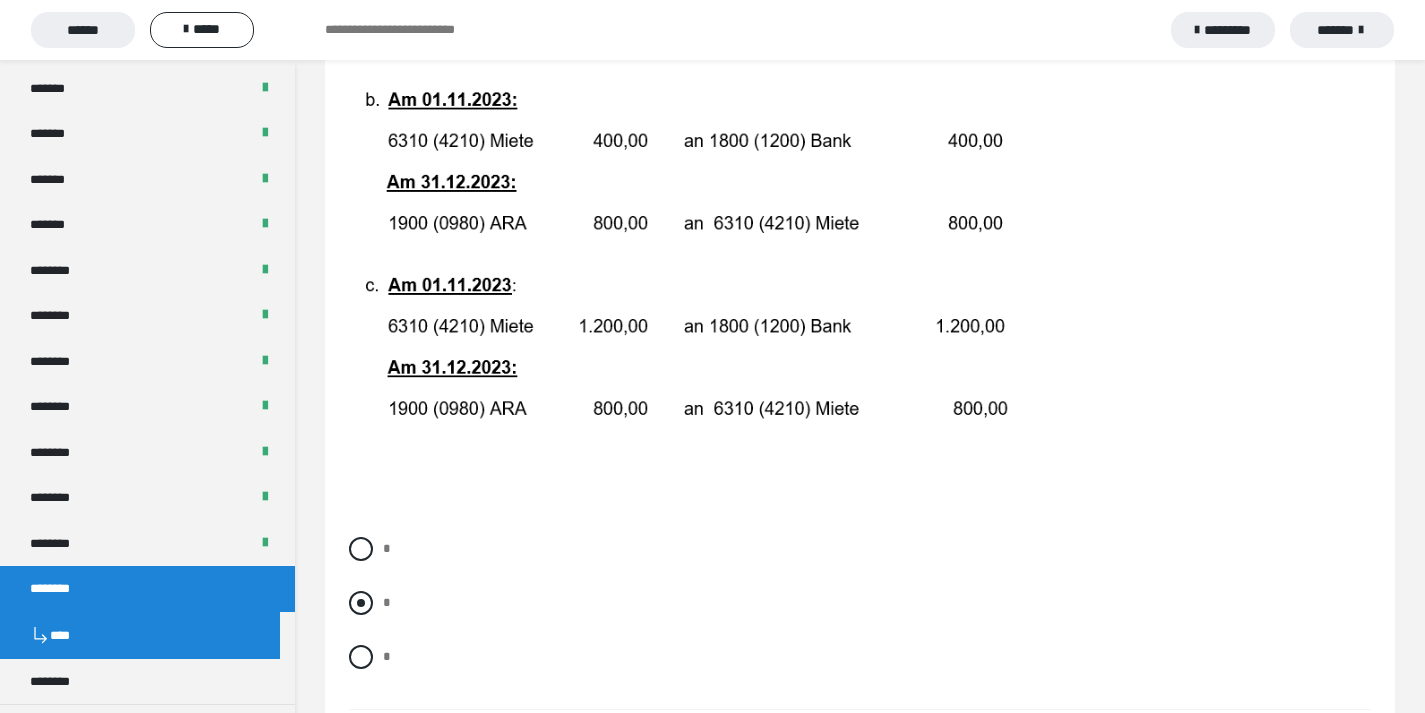 click at bounding box center (361, 603) 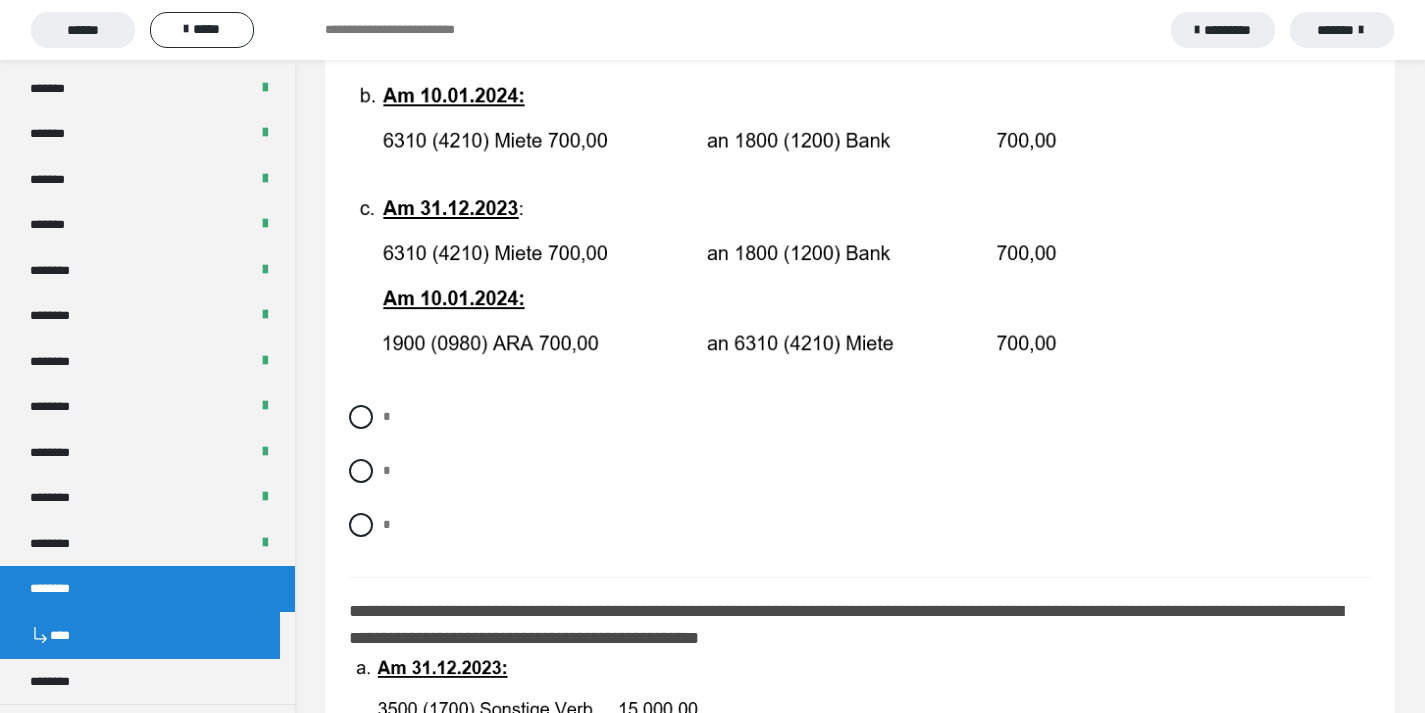 scroll, scrollTop: 1362, scrollLeft: 0, axis: vertical 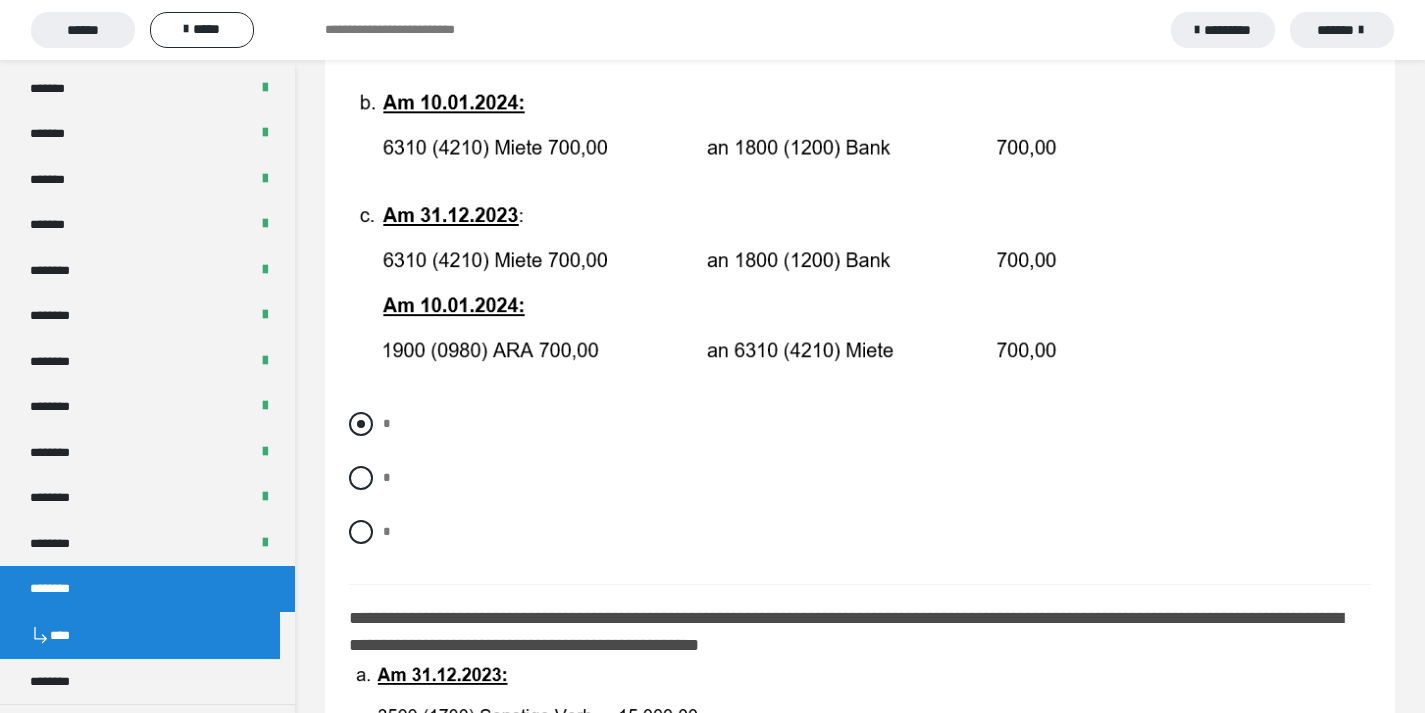 click at bounding box center [361, 424] 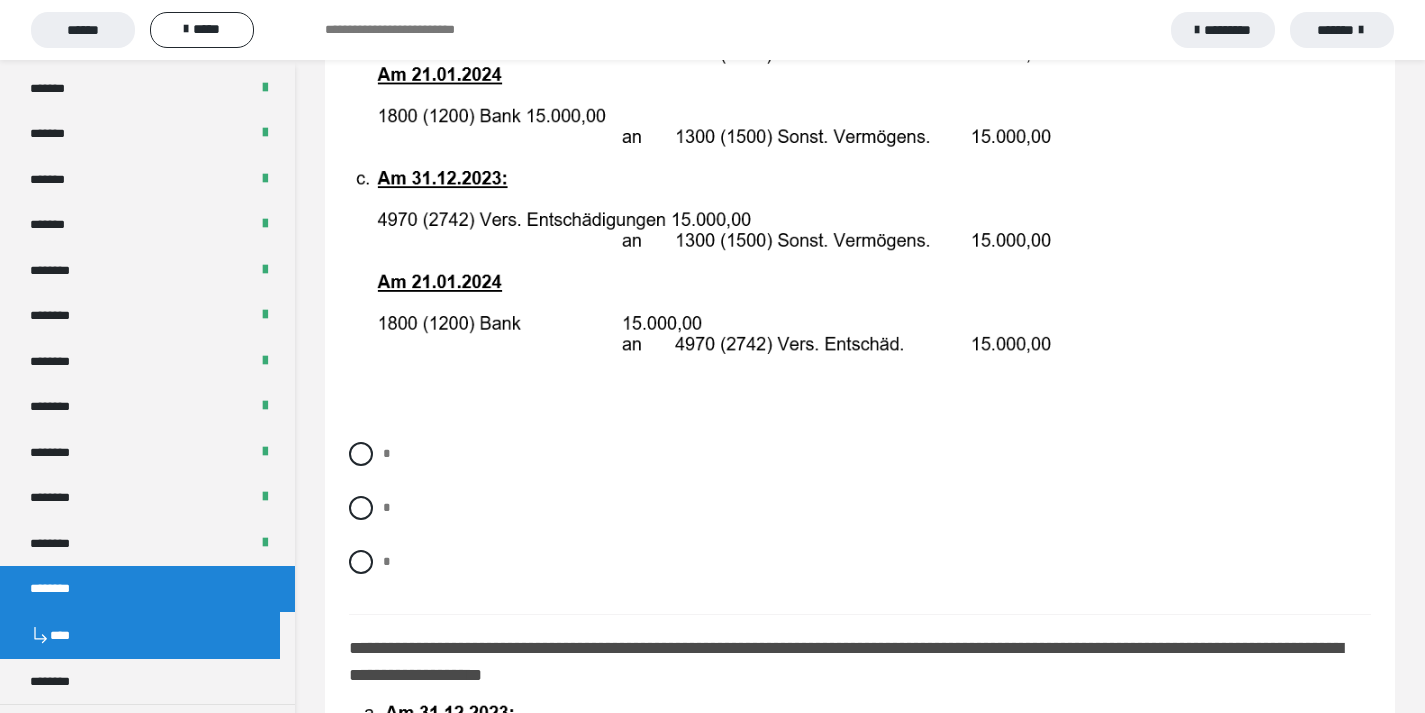 scroll, scrollTop: 2302, scrollLeft: 0, axis: vertical 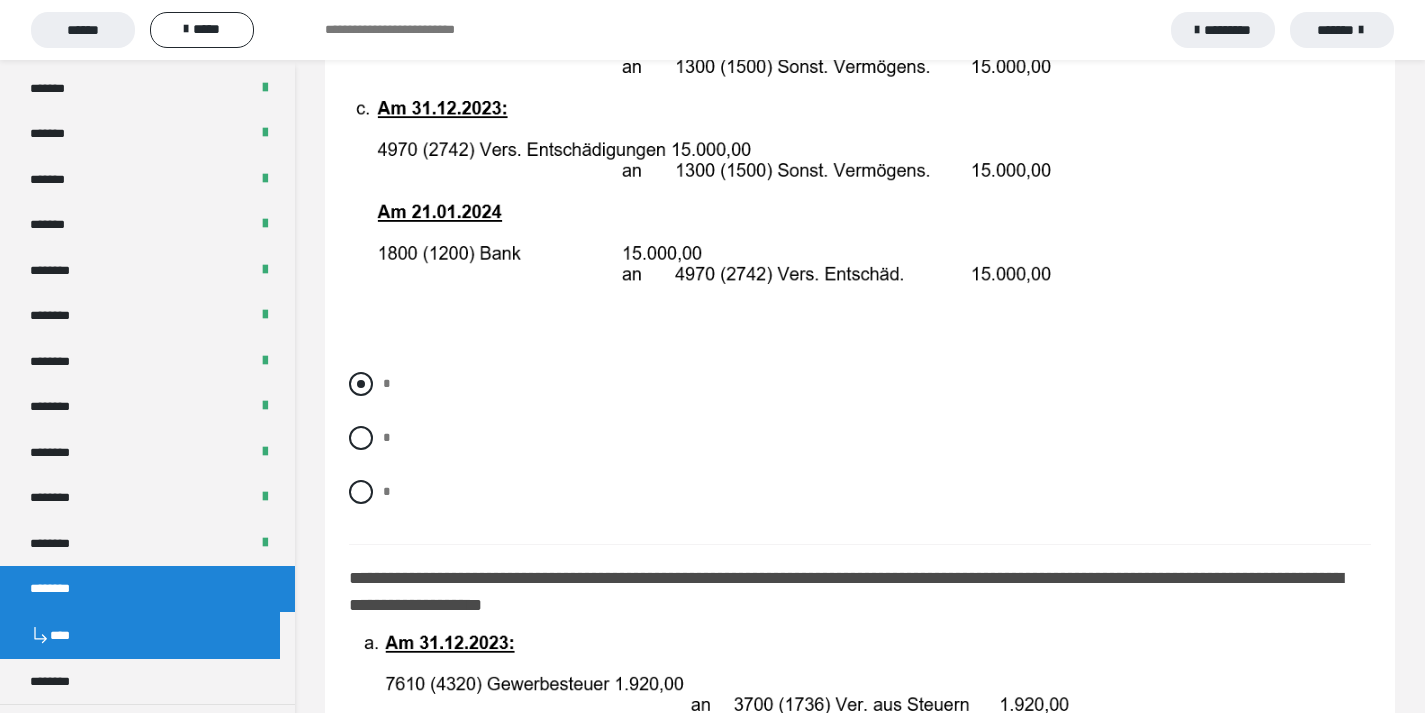 click at bounding box center (361, 384) 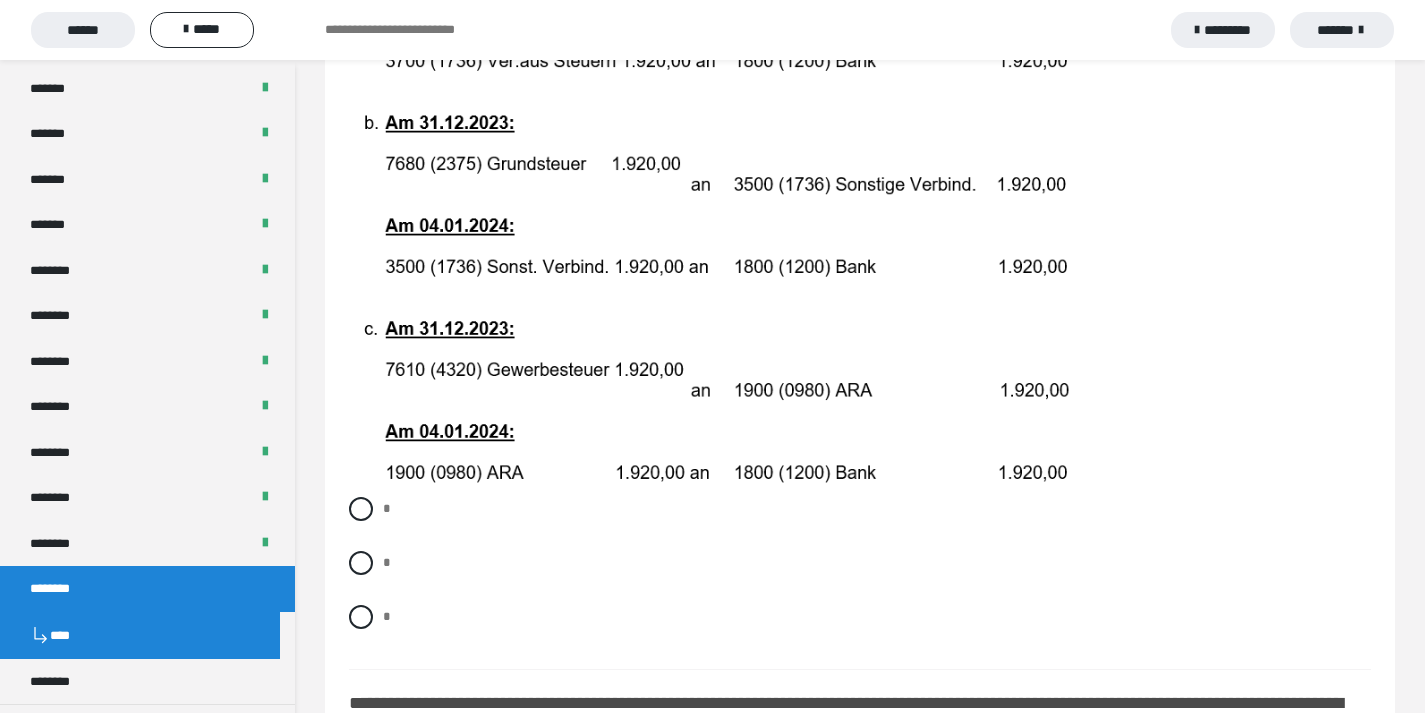 scroll, scrollTop: 3302, scrollLeft: 0, axis: vertical 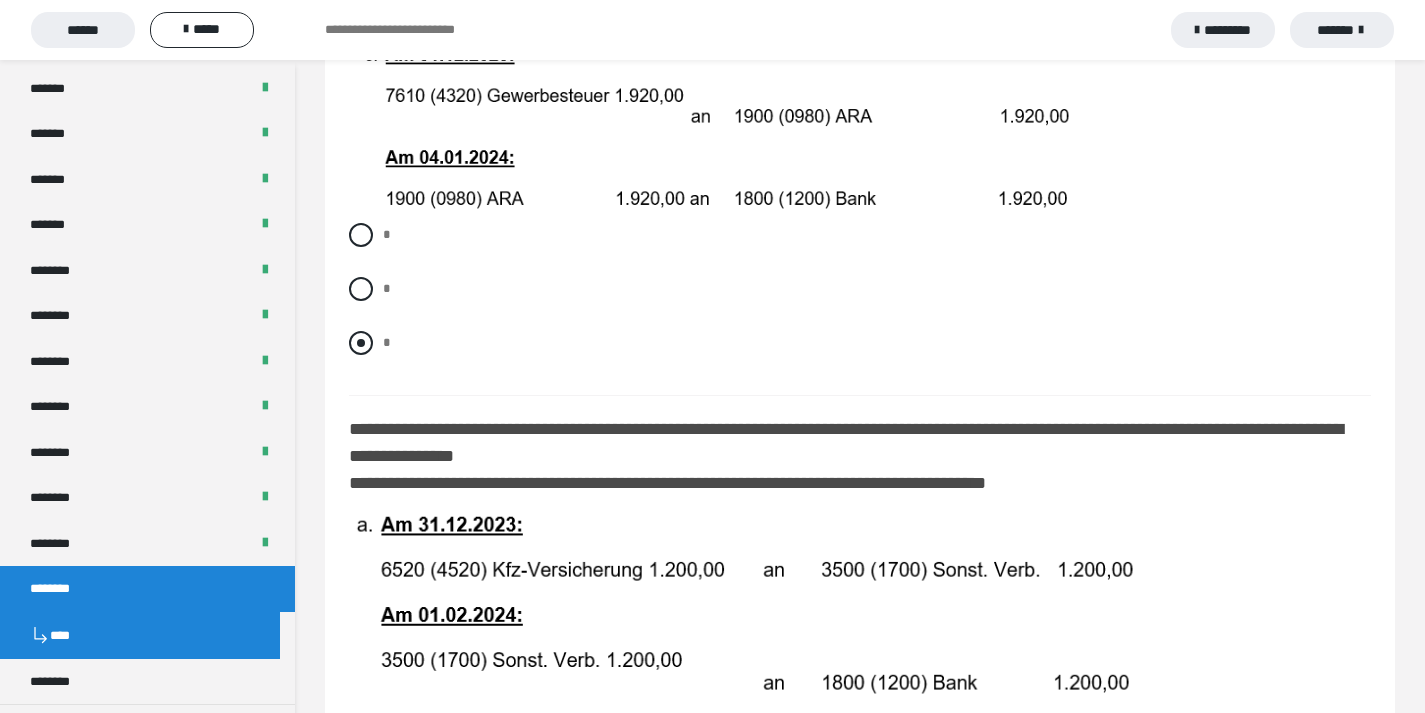 click at bounding box center (361, 343) 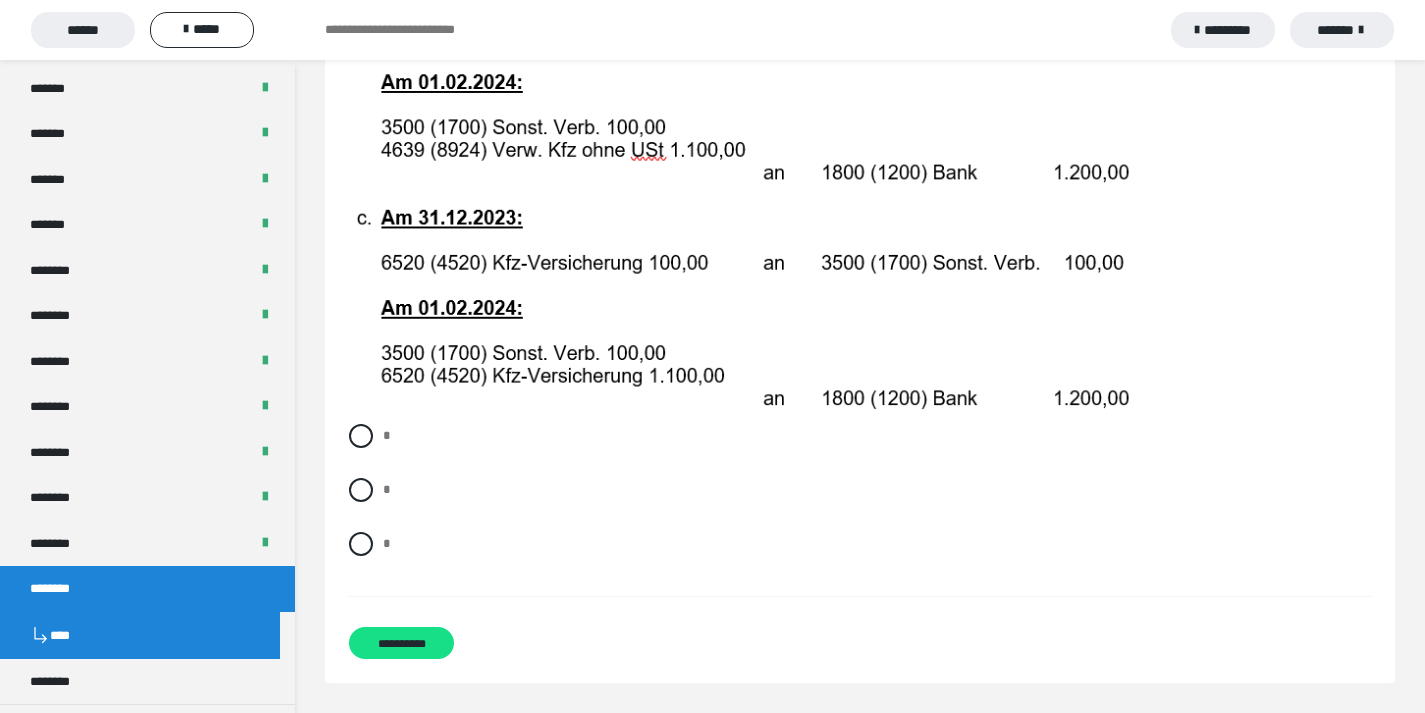 scroll, scrollTop: 4052, scrollLeft: 0, axis: vertical 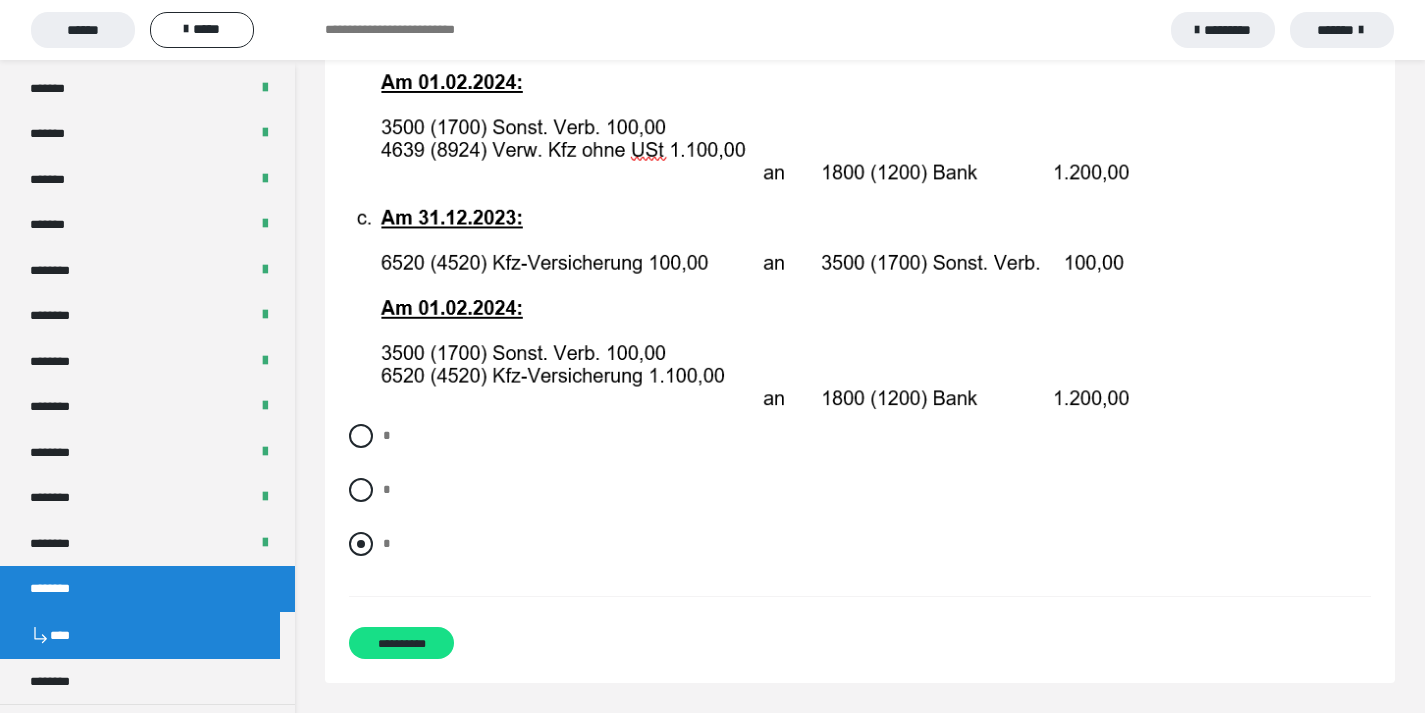 click at bounding box center [361, 544] 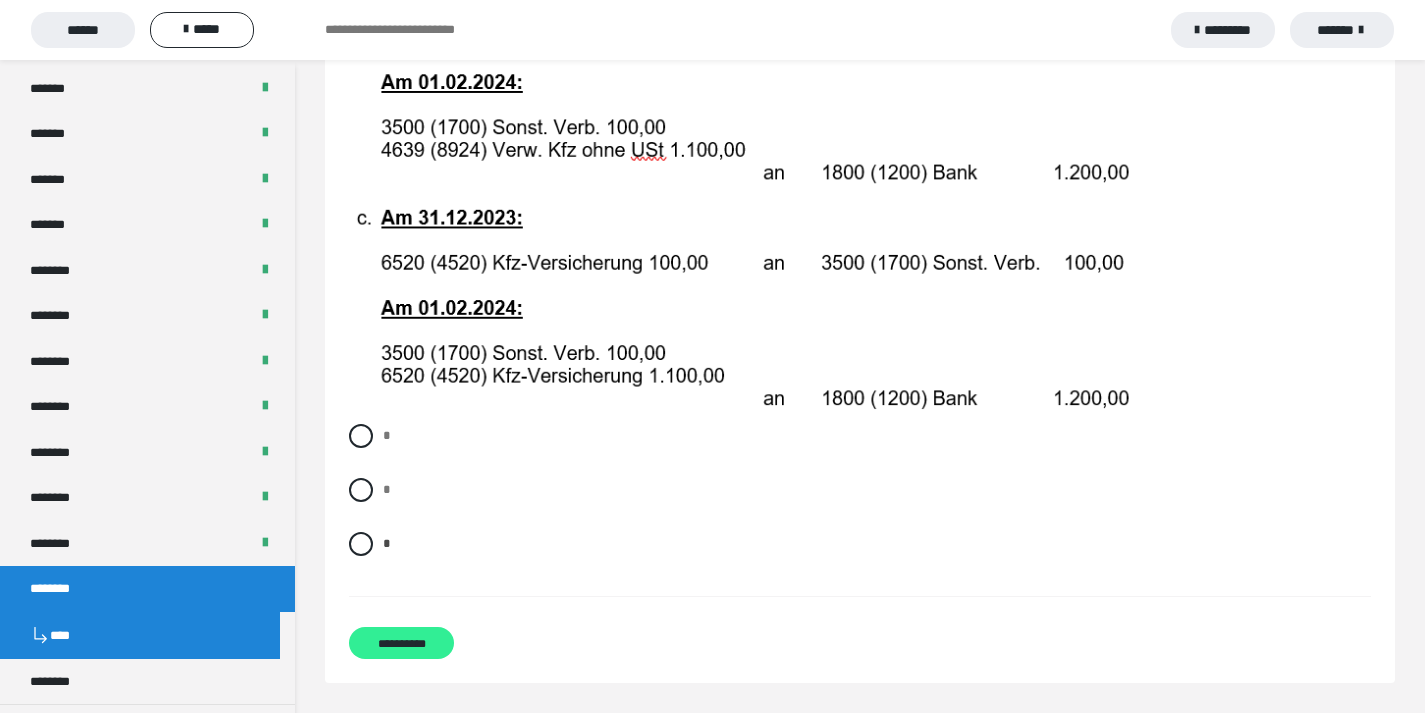 click on "**********" at bounding box center (401, 643) 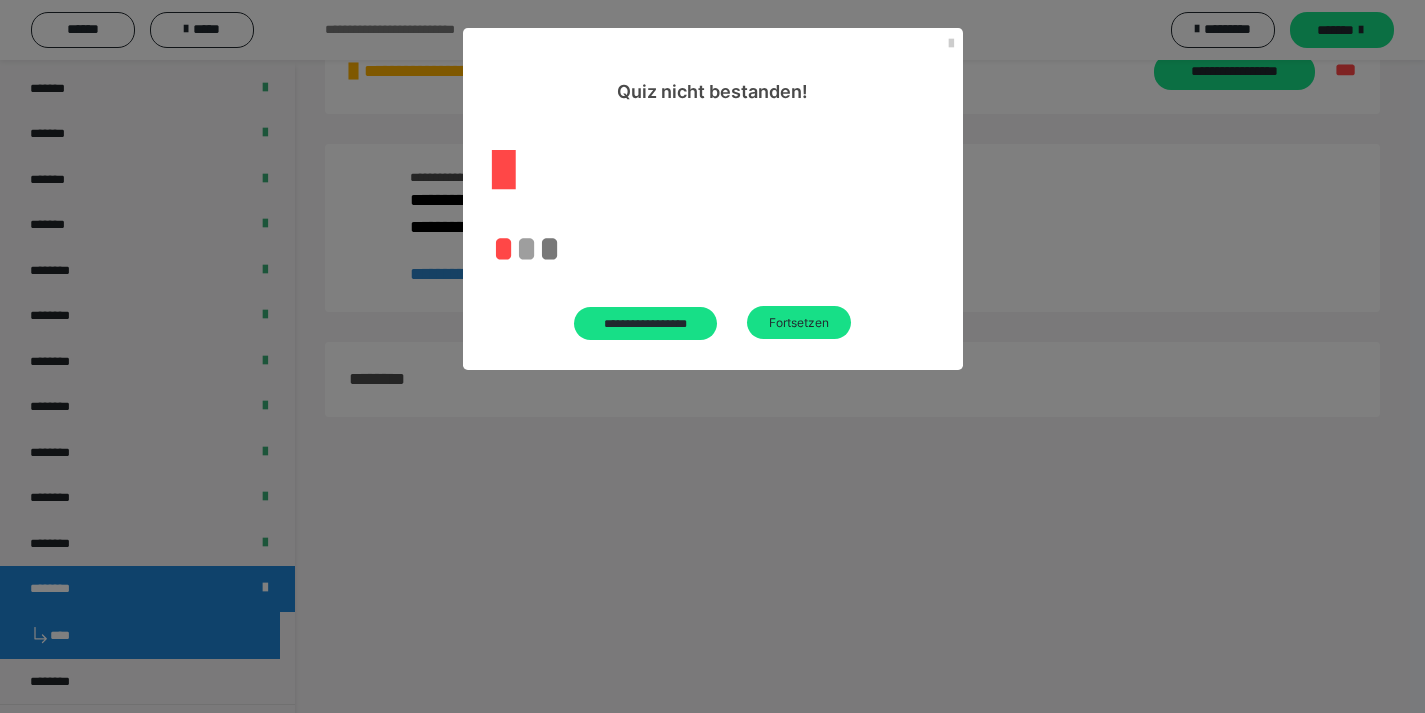 scroll, scrollTop: 3138, scrollLeft: 0, axis: vertical 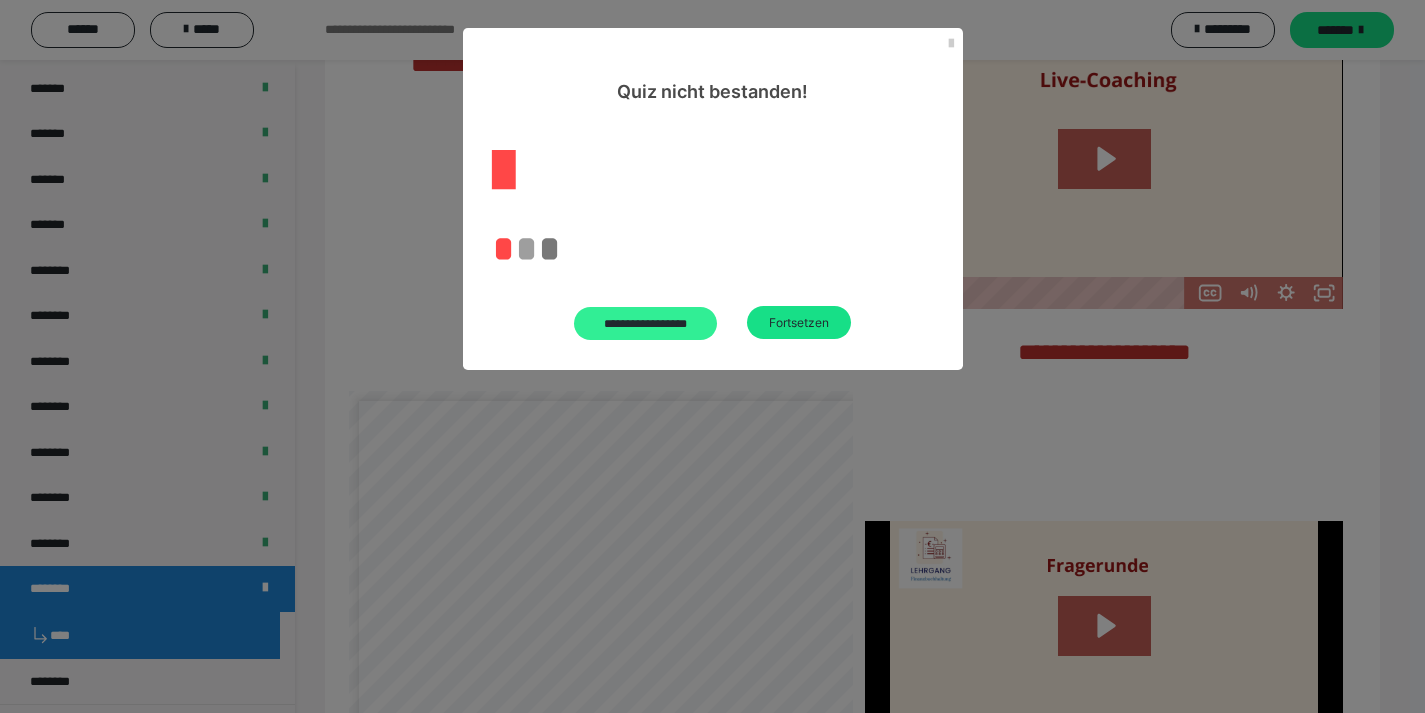 click on "**********" at bounding box center (646, 323) 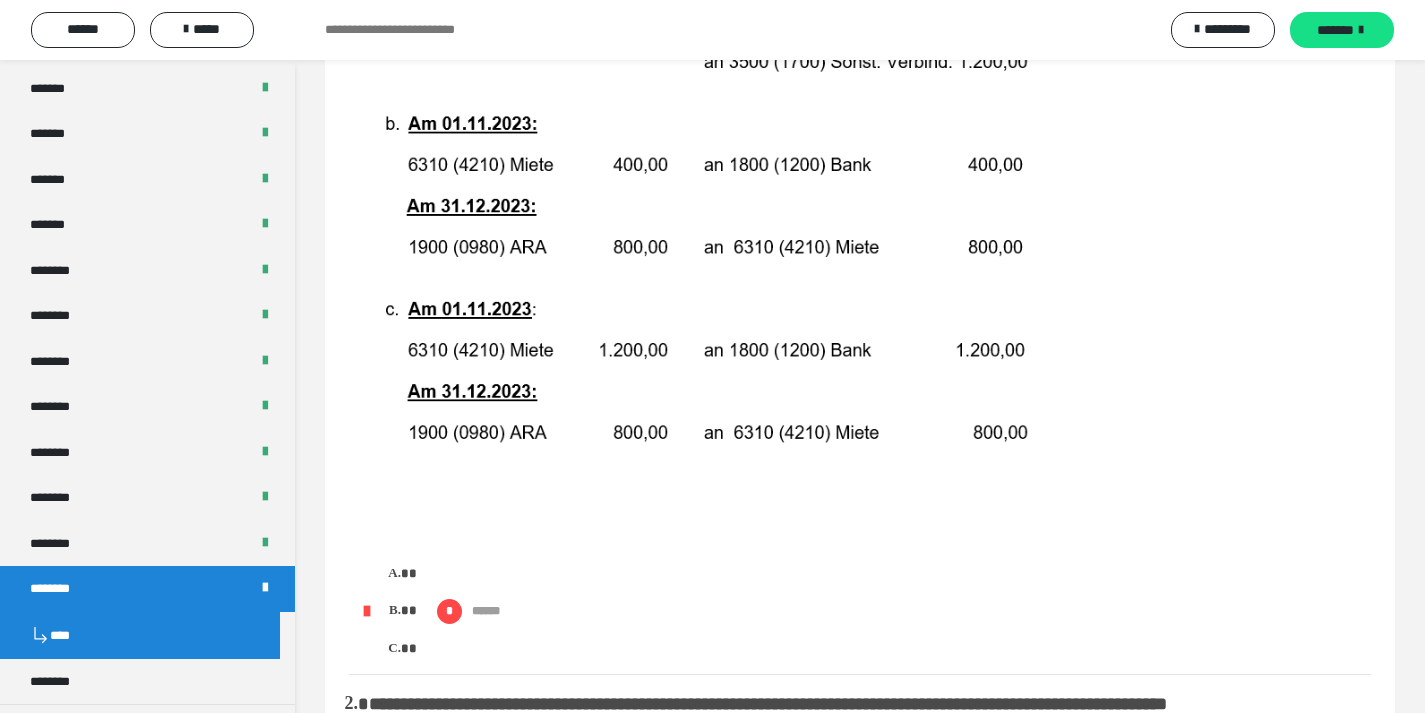 scroll, scrollTop: 0, scrollLeft: 0, axis: both 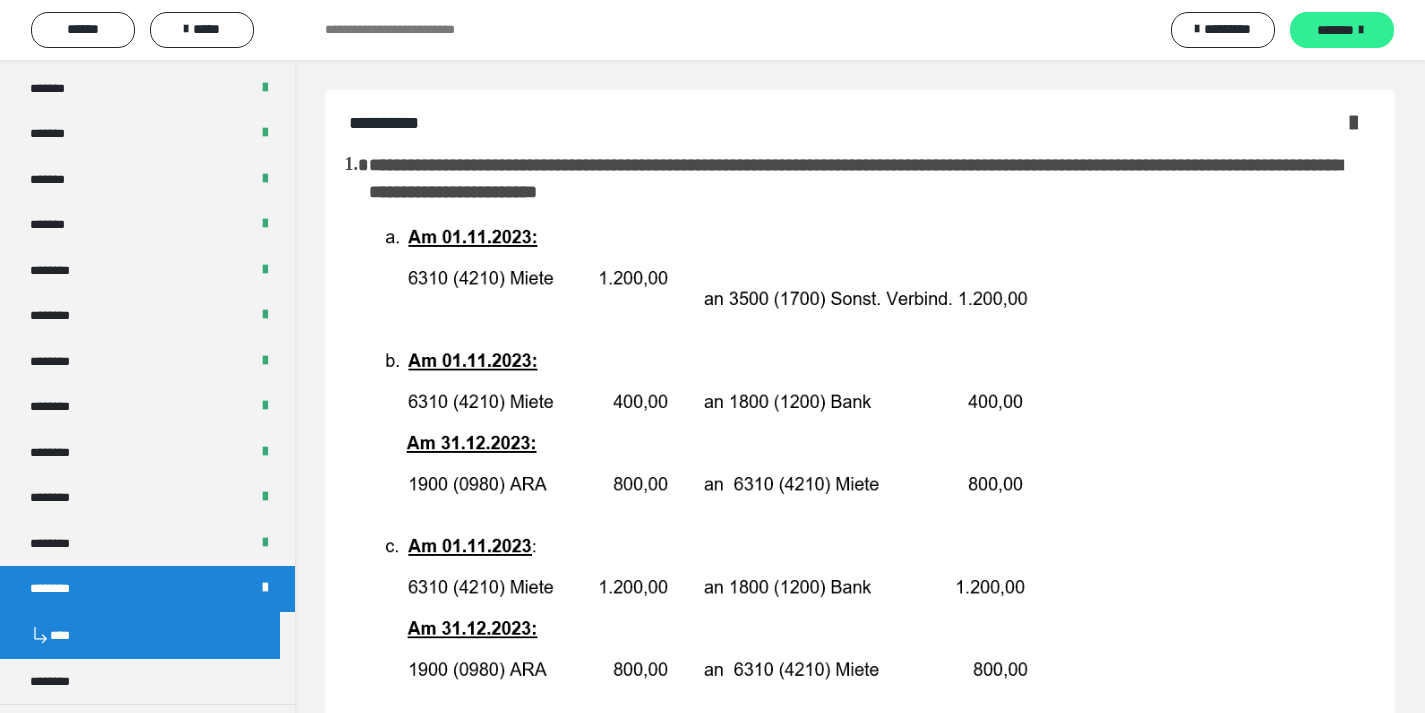 click on "*******" at bounding box center (1335, 30) 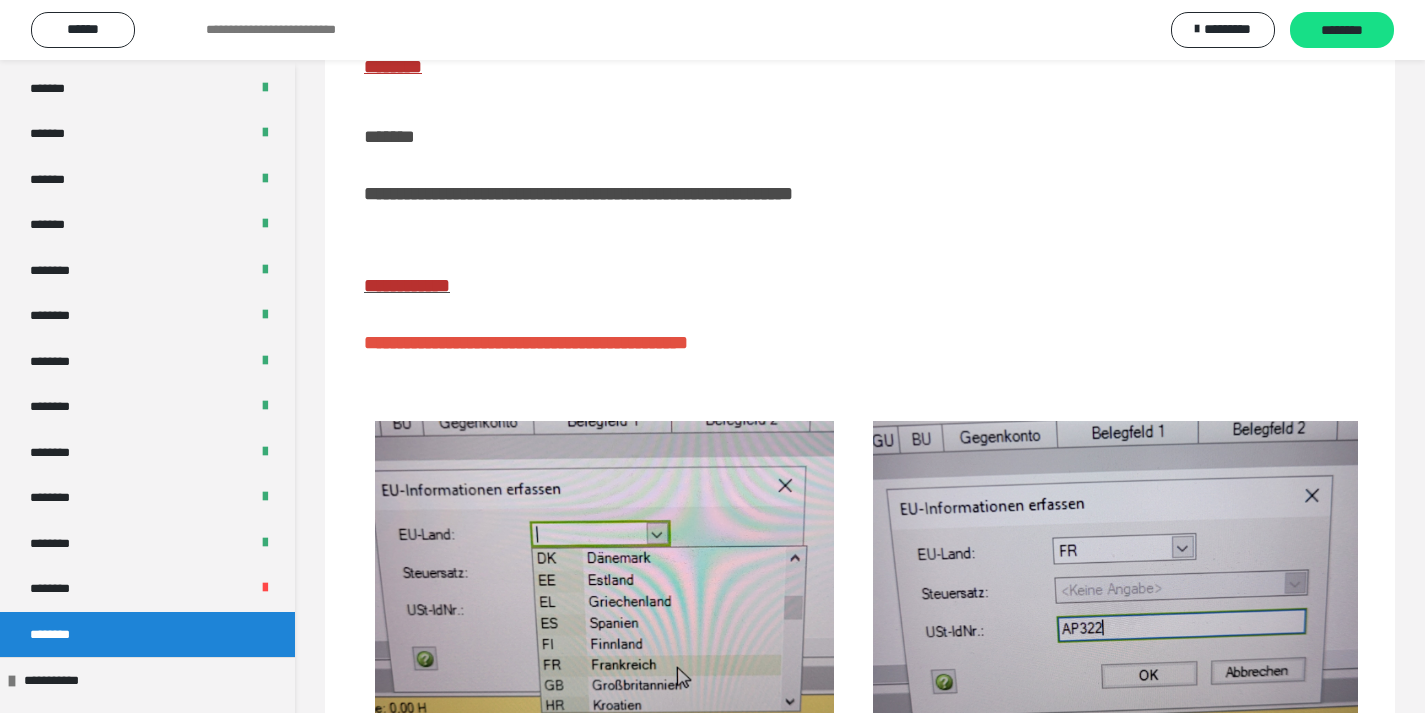 scroll, scrollTop: 118, scrollLeft: 0, axis: vertical 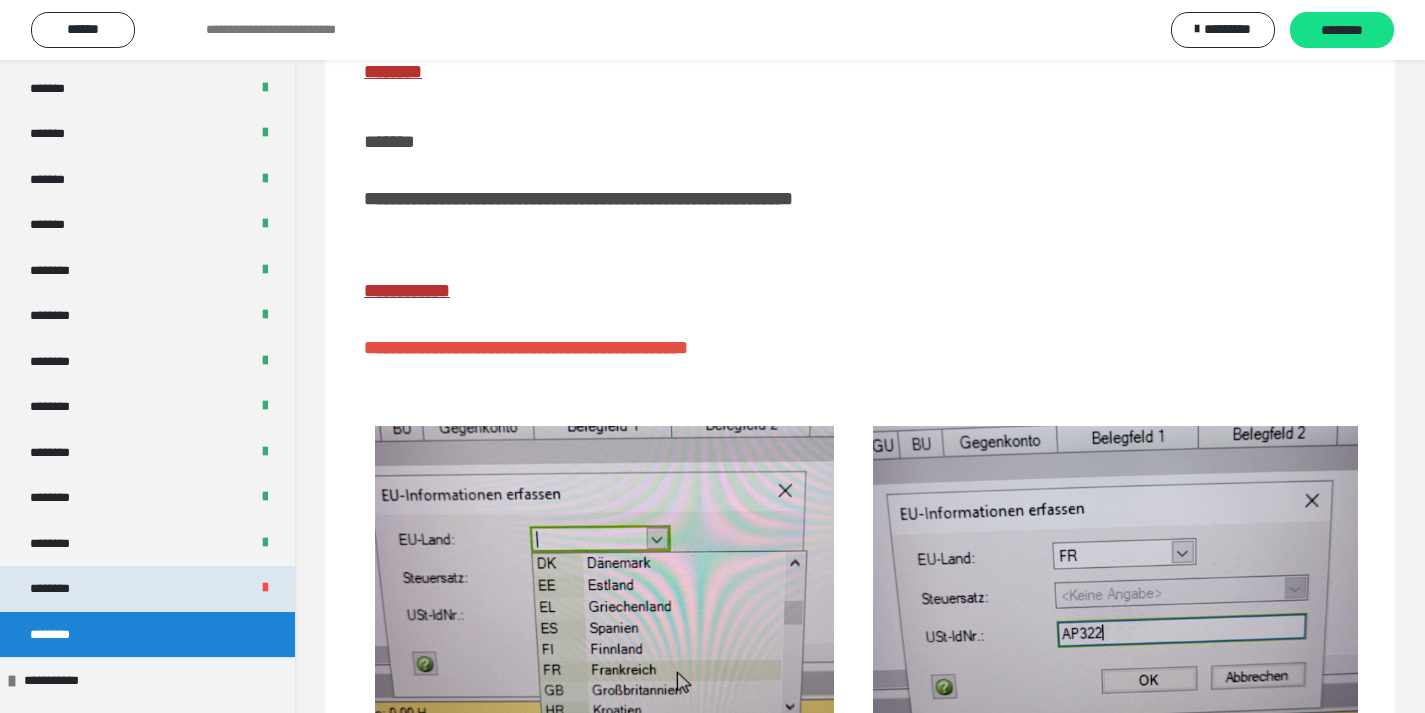click at bounding box center [265, 589] 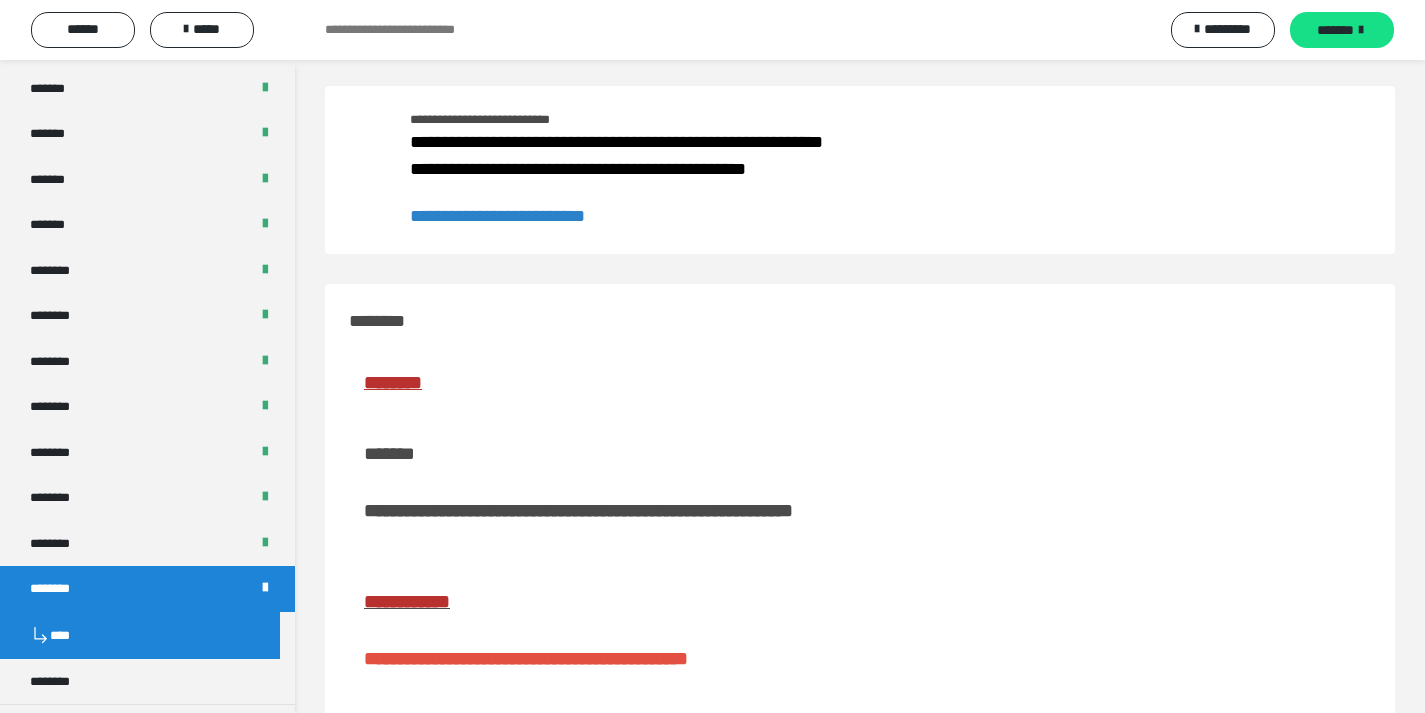 scroll, scrollTop: 430, scrollLeft: 0, axis: vertical 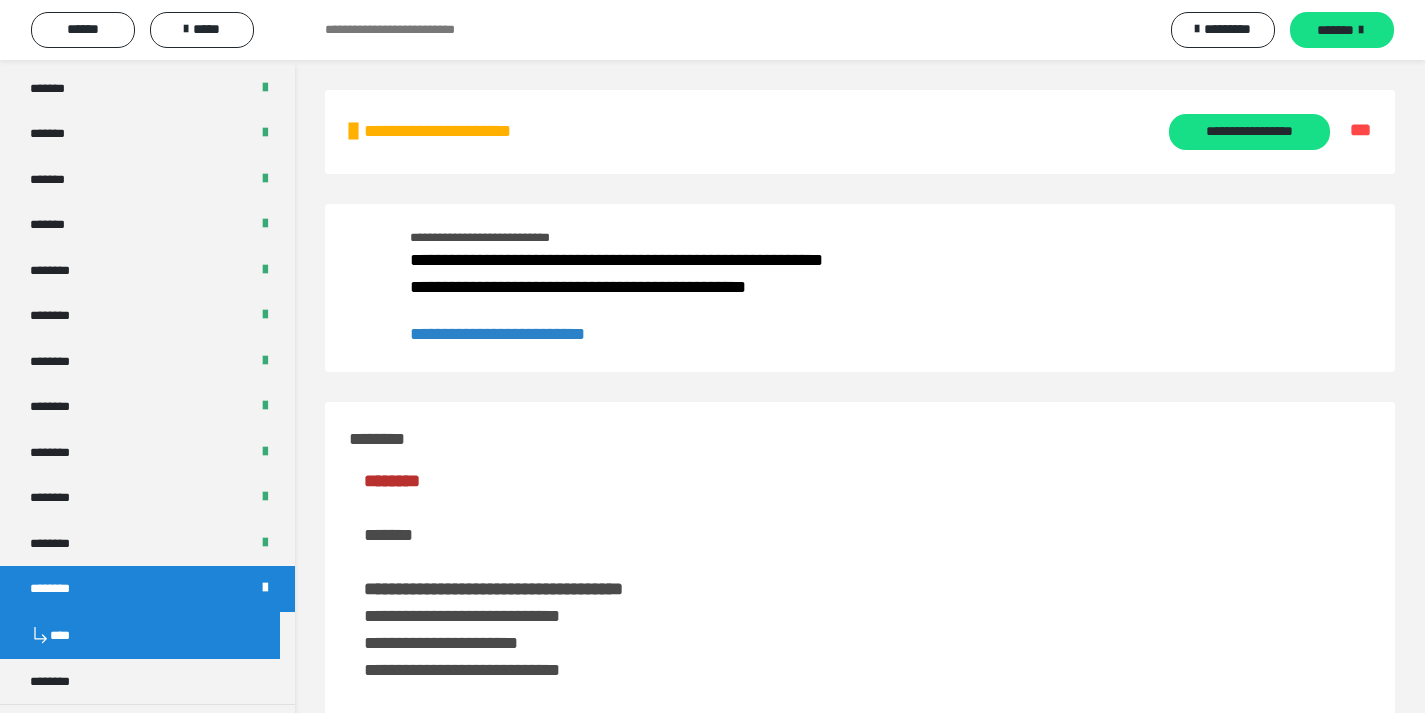 click on "**********" at bounding box center (497, 334) 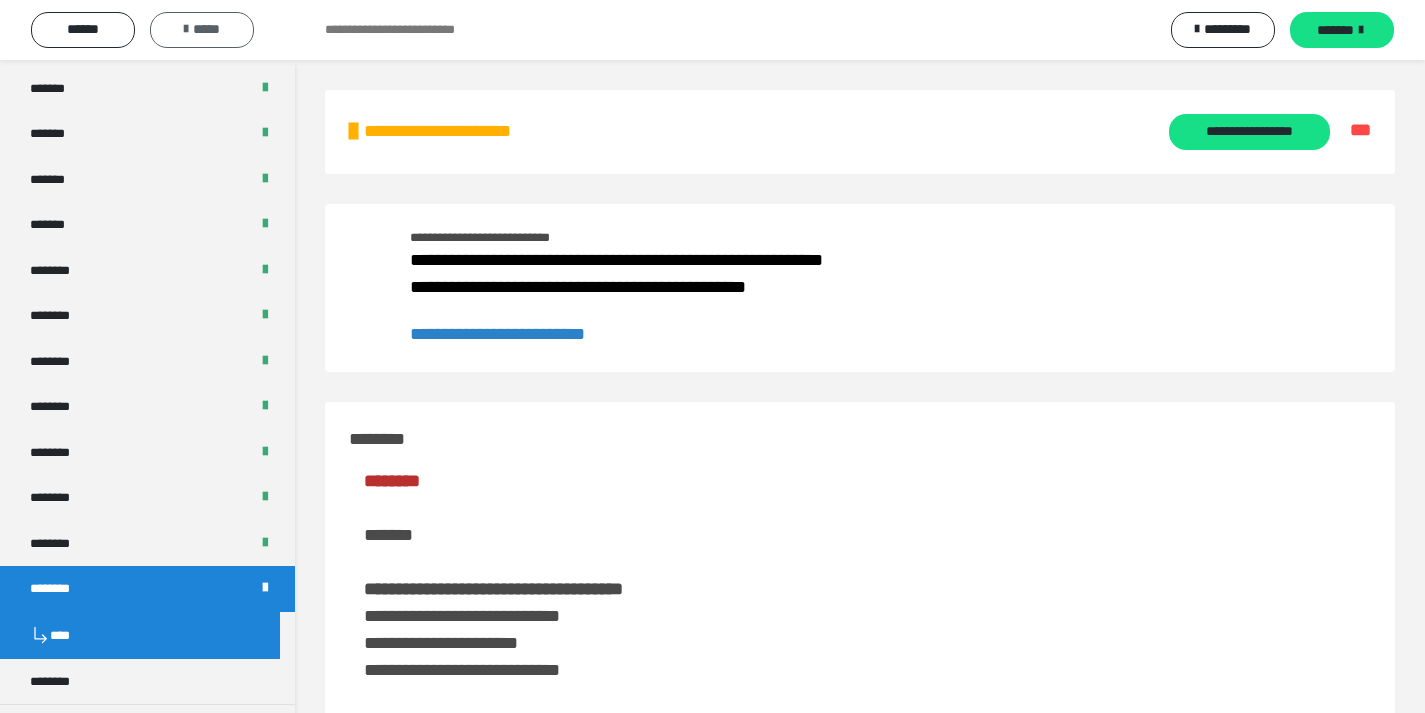 click on "*****" at bounding box center [202, 30] 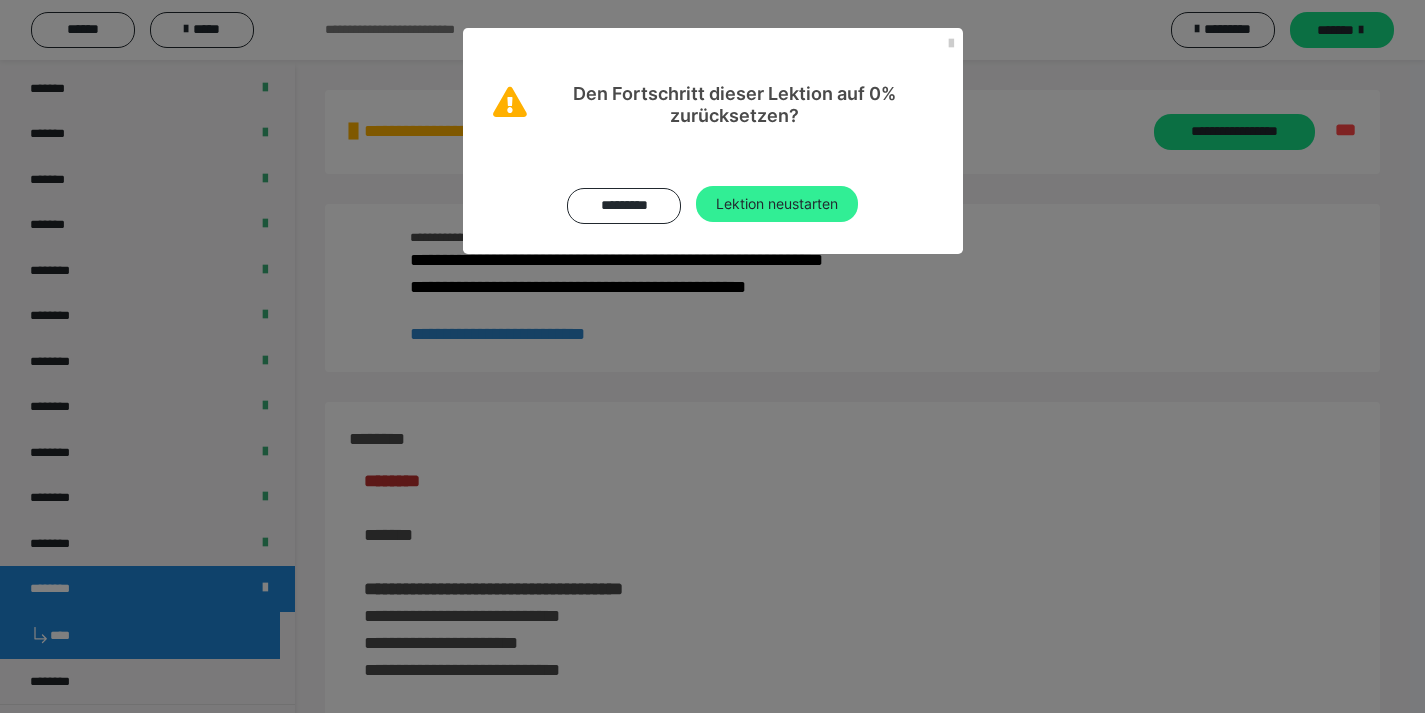 click on "Lektion neustarten" at bounding box center (777, 204) 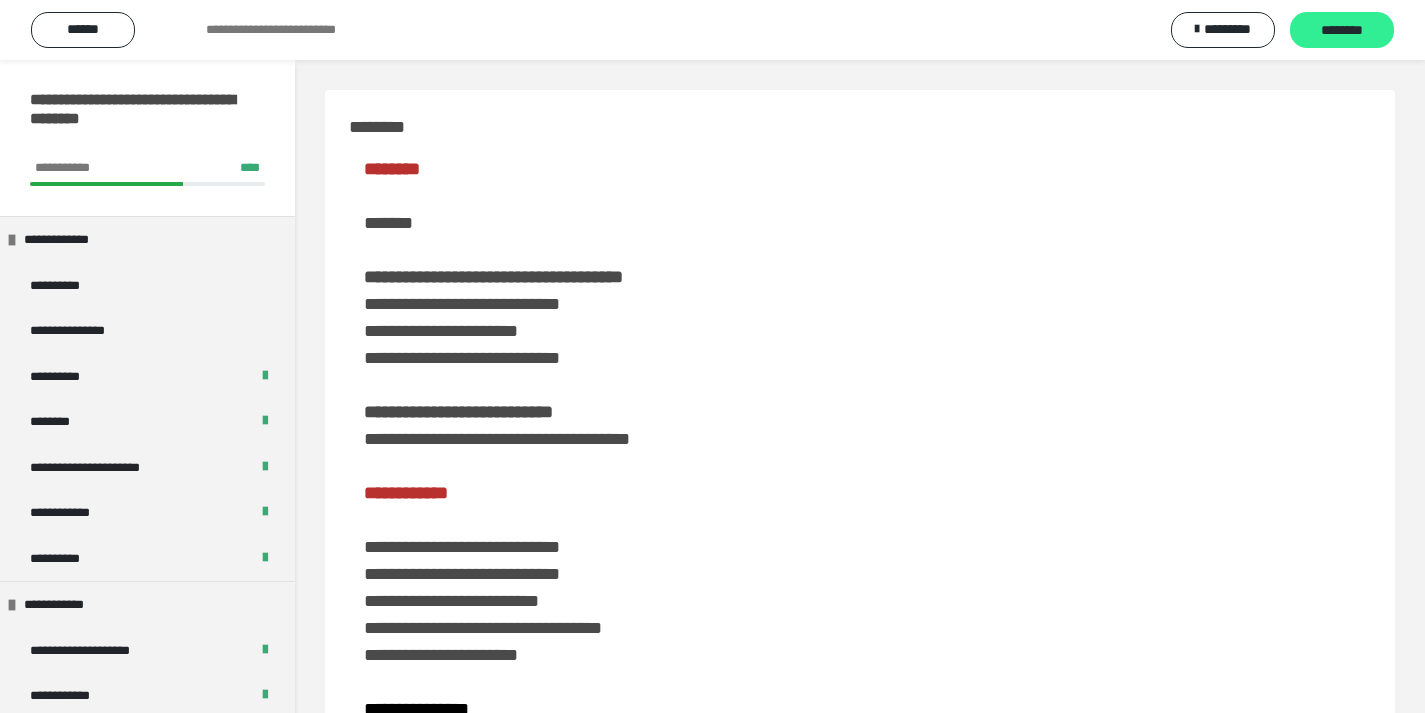 click on "********" at bounding box center (1342, 31) 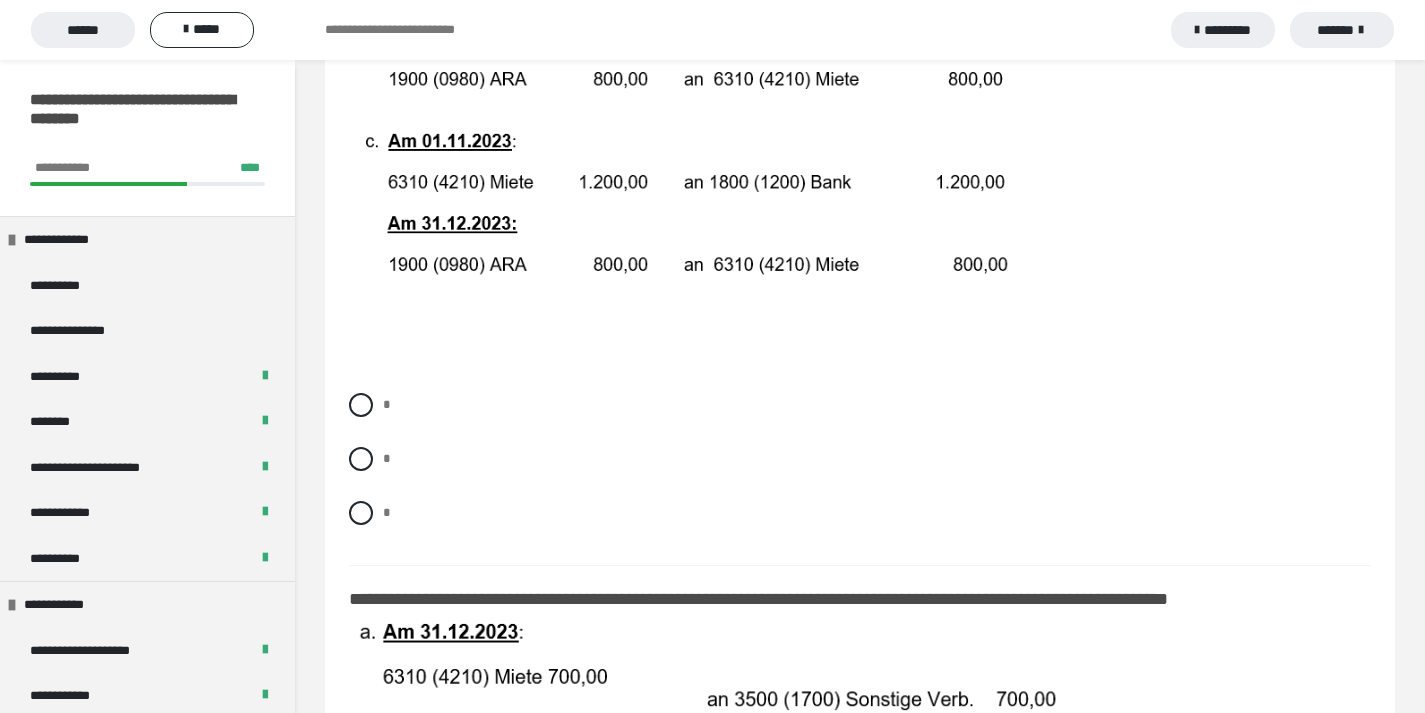 scroll, scrollTop: 634, scrollLeft: 0, axis: vertical 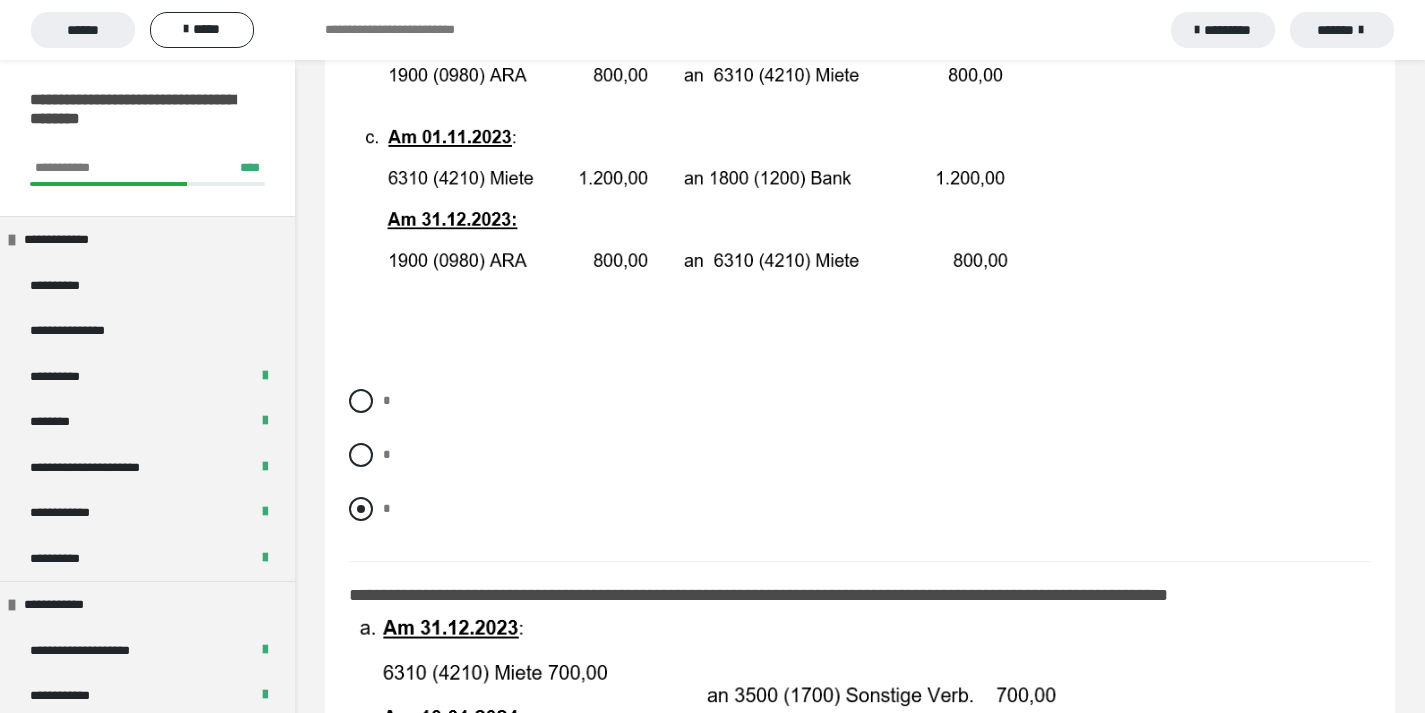 click on "*" at bounding box center (860, 509) 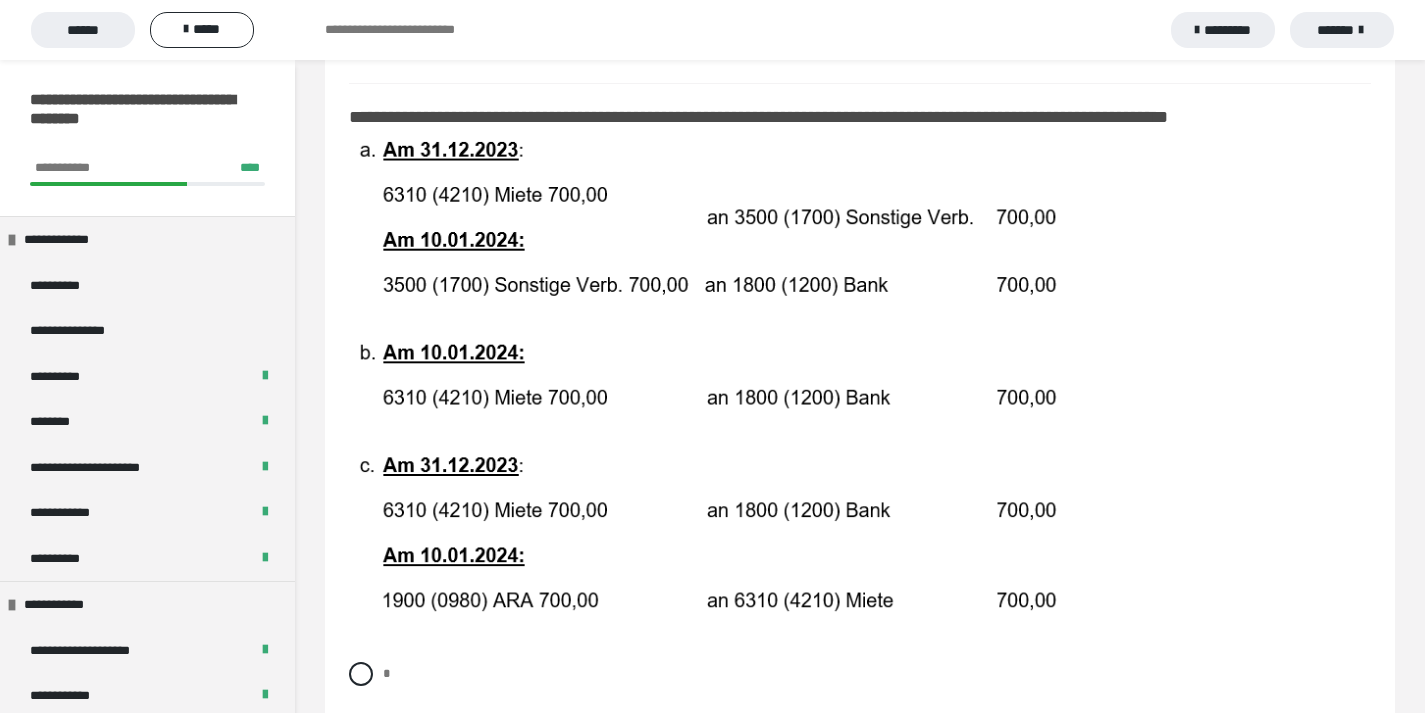 scroll, scrollTop: 1098, scrollLeft: 0, axis: vertical 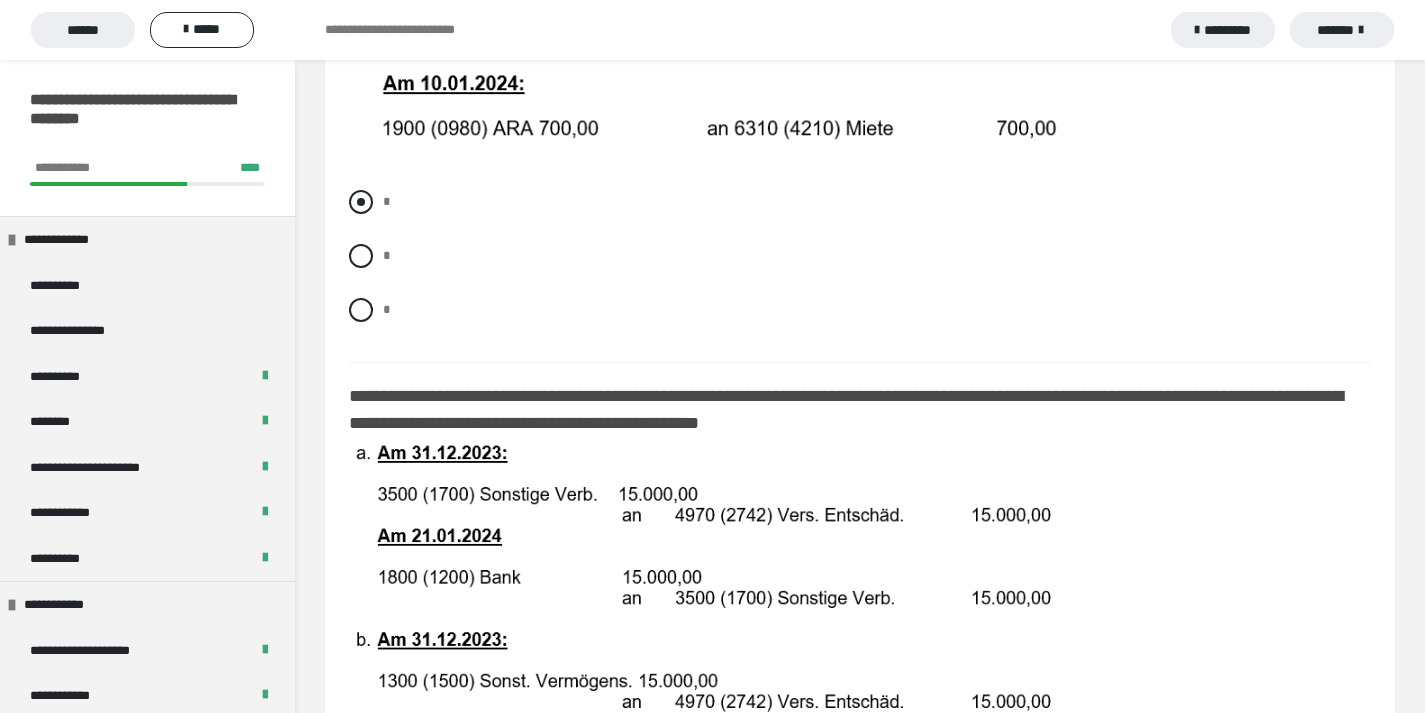 click at bounding box center [361, 202] 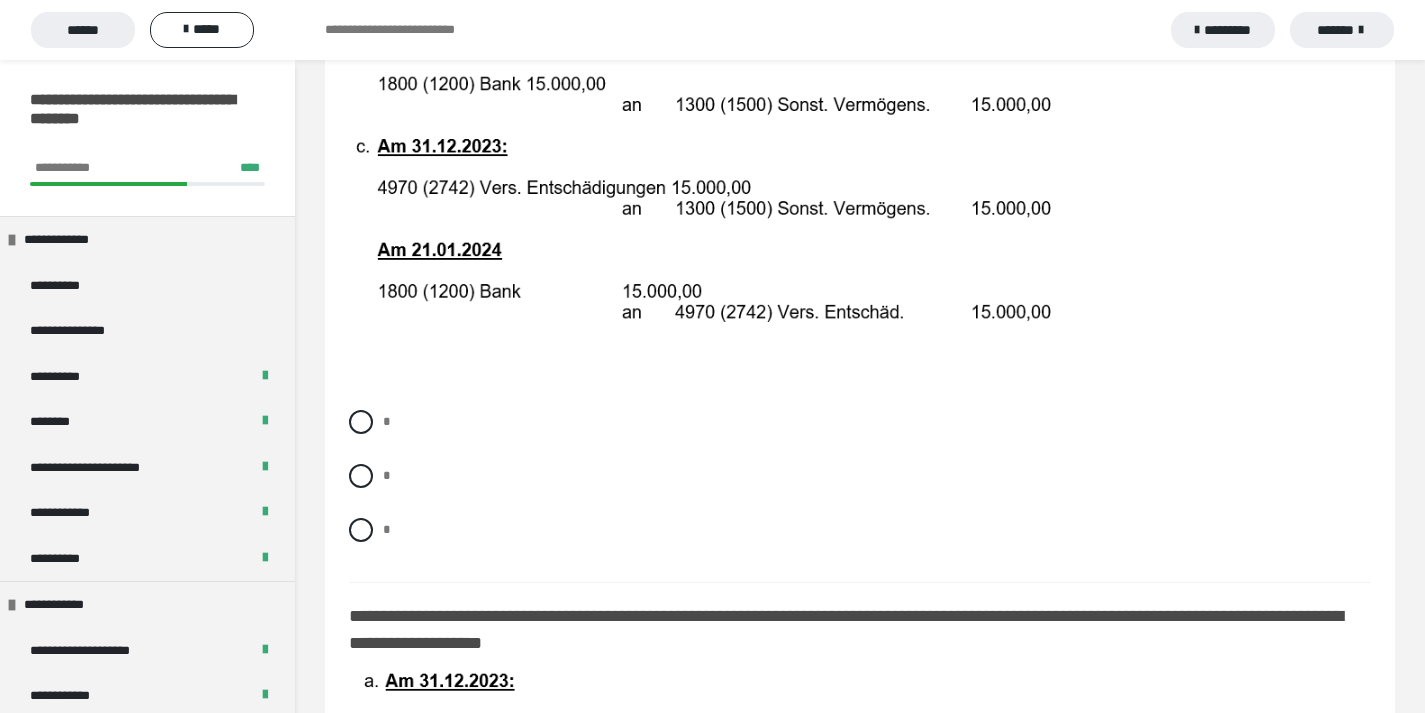scroll, scrollTop: 2478, scrollLeft: 0, axis: vertical 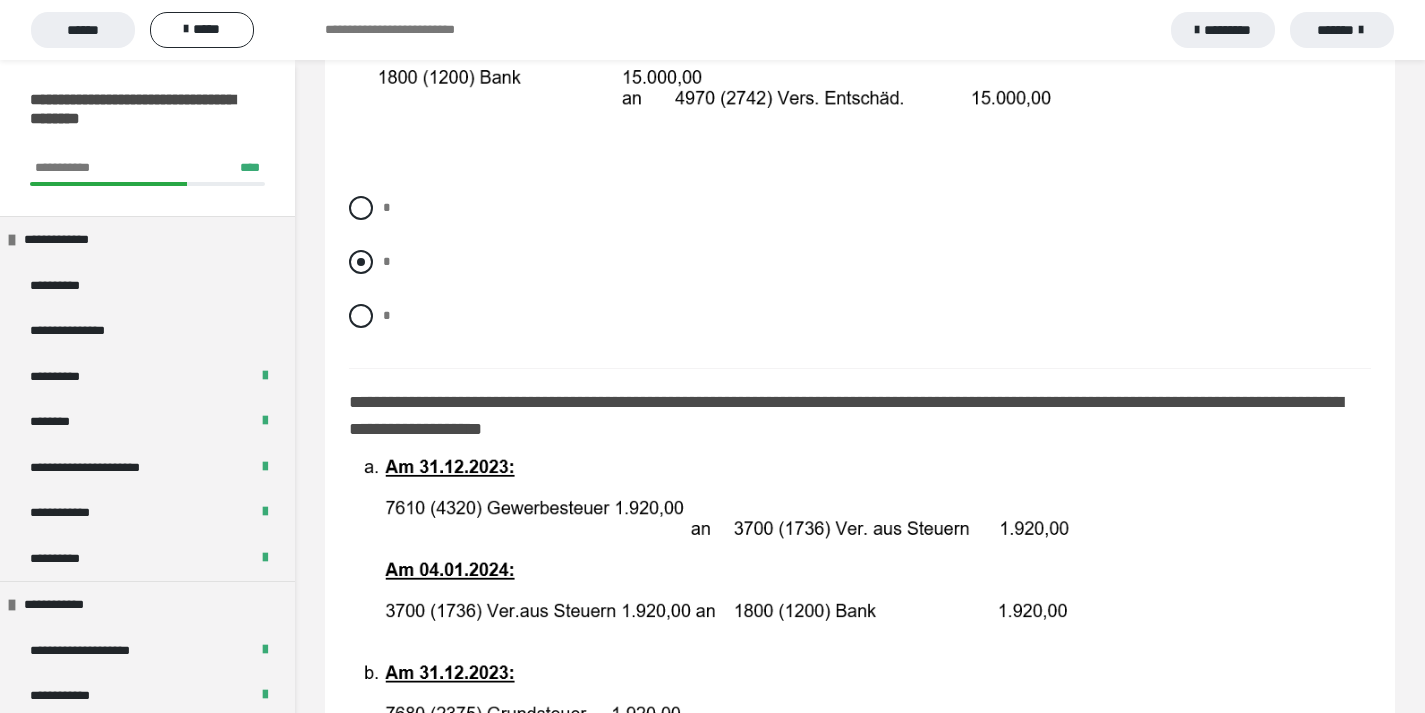 click at bounding box center [361, 262] 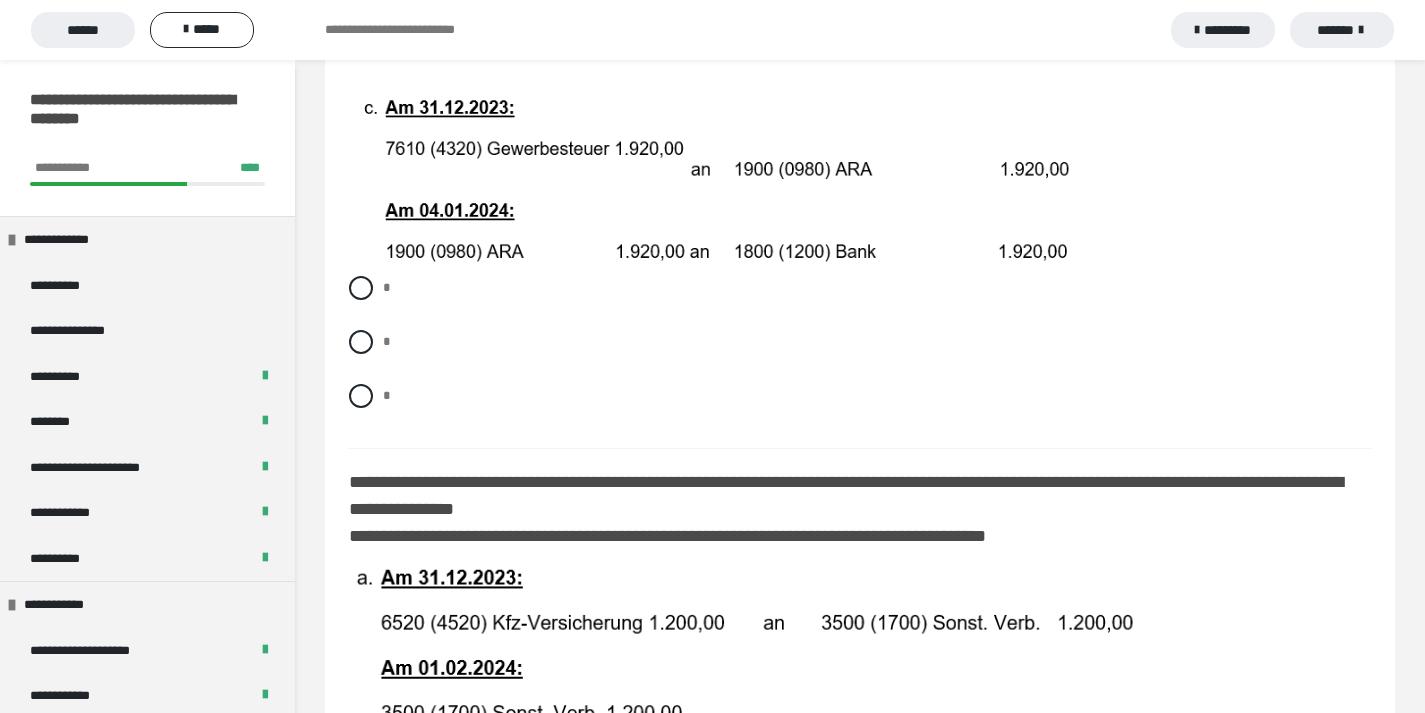 scroll, scrollTop: 3257, scrollLeft: 0, axis: vertical 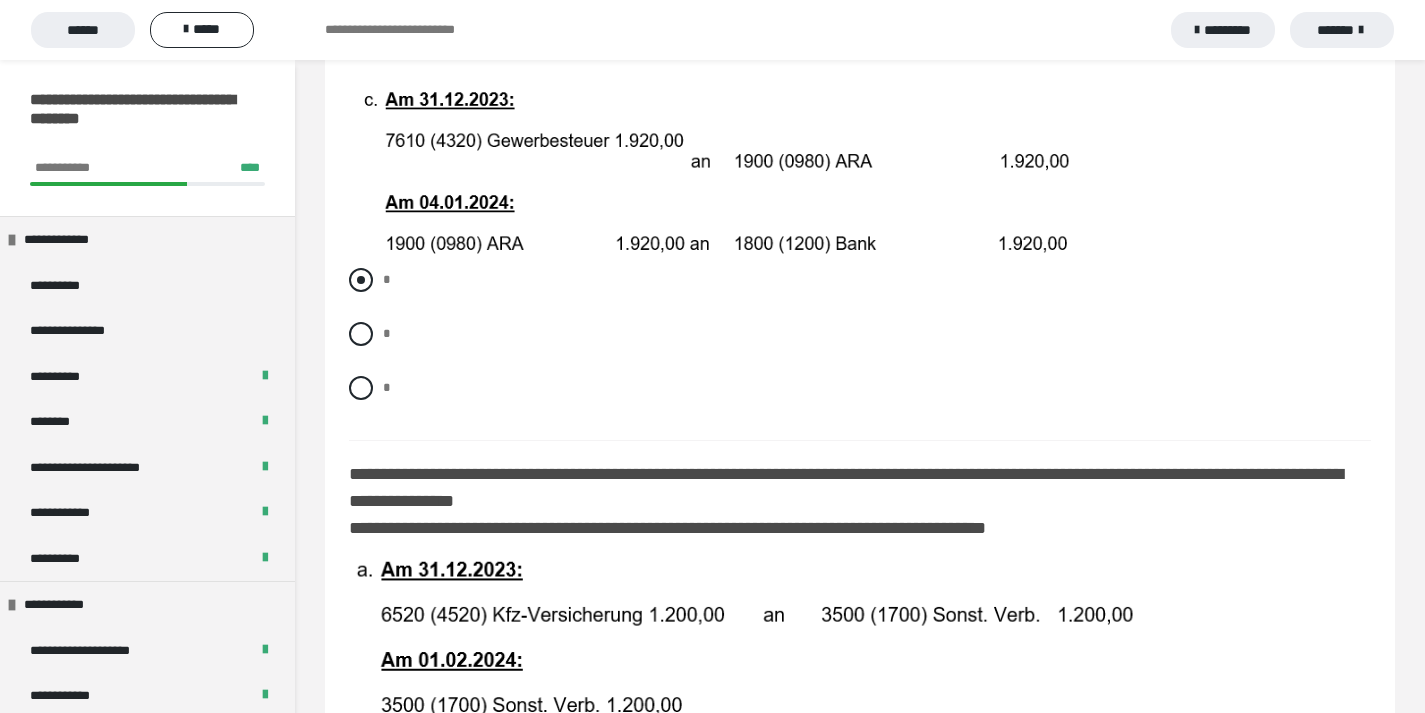 click at bounding box center [361, 280] 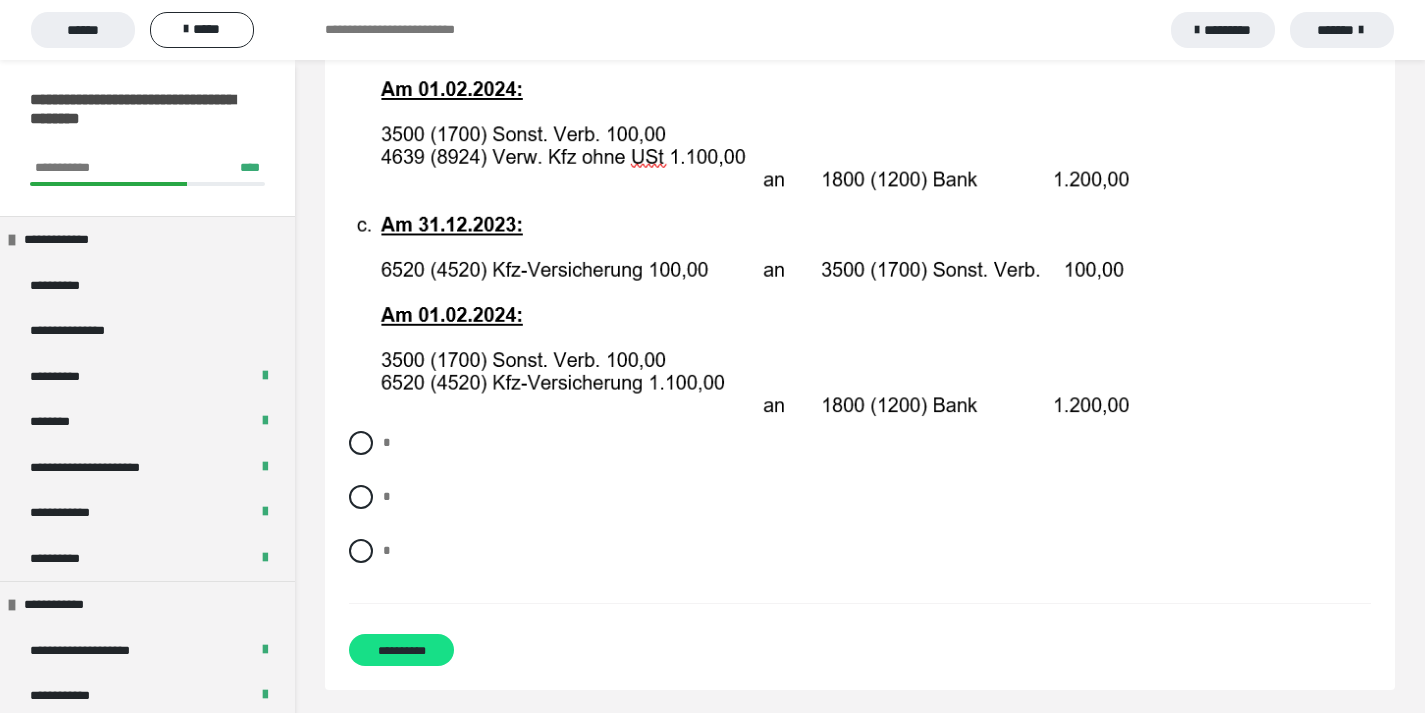 scroll, scrollTop: 4052, scrollLeft: 0, axis: vertical 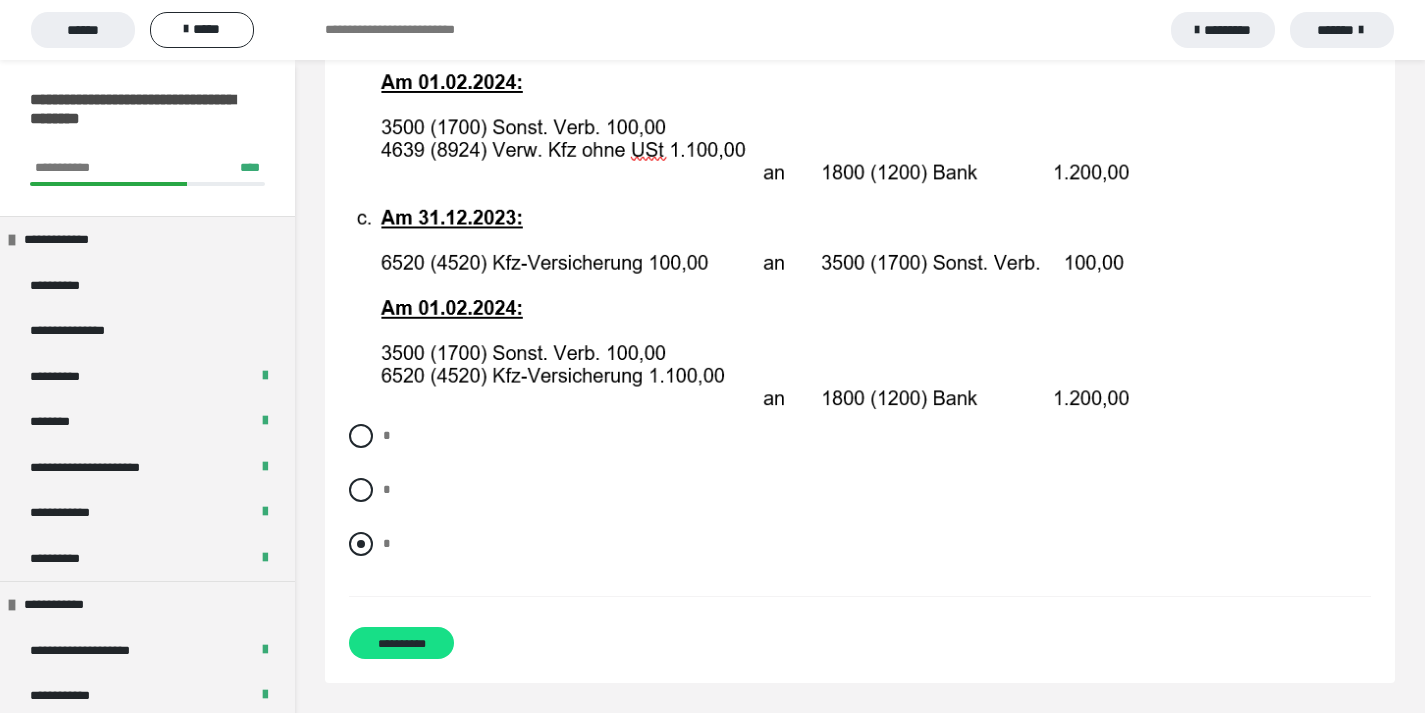 click on "*" at bounding box center [860, 544] 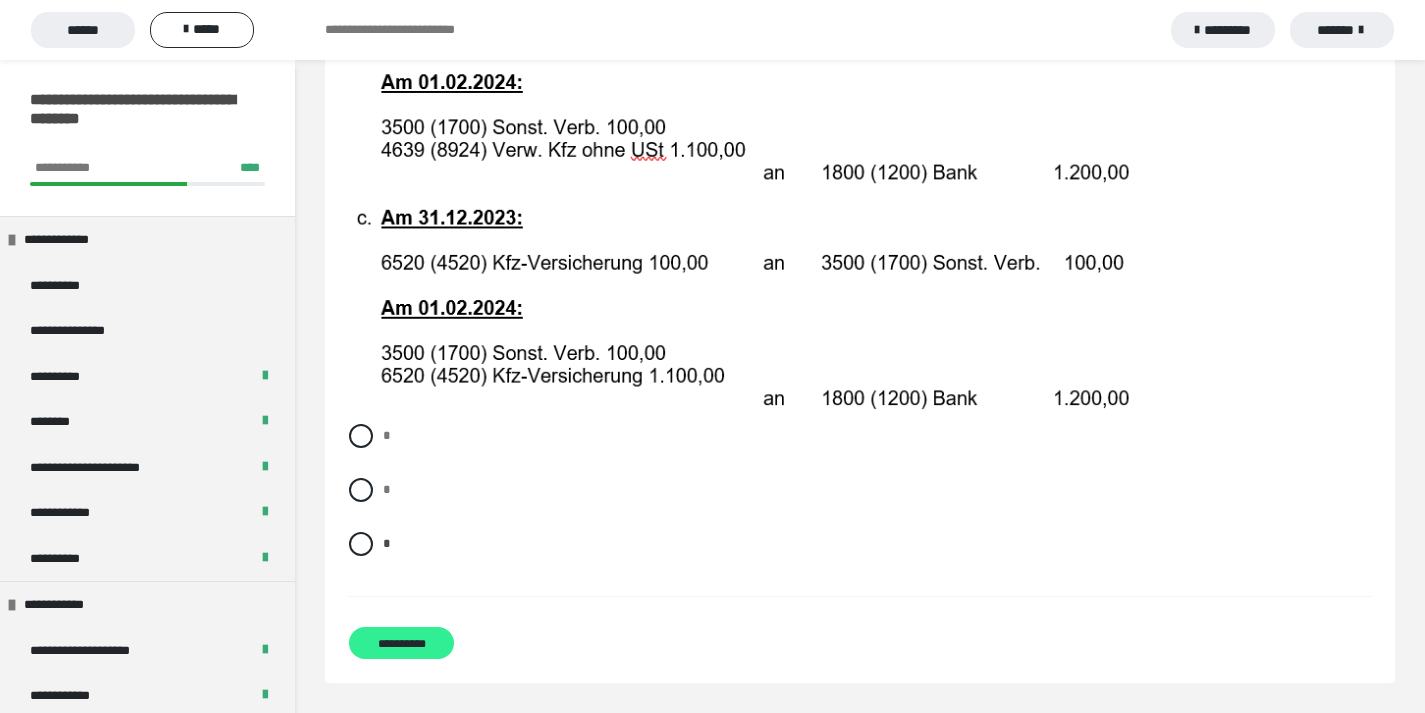 click on "**********" at bounding box center [401, 643] 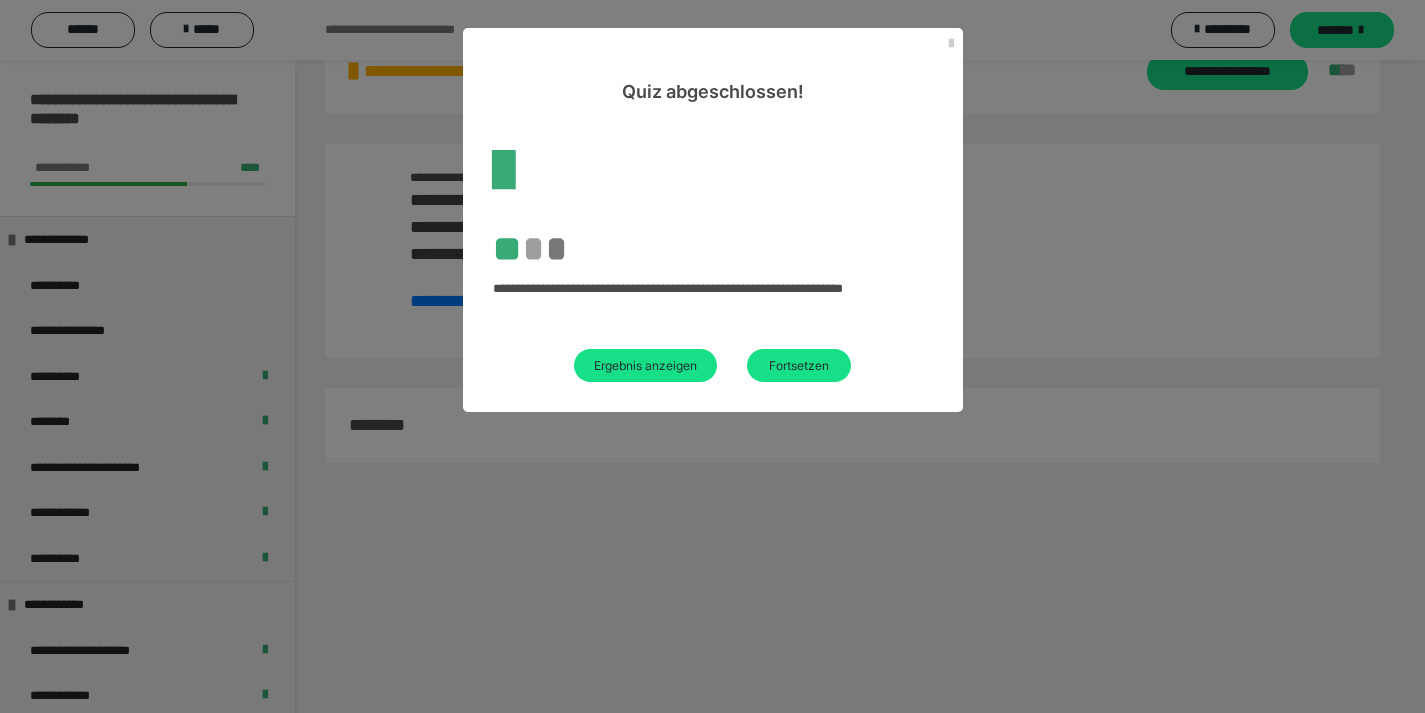 scroll, scrollTop: 3184, scrollLeft: 0, axis: vertical 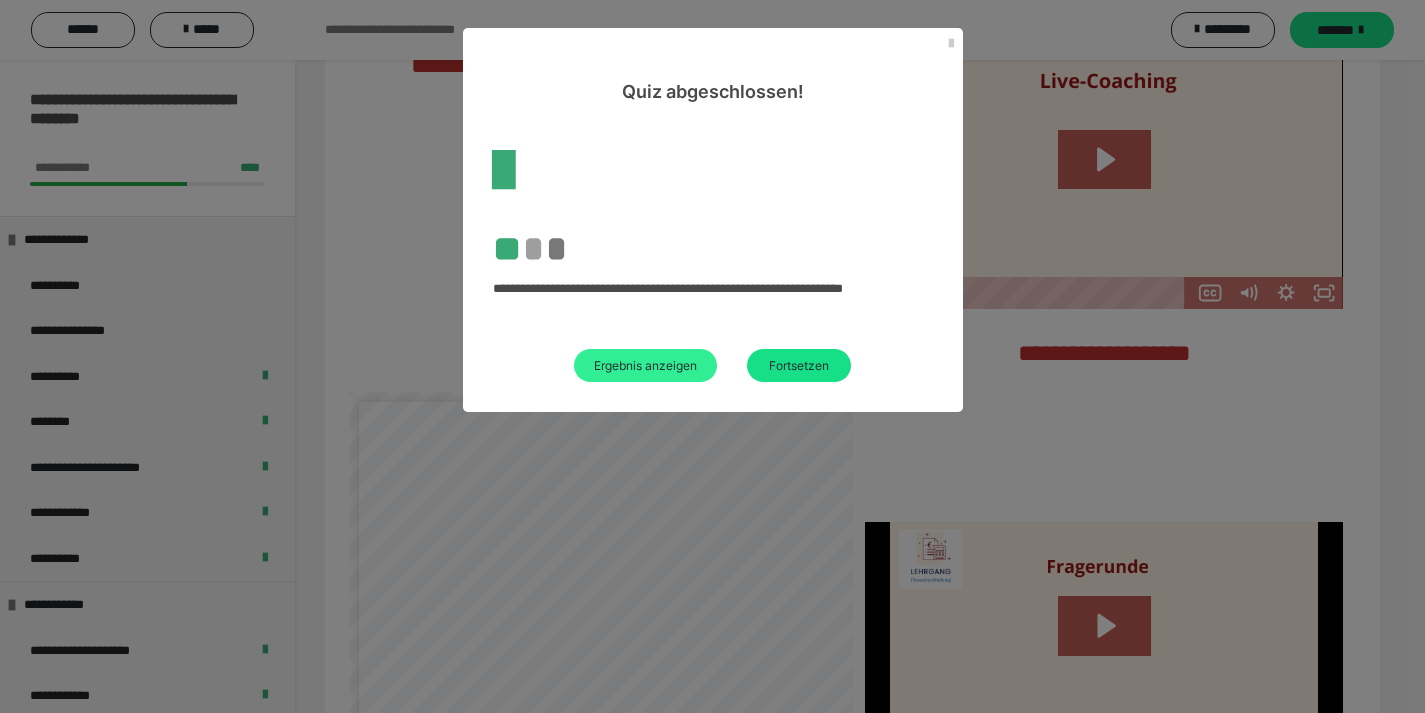 click on "Ergebnis anzeigen" at bounding box center (645, 365) 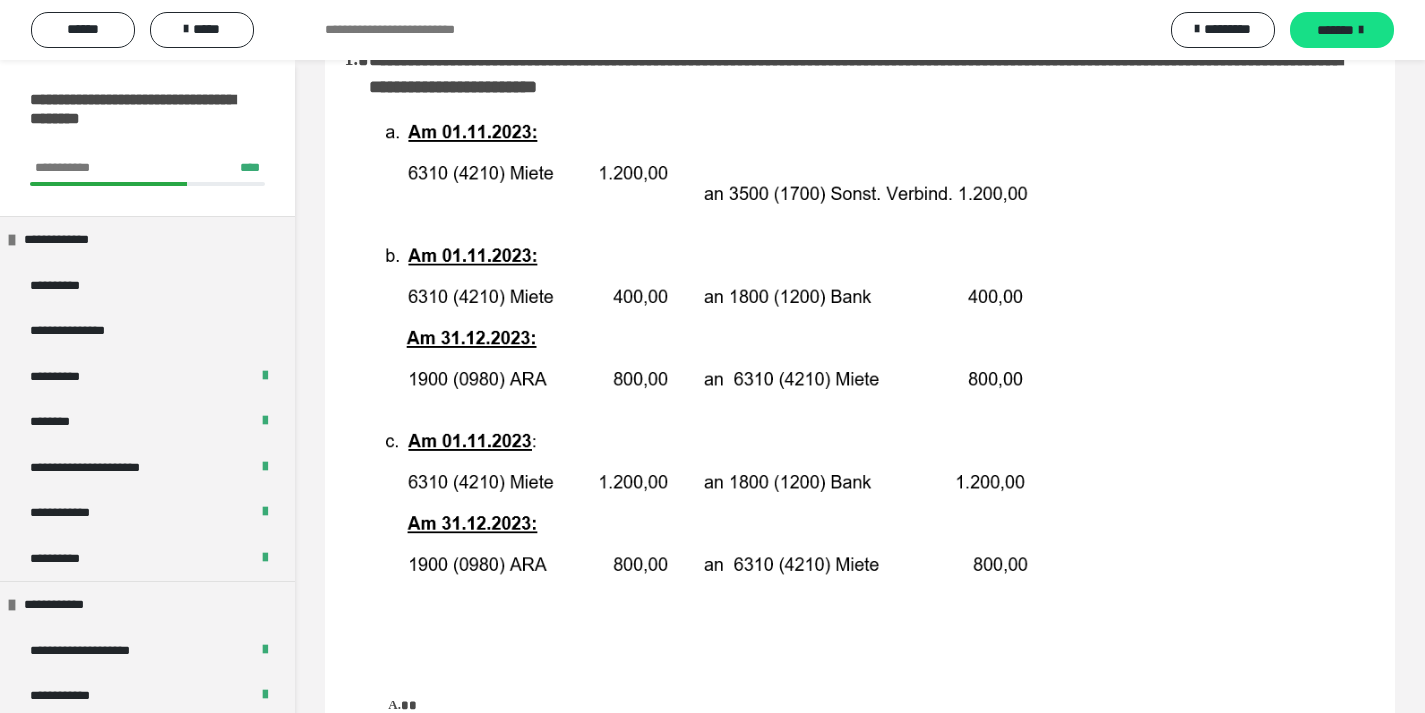 scroll, scrollTop: 0, scrollLeft: 0, axis: both 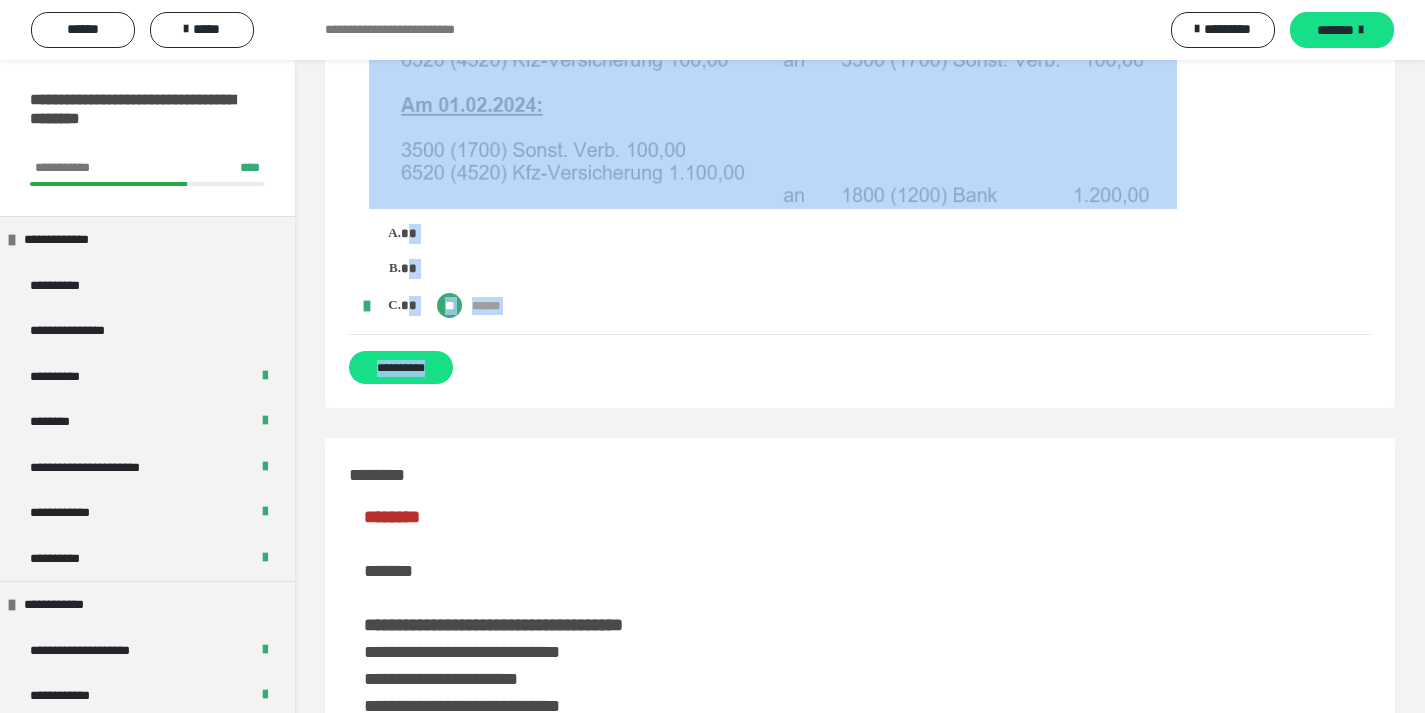 drag, startPoint x: 352, startPoint y: 116, endPoint x: 511, endPoint y: 426, distance: 348.39777 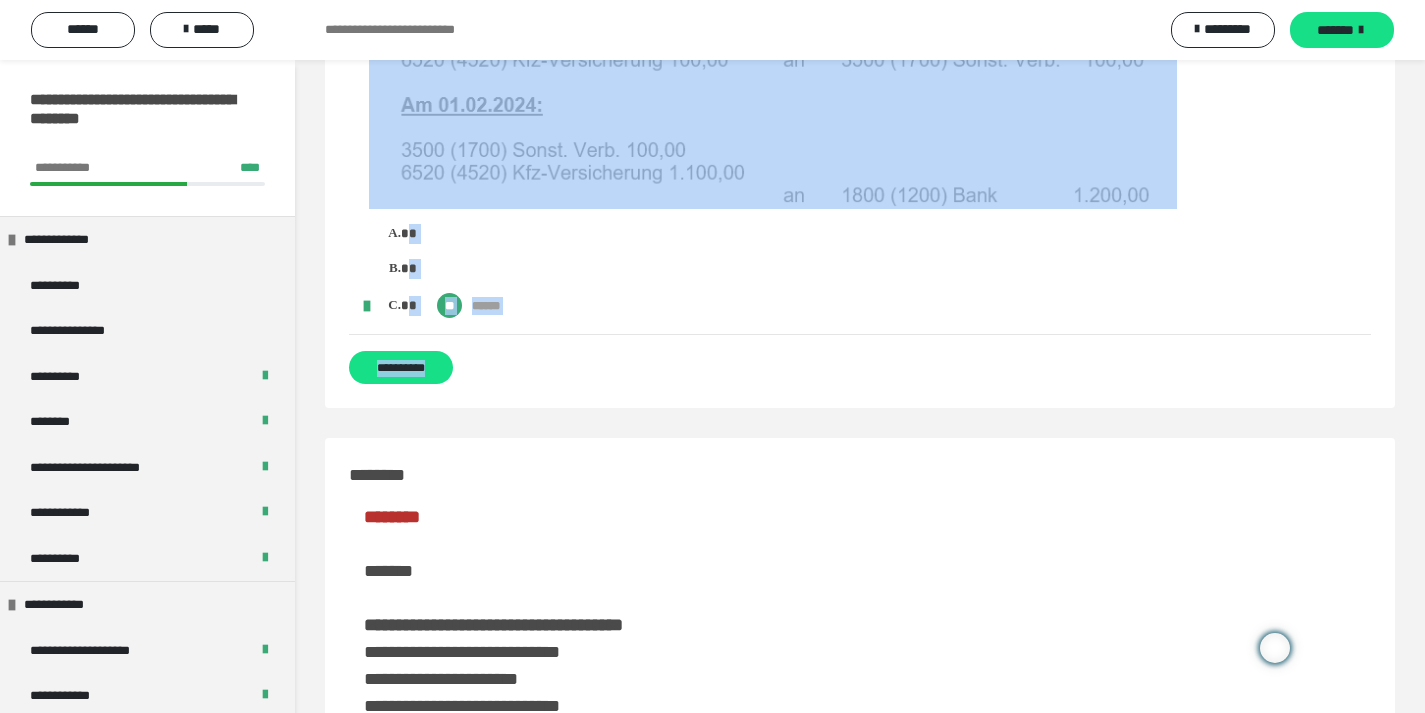 copy on "**********" 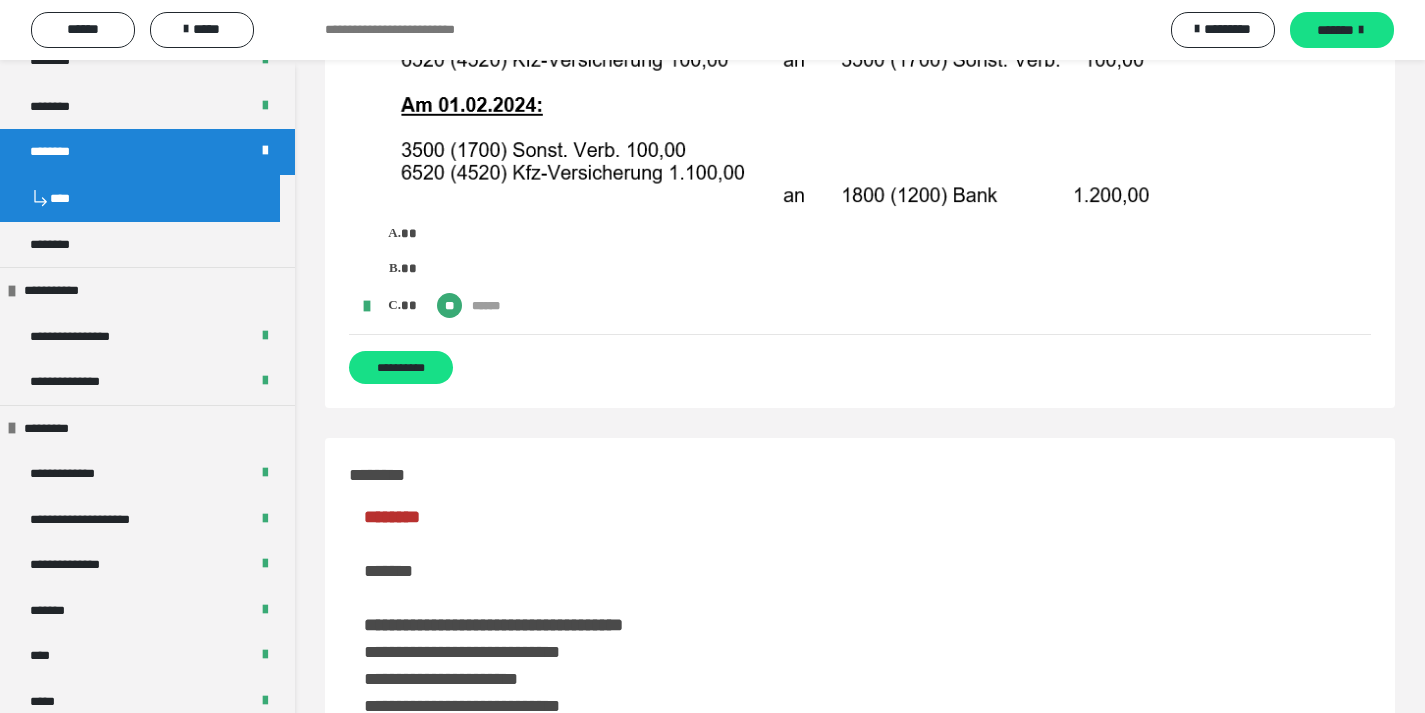 scroll, scrollTop: 1358, scrollLeft: 0, axis: vertical 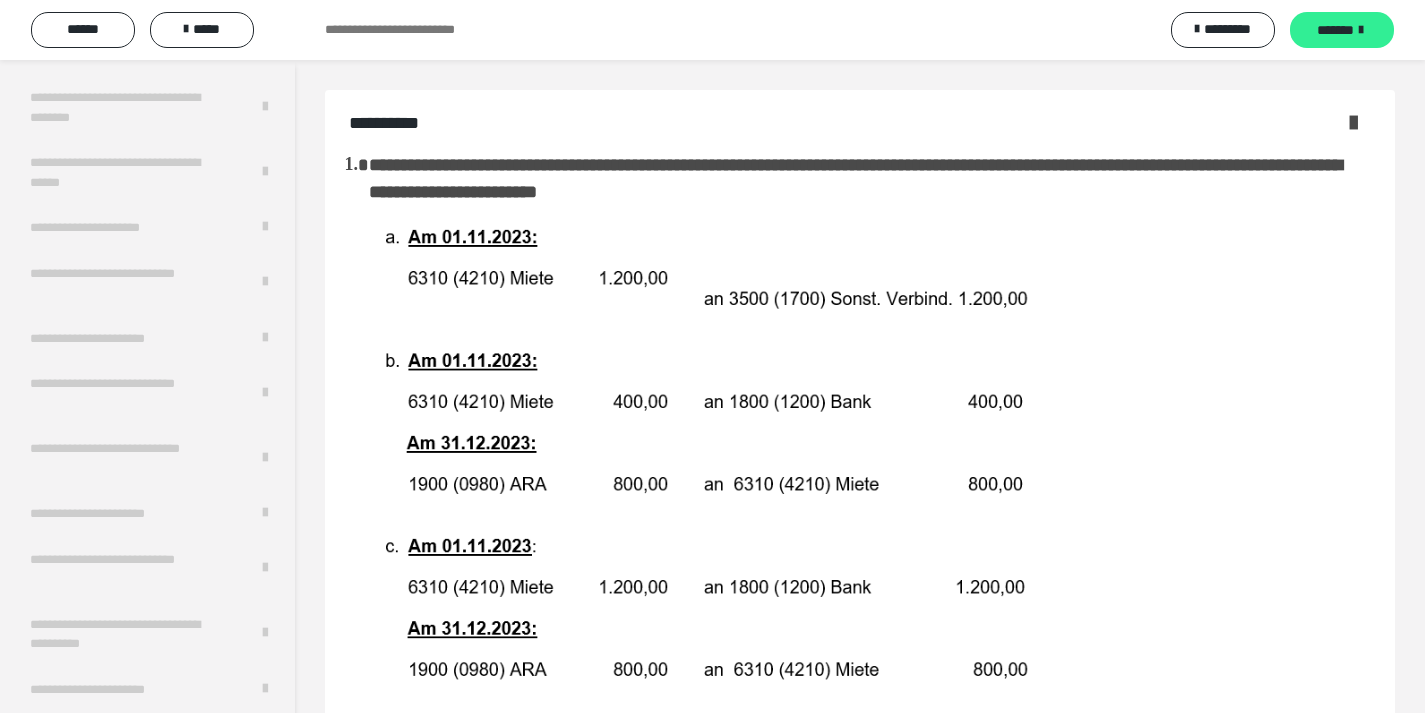 click on "*******" at bounding box center (1342, 30) 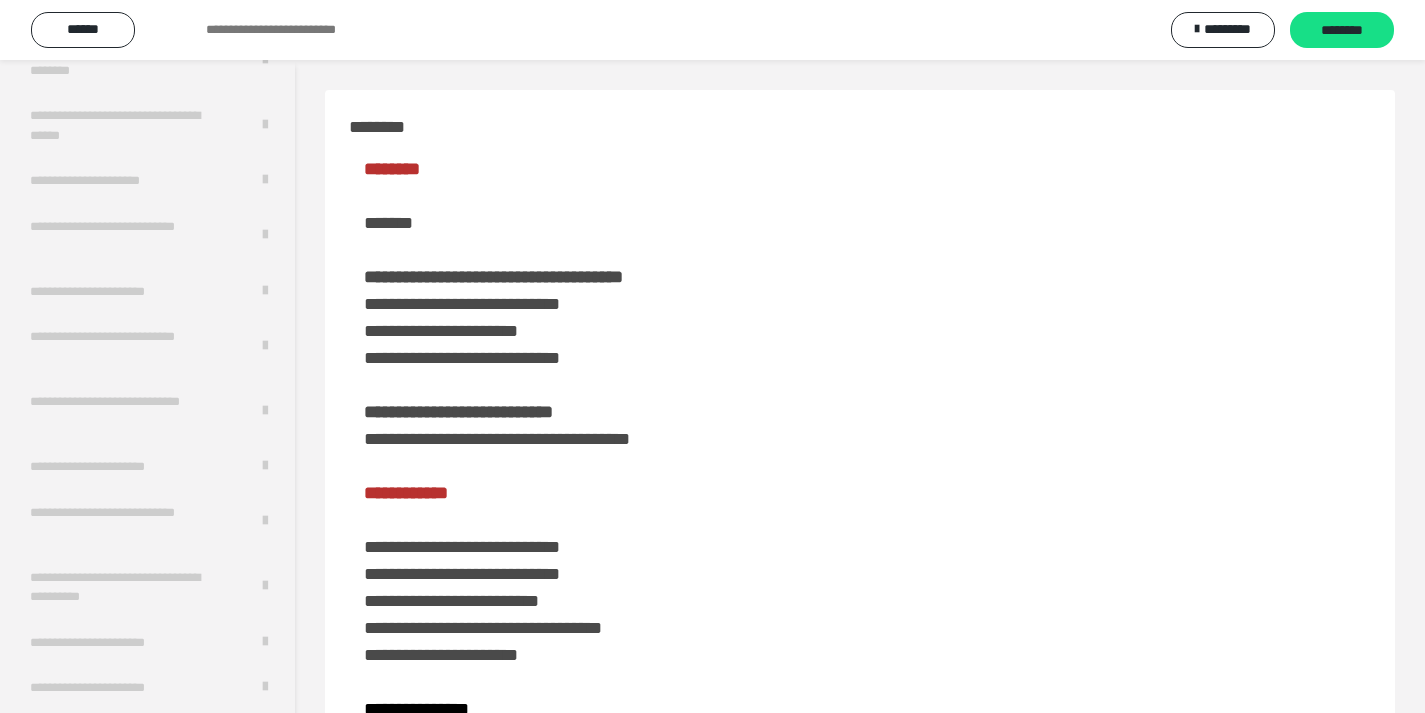 scroll, scrollTop: 3647, scrollLeft: 0, axis: vertical 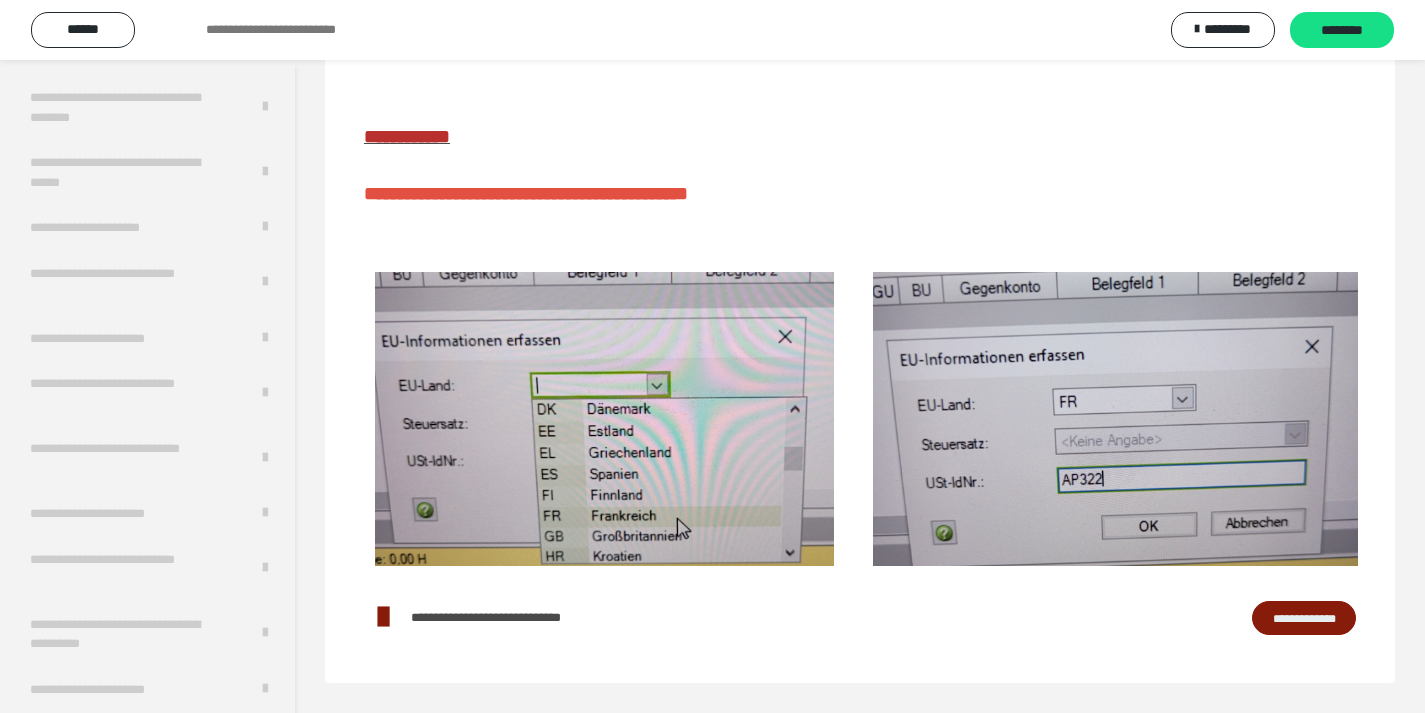click on "**********" at bounding box center (1304, 618) 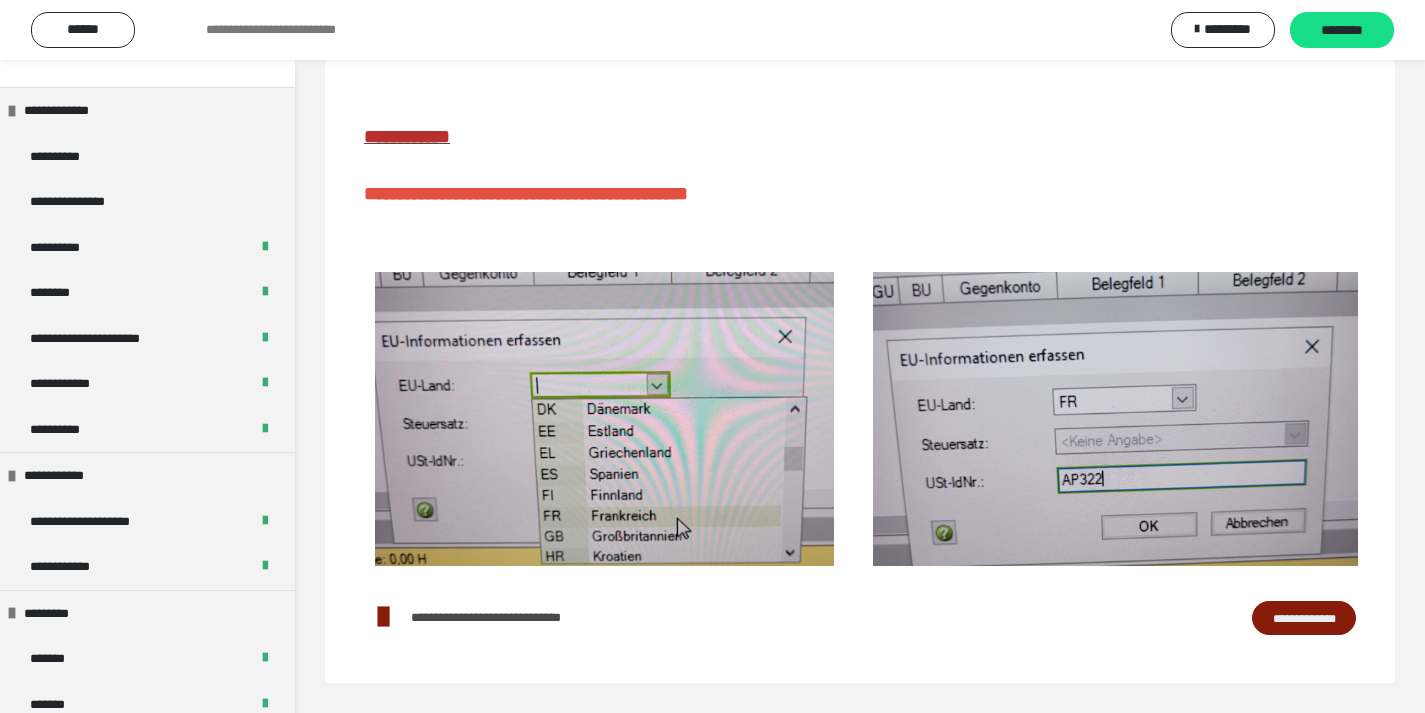scroll, scrollTop: 199, scrollLeft: 0, axis: vertical 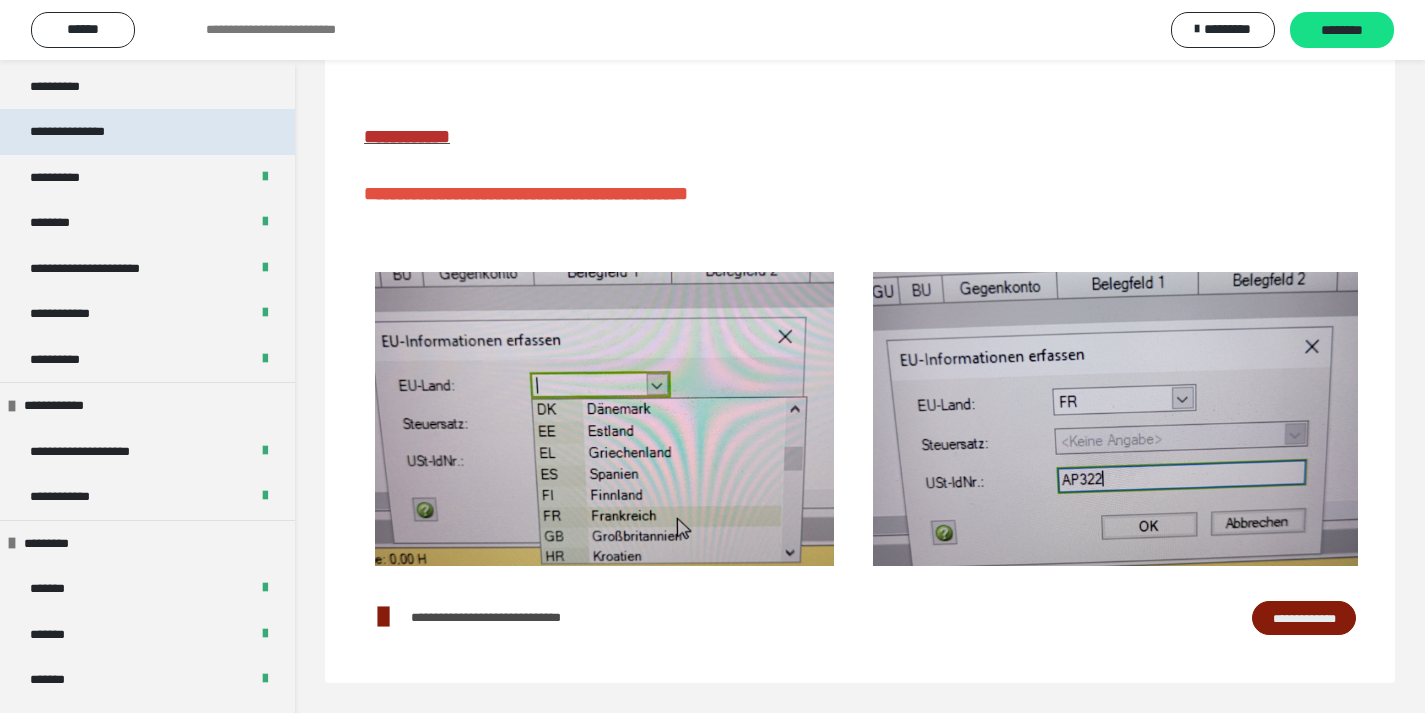 click on "**********" at bounding box center [147, 132] 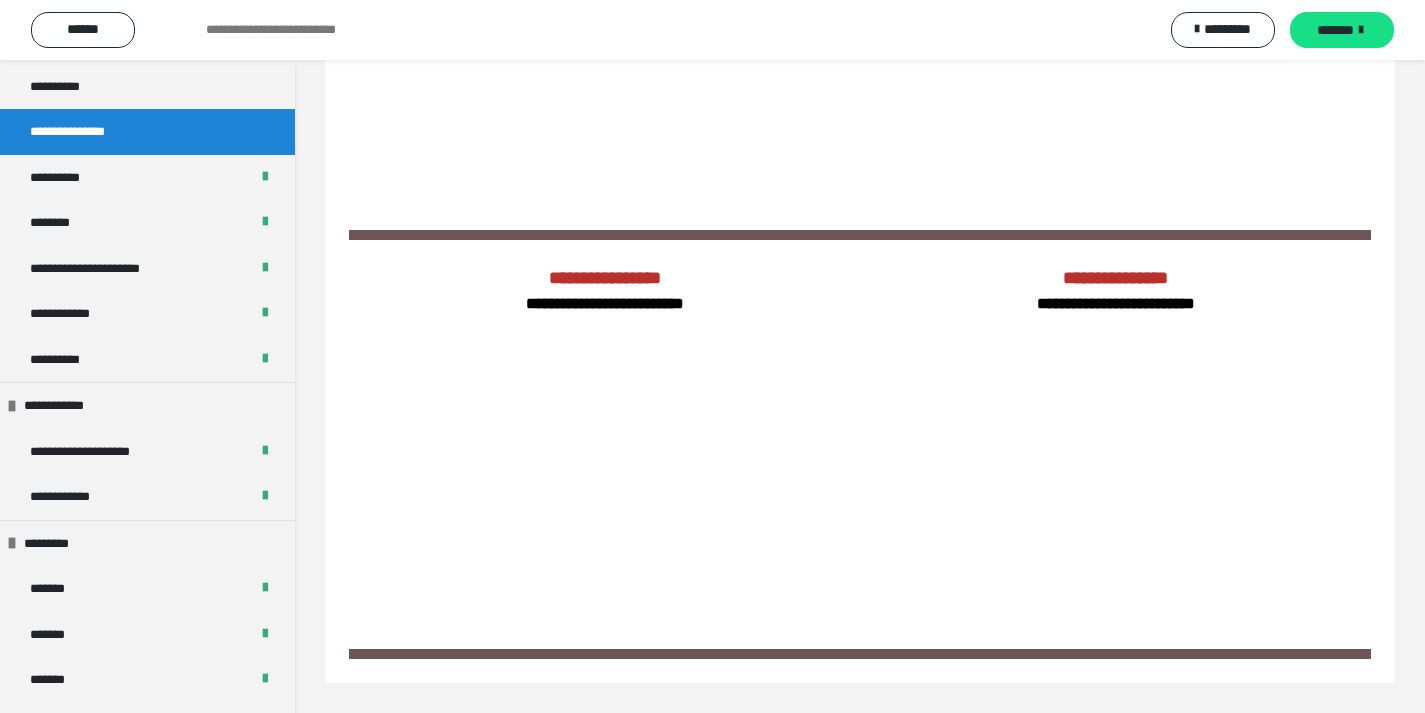scroll, scrollTop: 60, scrollLeft: 0, axis: vertical 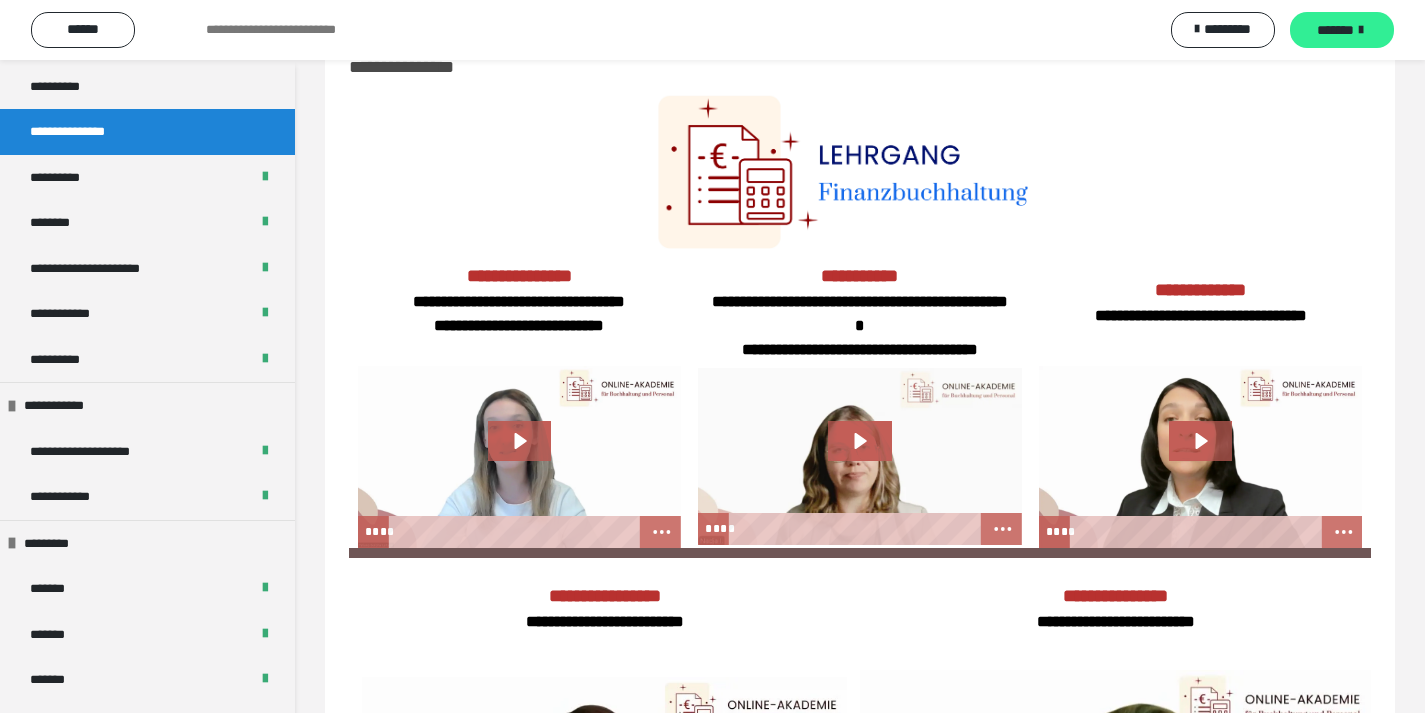click on "*******" at bounding box center [1335, 30] 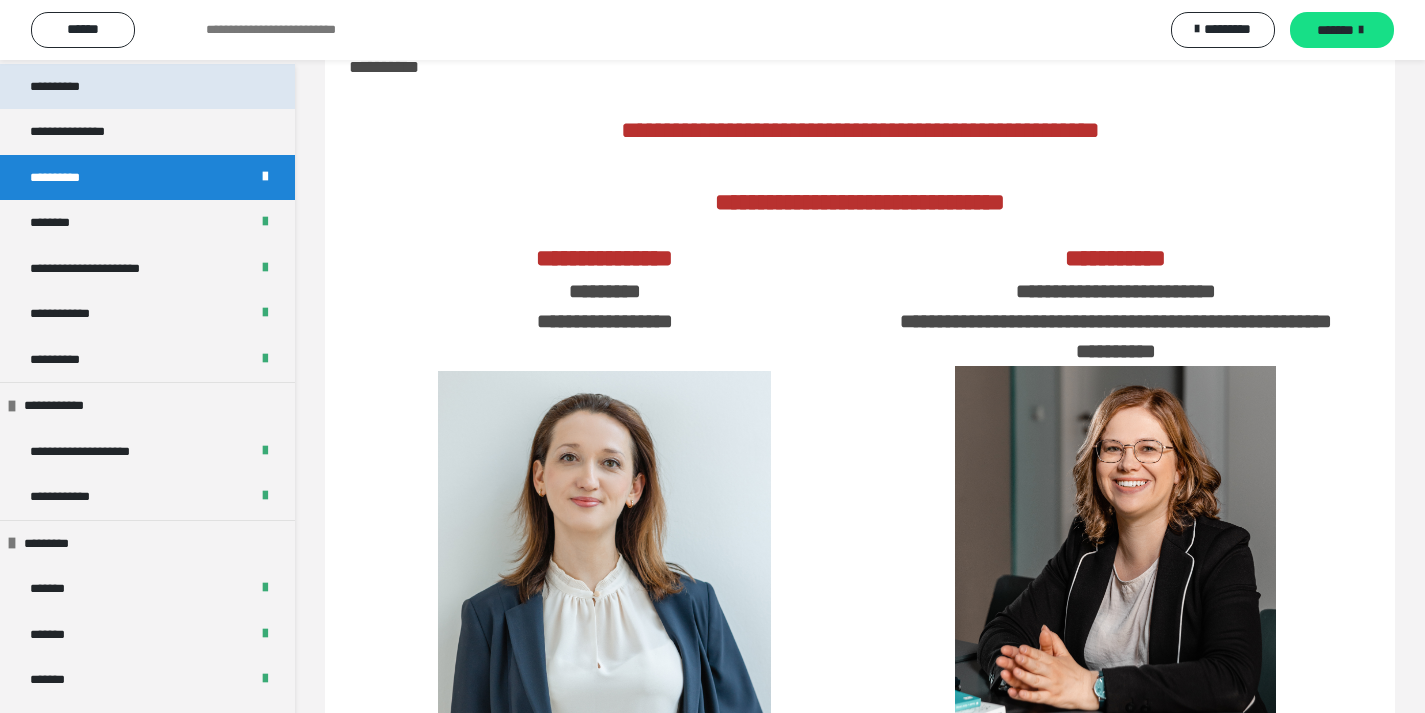 click on "**********" at bounding box center (147, 87) 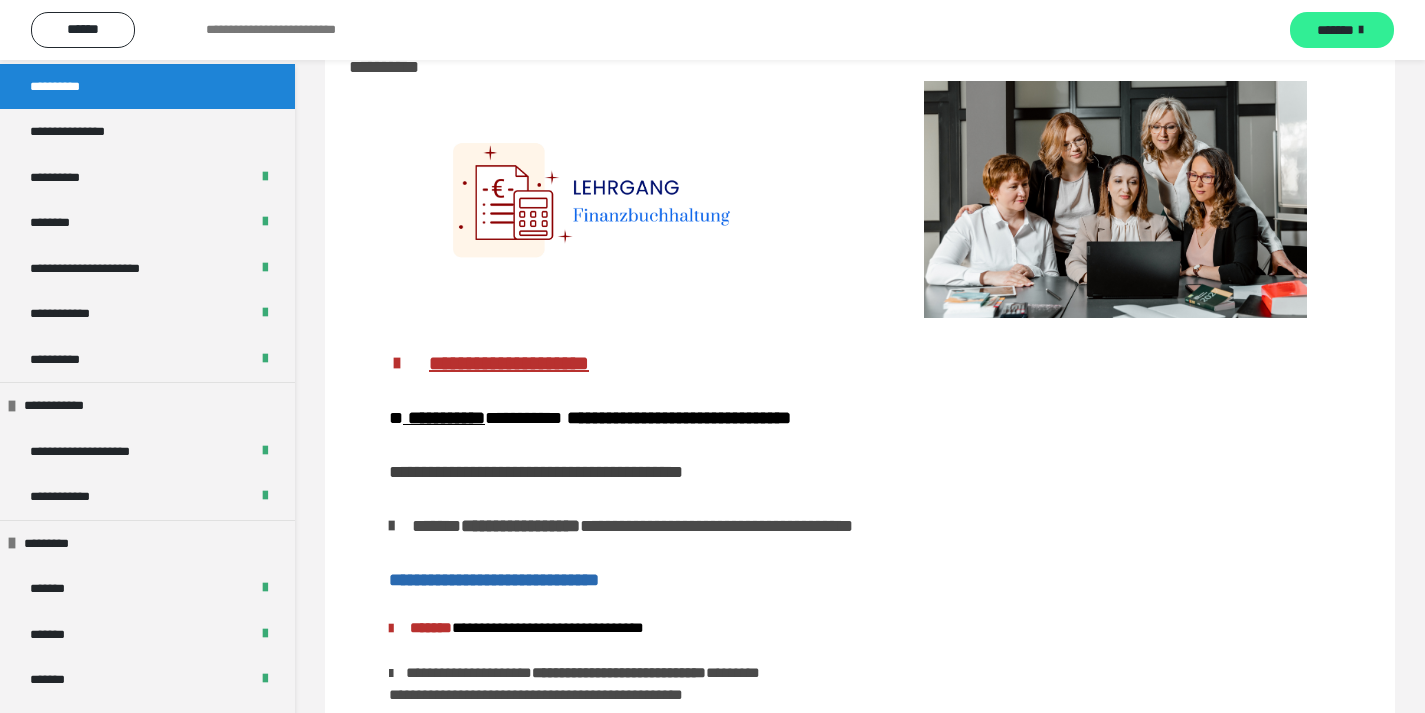 click on "*******" at bounding box center [1335, 30] 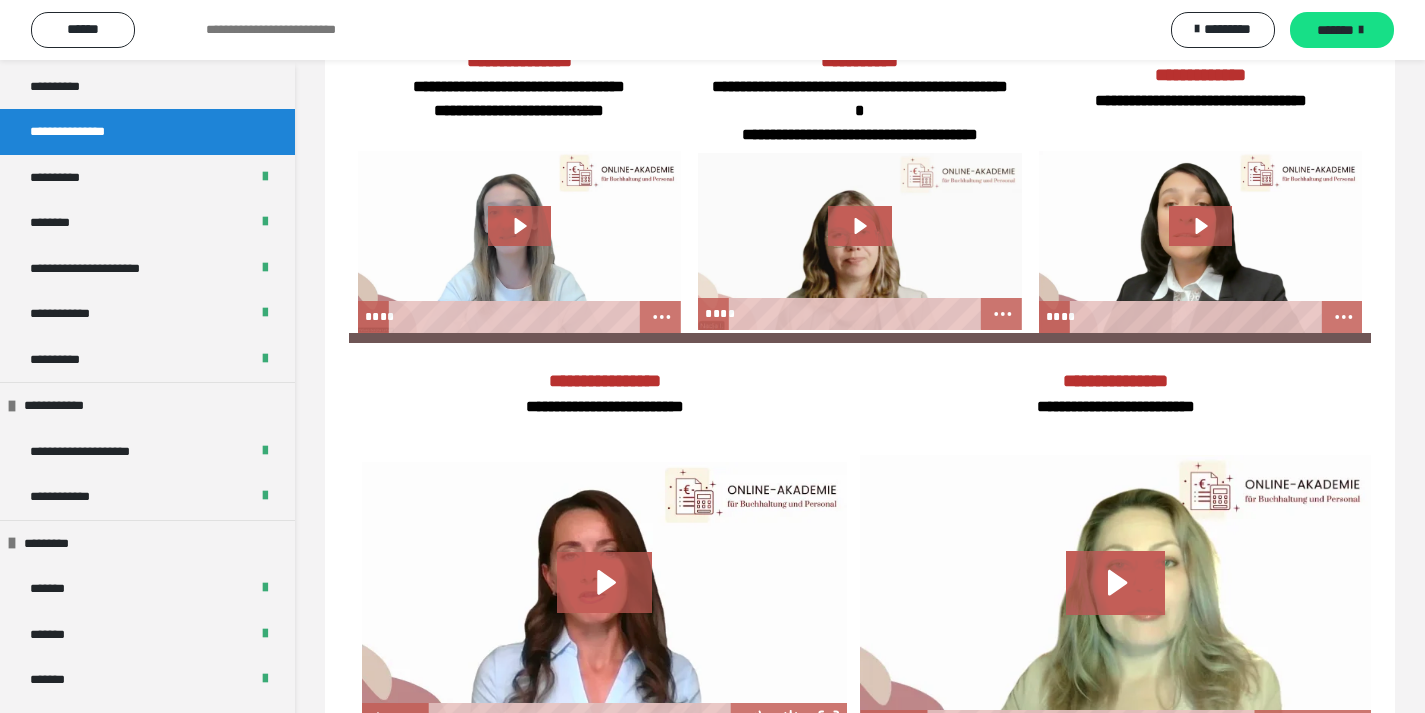 scroll, scrollTop: 344, scrollLeft: 0, axis: vertical 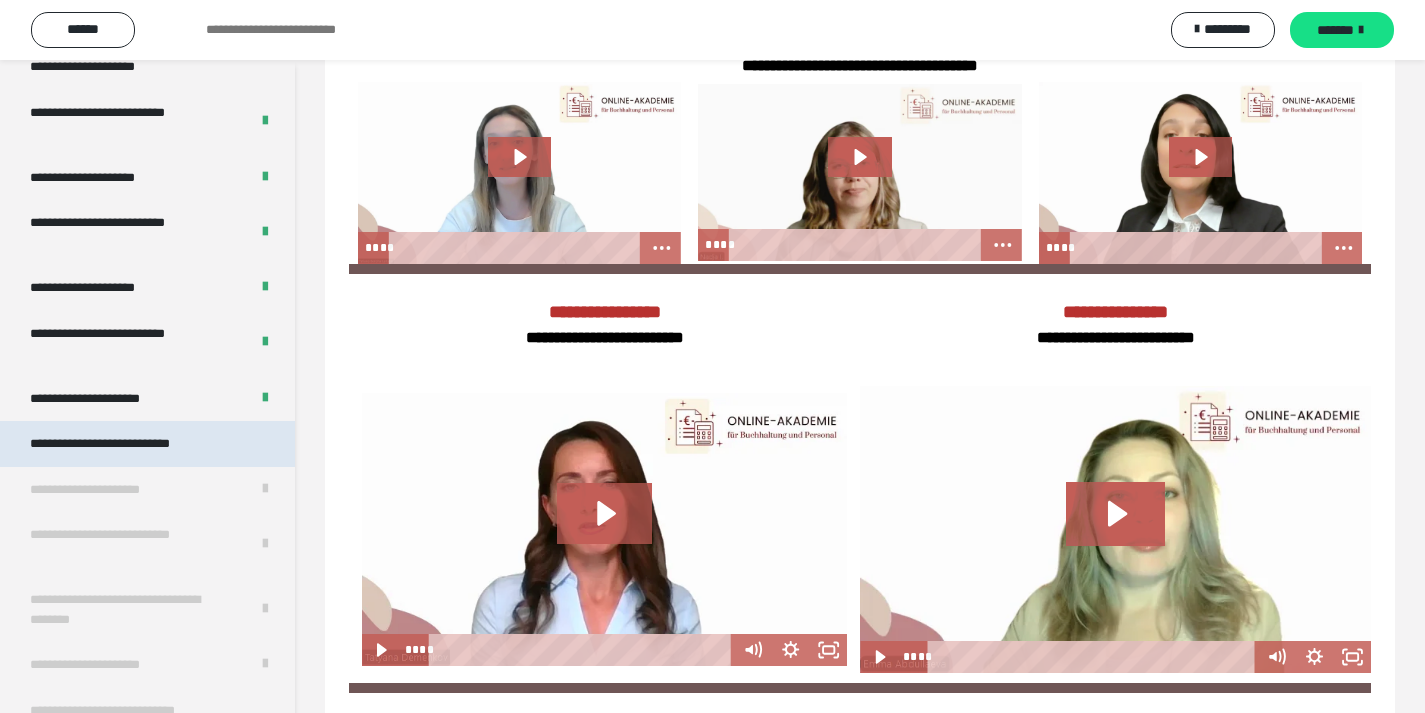 click on "**********" at bounding box center (129, 444) 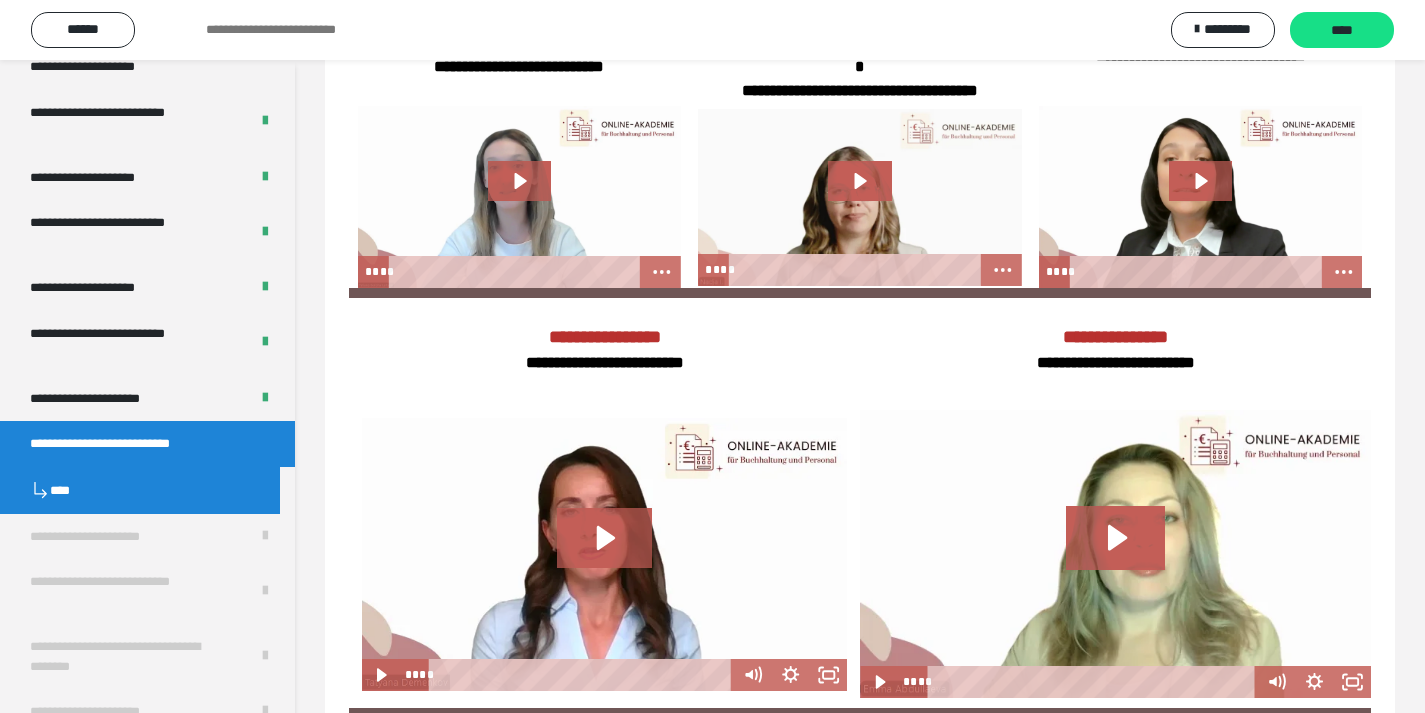 scroll, scrollTop: 60, scrollLeft: 0, axis: vertical 